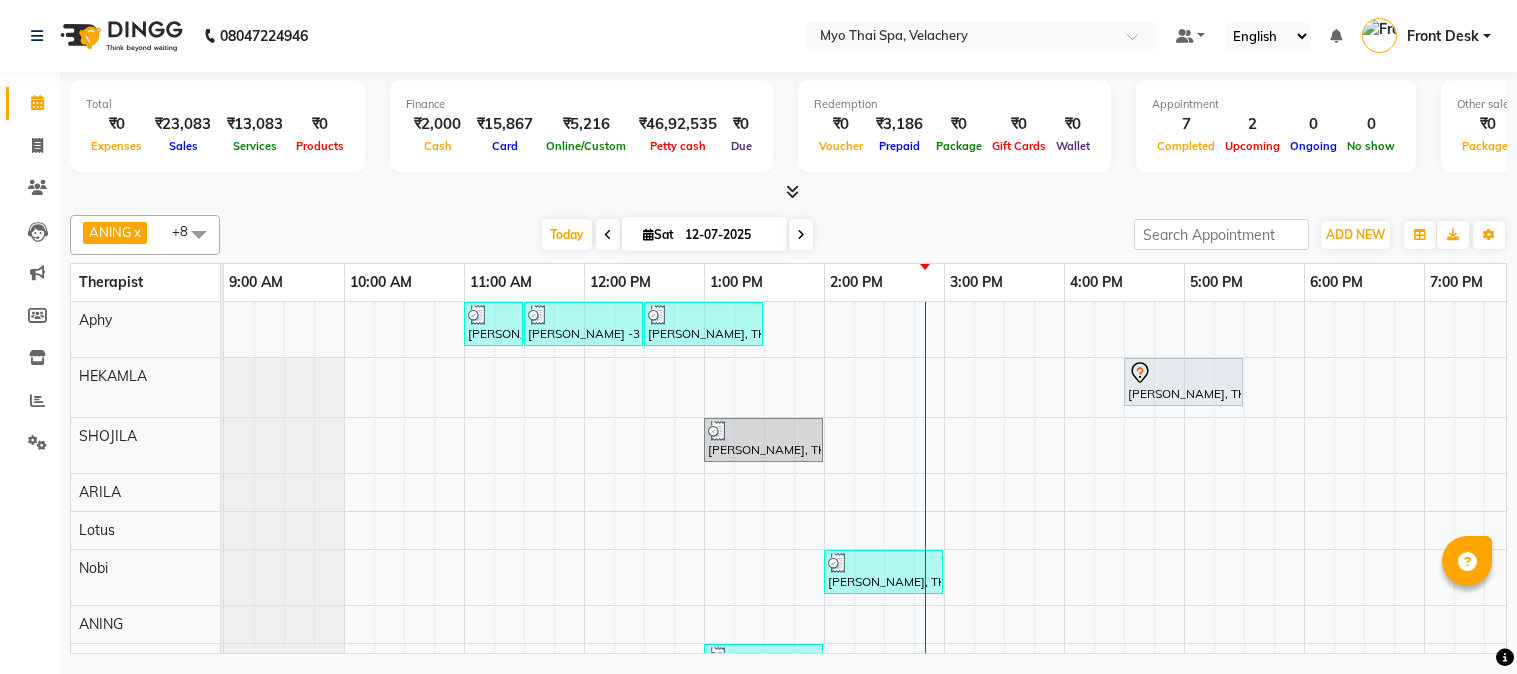 scroll, scrollTop: 0, scrollLeft: 0, axis: both 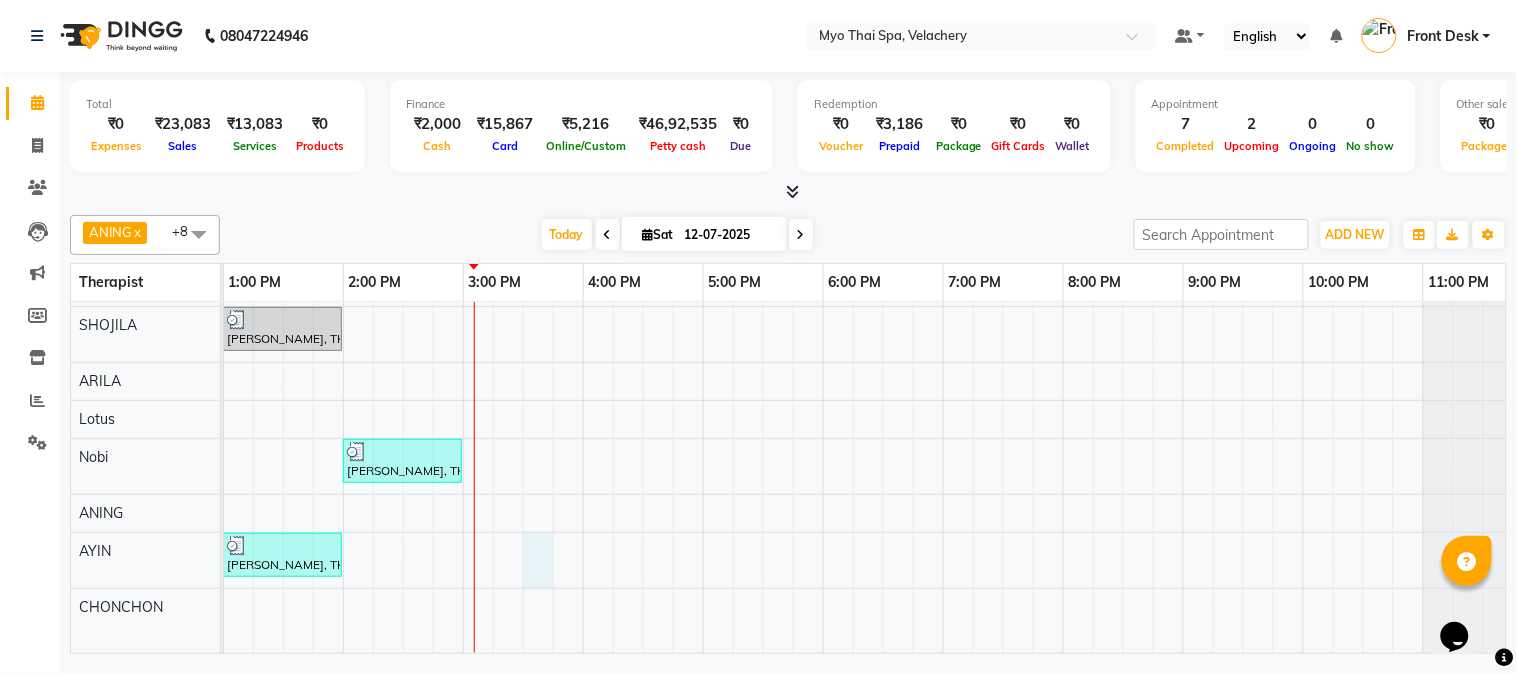click on "[PERSON_NAME] -3130, TK07, 11:00 AM-11:30 AM, Foot Spa (30 Mins)     [PERSON_NAME] -3130, TK01, 11:30 AM-12:30 PM, Swedish [ 60 Min ]     [PERSON_NAME], TK05, 12:30 PM-01:30 PM, Swedish [ 60 Min ]             [PERSON_NAME], TK02, 04:30 PM-05:30 PM, Foot Spa (60 Mins)     [PERSON_NAME], TK06, 01:00 PM-02:00 PM, Foot Spa (60 Mins)     [PERSON_NAME], TK06, 02:00 PM-03:00 PM, Aroma Thai [ 60 Min ]     [PERSON_NAME], TK06, 01:00 PM-02:00 PM, Swedish [ 60 Min ]     [PERSON_NAME], TK03, 11:00 AM-12:00 PM, Traditional Thai Dry Spa-60Mins     [PERSON_NAME], TK04, 11:15 AM-12:15 PM, Balinese [ 60 Min ]" at bounding box center [643, 440] 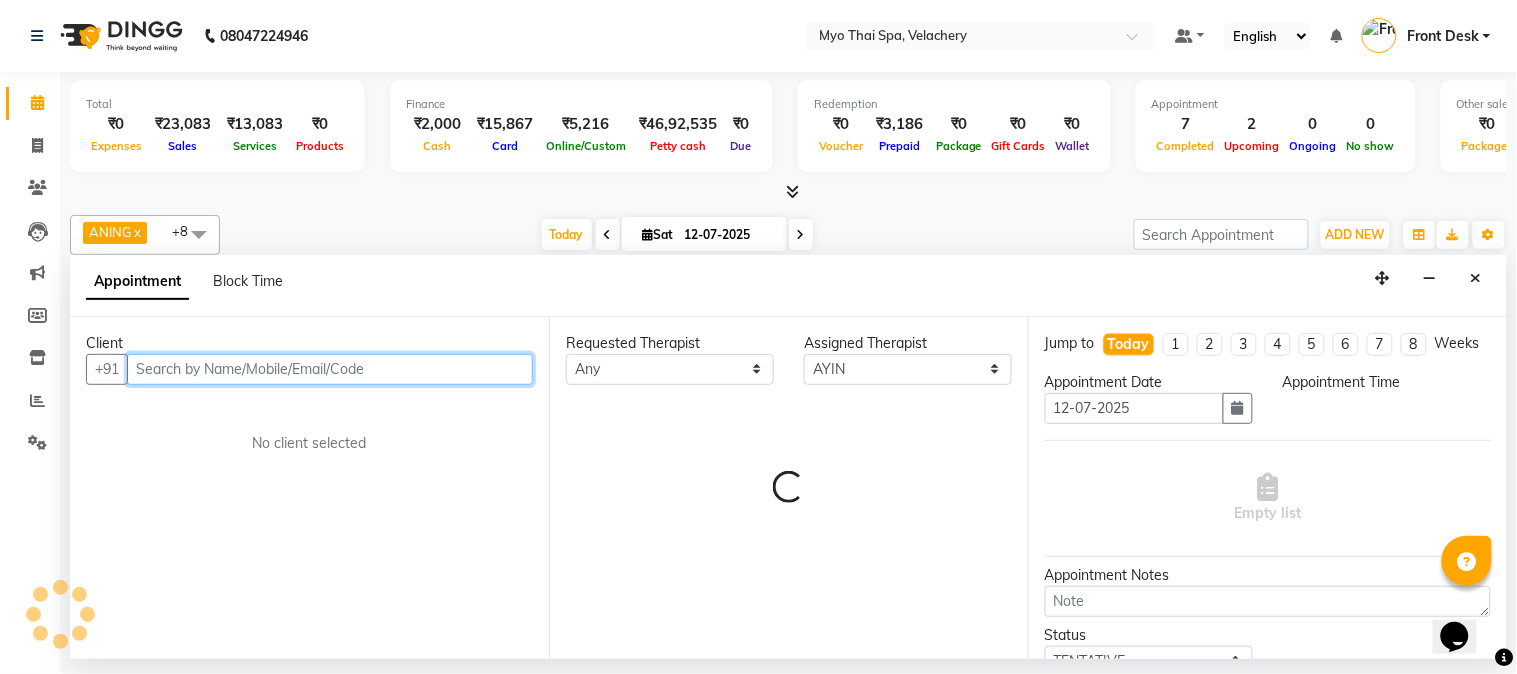 select on "930" 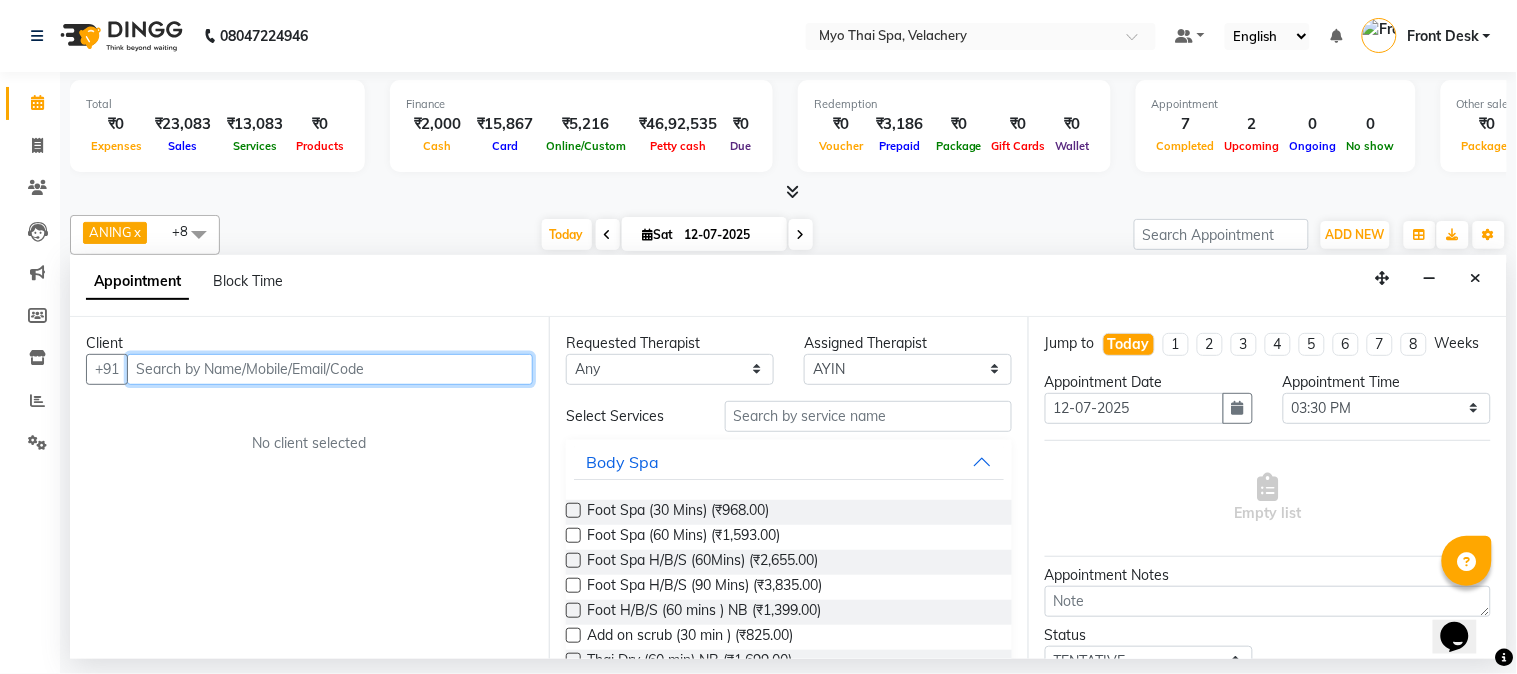 click at bounding box center [330, 369] 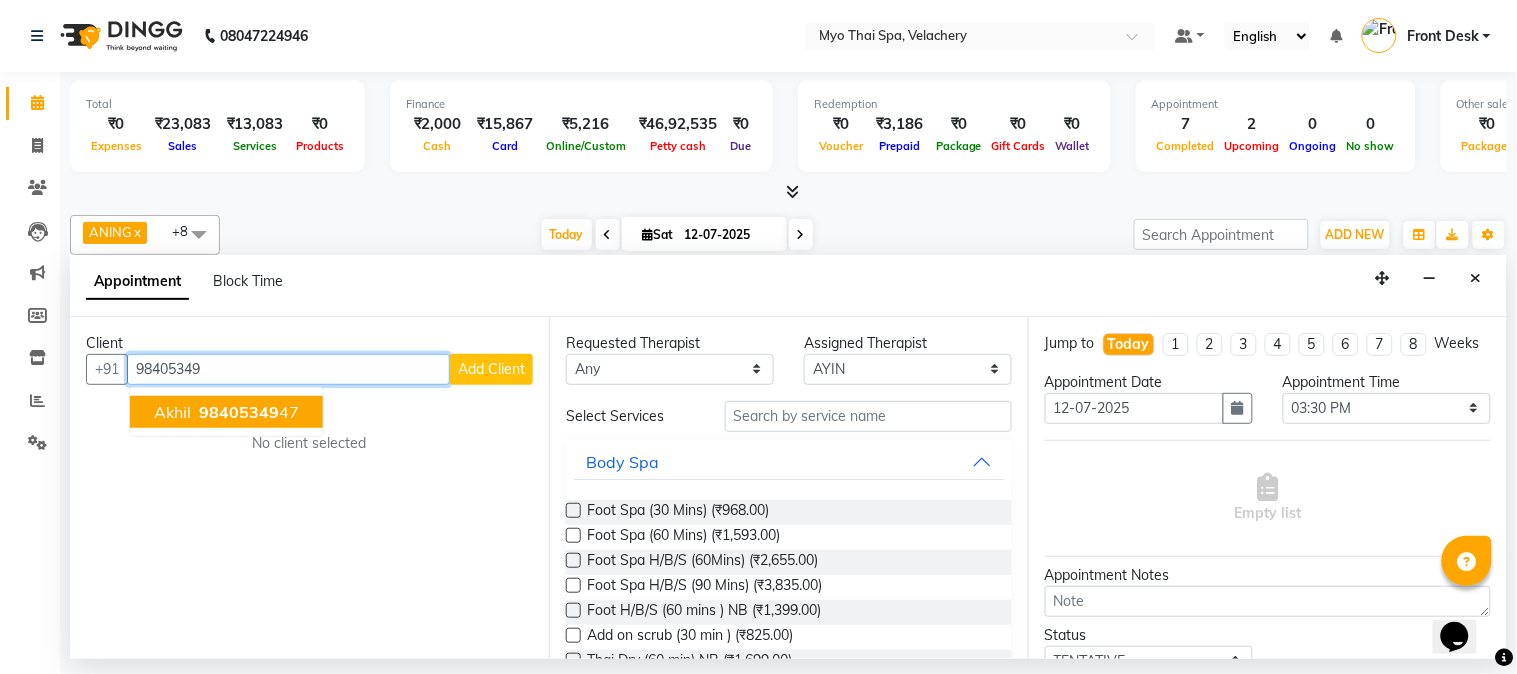 click on "98405349" at bounding box center [239, 412] 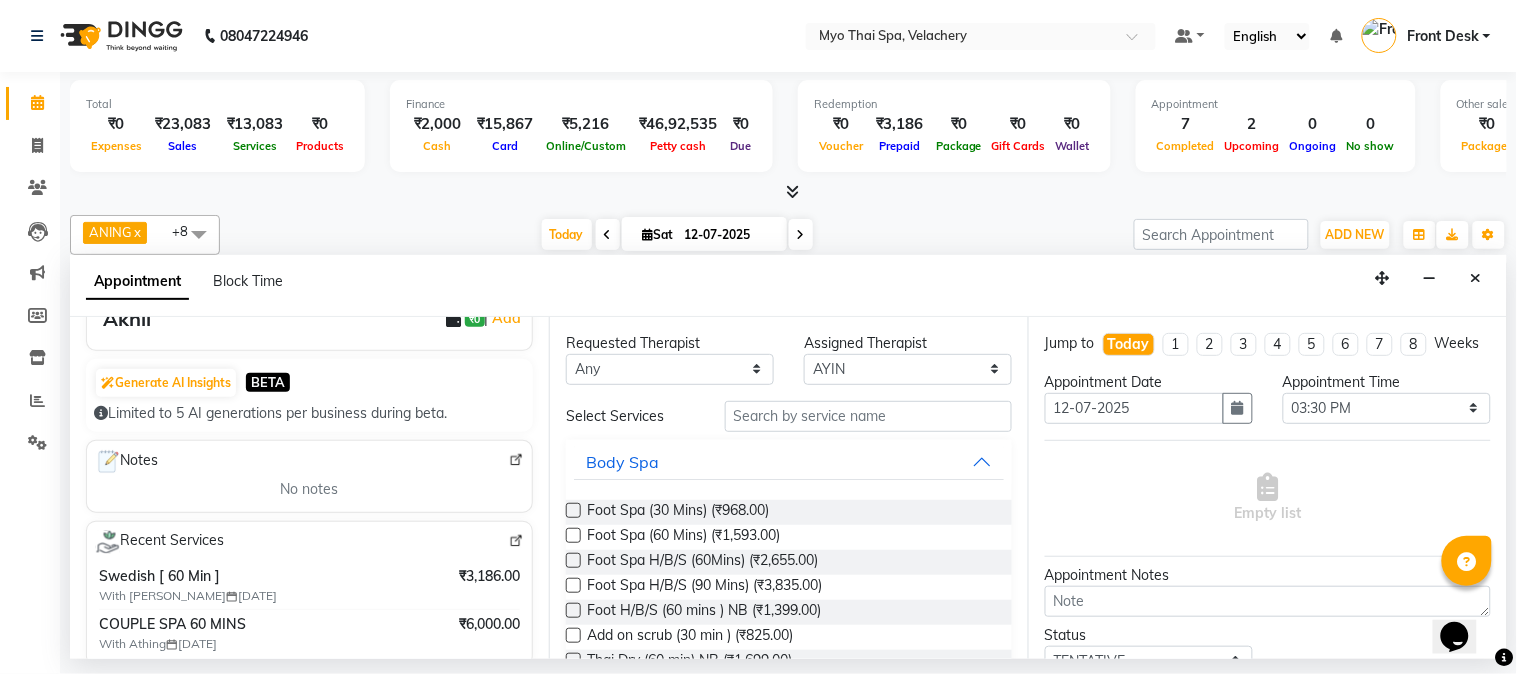 scroll, scrollTop: 115, scrollLeft: 0, axis: vertical 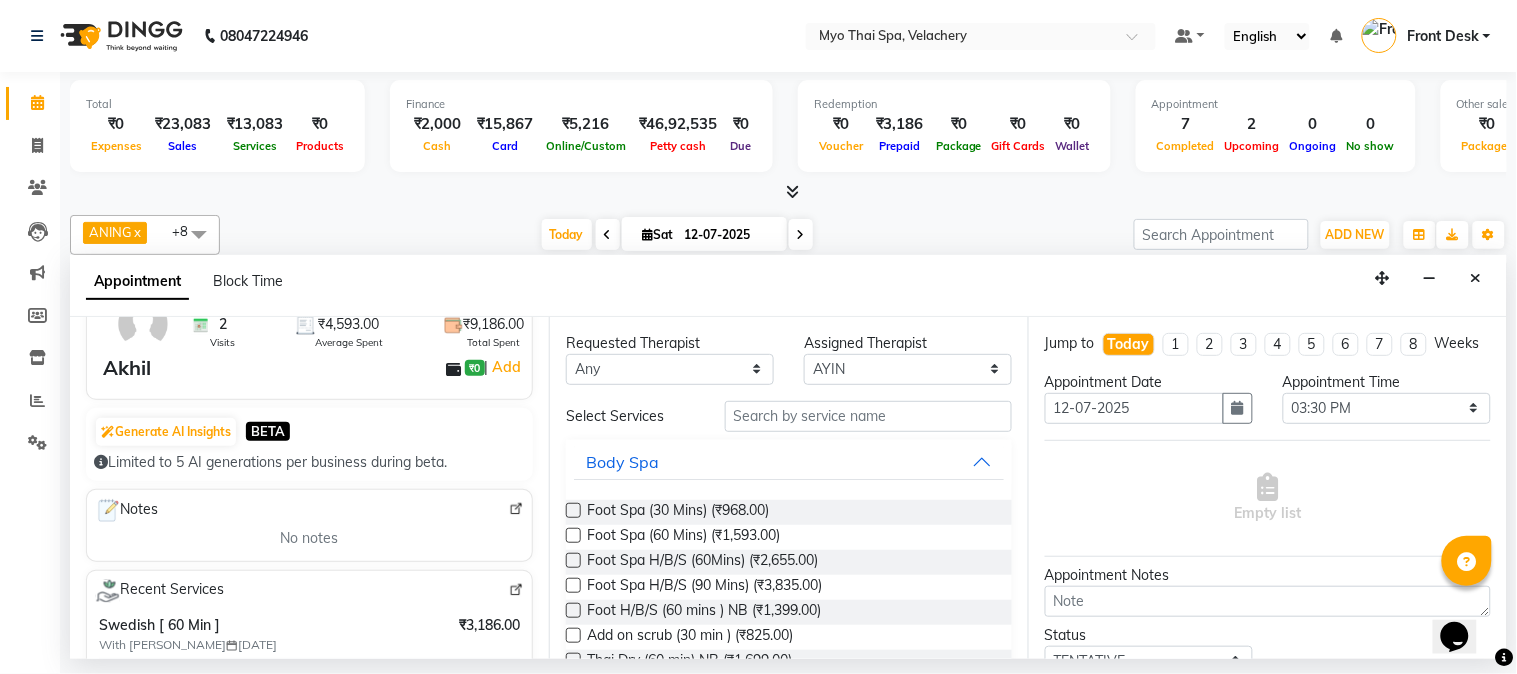 type on "9840534947" 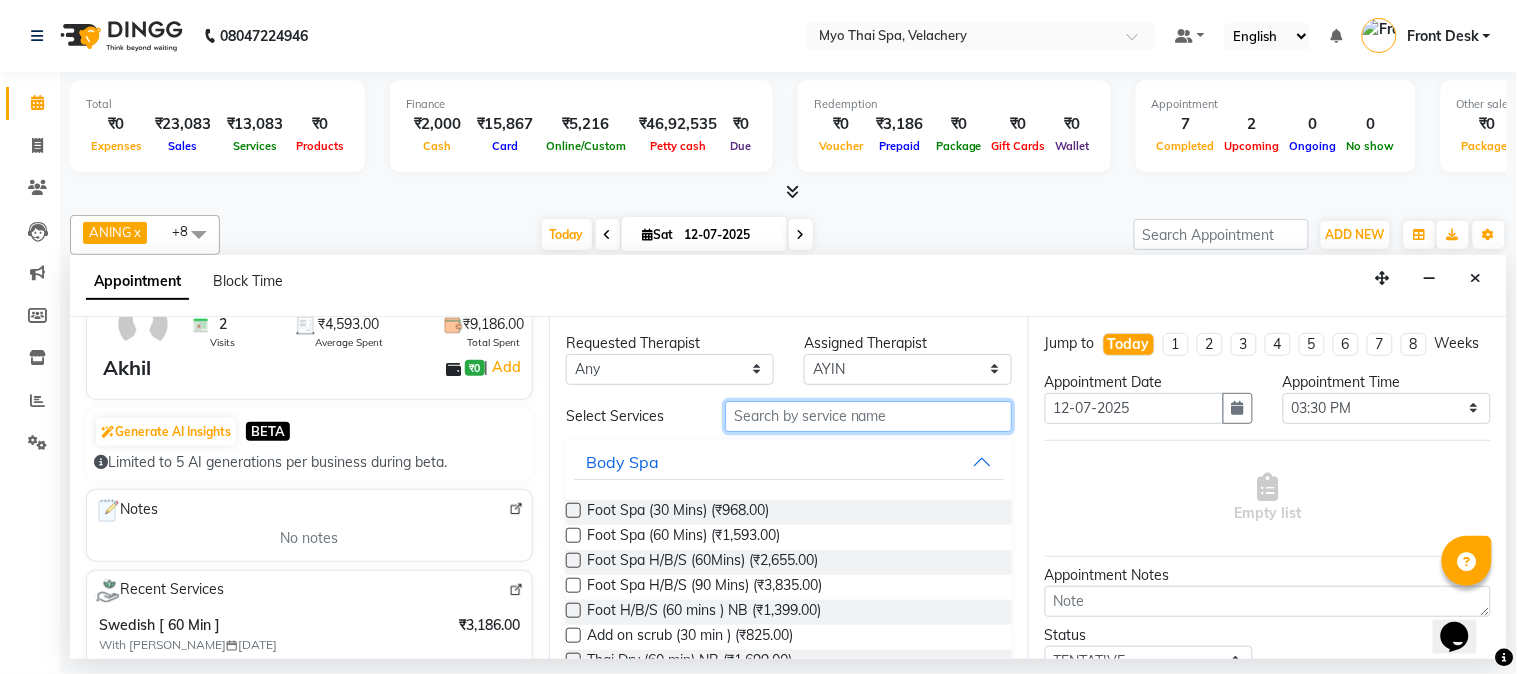 click at bounding box center (868, 416) 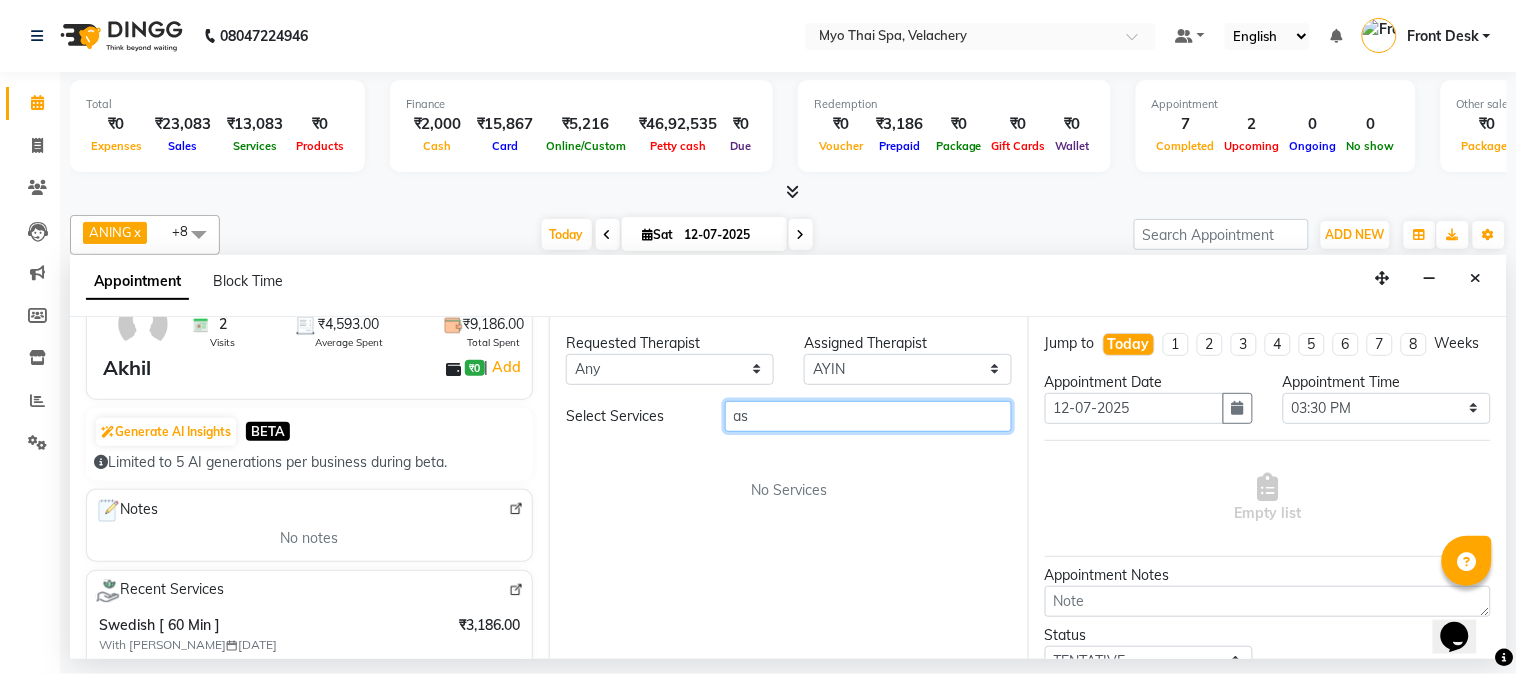type on "a" 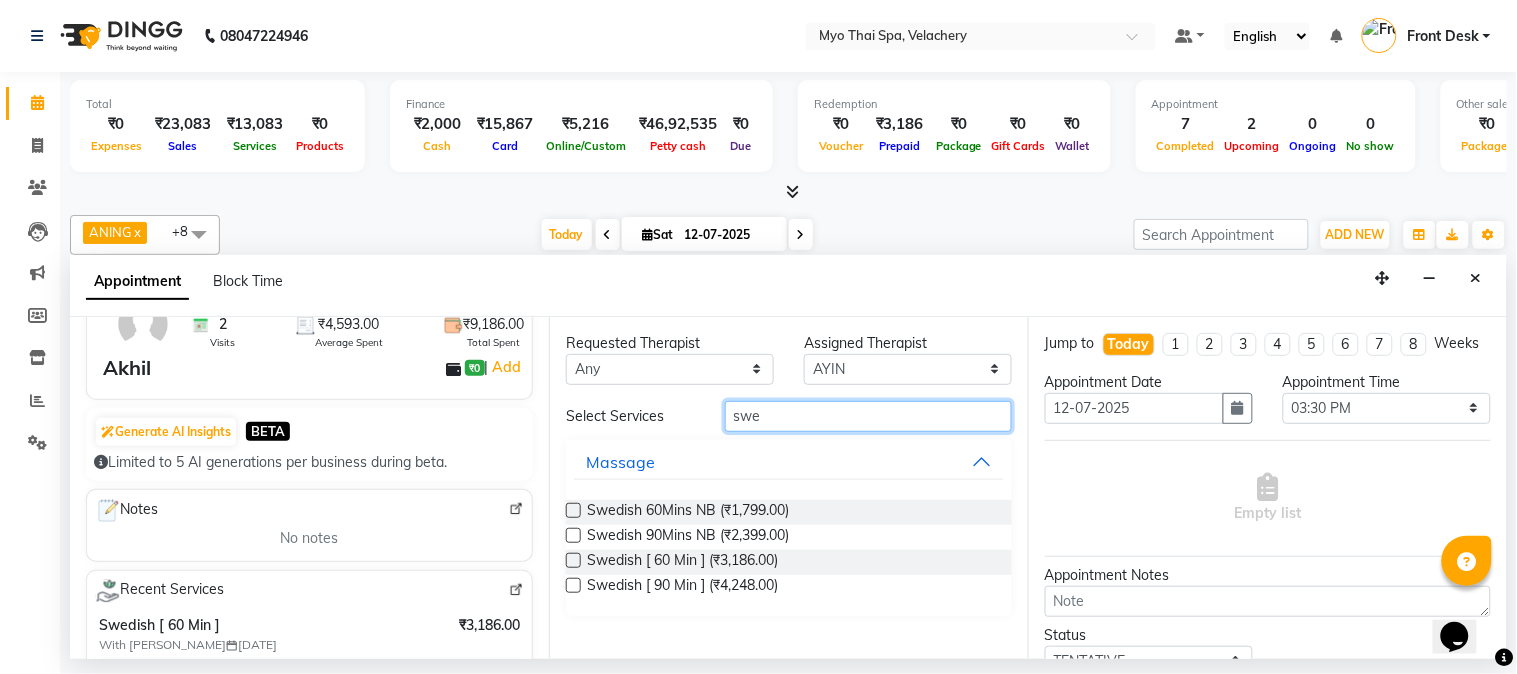 type on "swe" 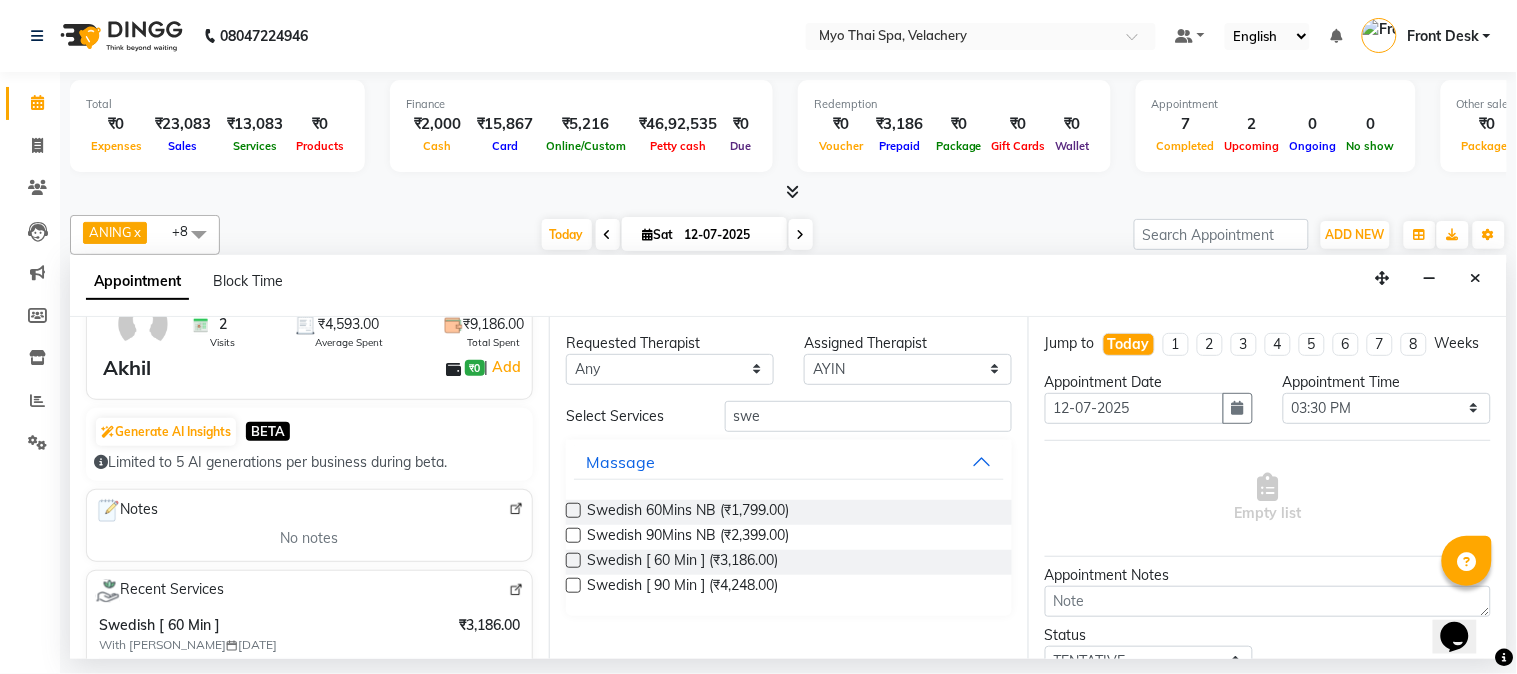 click at bounding box center (573, 560) 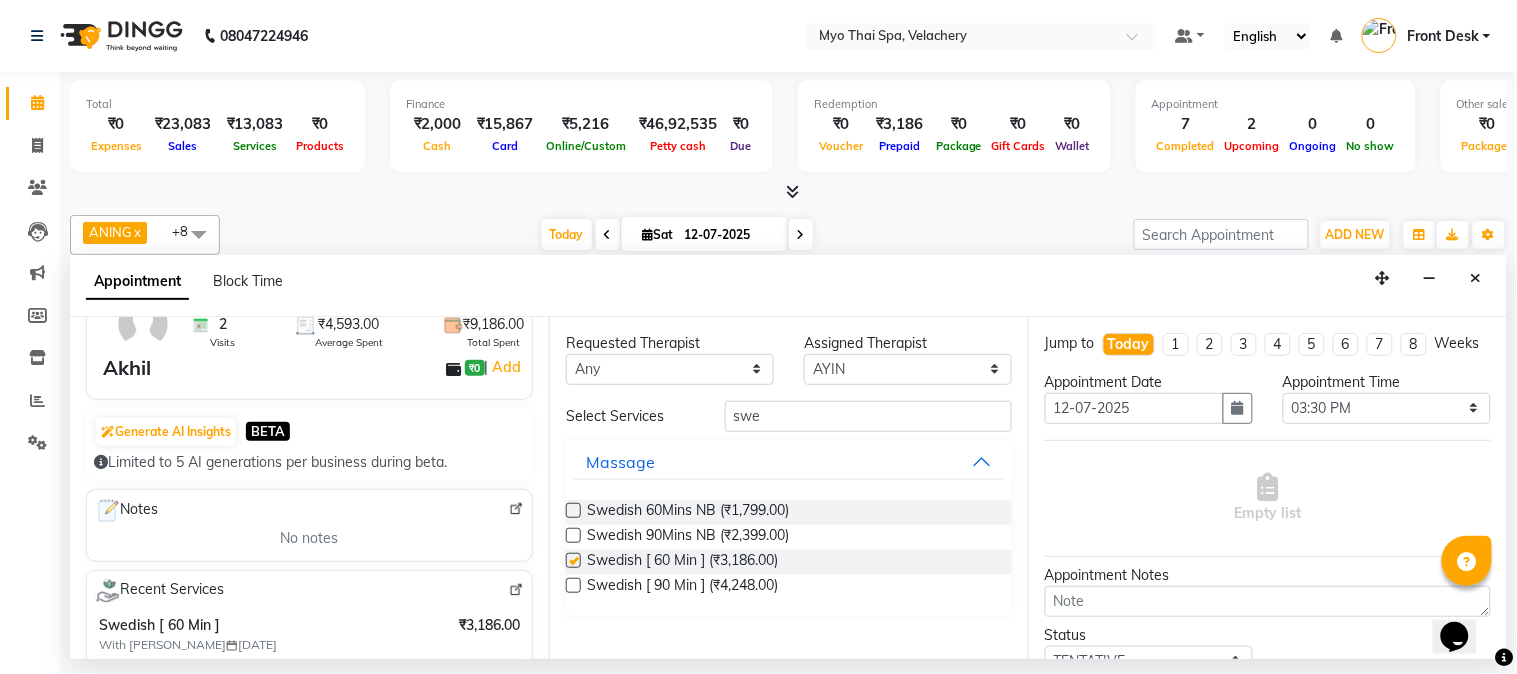 click at bounding box center (573, 560) 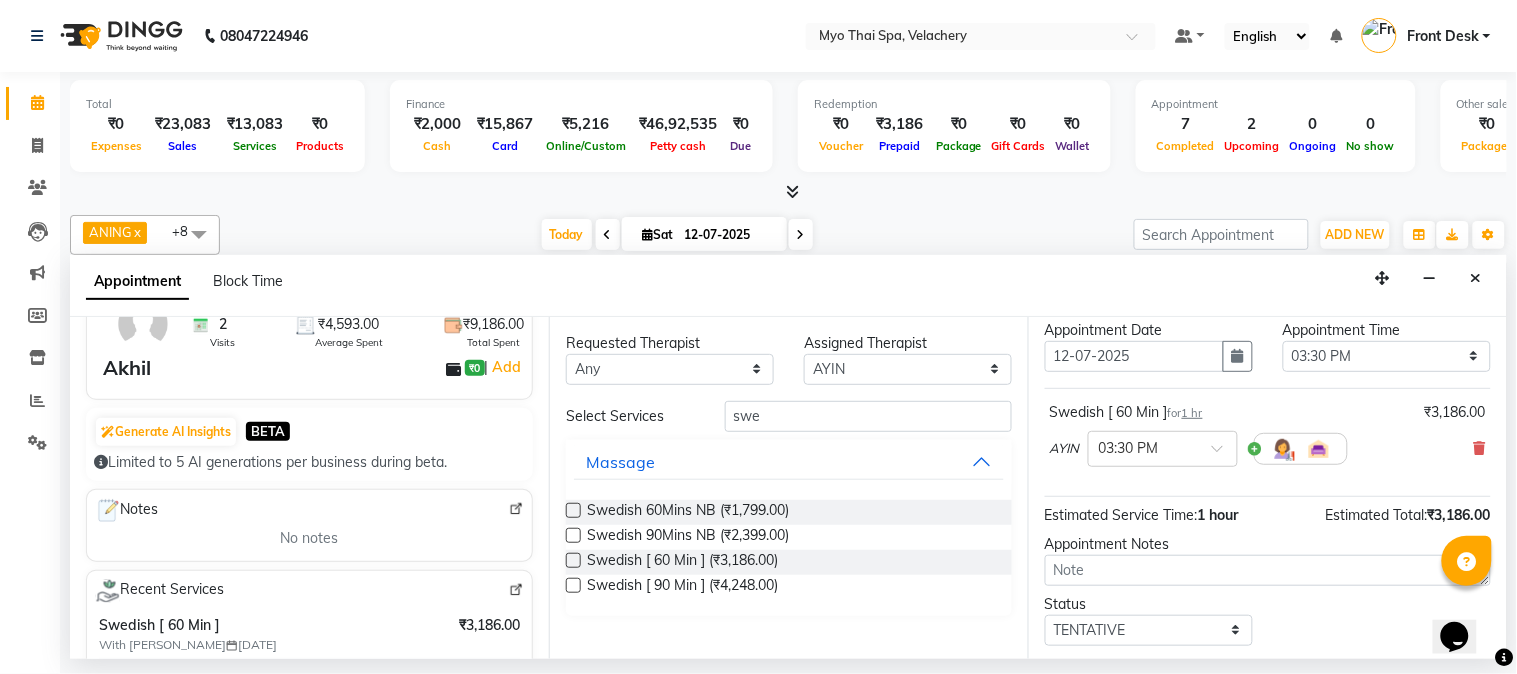 scroll, scrollTop: 183, scrollLeft: 0, axis: vertical 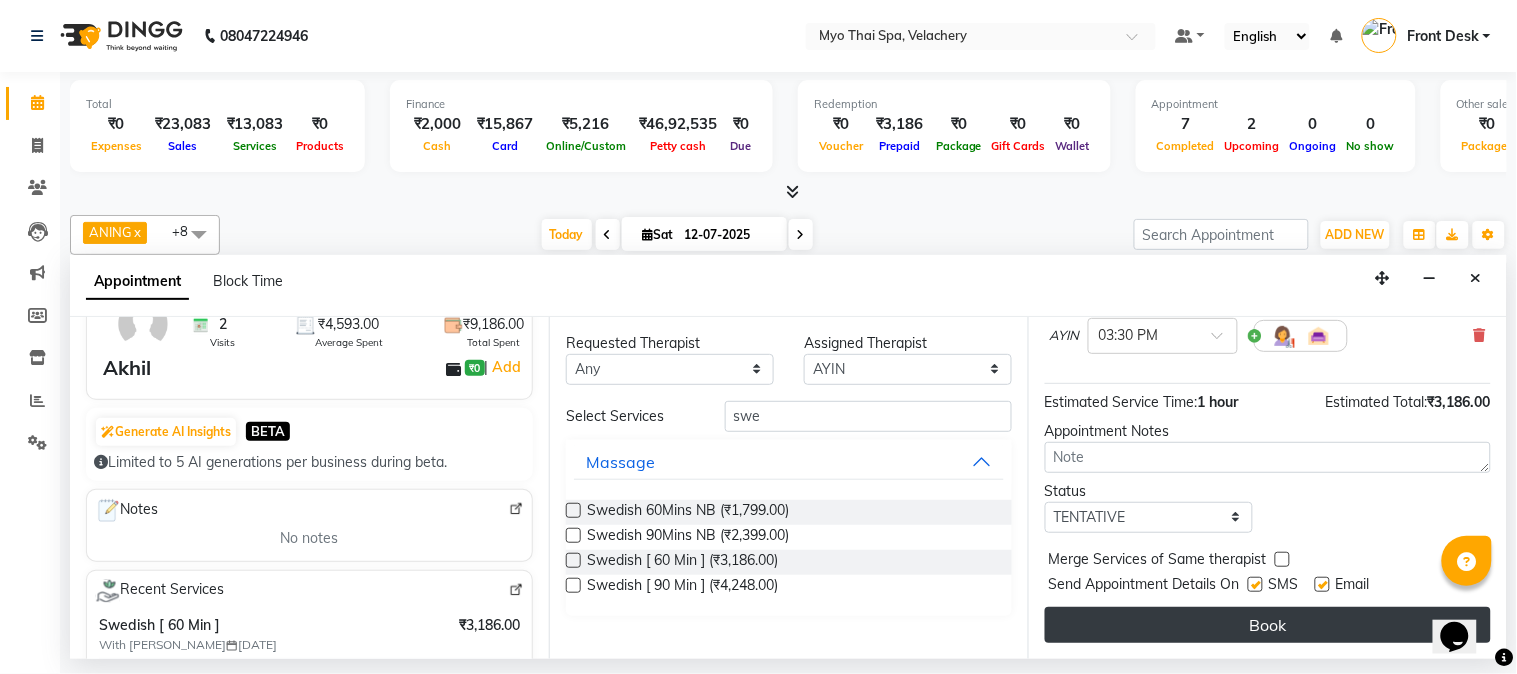 click on "Book" at bounding box center [1268, 625] 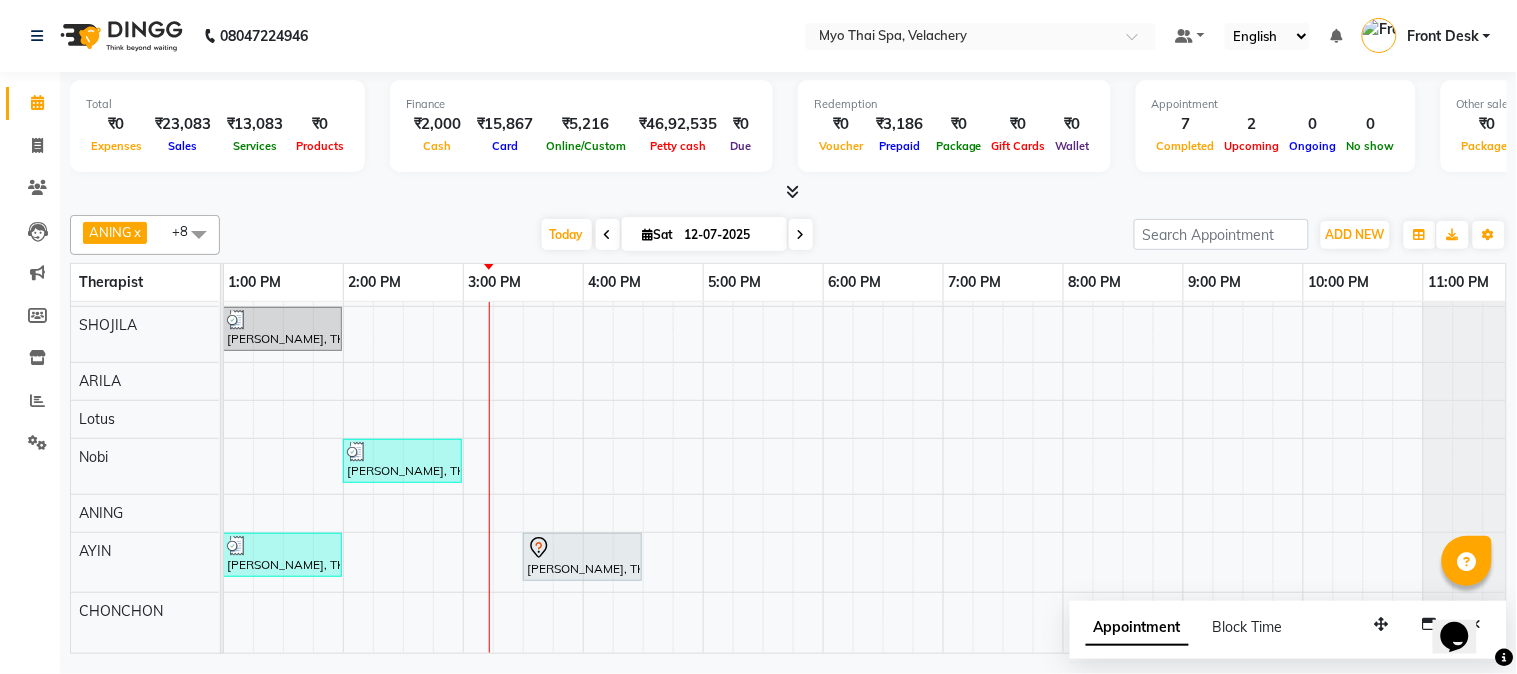 click on "[PERSON_NAME] -3130, TK07, 11:00 AM-11:30 AM, Foot Spa (30 Mins)     [PERSON_NAME] -3130, TK01, 11:30 AM-12:30 PM, Swedish [ 60 Min ]     [PERSON_NAME], TK05, 12:30 PM-01:30 PM, Swedish [ 60 Min ]             [PERSON_NAME], TK02, 04:30 PM-05:30 PM, Foot Spa (60 Mins)     [PERSON_NAME], TK06, 01:00 PM-02:00 PM, Foot Spa (60 Mins)     [PERSON_NAME], TK06, 02:00 PM-03:00 PM, Aroma Thai [ 60 Min ]     [PERSON_NAME], TK06, 01:00 PM-02:00 PM, Swedish [ 60 Min ]             [PERSON_NAME], TK08, 03:30 PM-04:30 PM, Swedish [ 60 Min ]     [PERSON_NAME], TK03, 11:00 AM-12:00 PM, Traditional Thai Dry Spa-60Mins     [PERSON_NAME], TK04, 11:15 AM-12:15 PM, Balinese [ 60 Min ]" at bounding box center (643, 442) 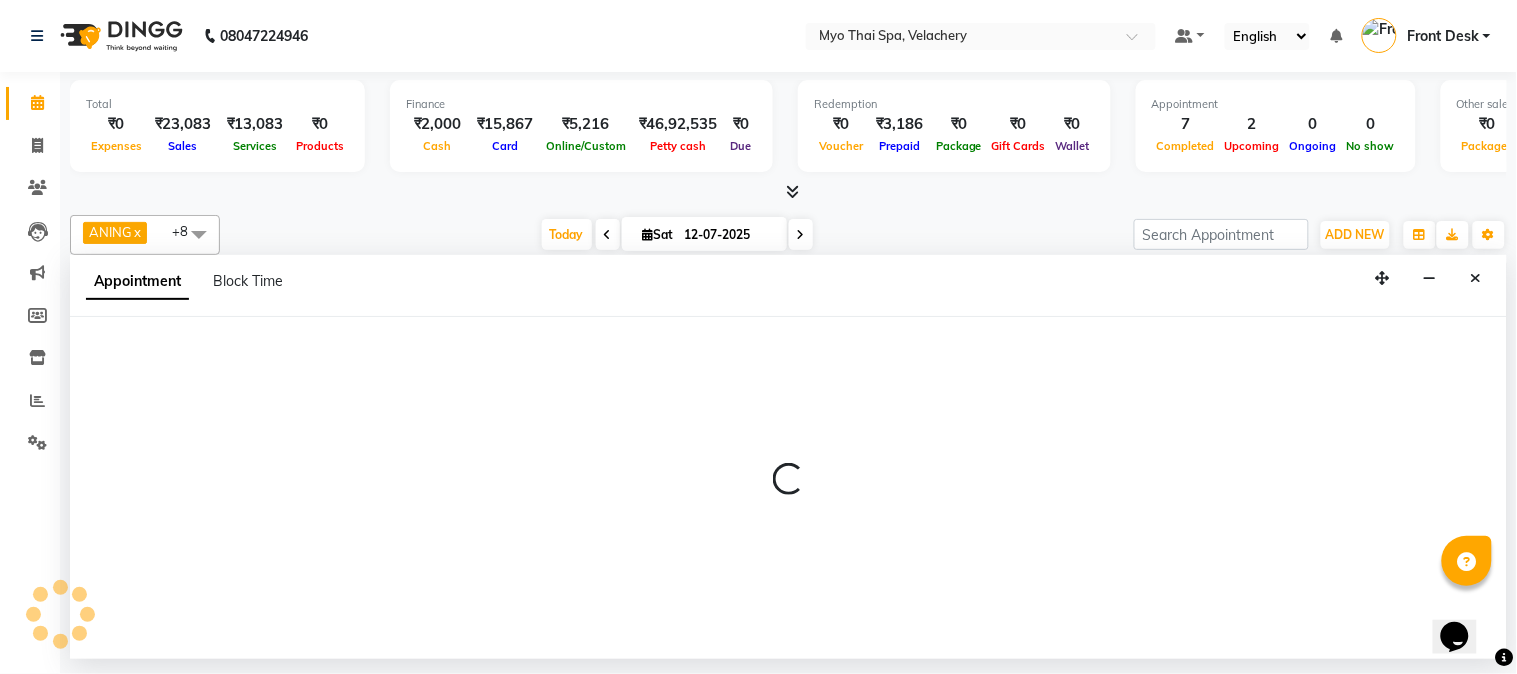 select on "37460" 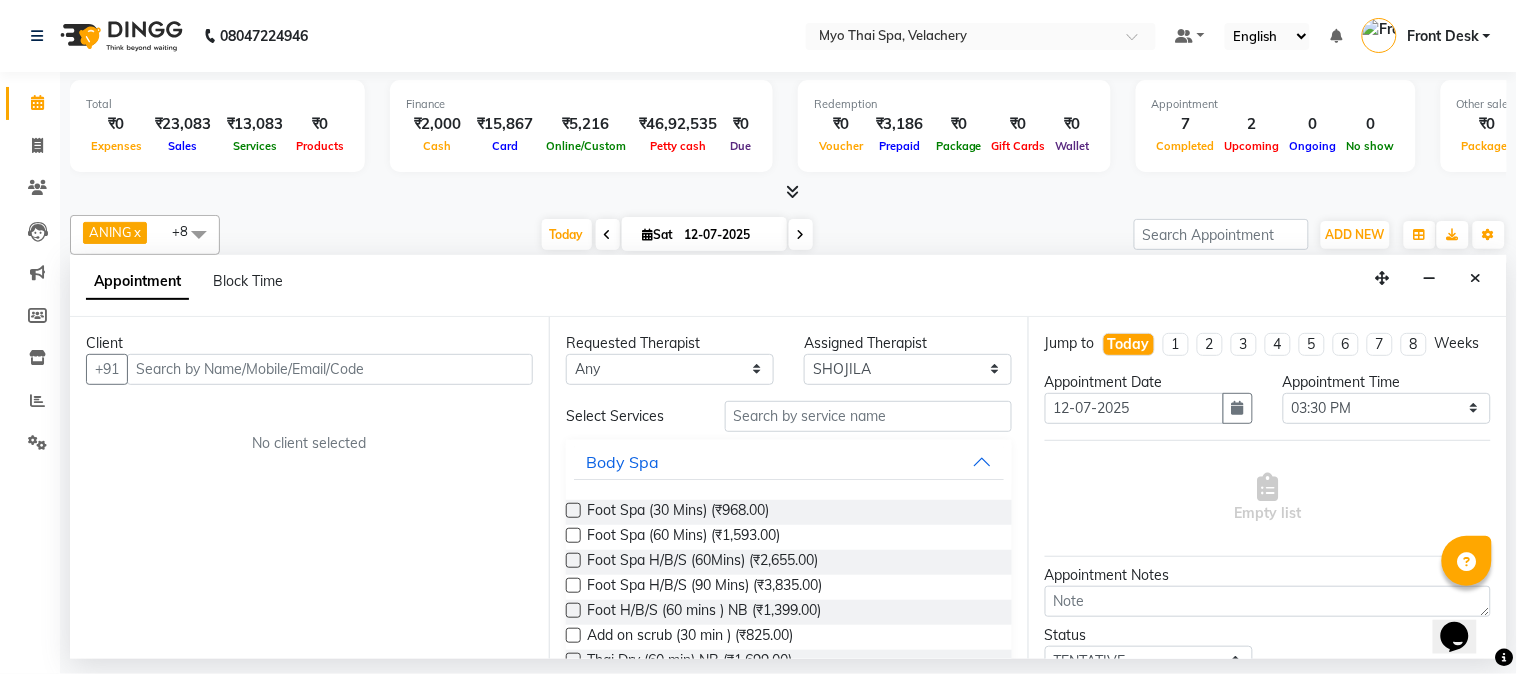click at bounding box center (330, 369) 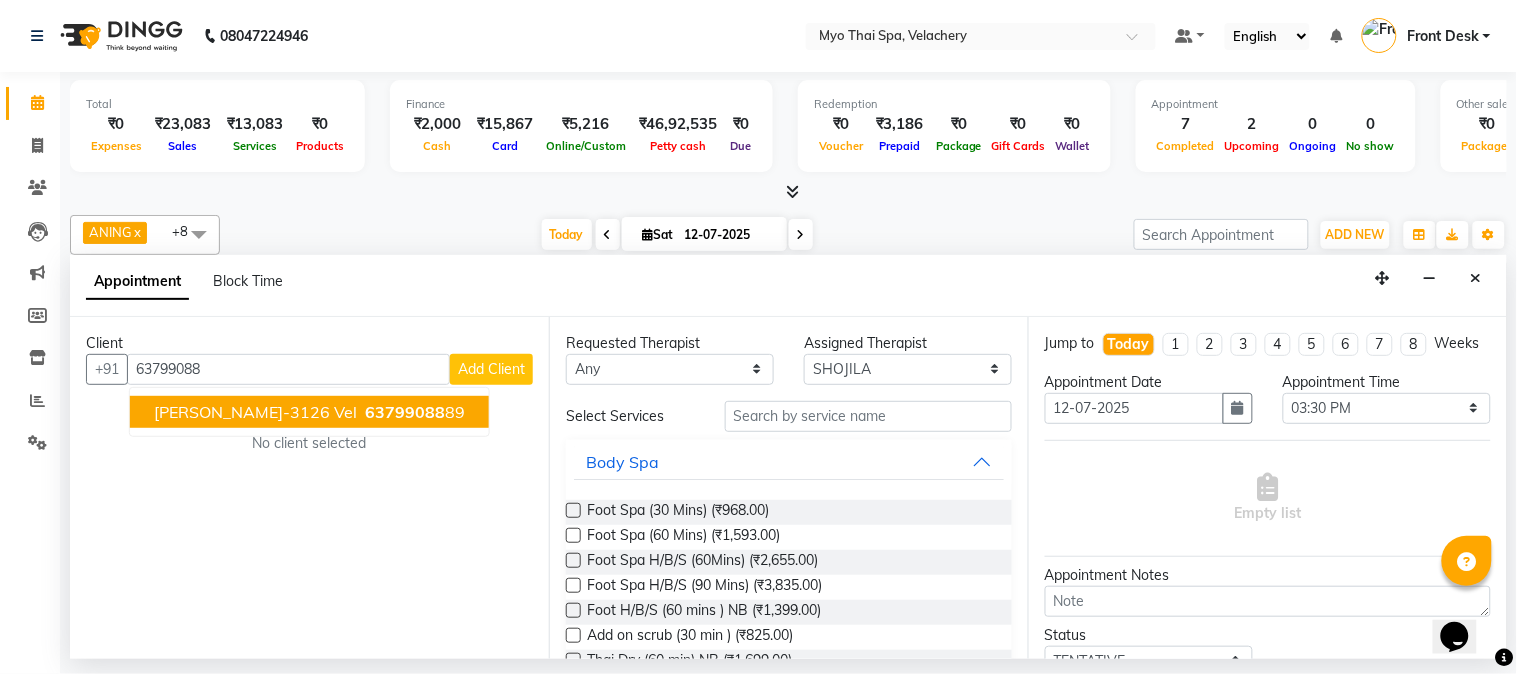 click on "[PERSON_NAME]-3126 vel" at bounding box center (255, 412) 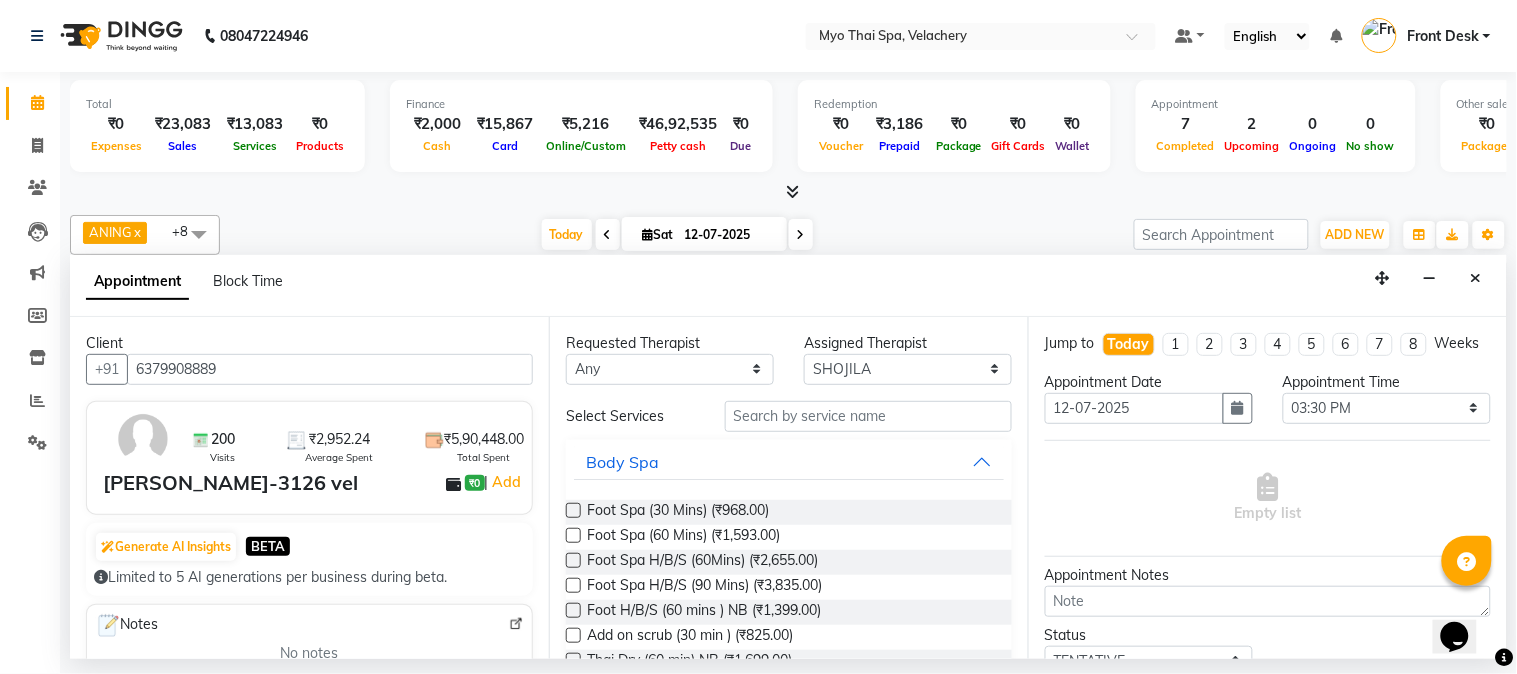 type on "6379908889" 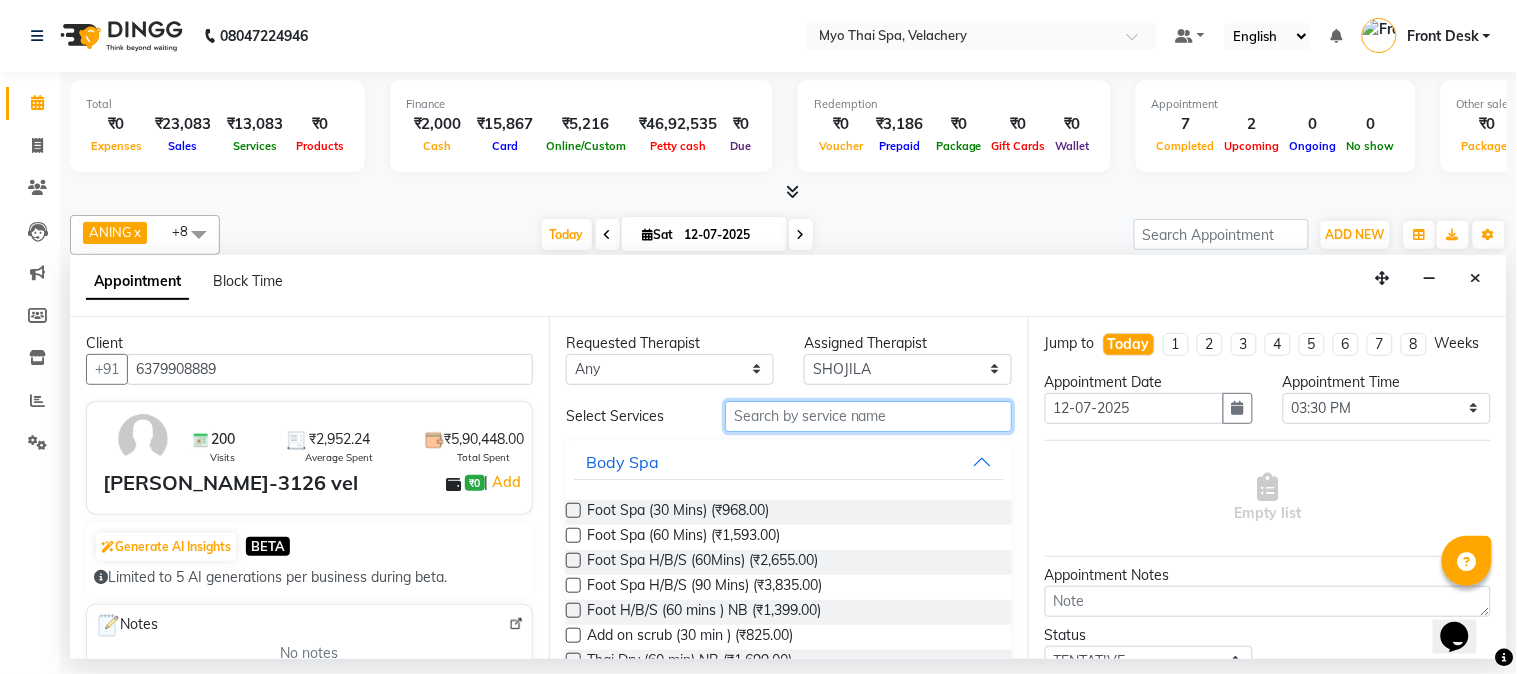 click at bounding box center (868, 416) 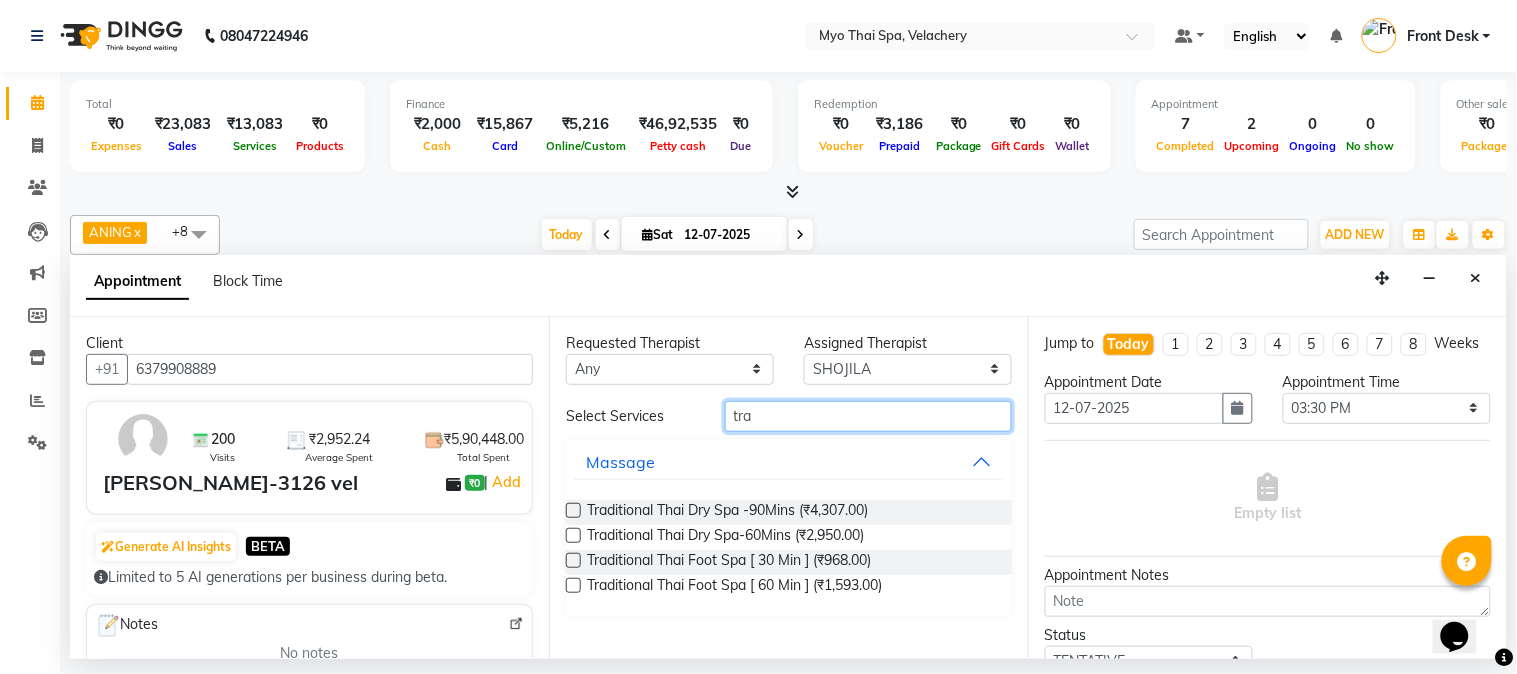 type on "tra" 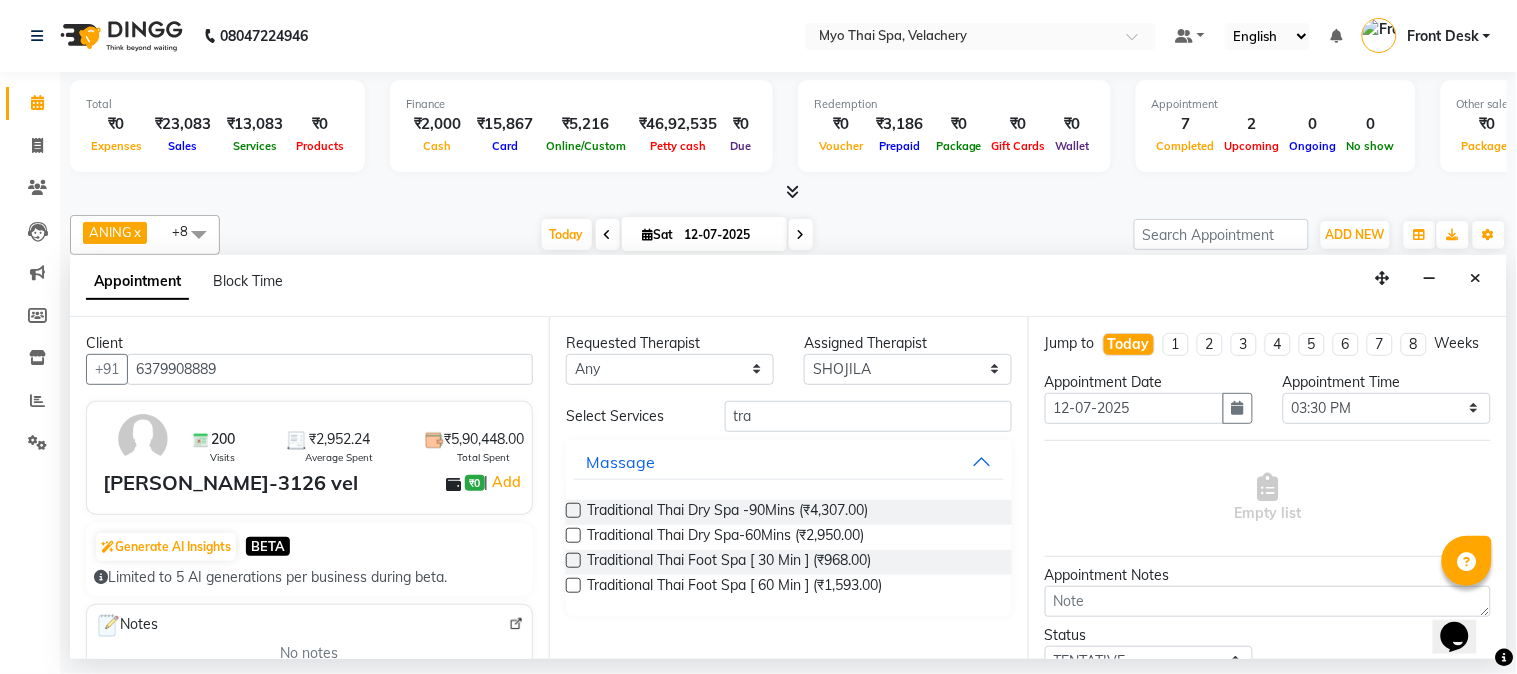 click at bounding box center (573, 535) 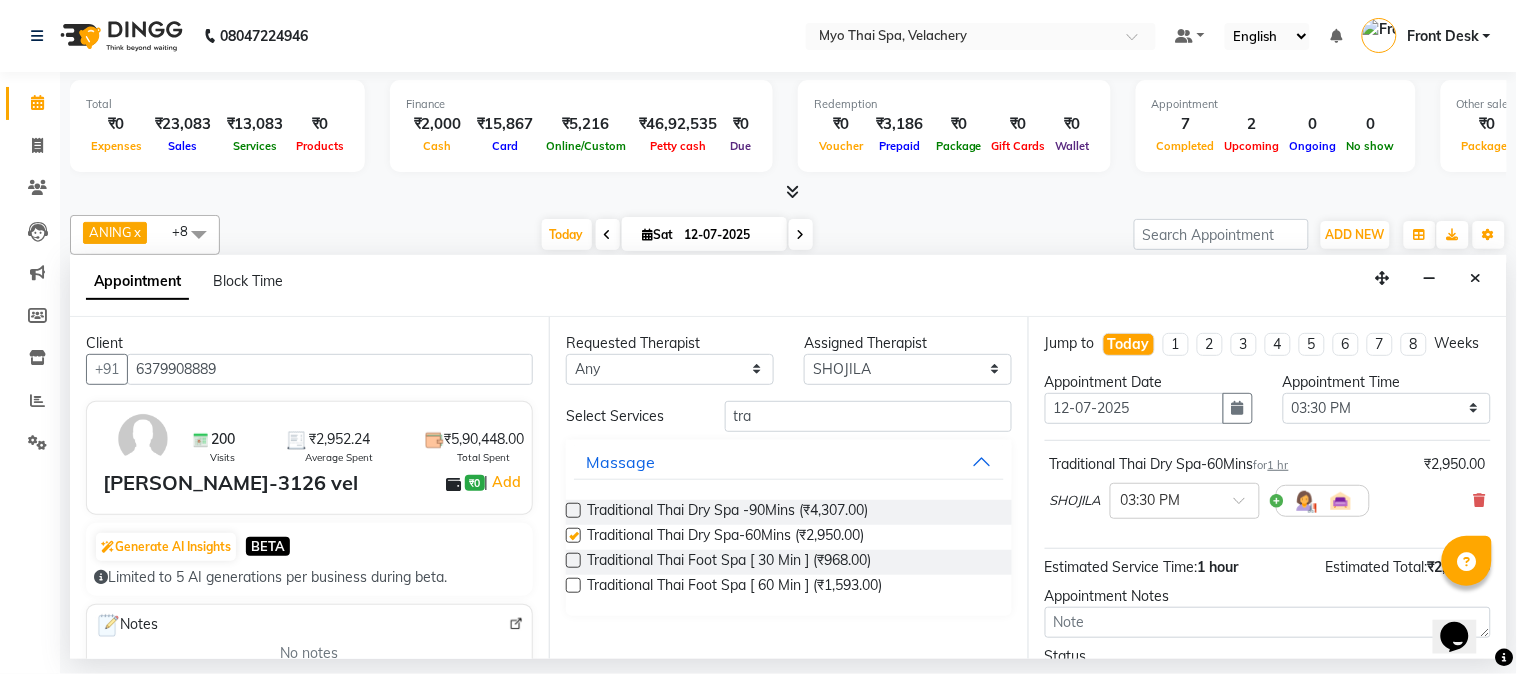 checkbox on "false" 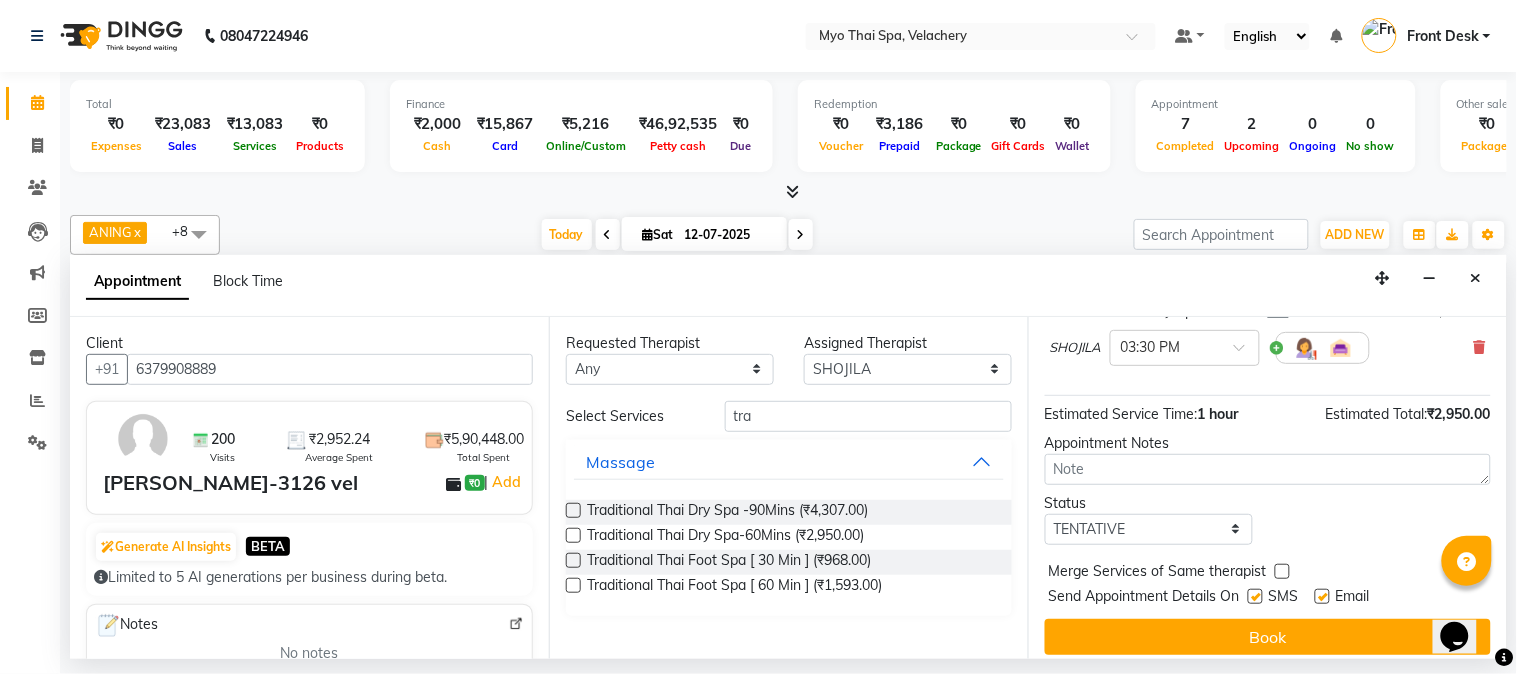 scroll, scrollTop: 183, scrollLeft: 0, axis: vertical 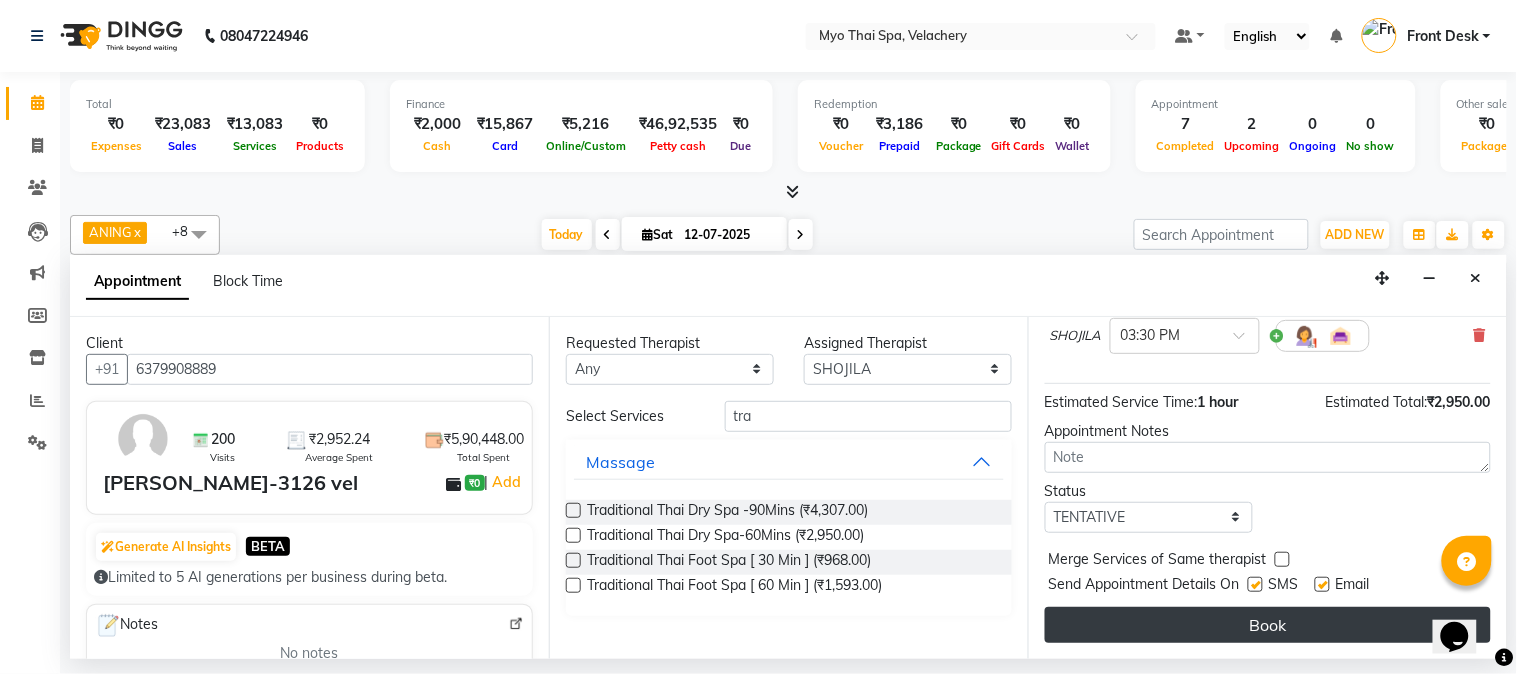 click on "Book" at bounding box center (1268, 625) 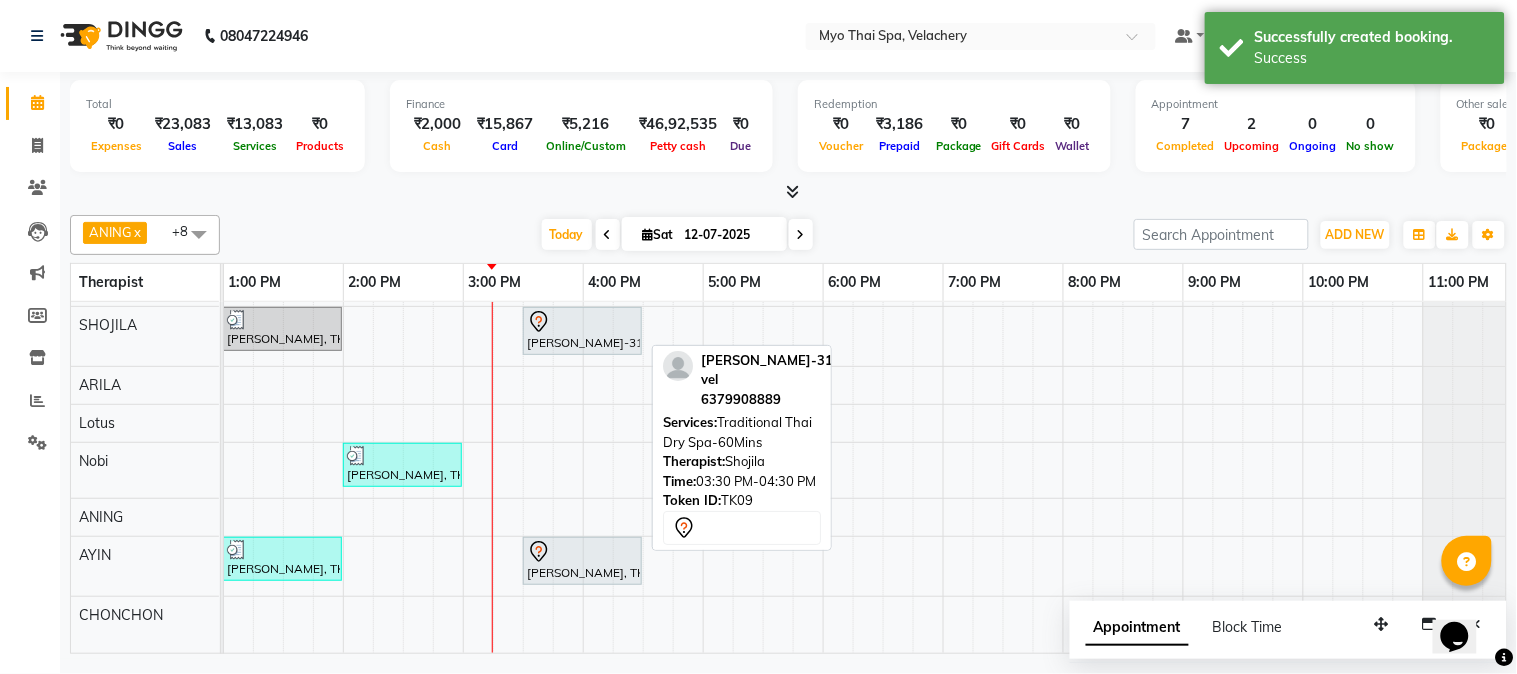 click on "[PERSON_NAME]-3126 vel, TK09, 03:30 PM-04:30 PM, Traditional Thai Dry Spa-60Mins" at bounding box center (582, 331) 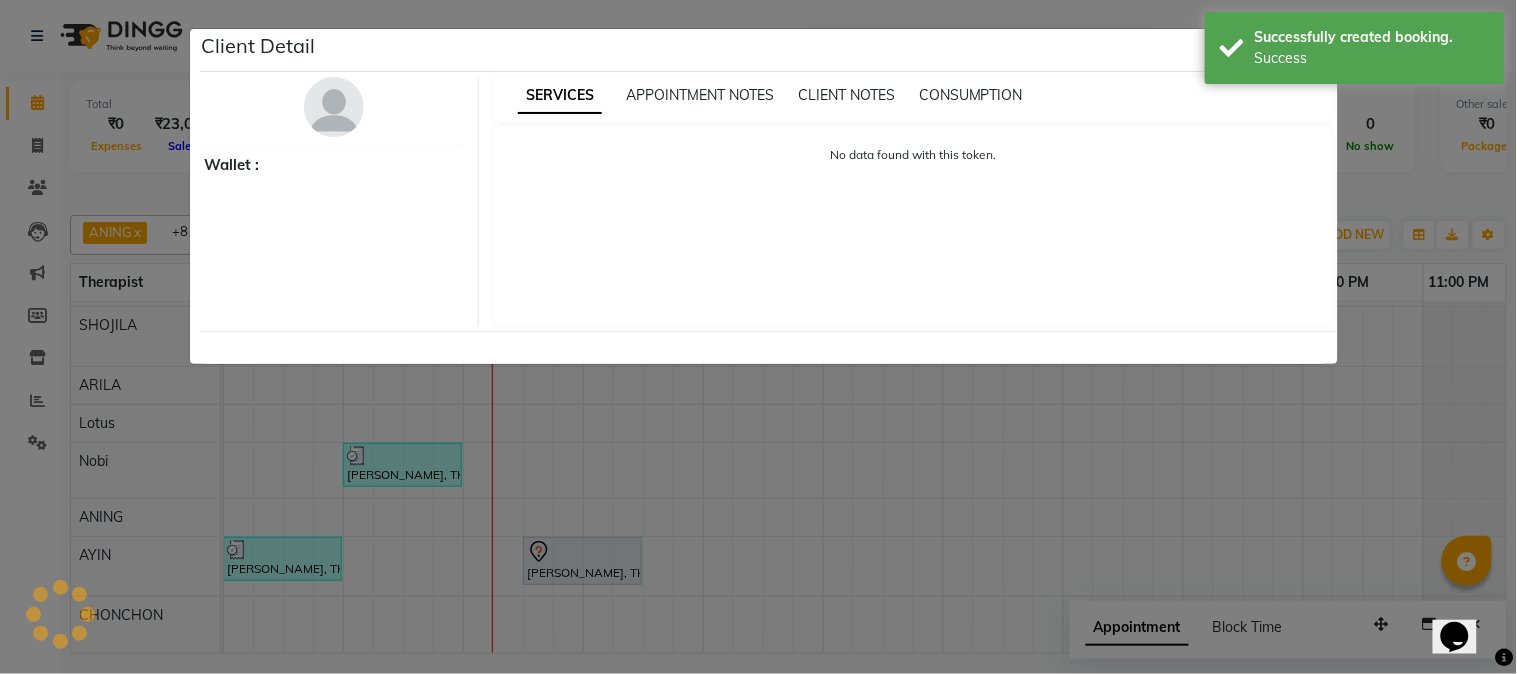 select on "7" 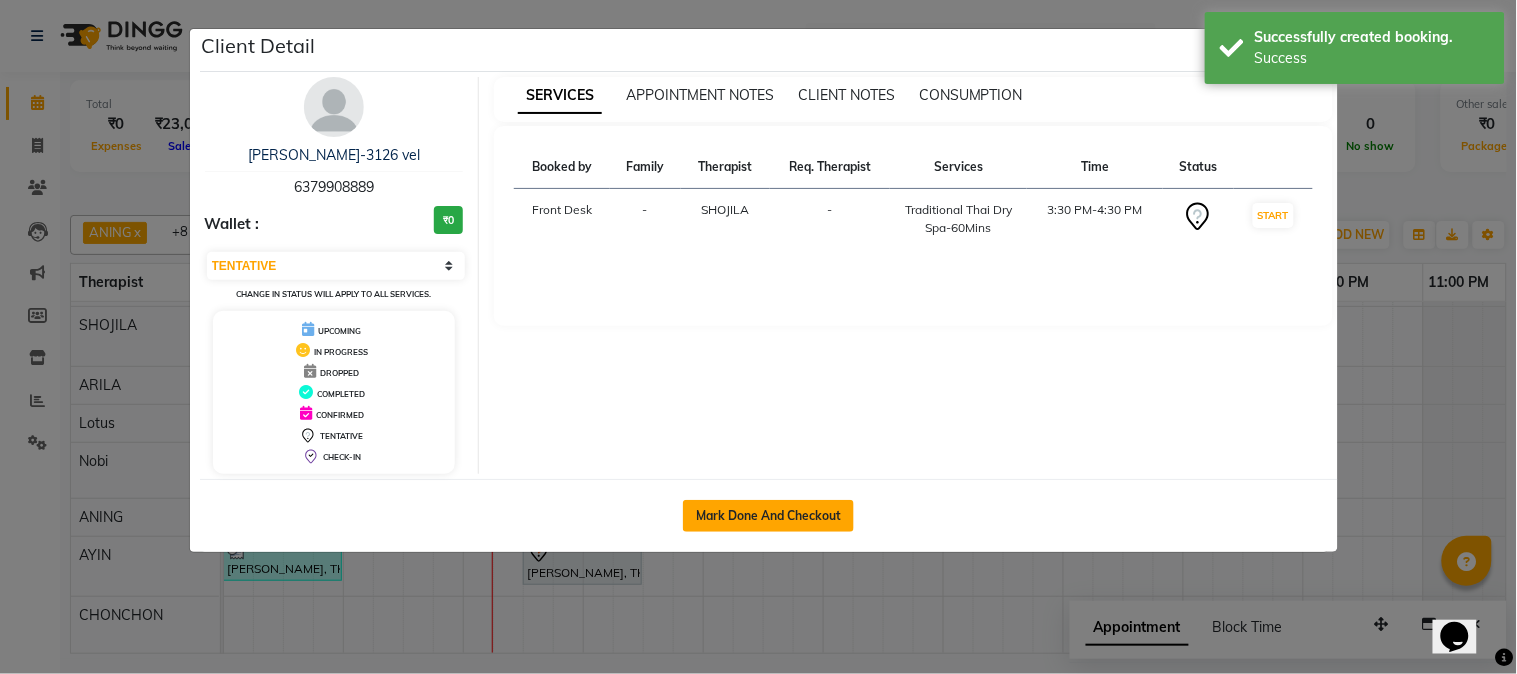 click on "Mark Done And Checkout" 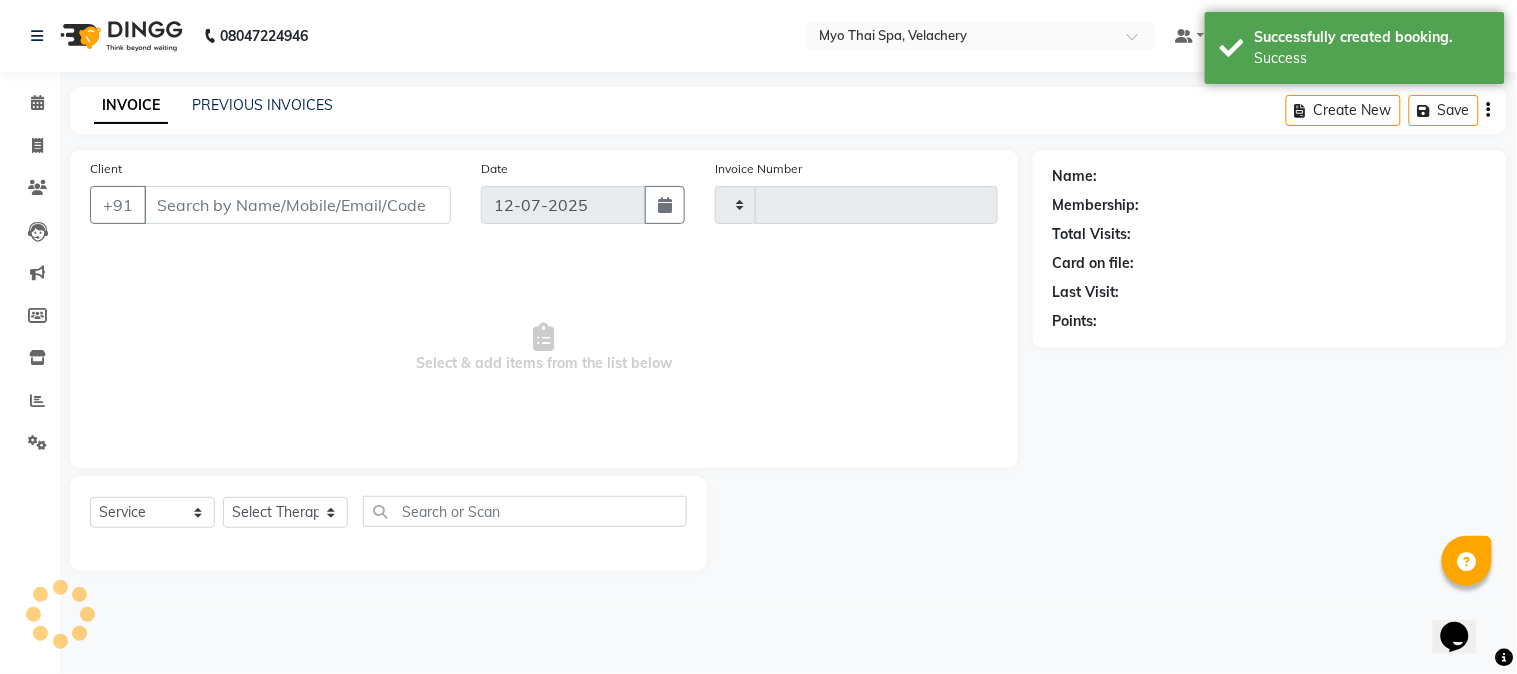 type on "1066" 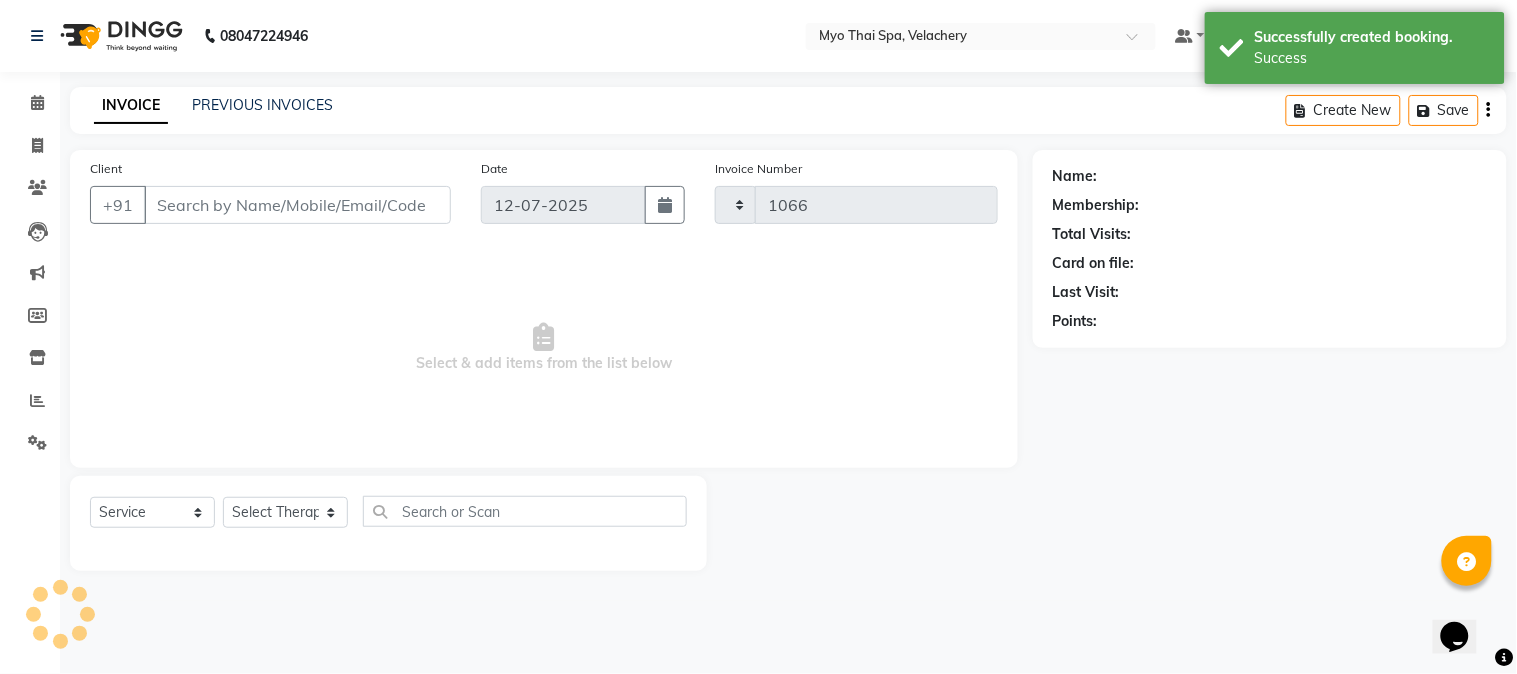 select on "5554" 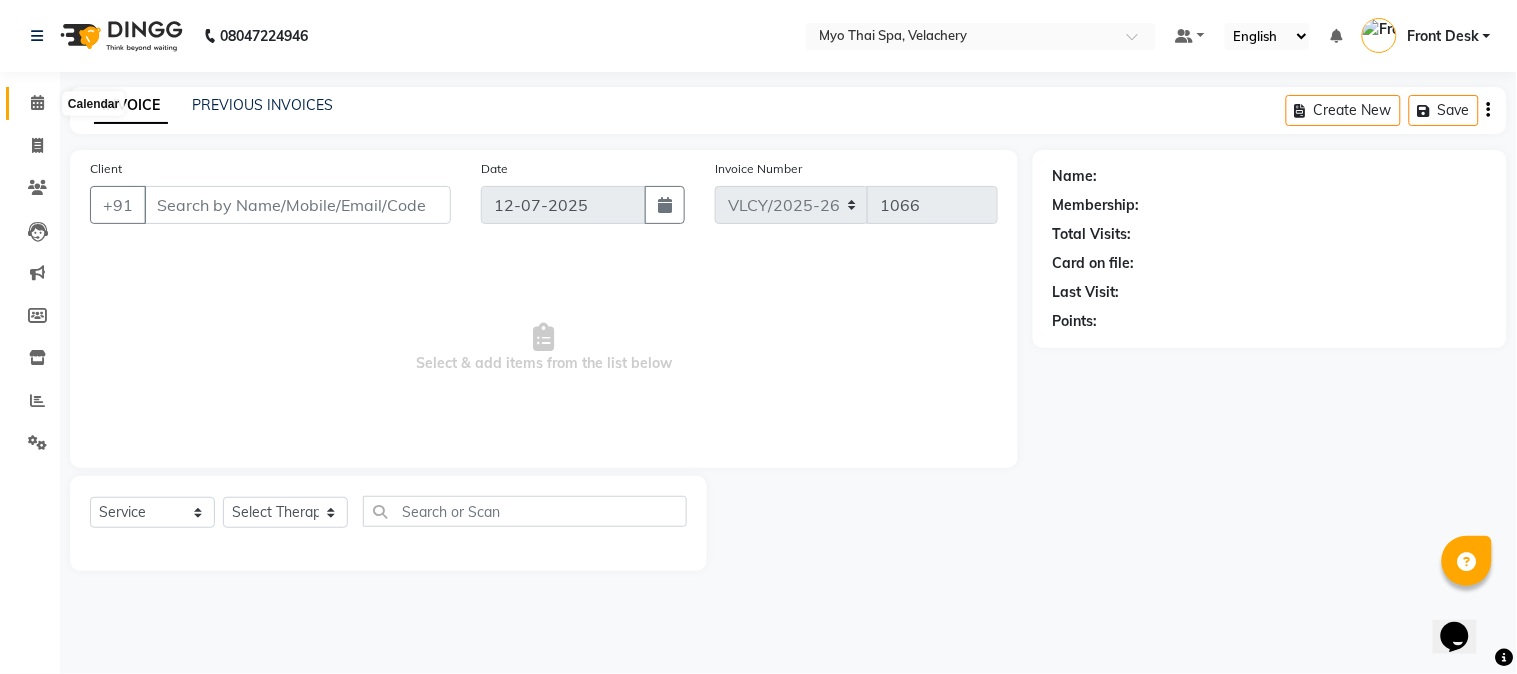 click 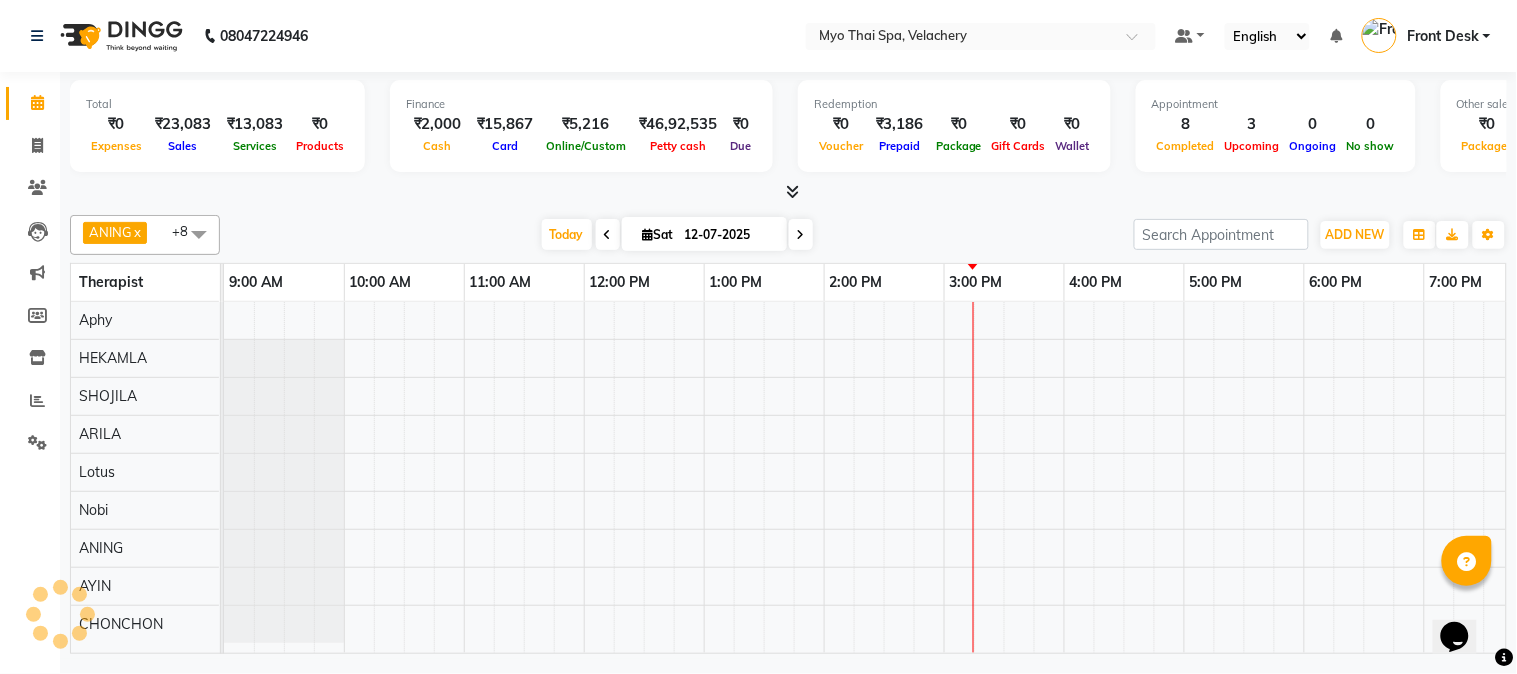 scroll, scrollTop: 0, scrollLeft: 0, axis: both 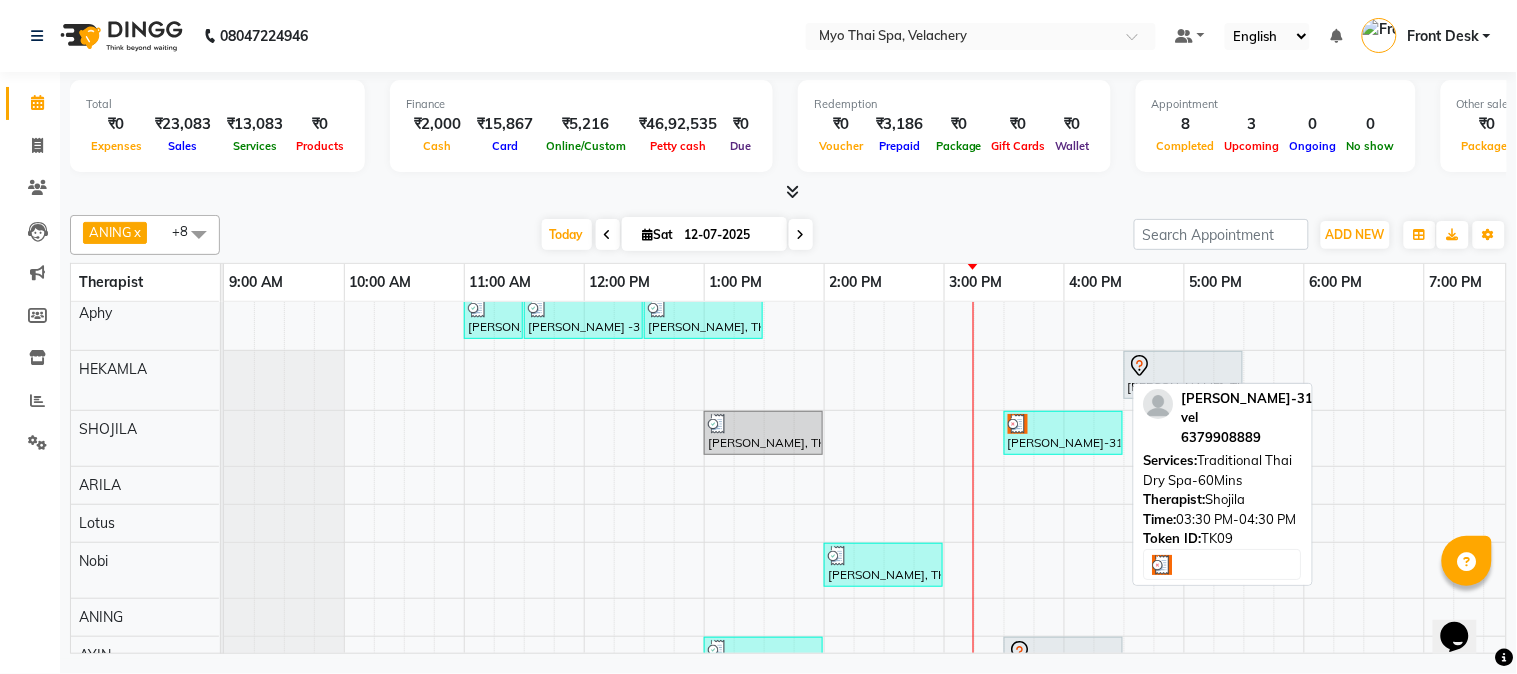 click on "[PERSON_NAME]-3126 vel, TK09, 03:30 PM-04:30 PM, Traditional Thai Dry Spa-60Mins" at bounding box center [1063, 433] 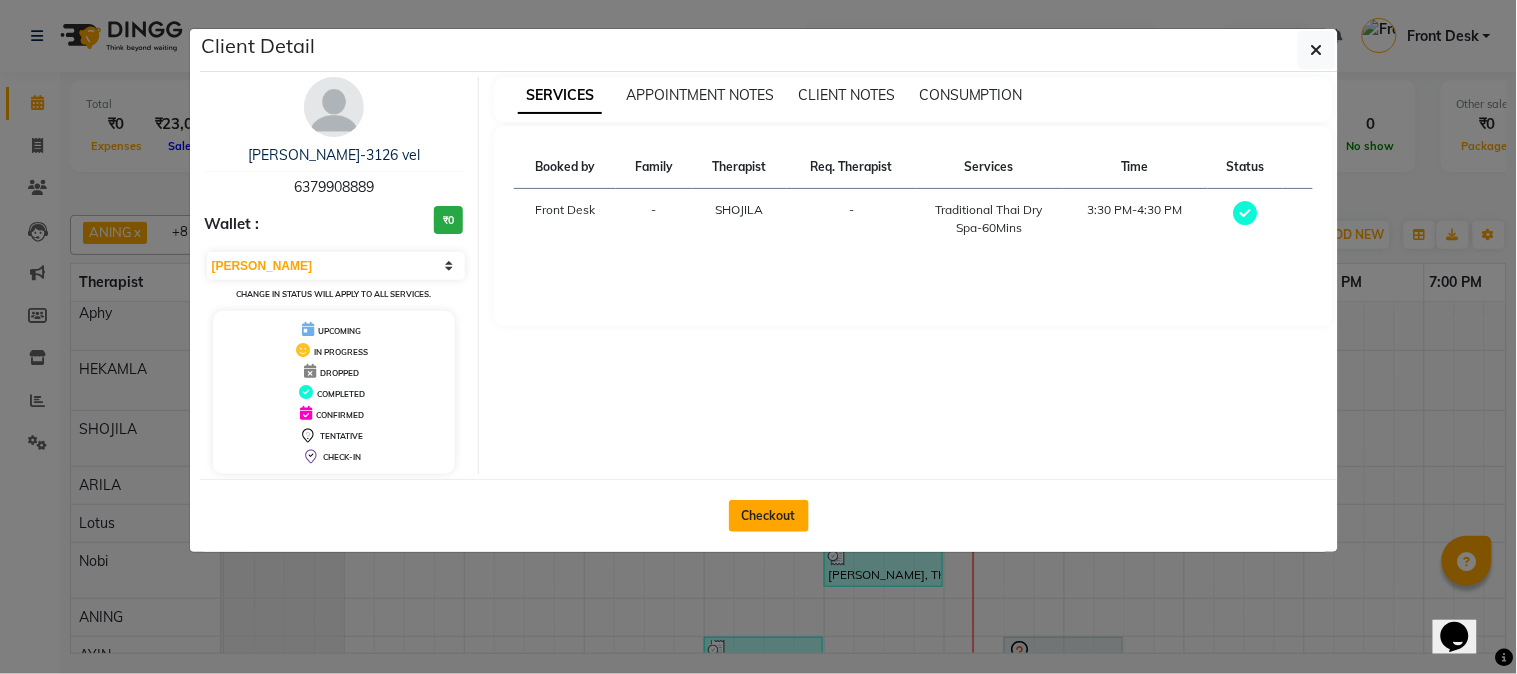 click on "Checkout" 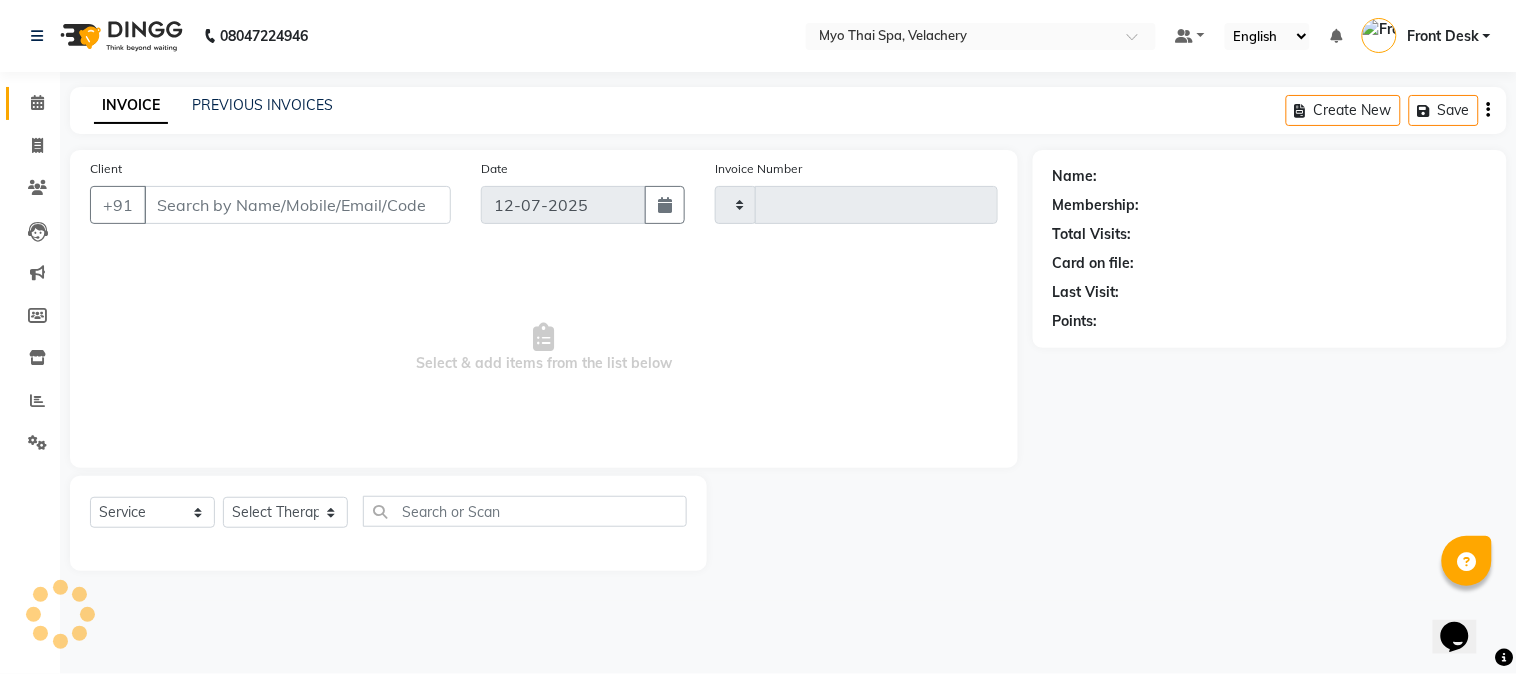 type on "1066" 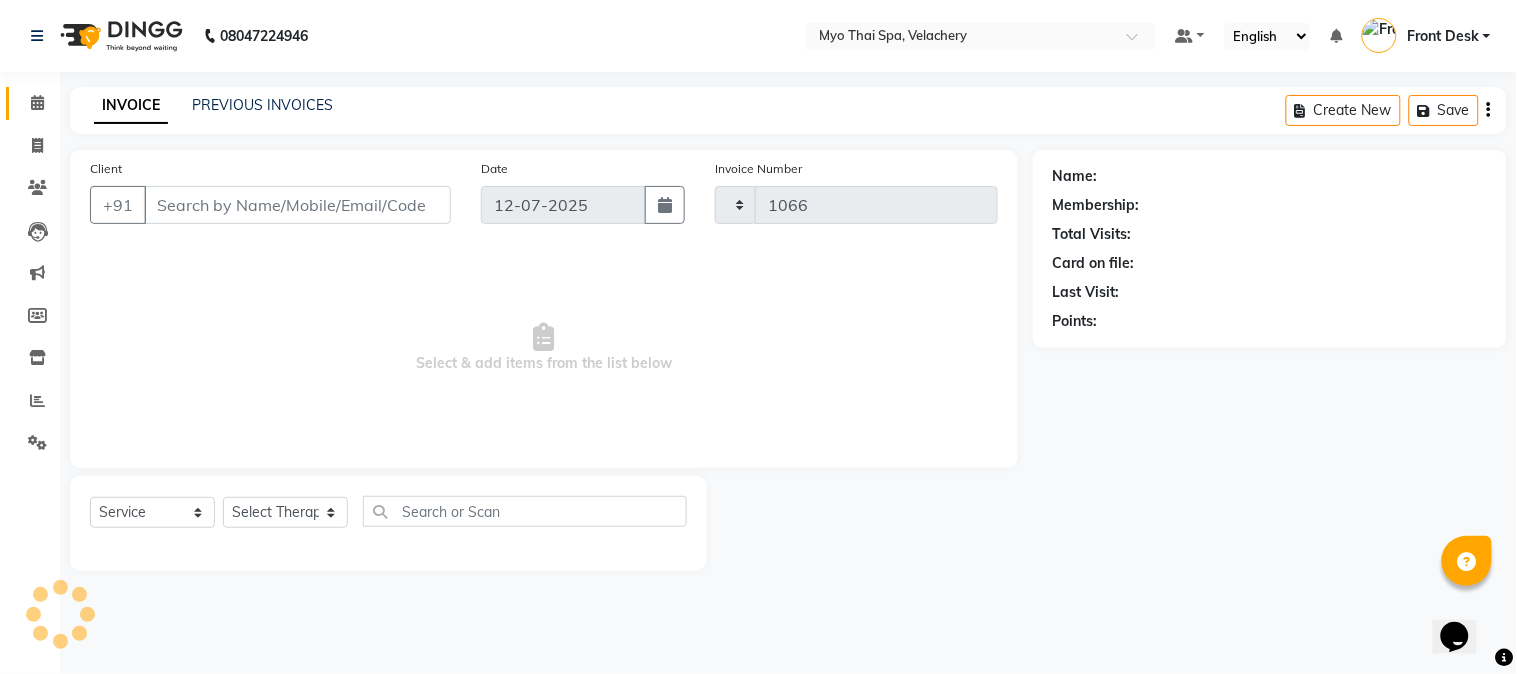 select on "5554" 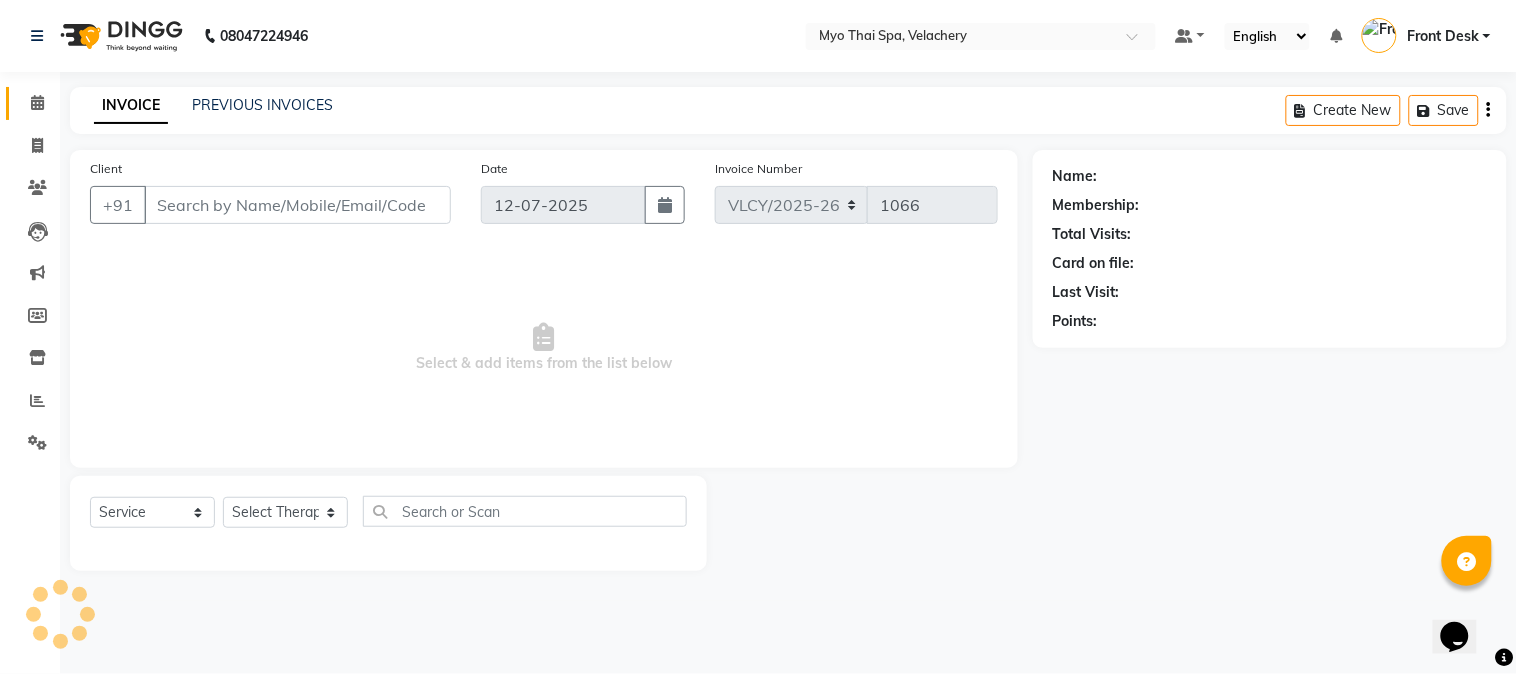 type on "6379908889" 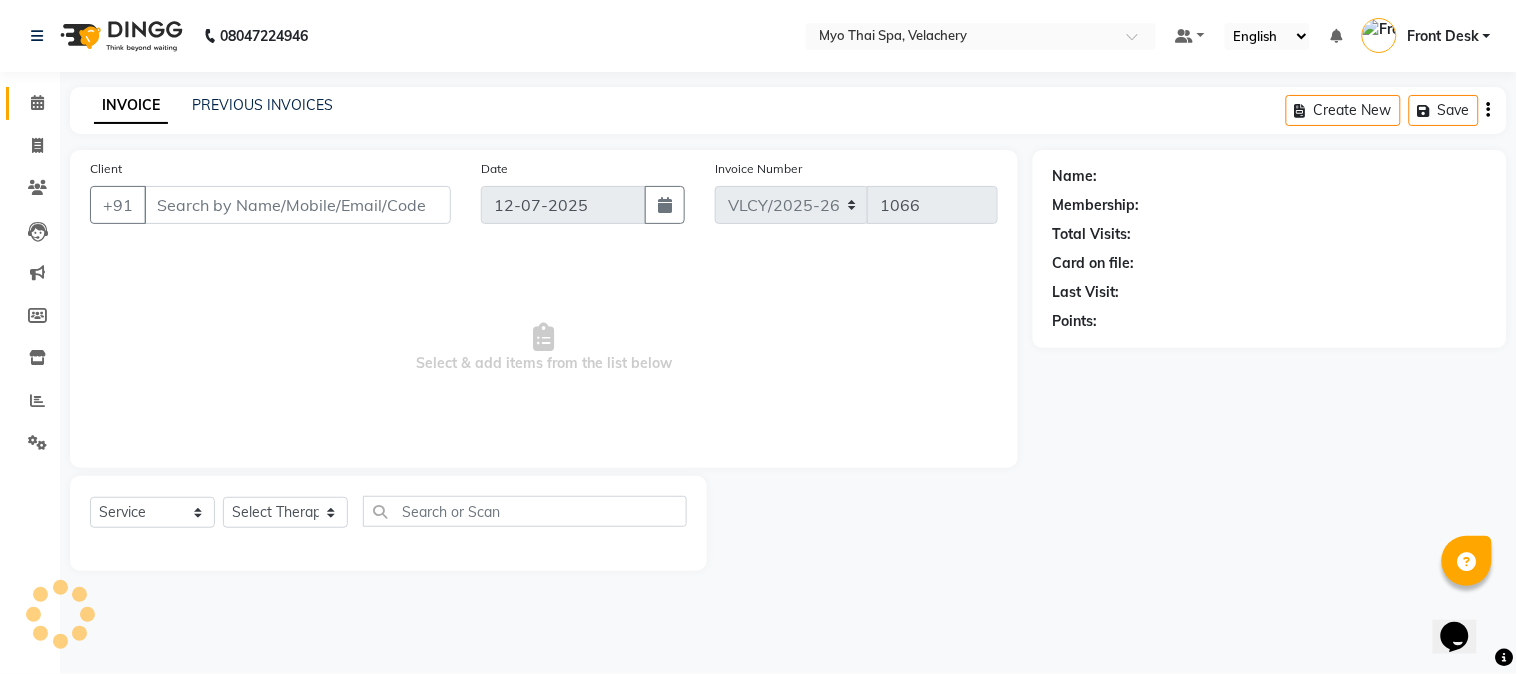 select on "37460" 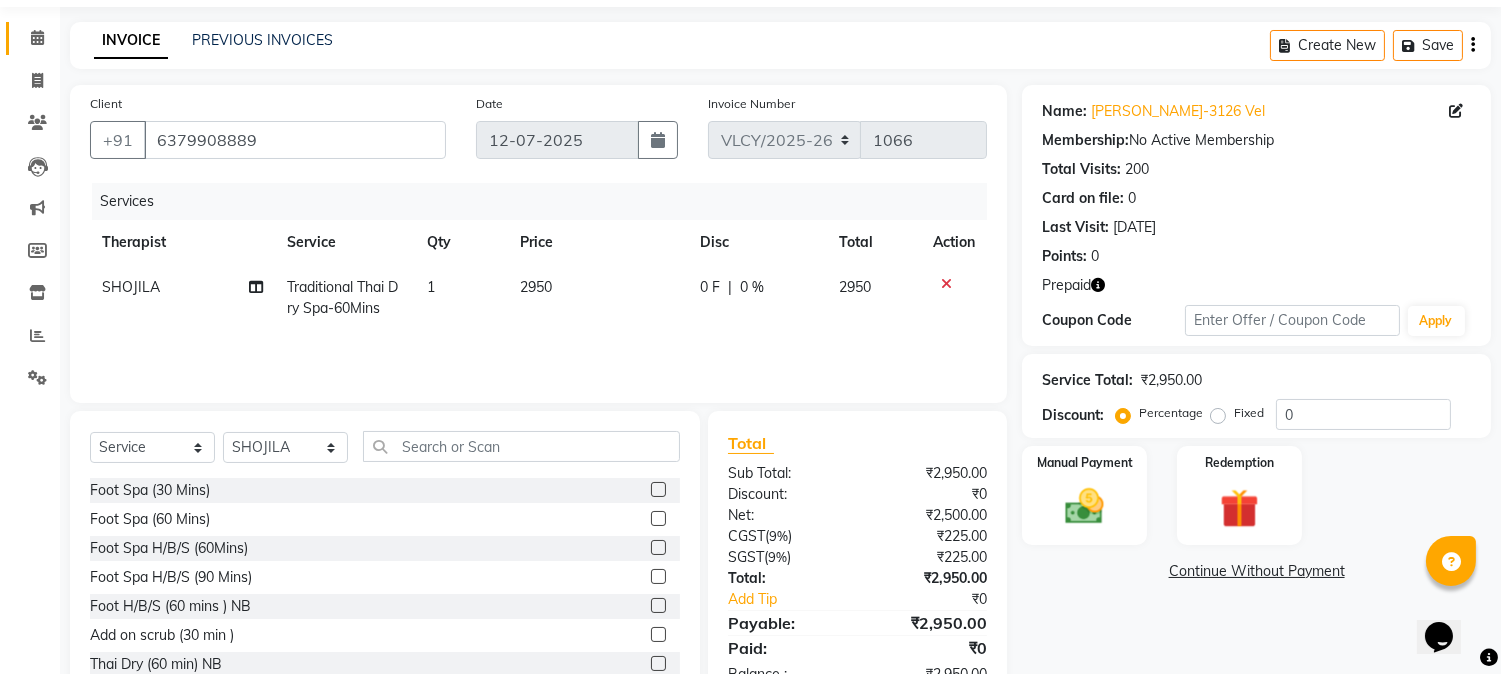 scroll, scrollTop: 126, scrollLeft: 0, axis: vertical 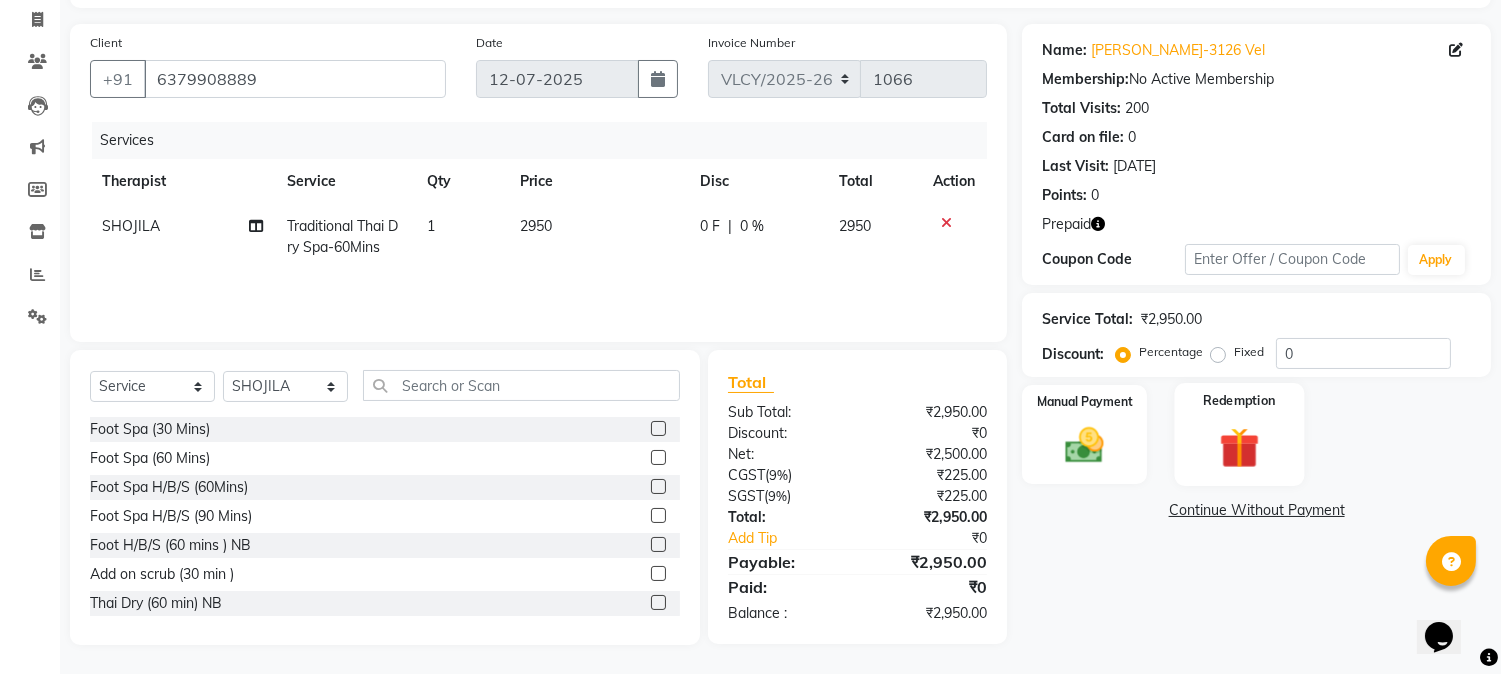 click 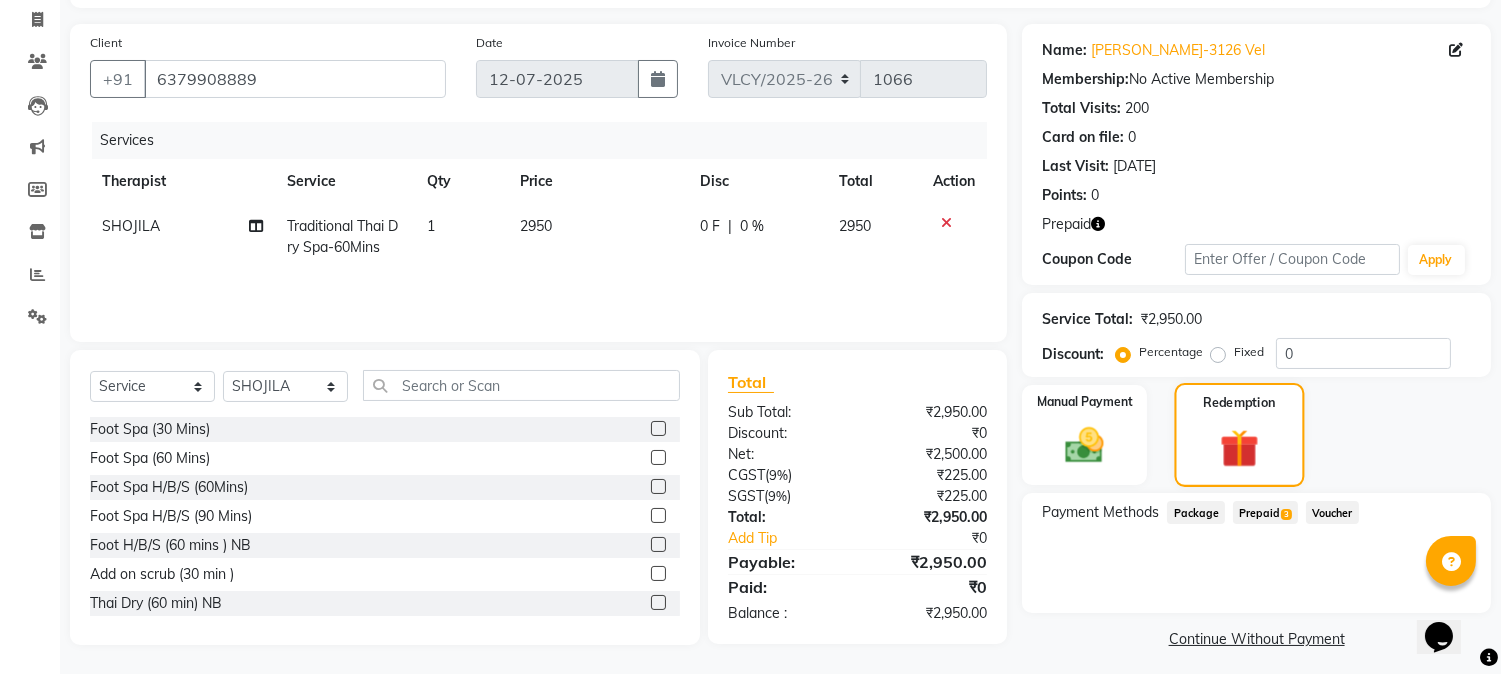 scroll, scrollTop: 134, scrollLeft: 0, axis: vertical 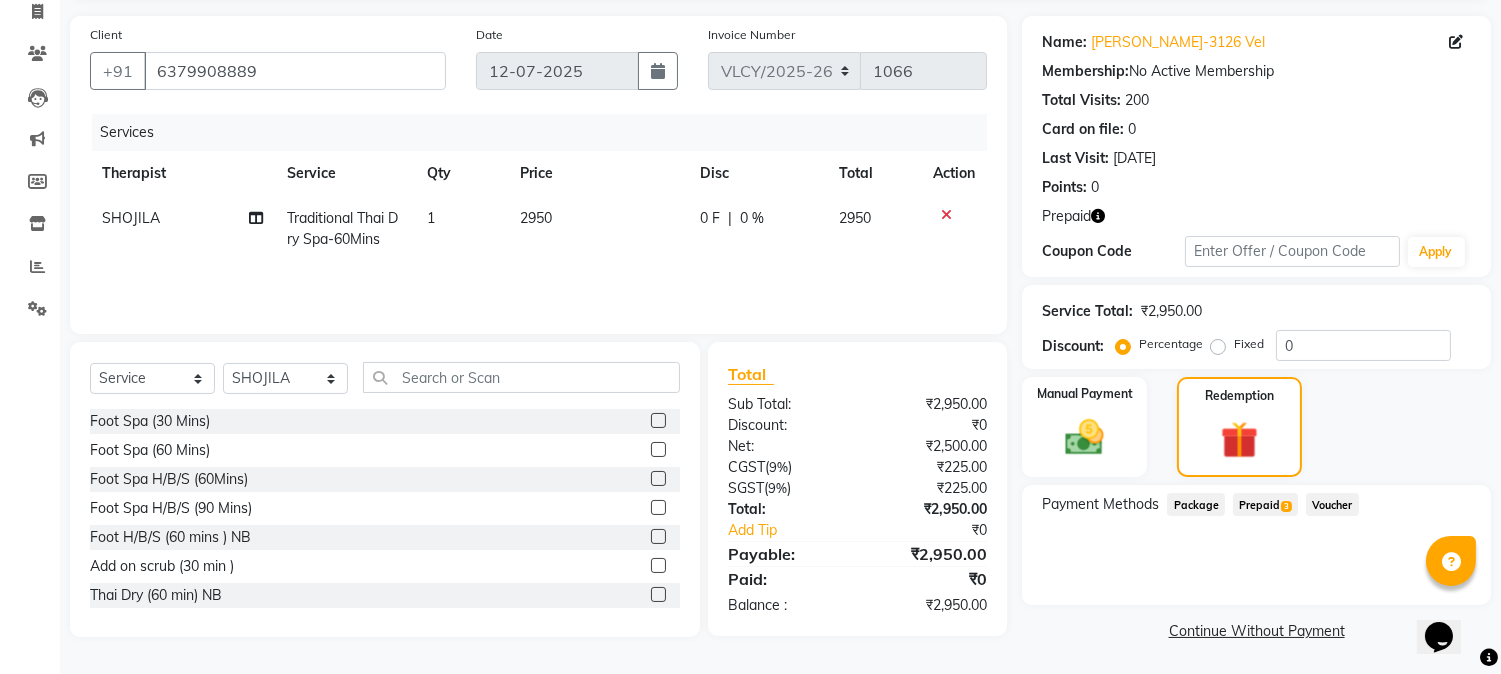 click on "Prepaid  3" 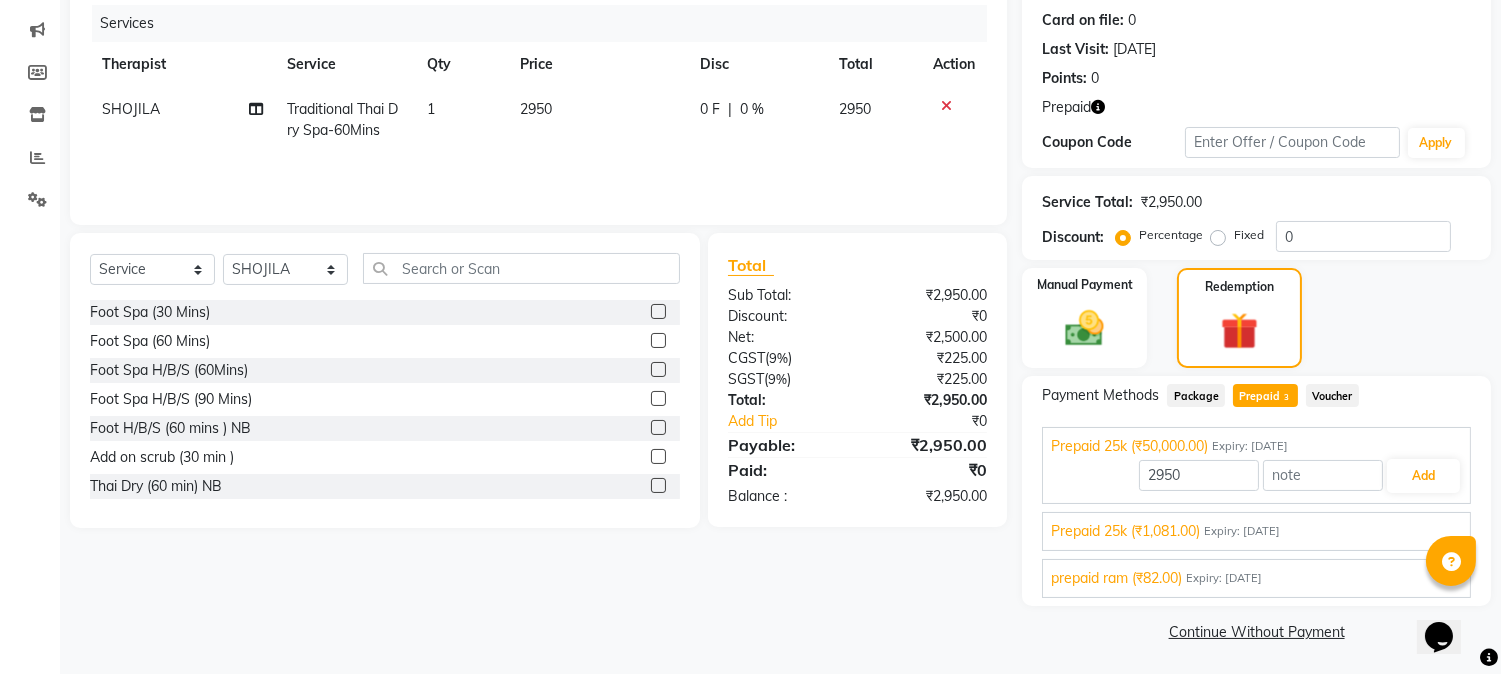 scroll, scrollTop: 245, scrollLeft: 0, axis: vertical 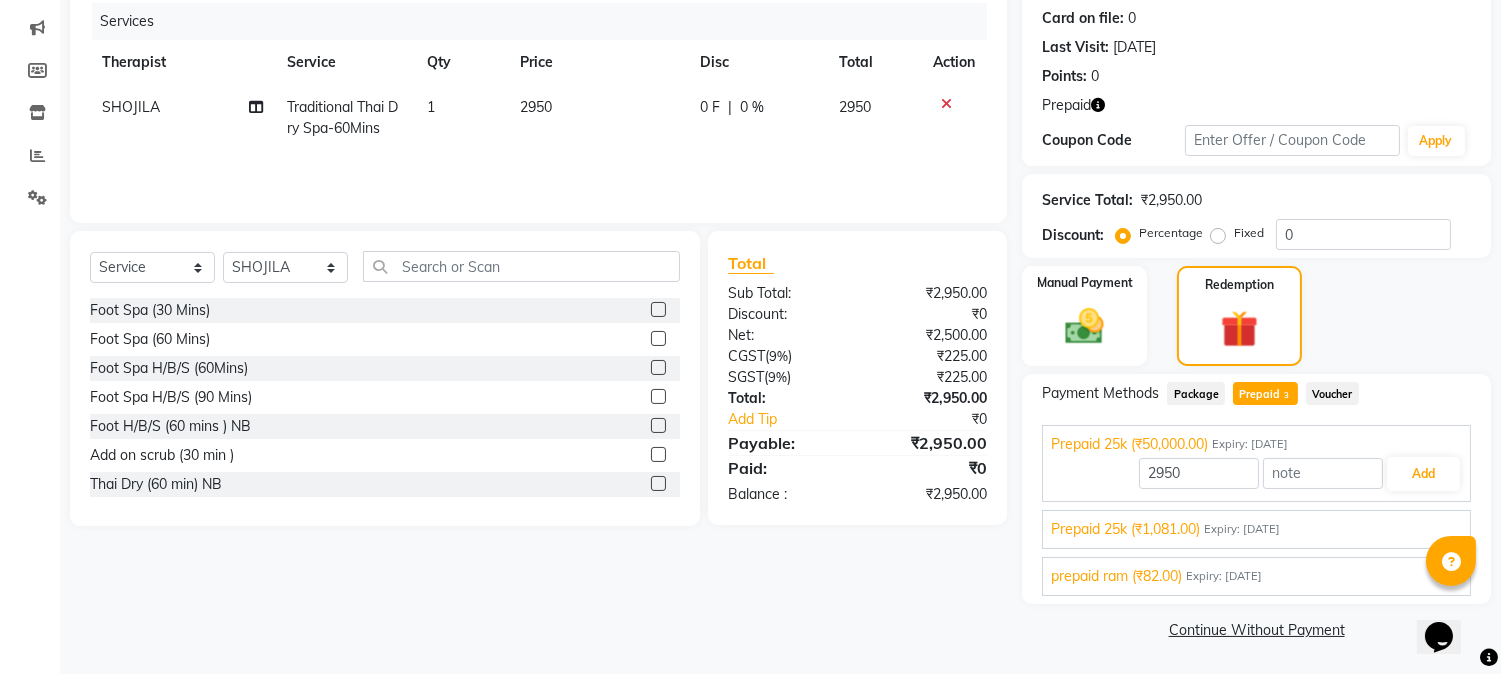 click on "Prepaid 25k (₹1,081.00) Expiry: [DATE]" at bounding box center [1256, 529] 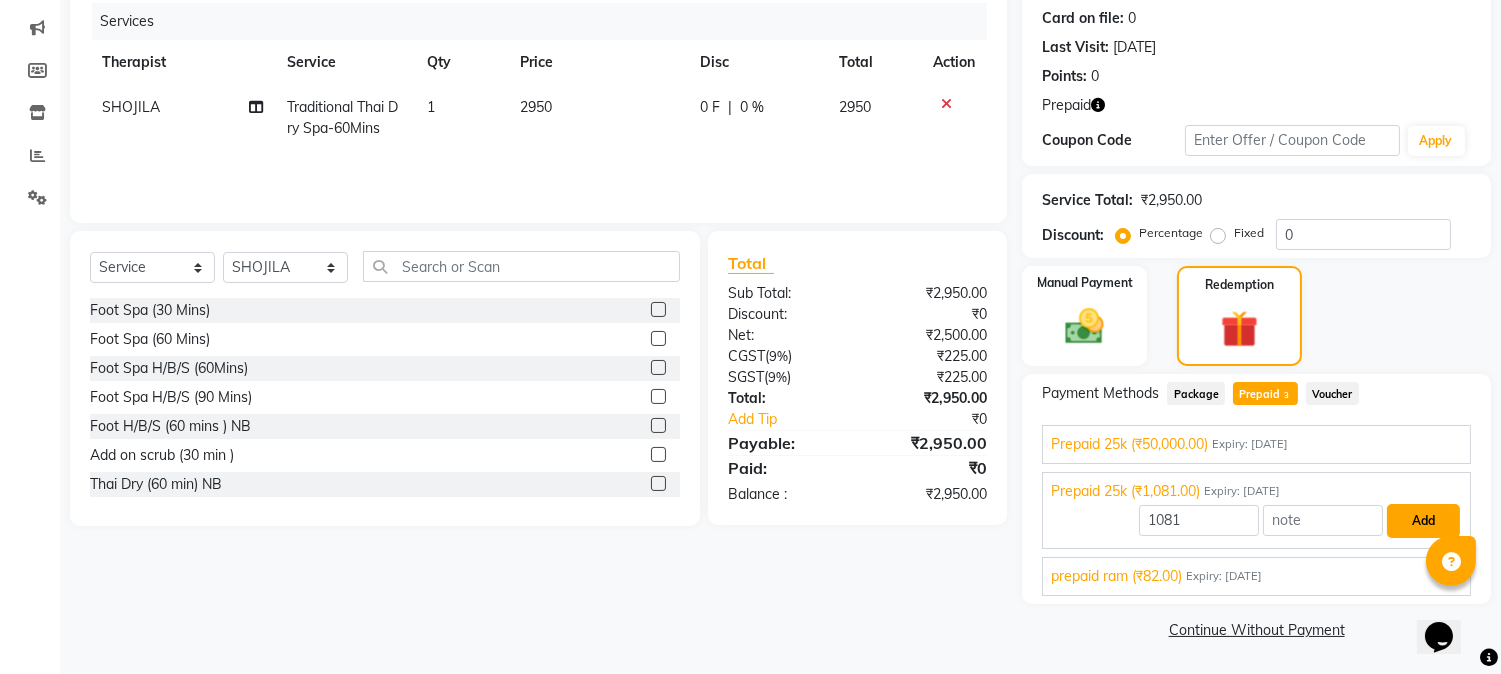 click on "Add" at bounding box center [1423, 521] 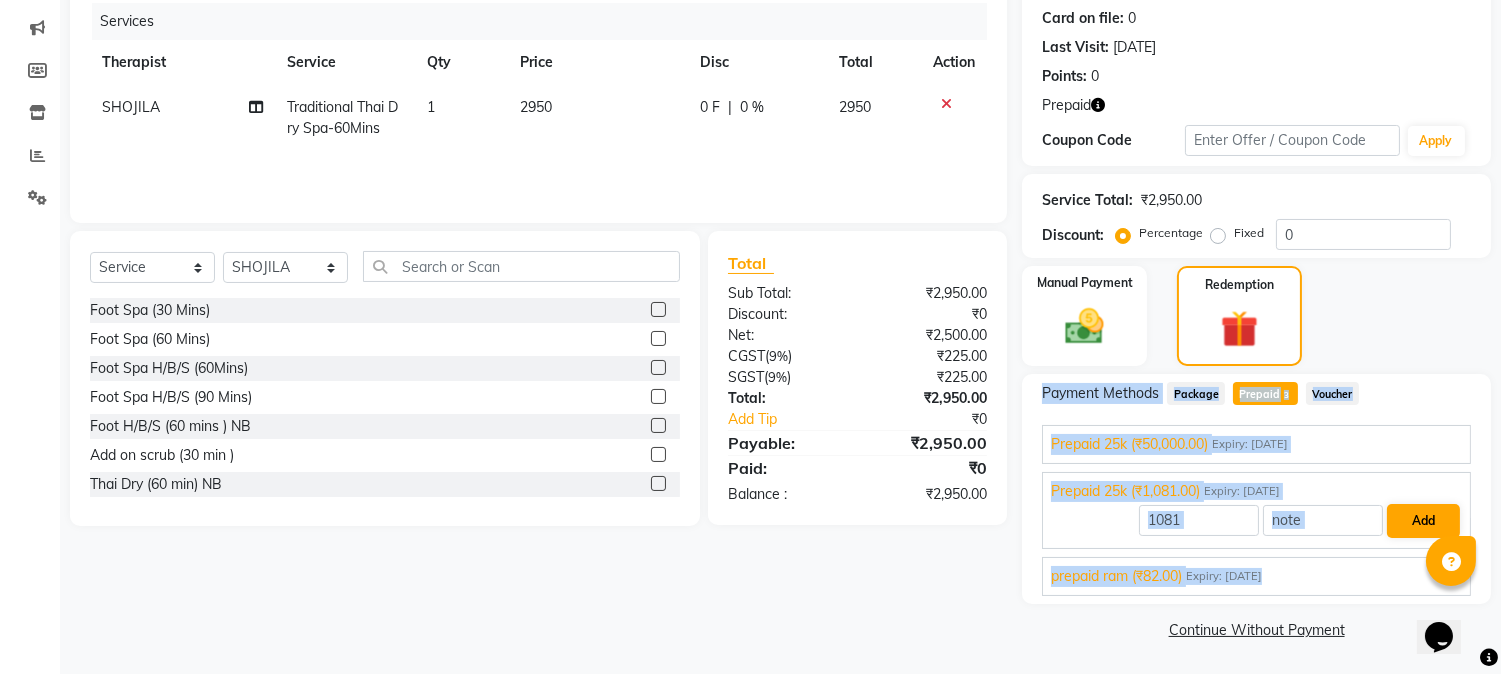 click on "Payment Methods  Package   Prepaid  3  Voucher  Prepaid 25k (₹50,000.00) Expiry: [DATE] 2950 Add Prepaid 25k (₹1,081.00) Expiry: [DATE] 1081 Add prepaid ram (₹82.00) Expiry: [DATE] 82 Add" 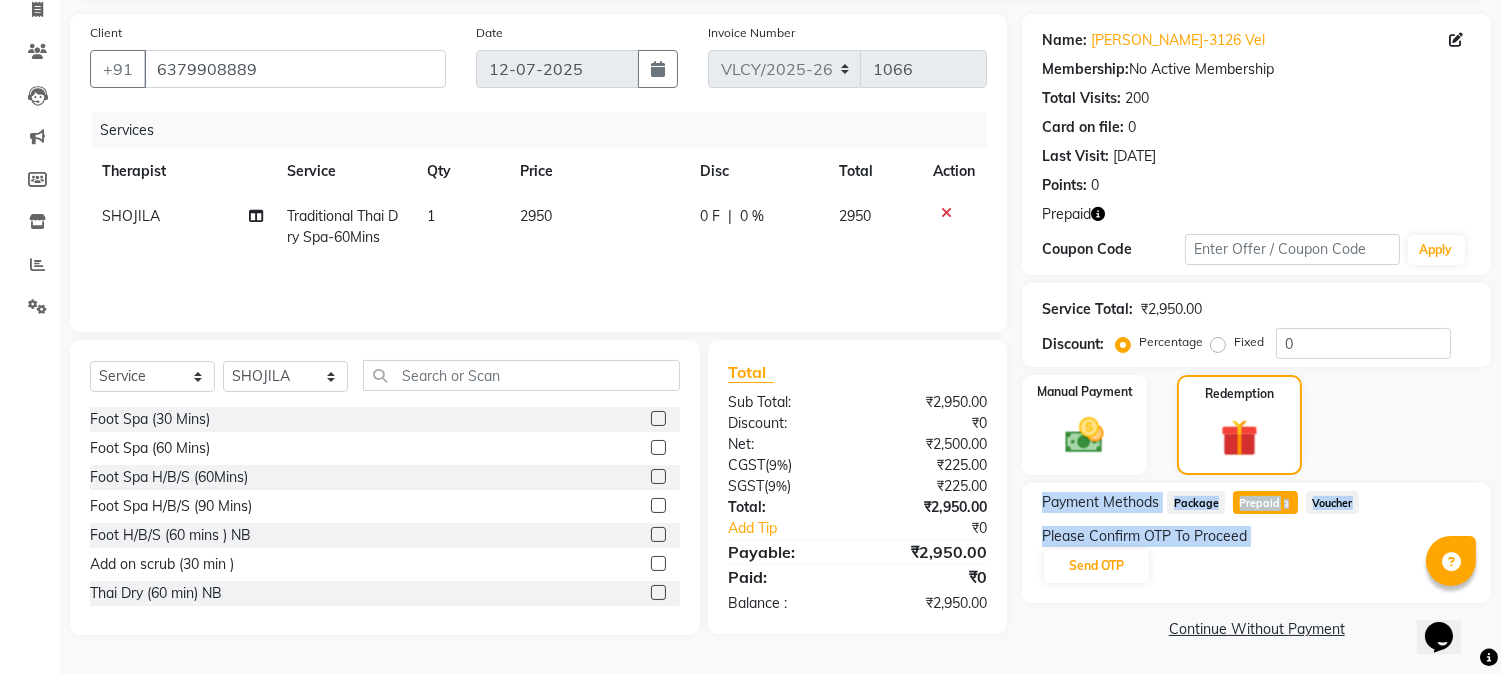 scroll, scrollTop: 134, scrollLeft: 0, axis: vertical 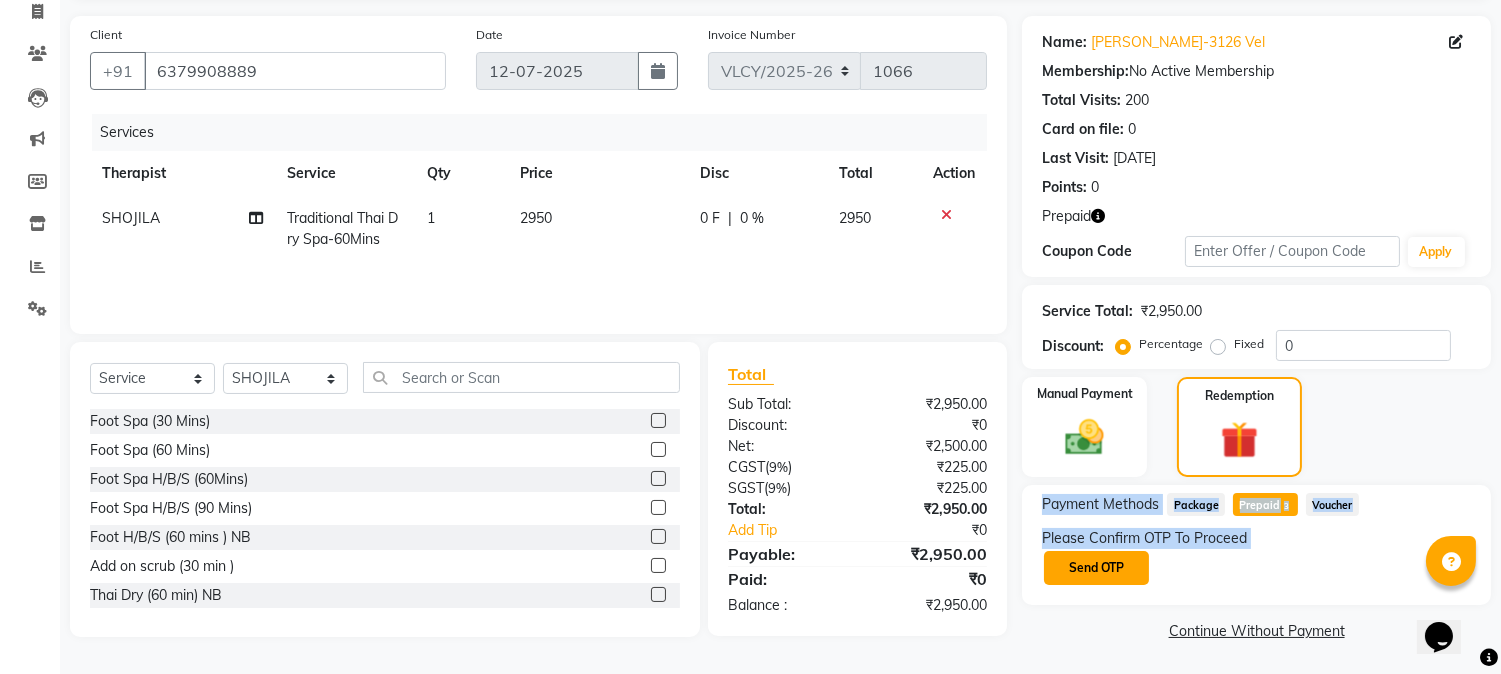 click on "Send OTP" 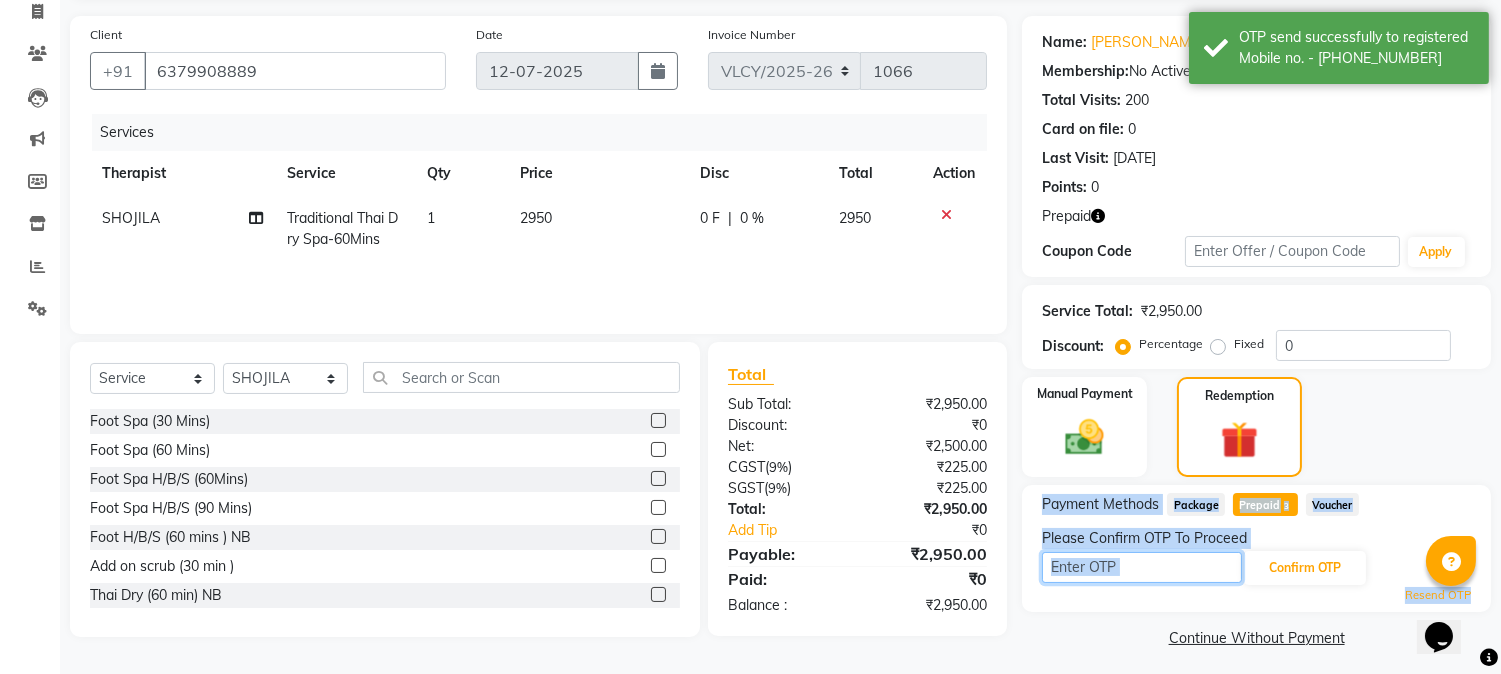 click at bounding box center [1142, 567] 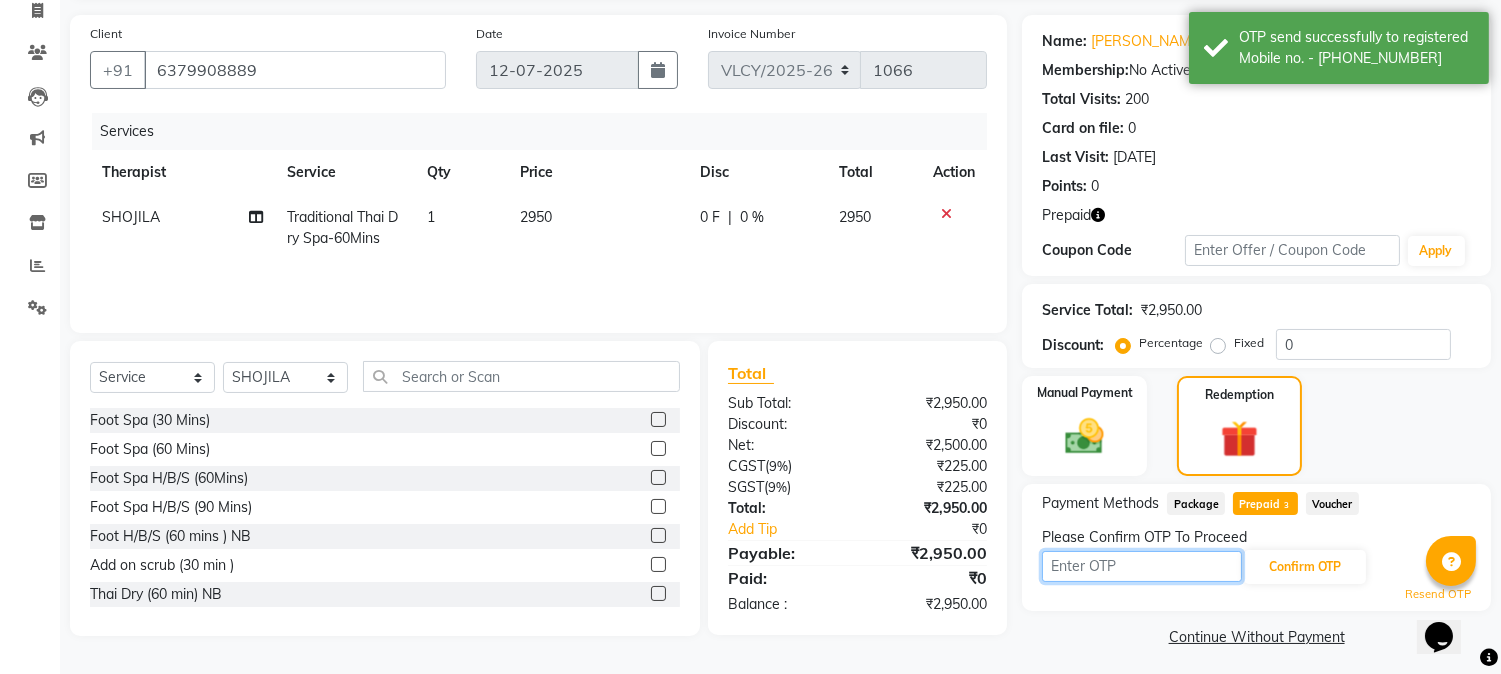 scroll, scrollTop: 141, scrollLeft: 0, axis: vertical 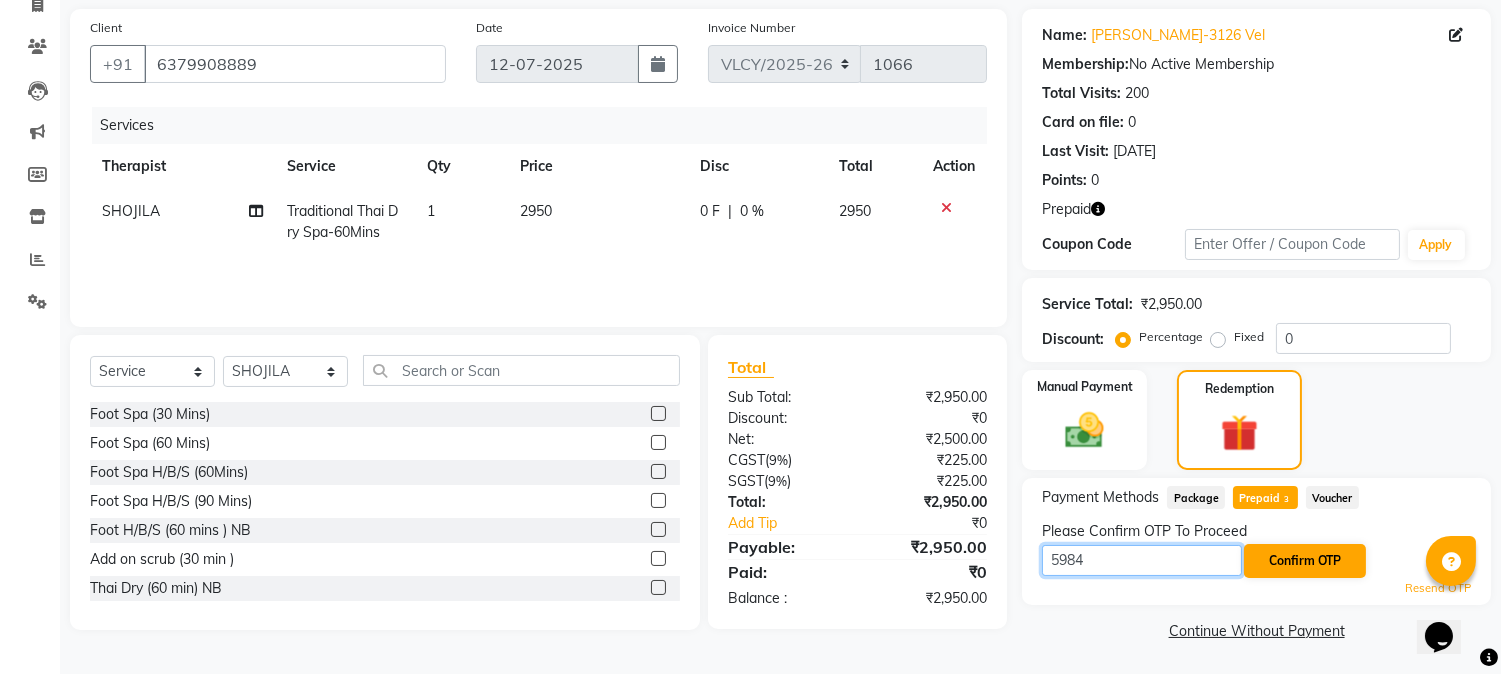 type on "5984" 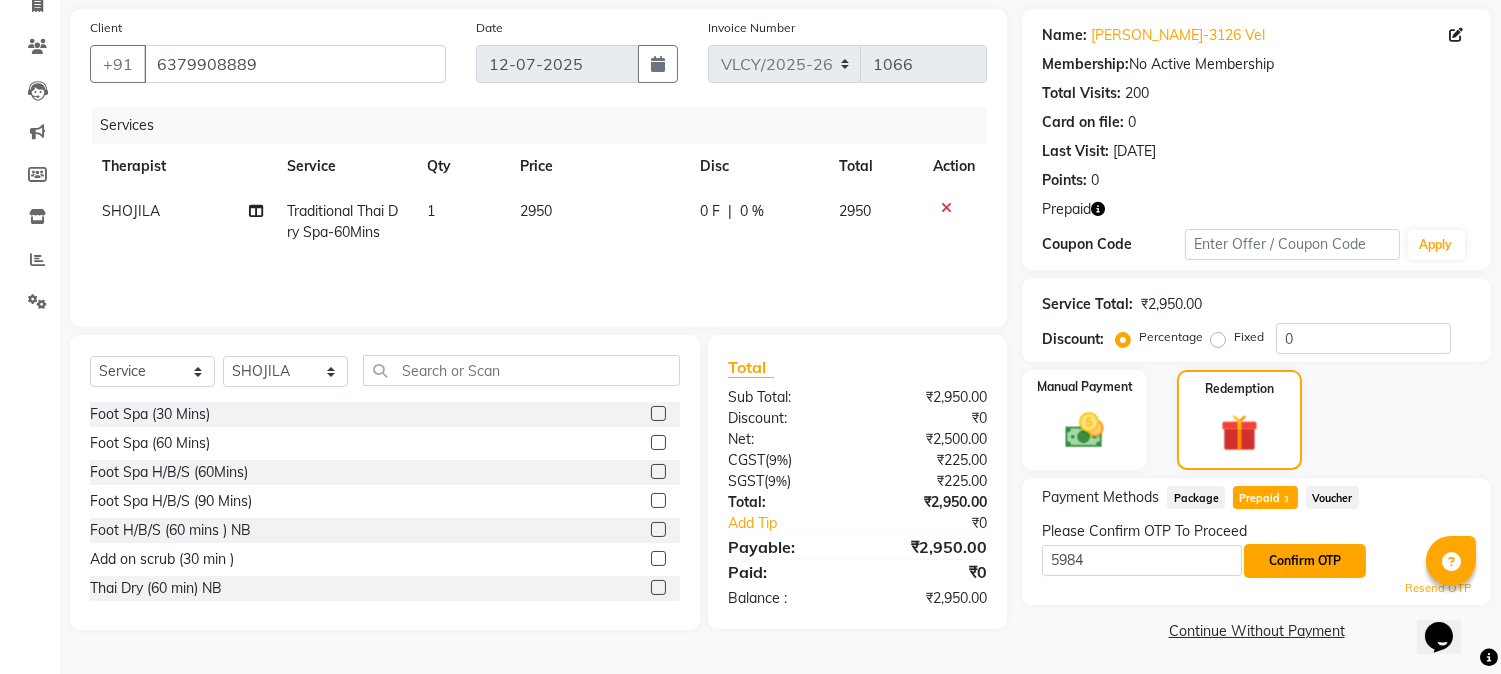 click on "Confirm OTP" 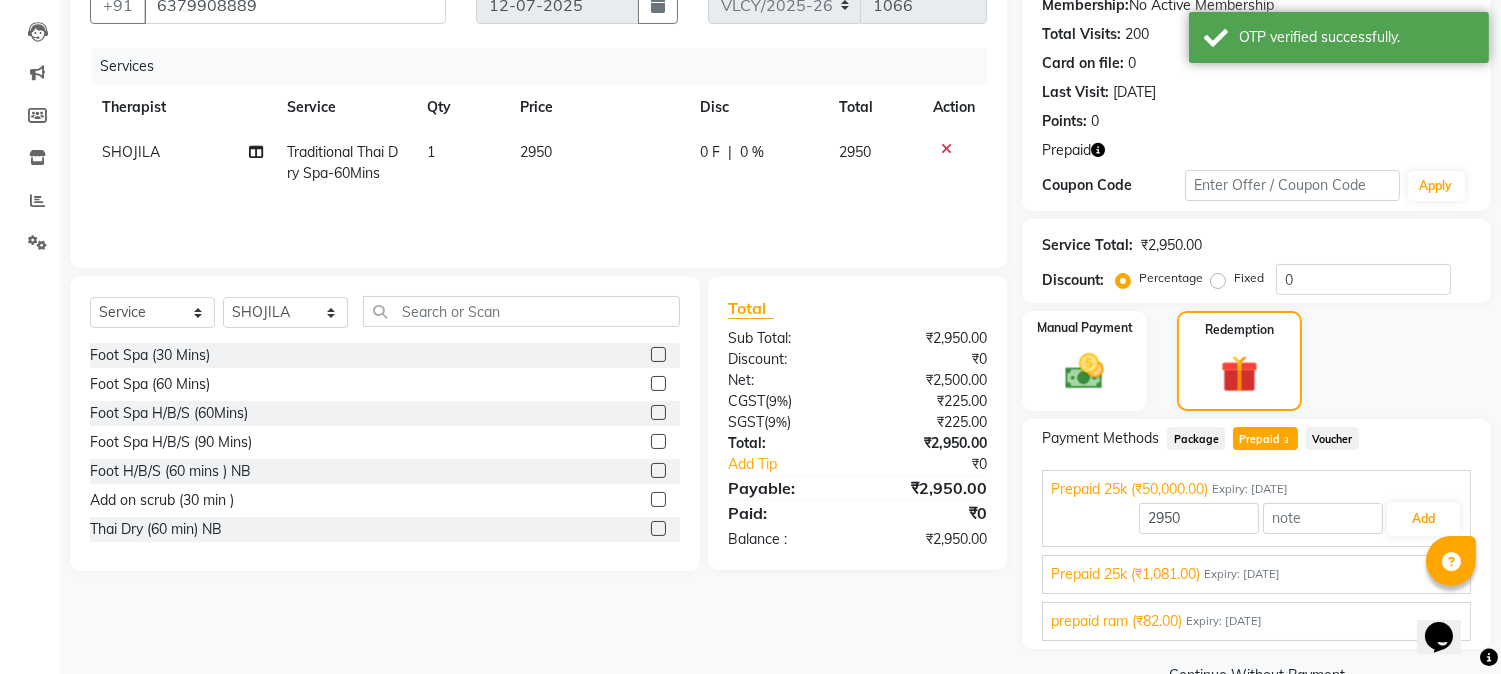 scroll, scrollTop: 245, scrollLeft: 0, axis: vertical 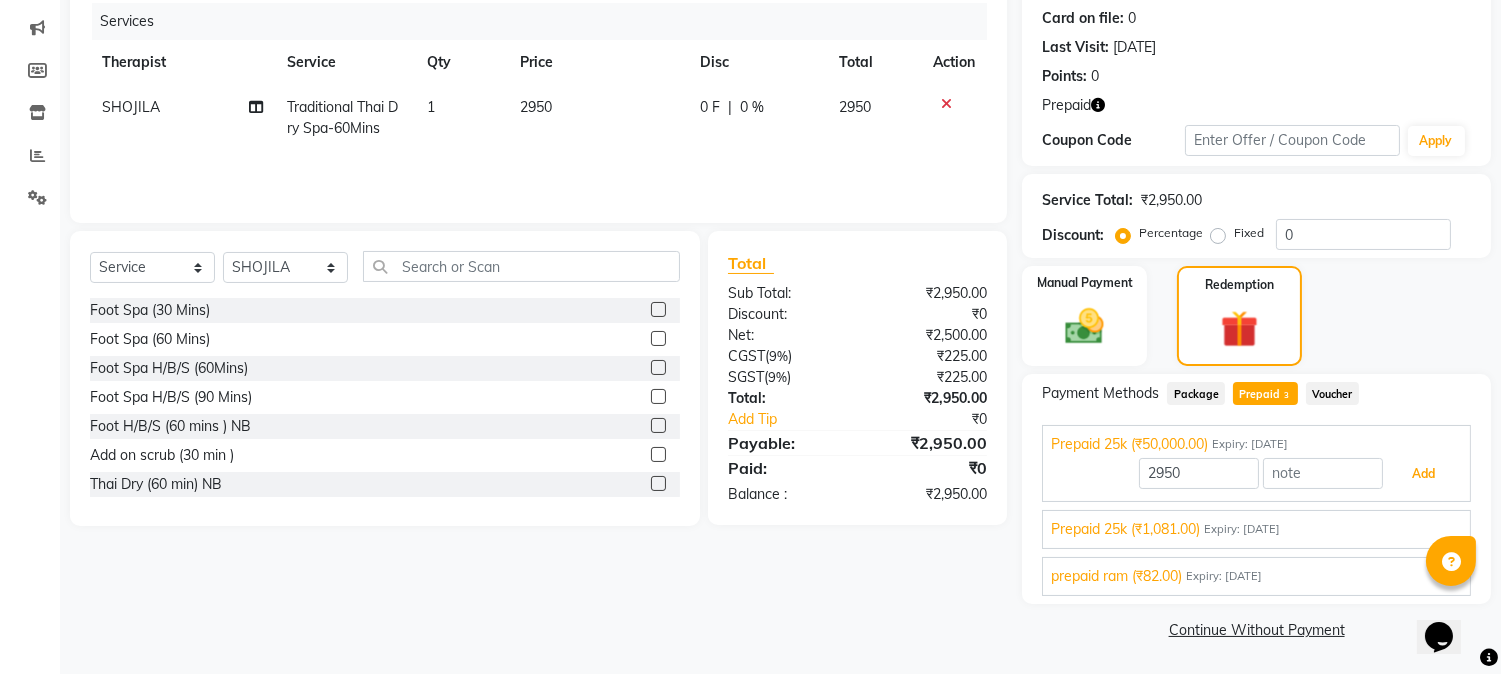 click on "Add" at bounding box center (1423, 474) 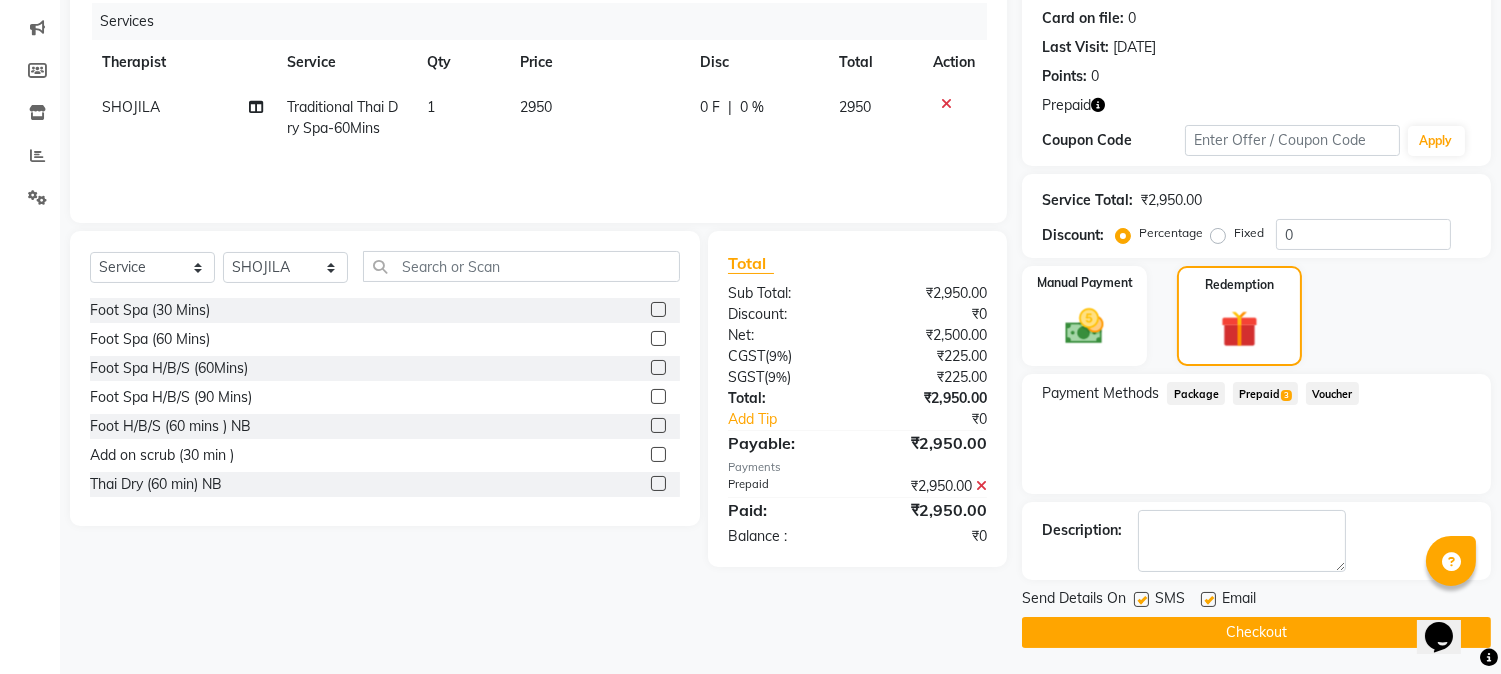 click on "Checkout" 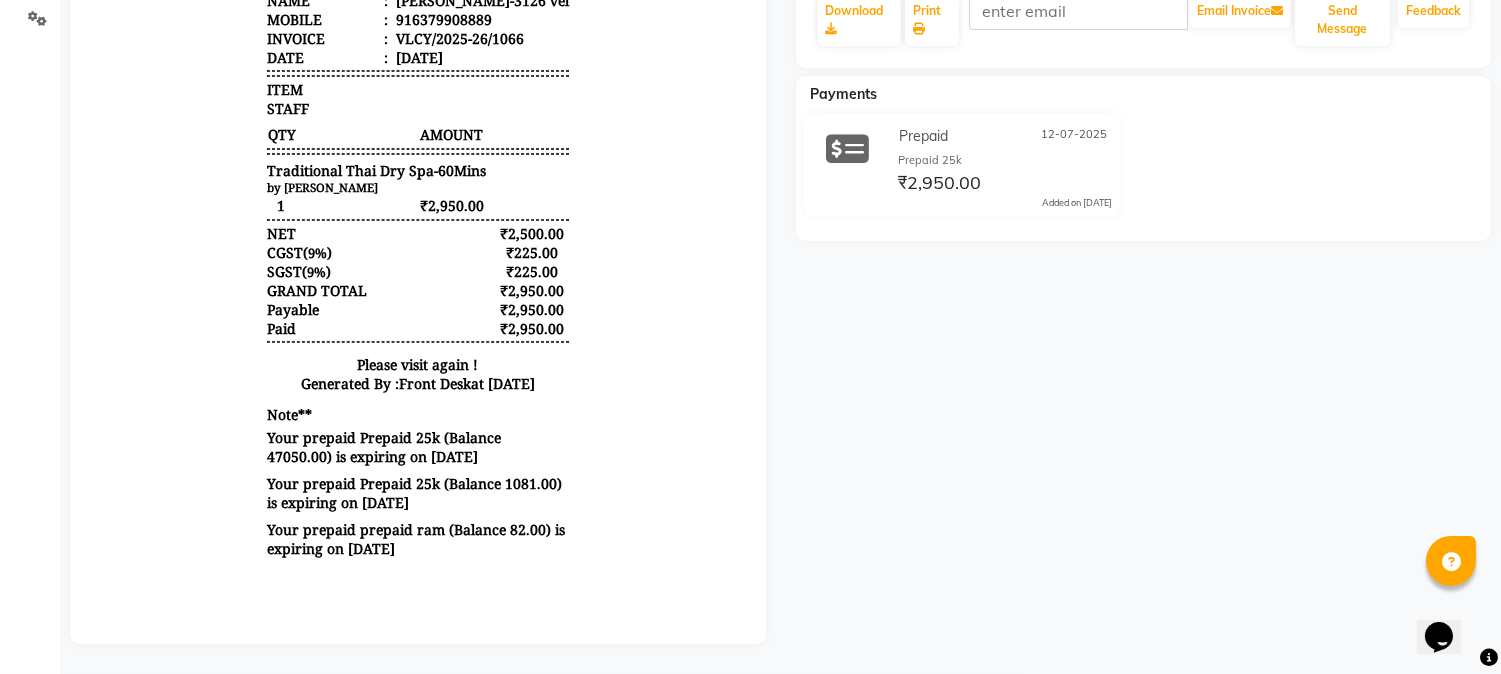 scroll, scrollTop: 0, scrollLeft: 0, axis: both 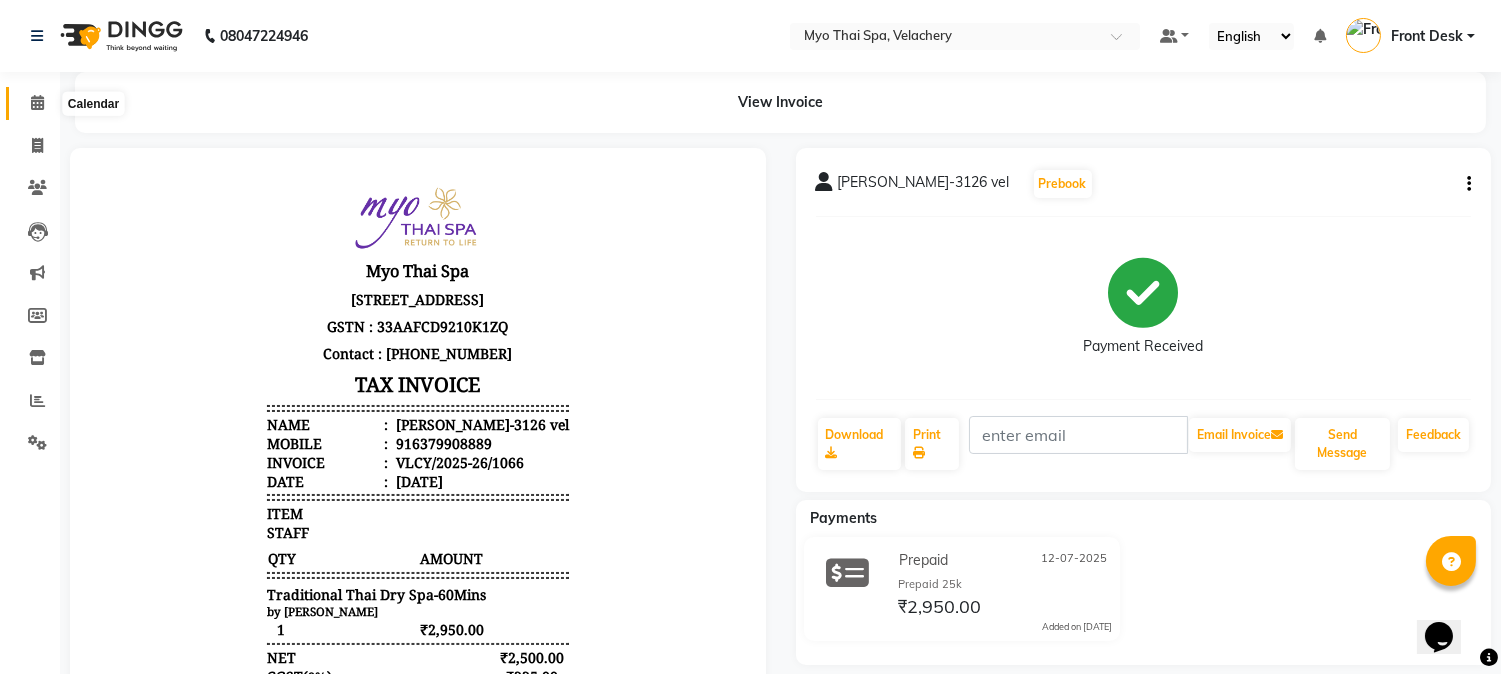 click 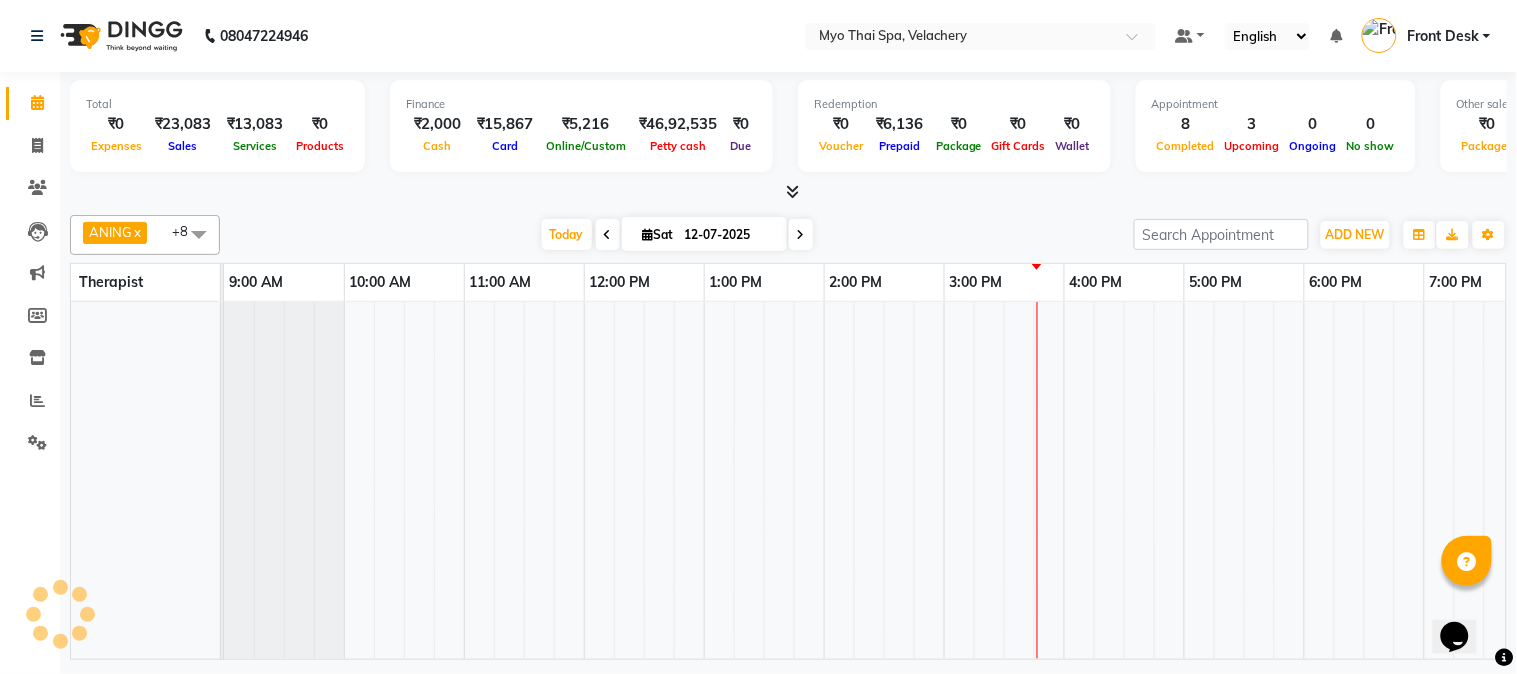 scroll, scrollTop: 0, scrollLeft: 0, axis: both 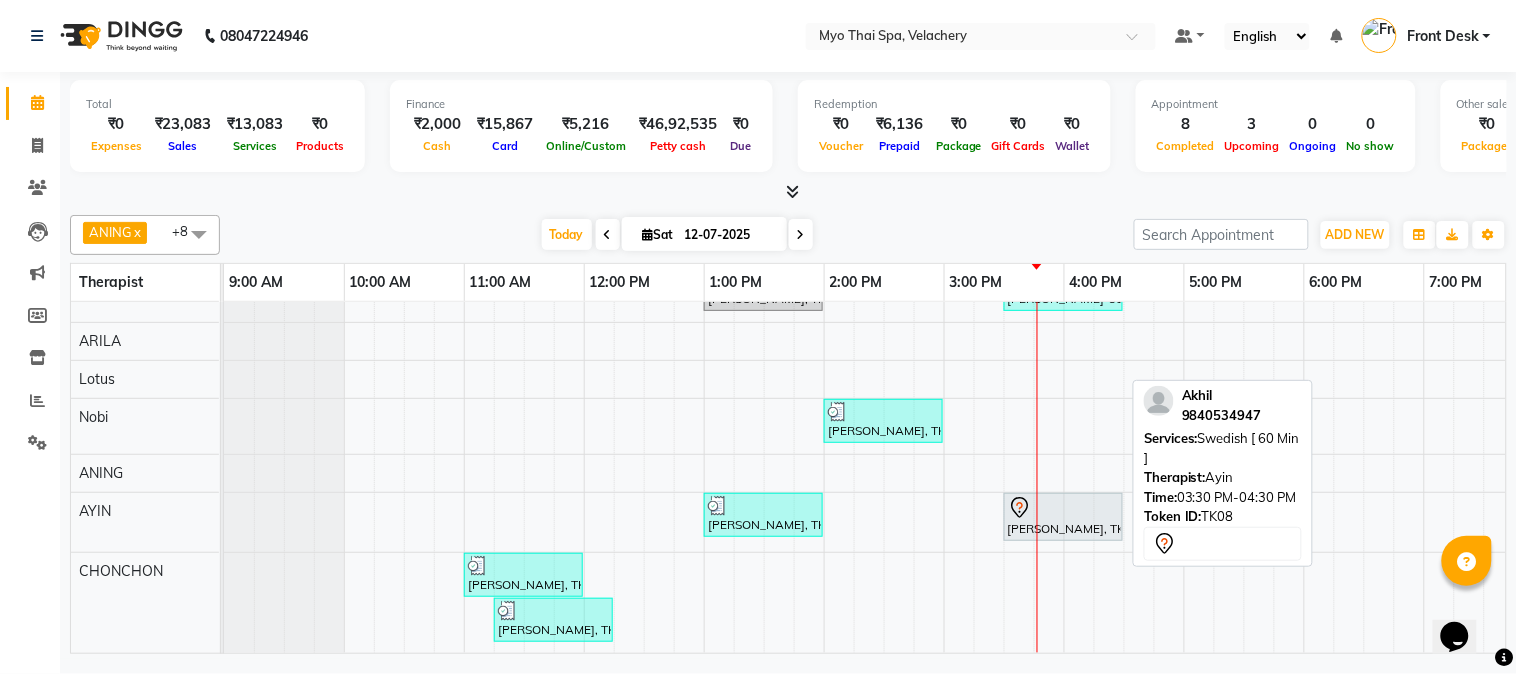click on "[PERSON_NAME], TK08, 03:30 PM-04:30 PM, [DEMOGRAPHIC_DATA] [ 60 Min ]" at bounding box center (1063, 517) 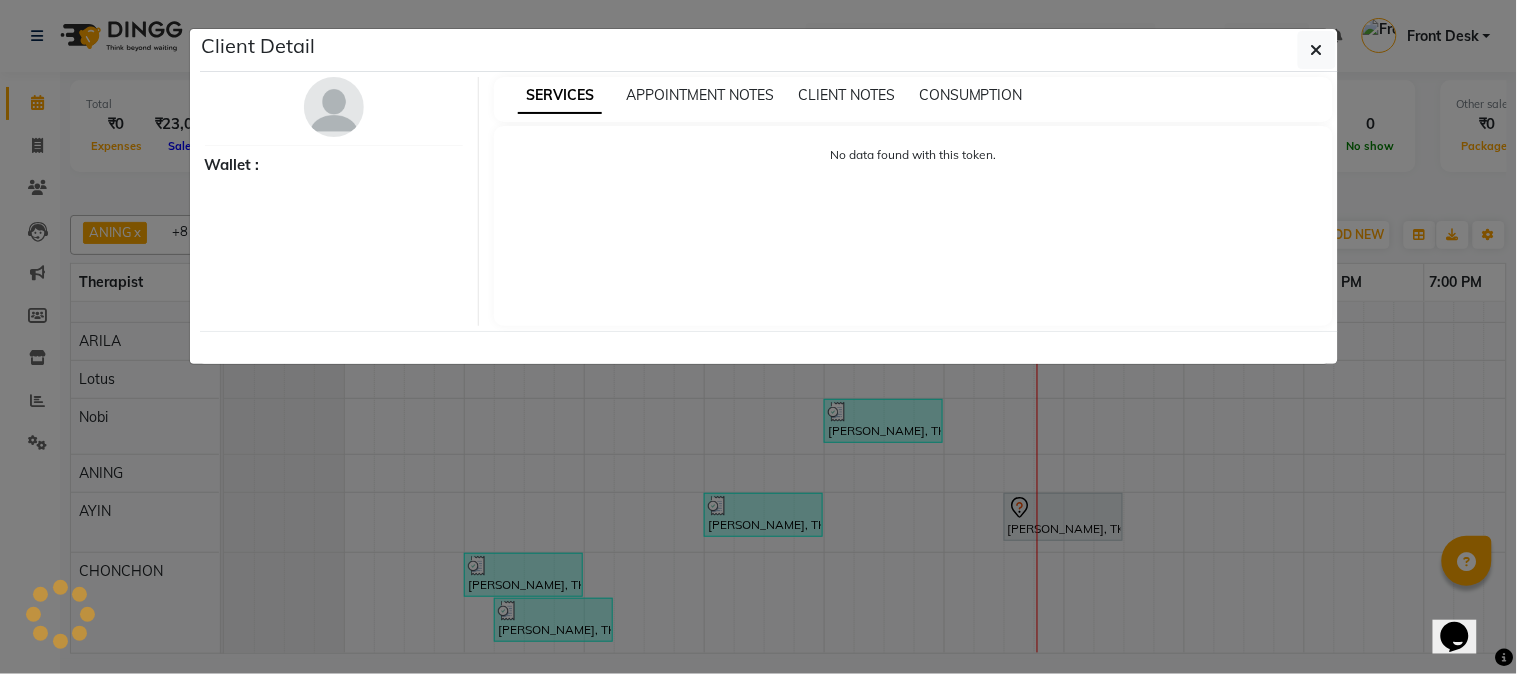 select on "7" 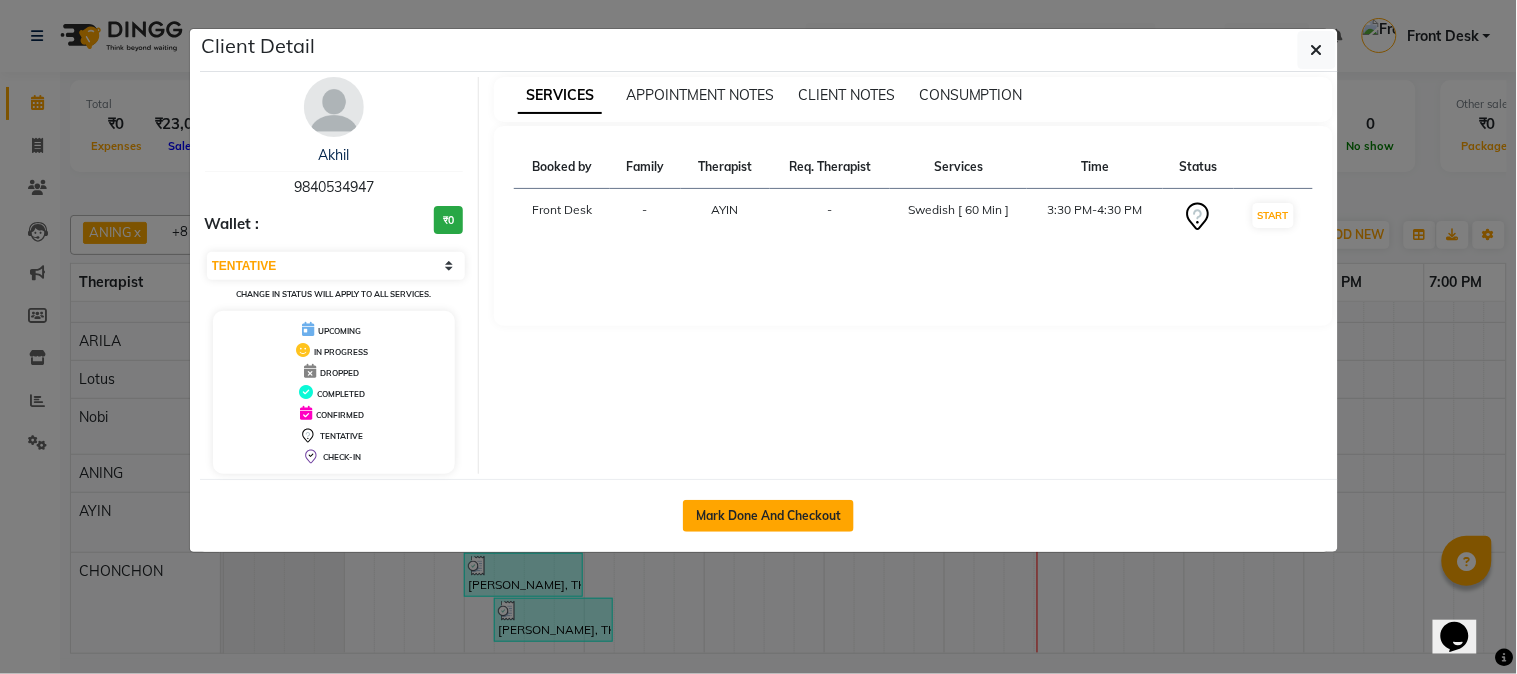 click on "Mark Done And Checkout" 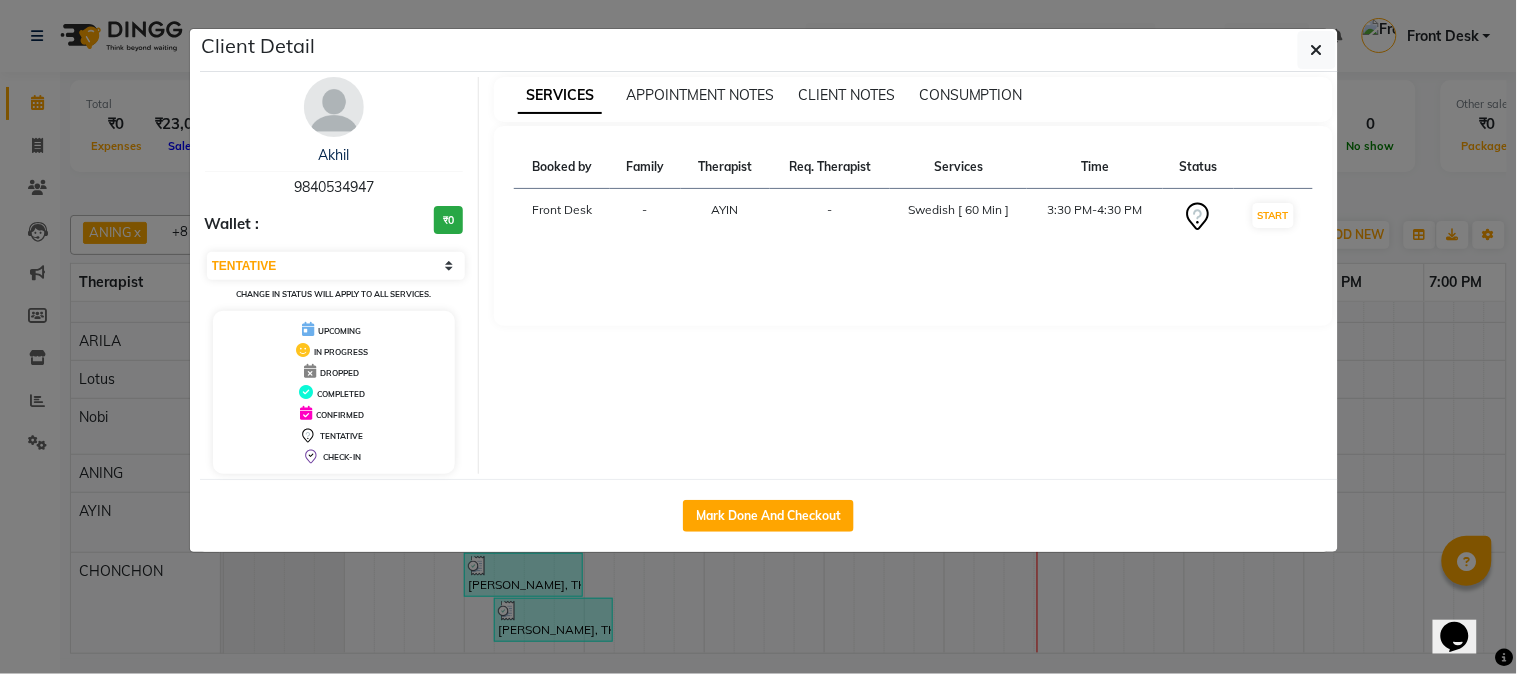 select on "service" 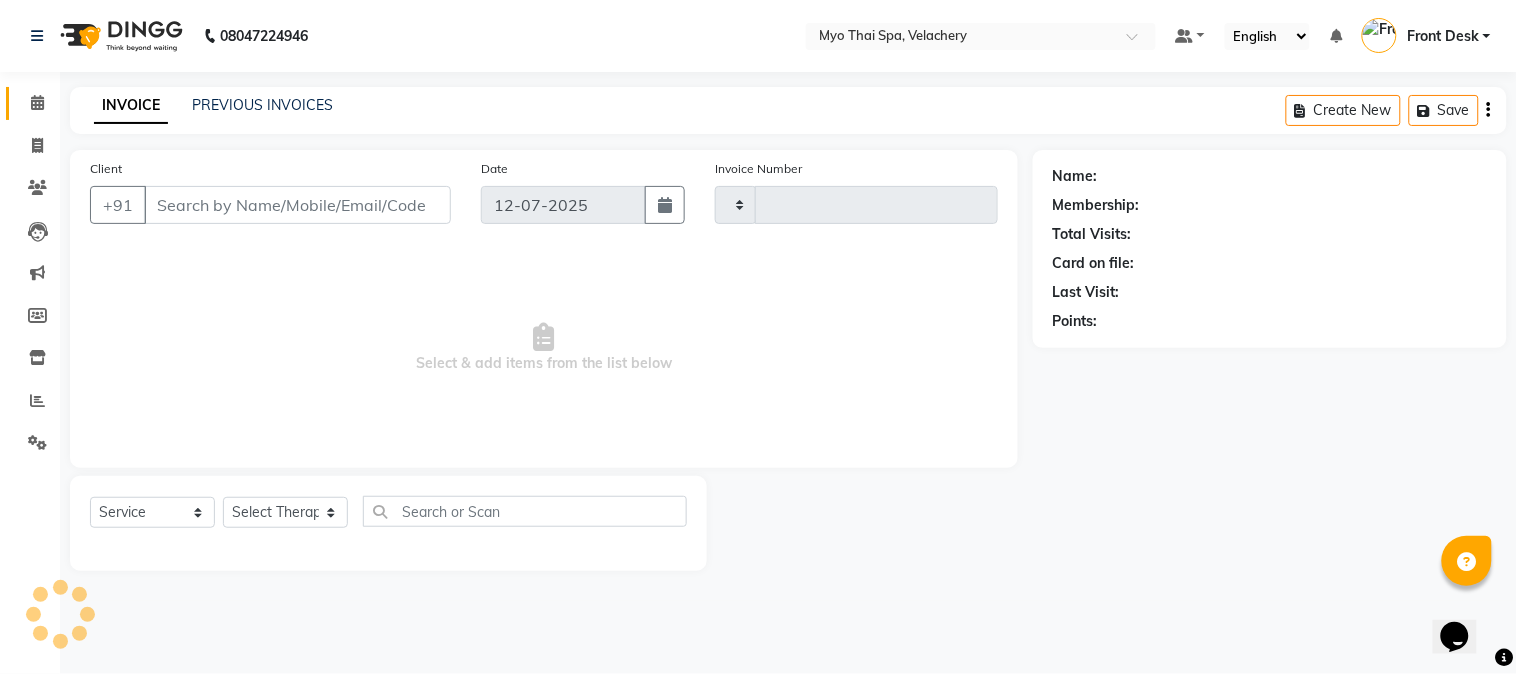 type on "1067" 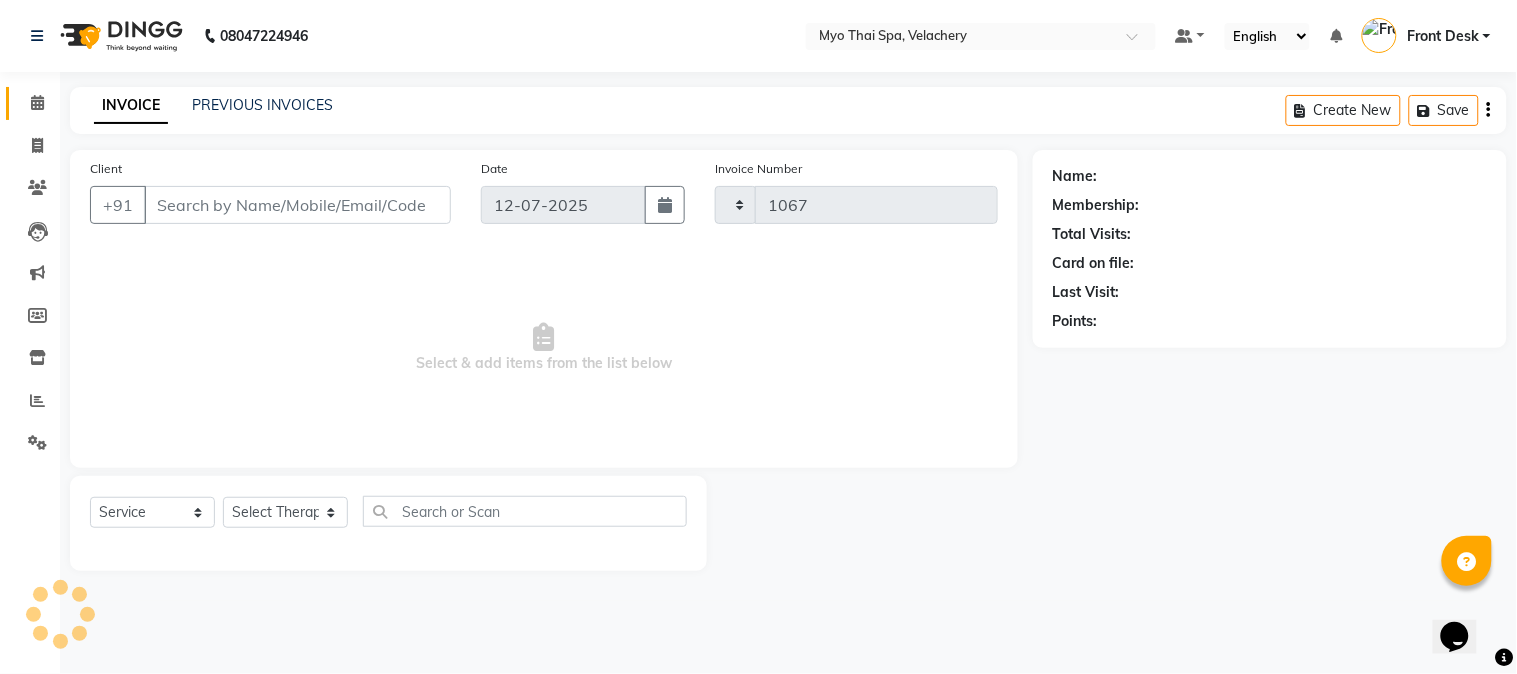 select on "3" 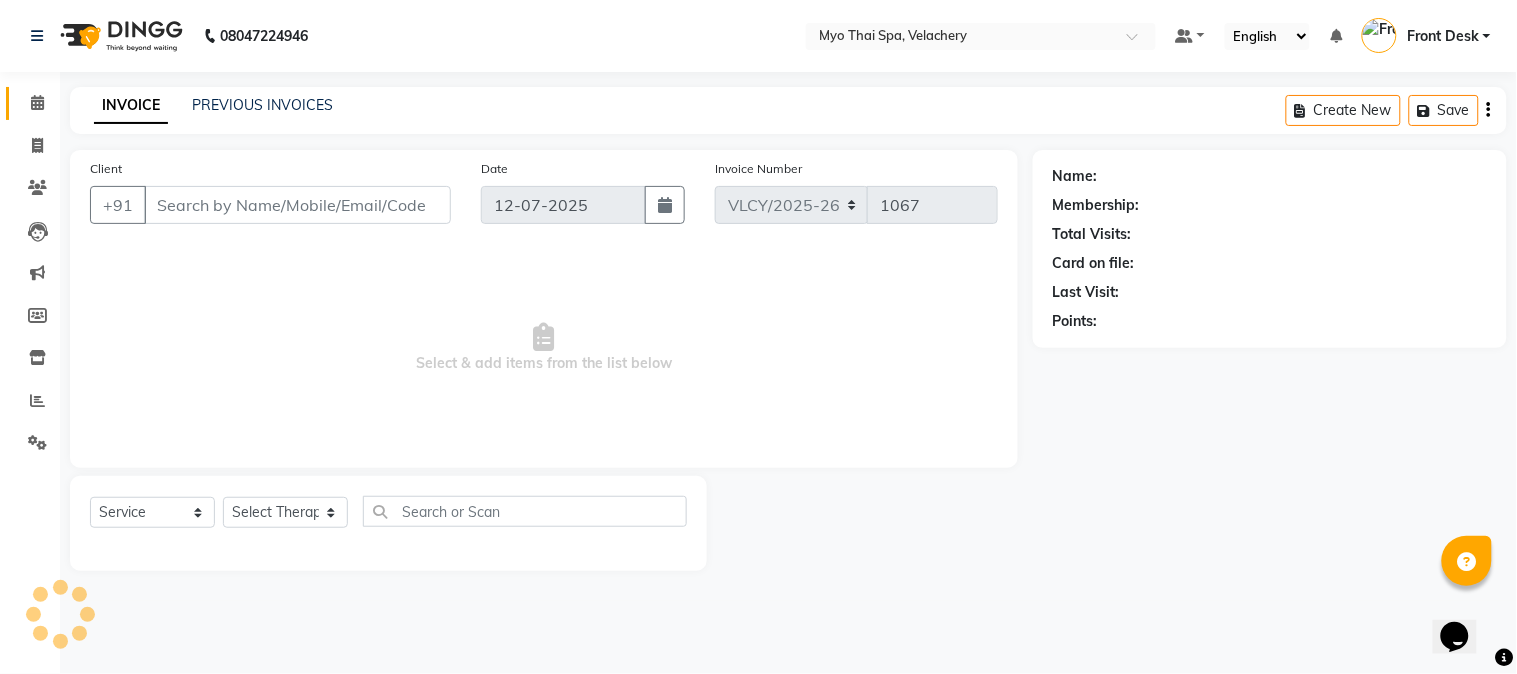 type on "9840534947" 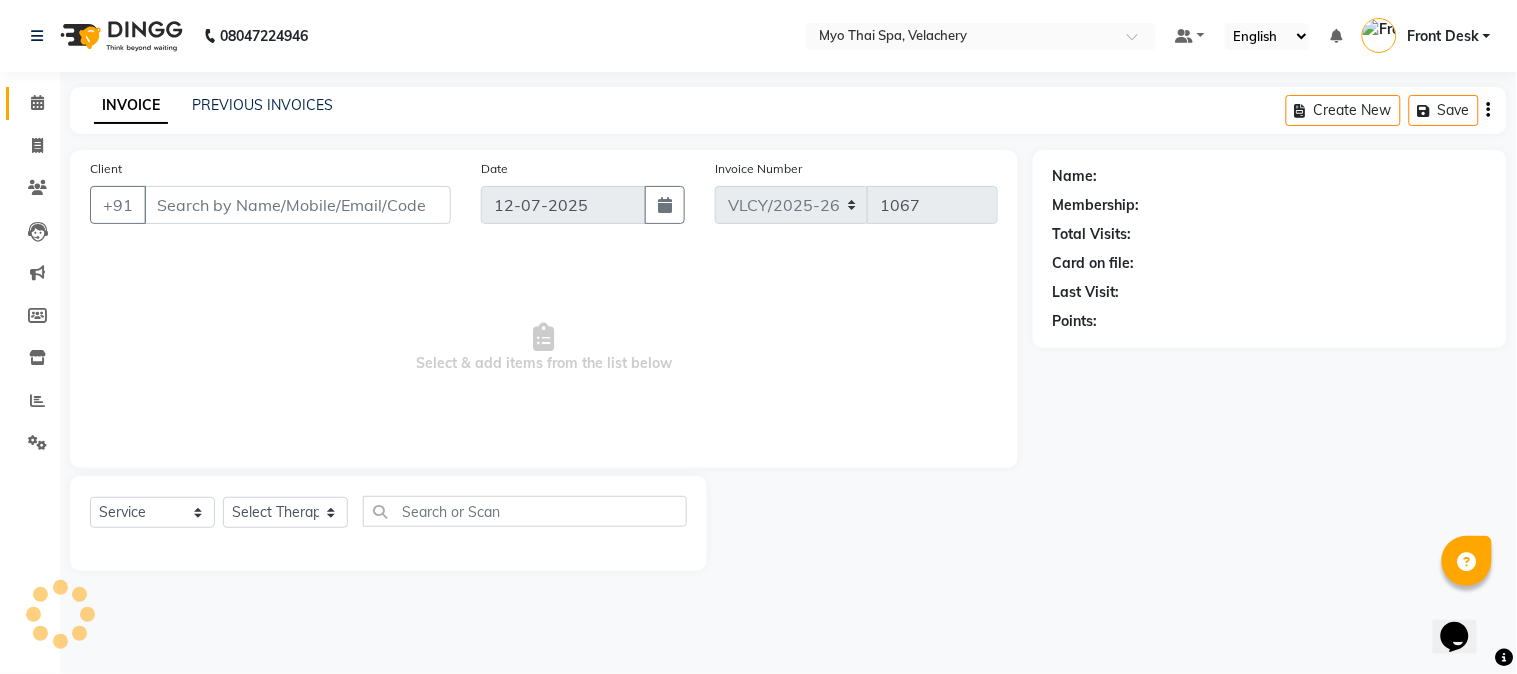 select on "84844" 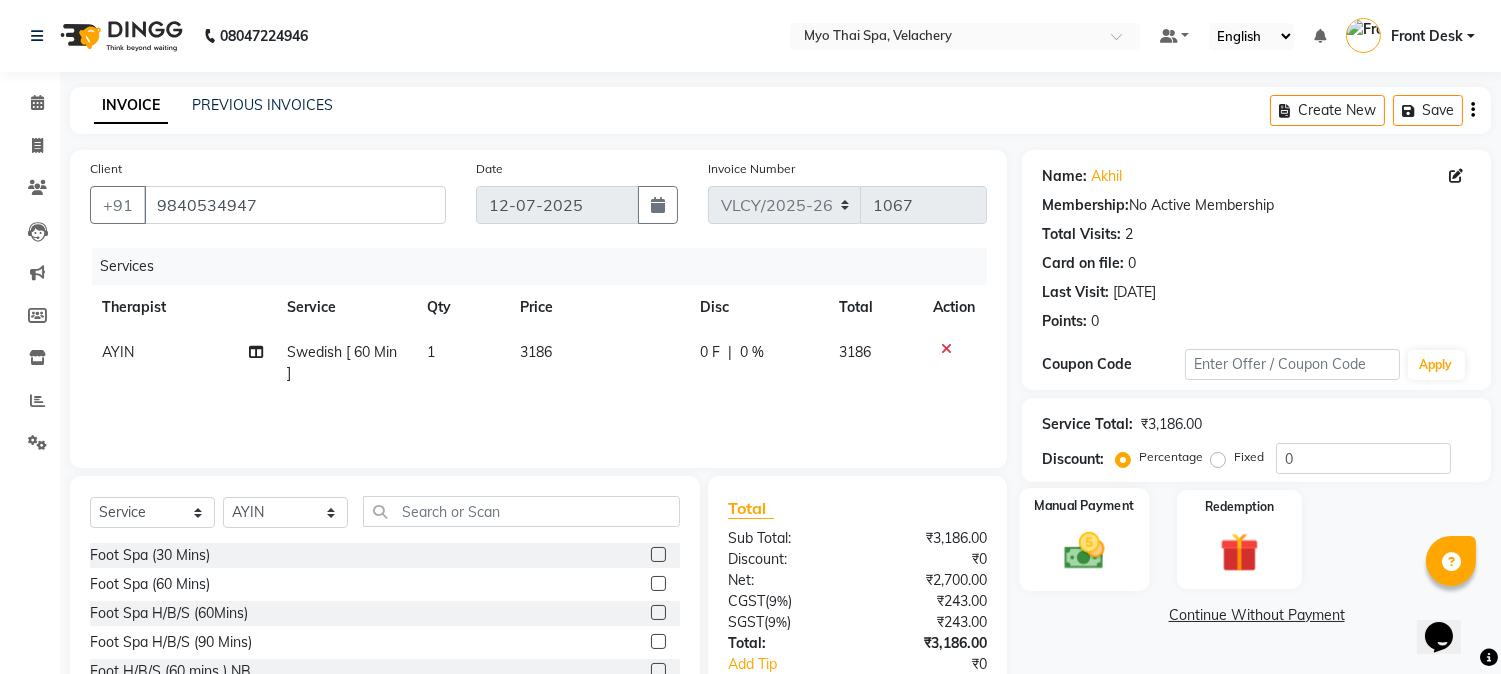 click 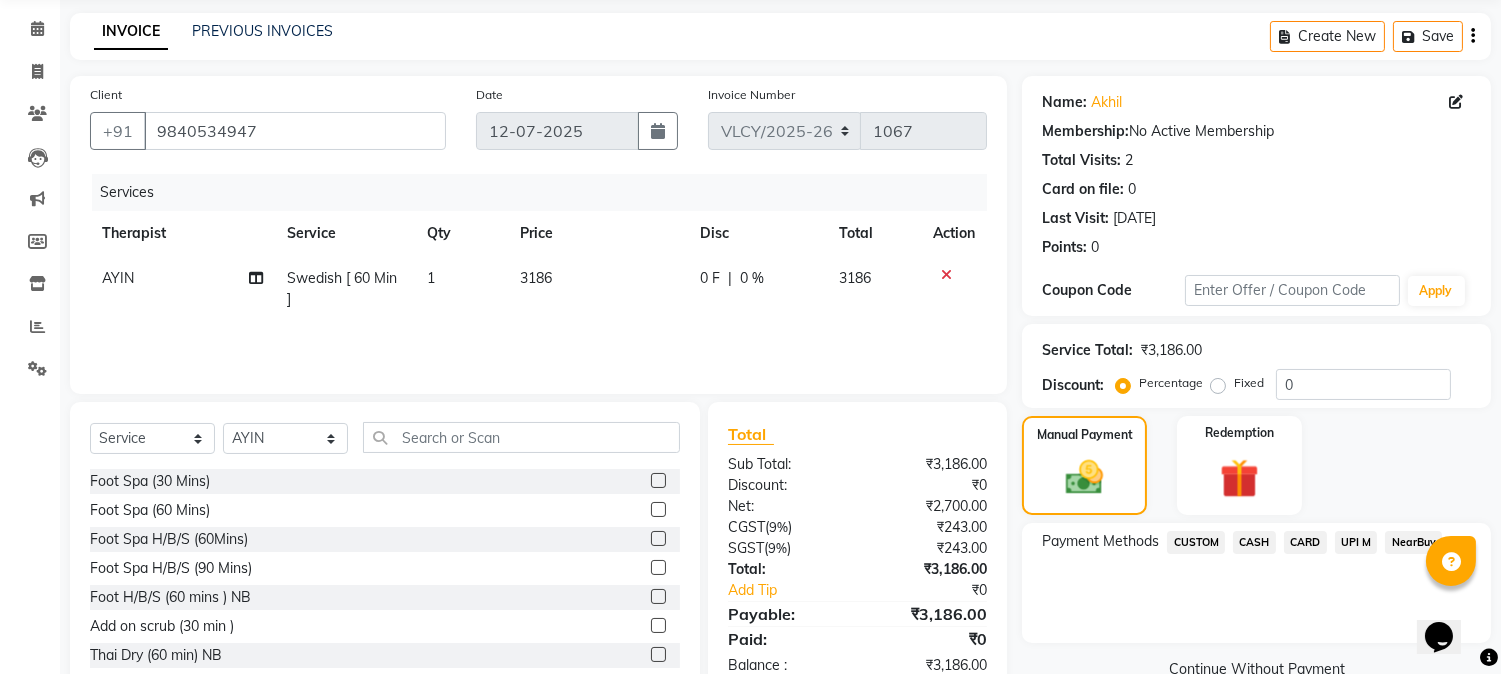 scroll, scrollTop: 15, scrollLeft: 0, axis: vertical 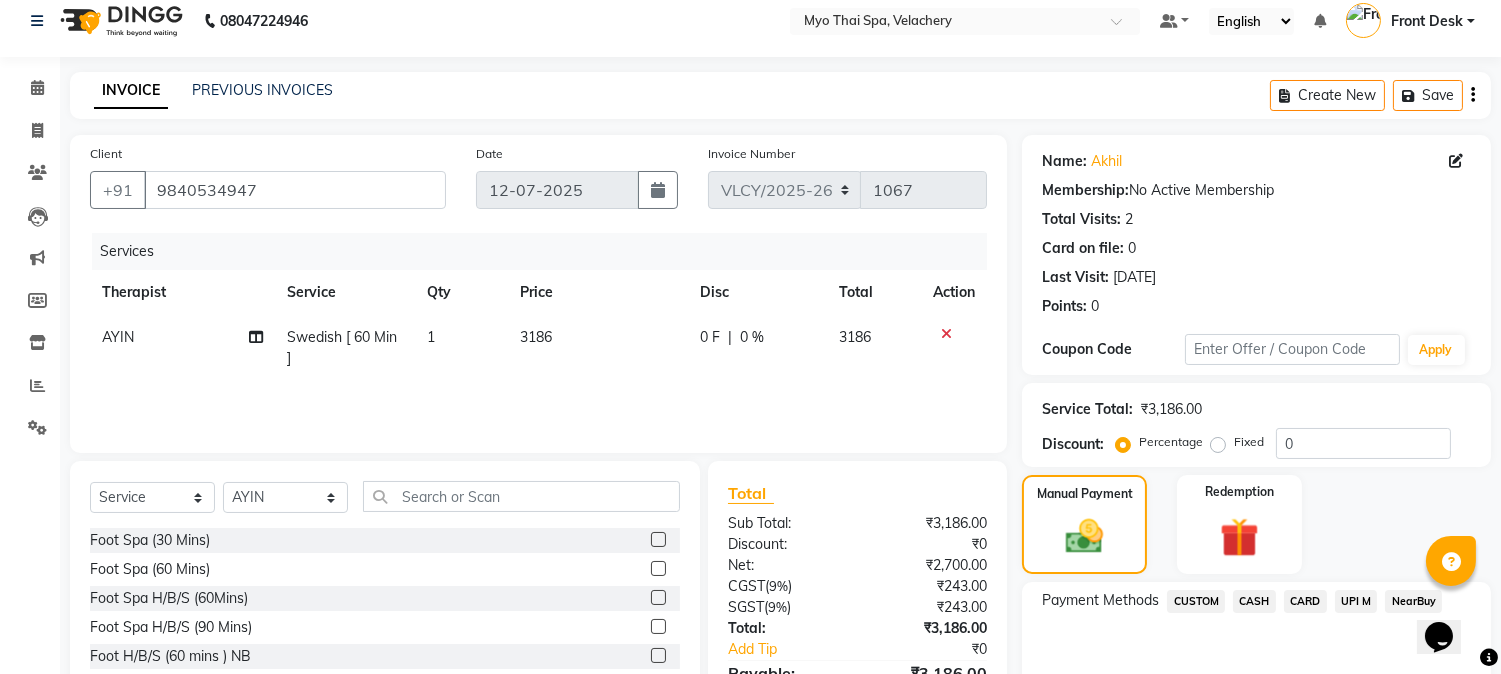 click on "UPI M" 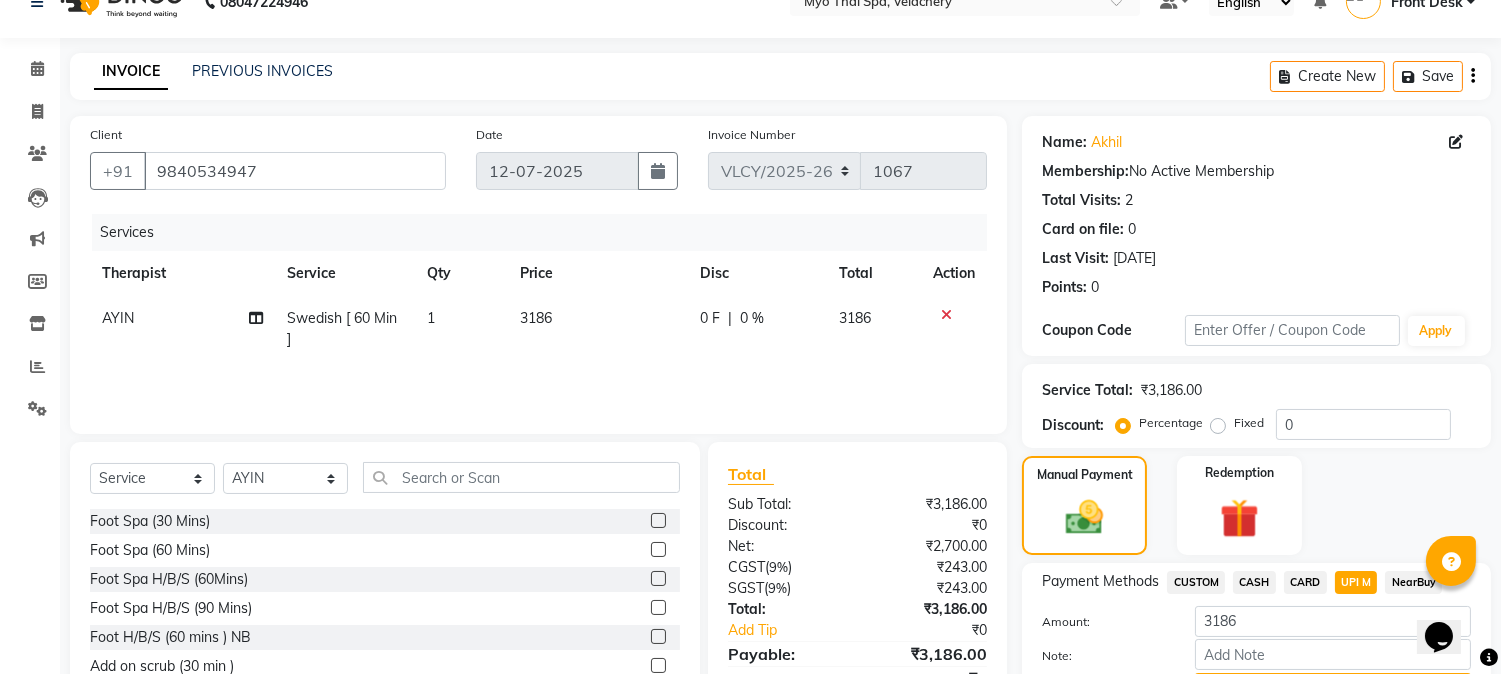 scroll, scrollTop: 142, scrollLeft: 0, axis: vertical 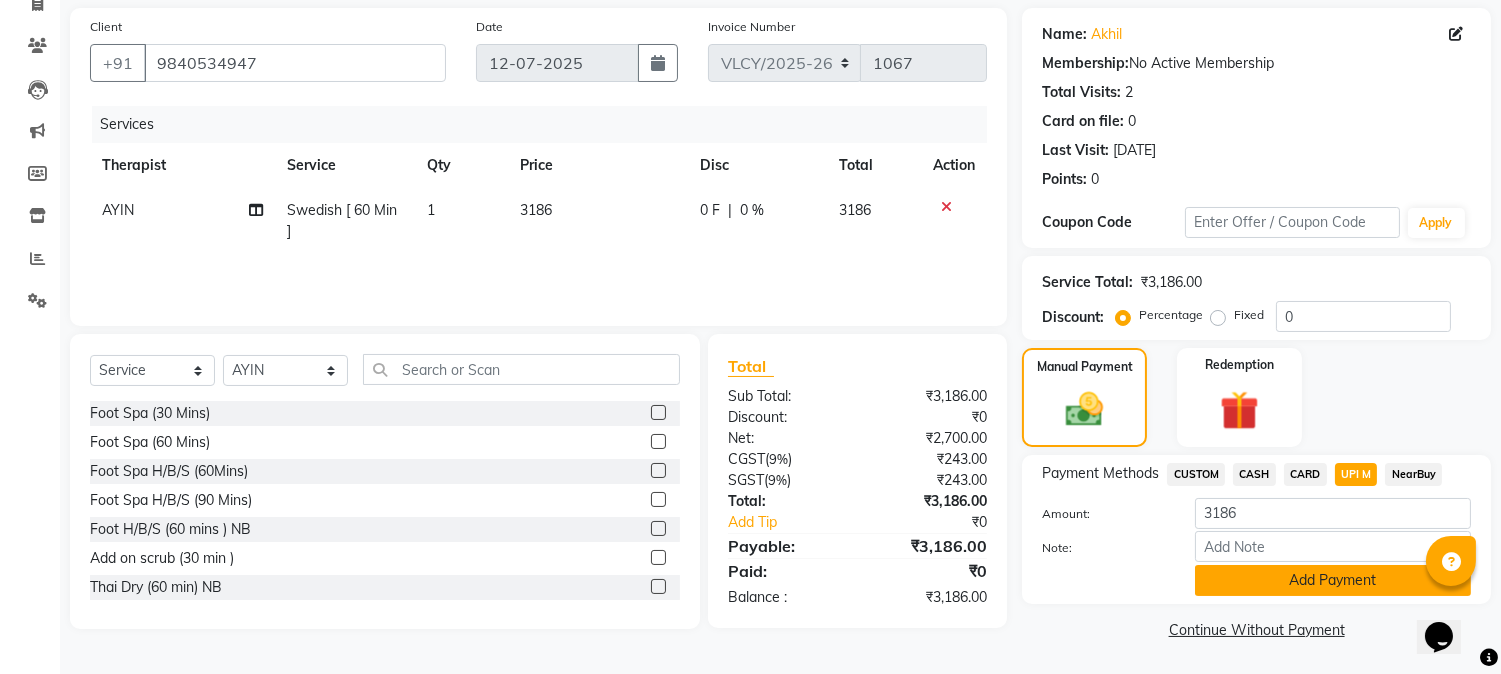 click on "Add Payment" 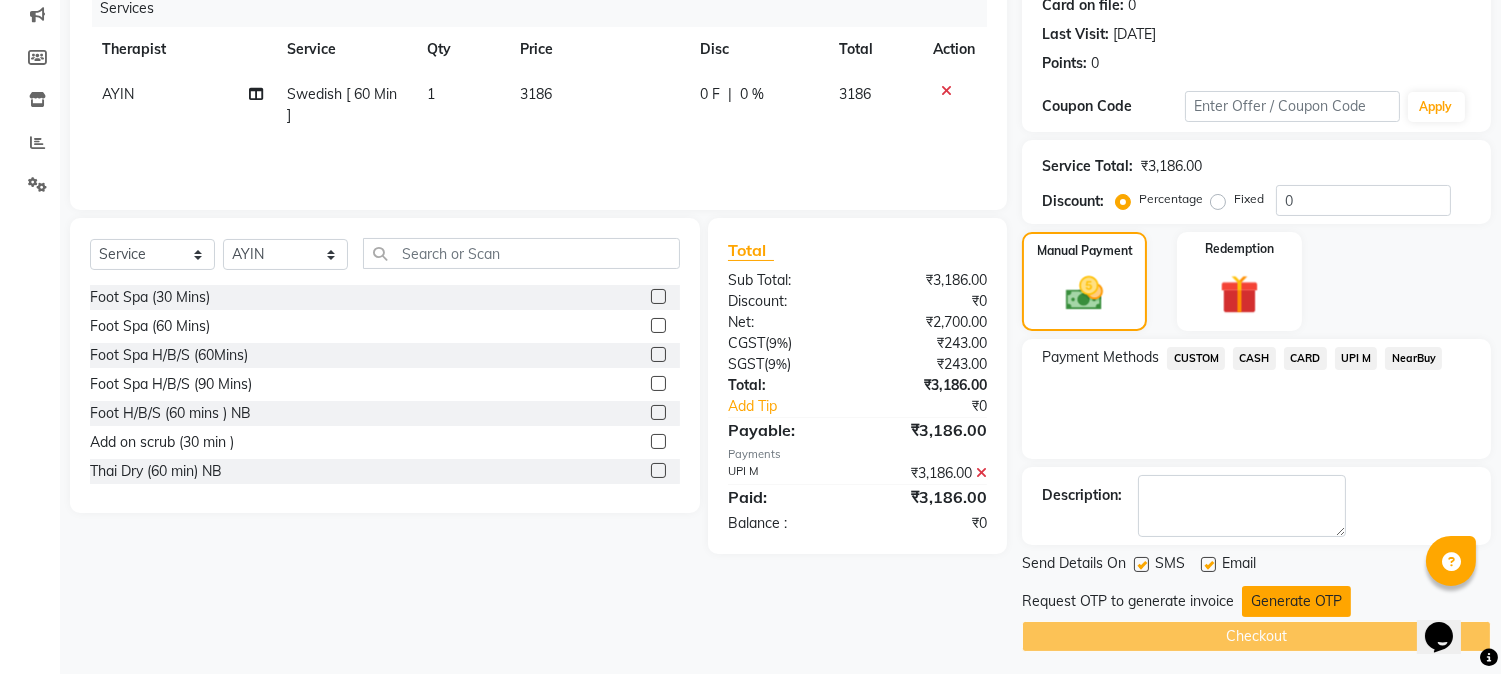 scroll, scrollTop: 265, scrollLeft: 0, axis: vertical 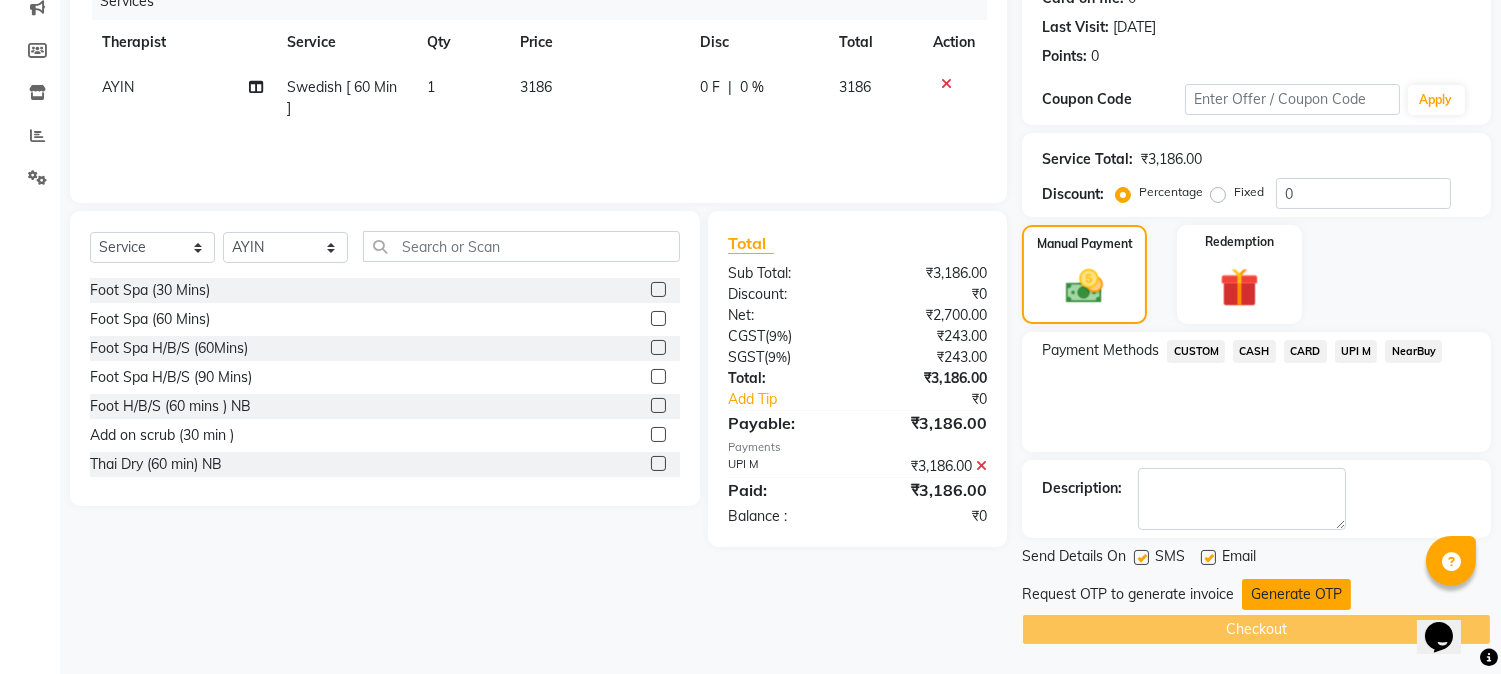 click on "Generate OTP" 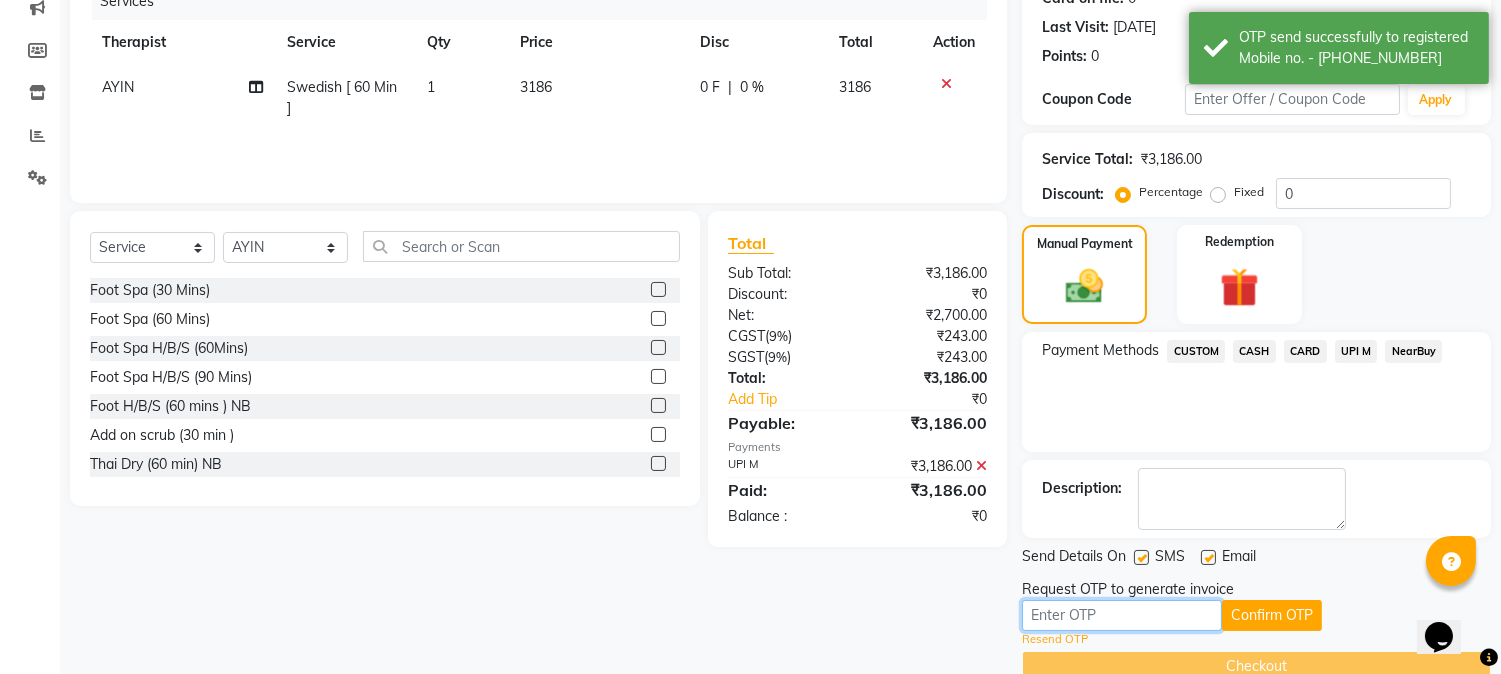 click at bounding box center (1122, 615) 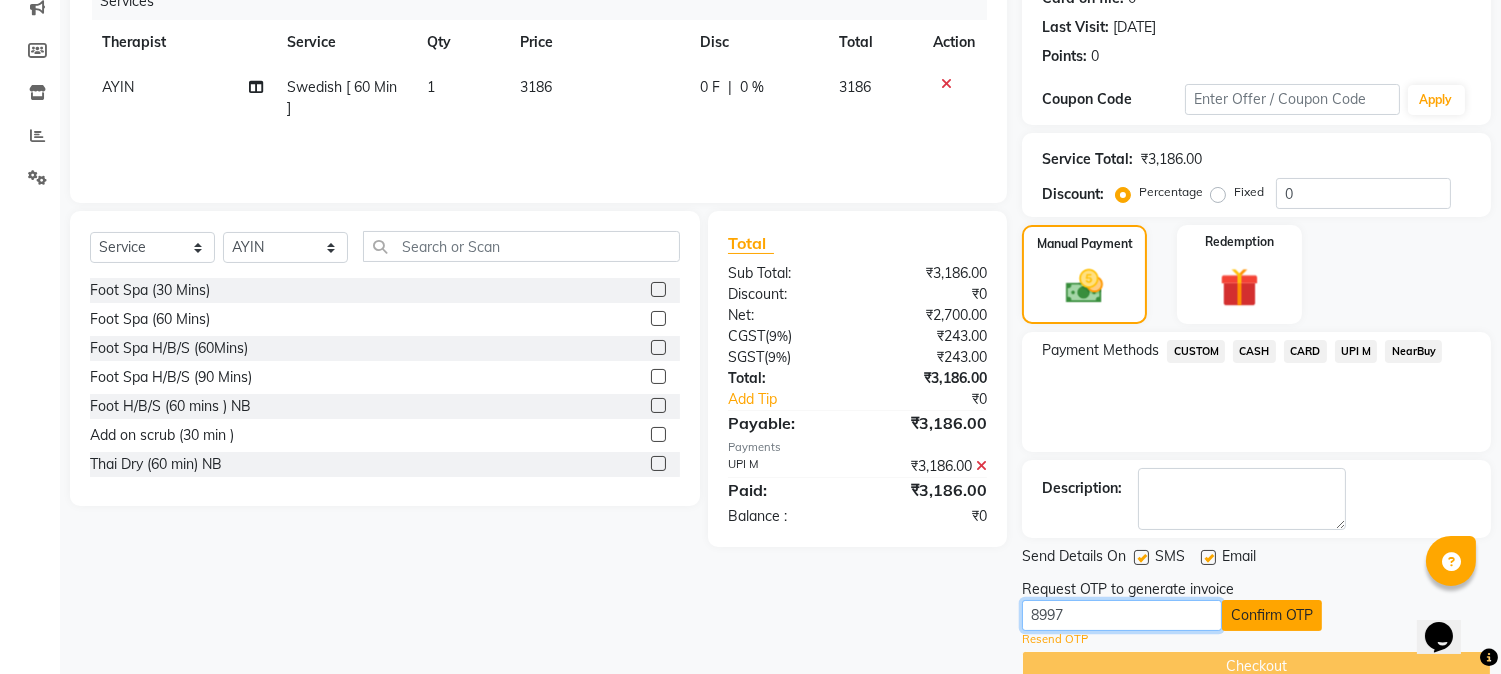 type on "8997" 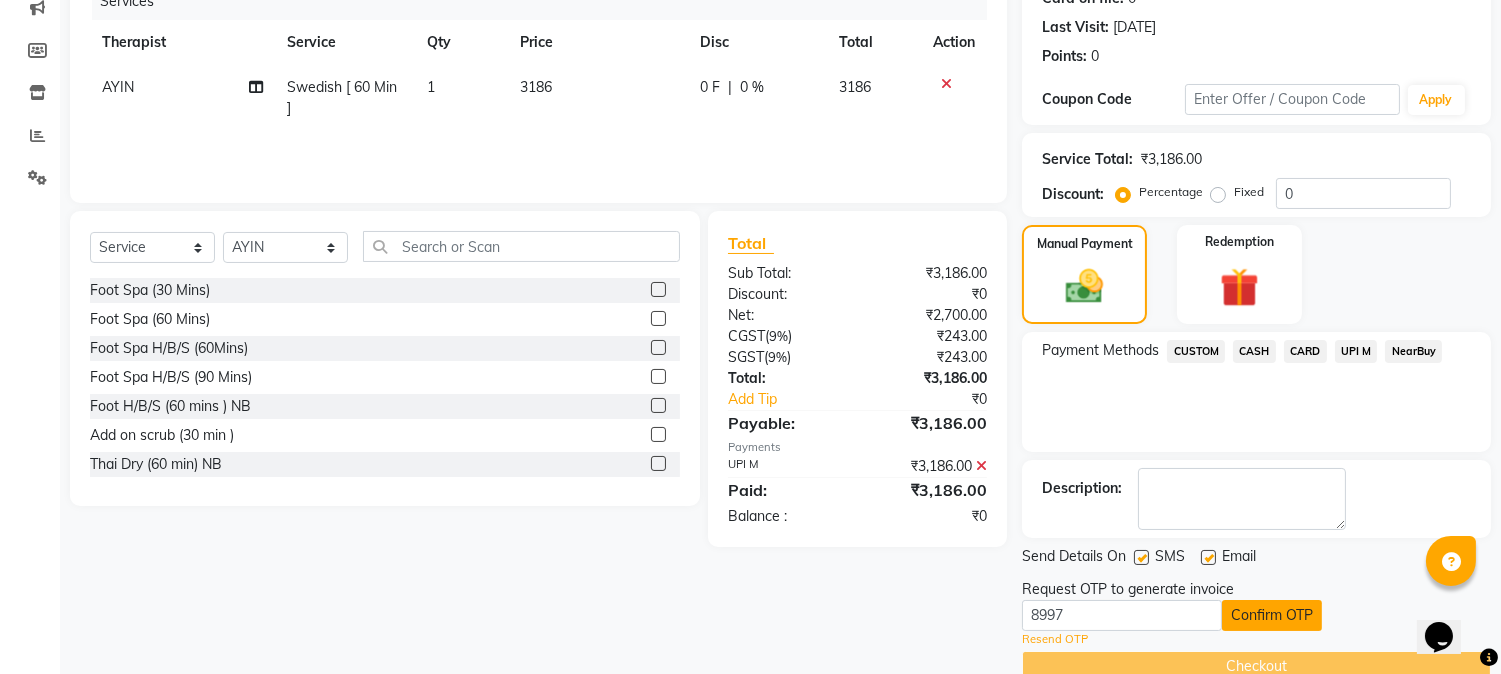 click on "Confirm OTP" 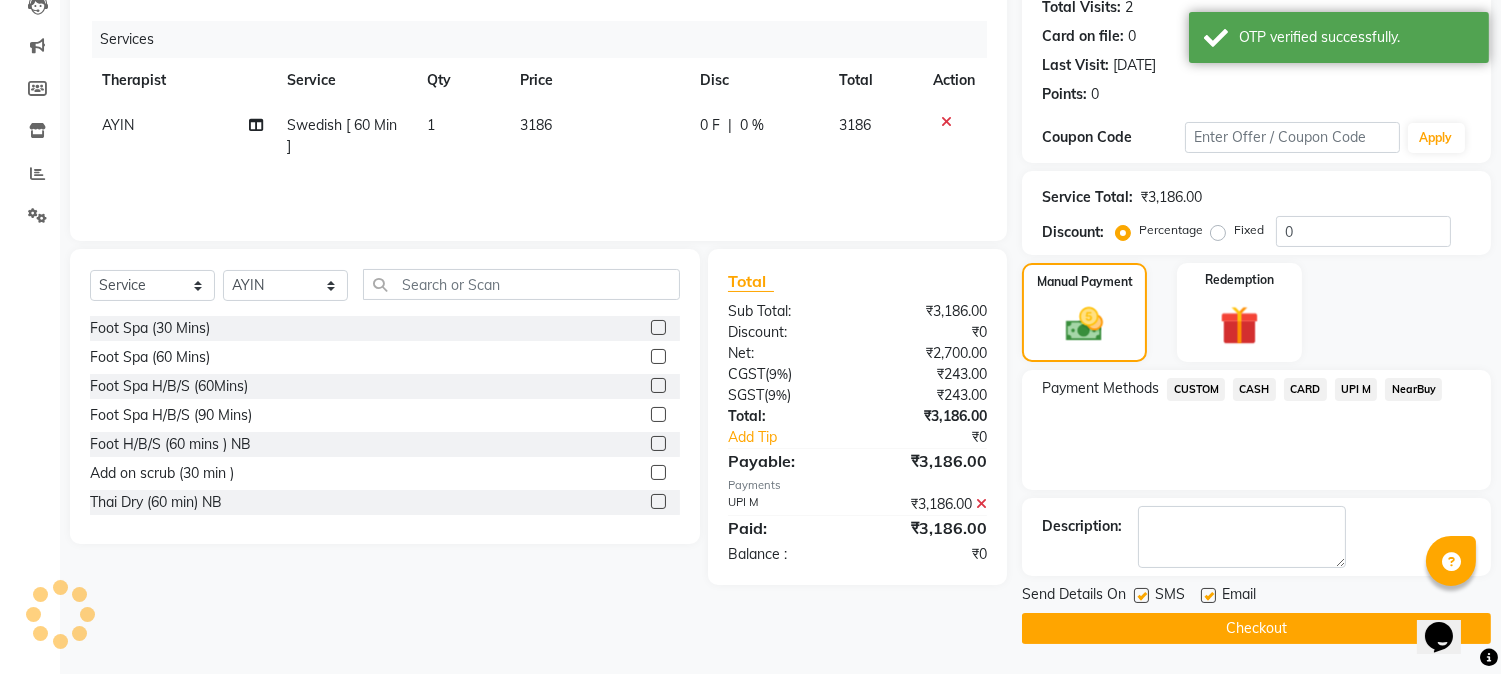 scroll, scrollTop: 225, scrollLeft: 0, axis: vertical 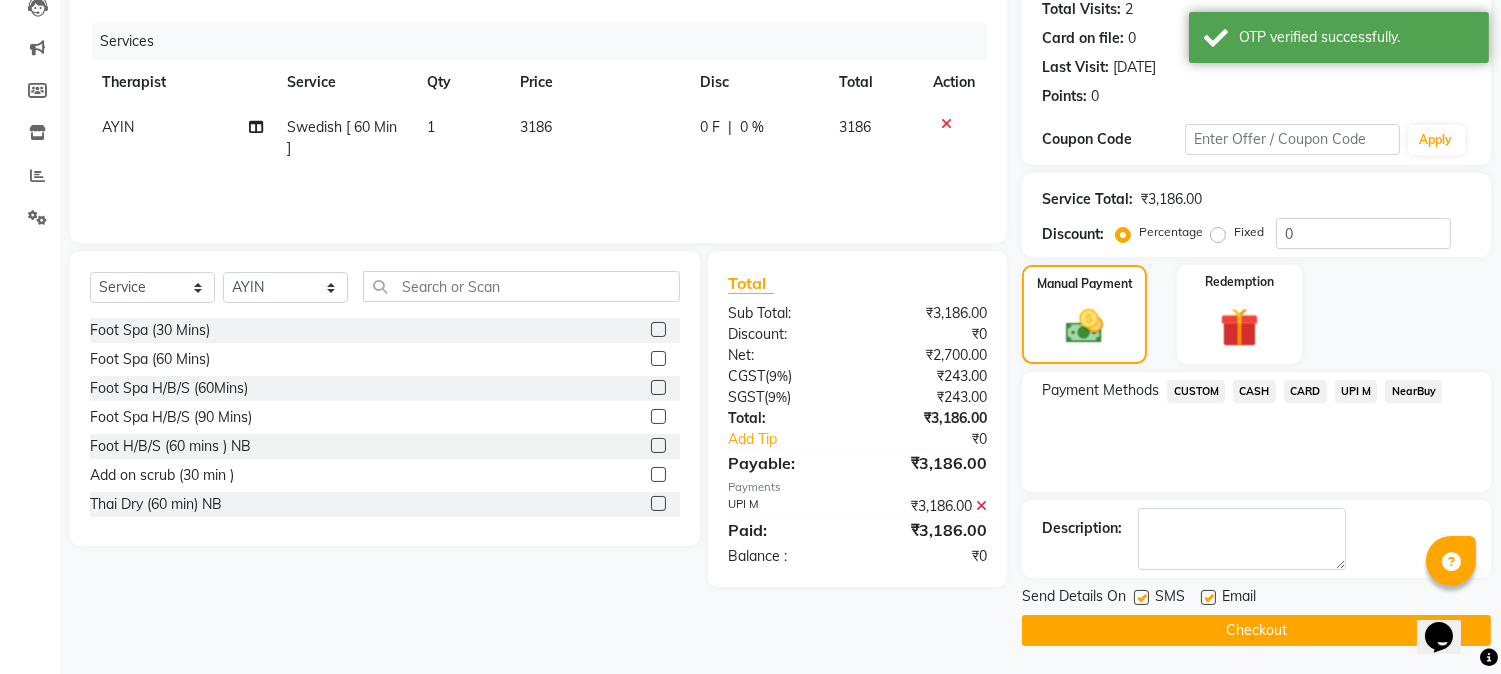 click on "Checkout" 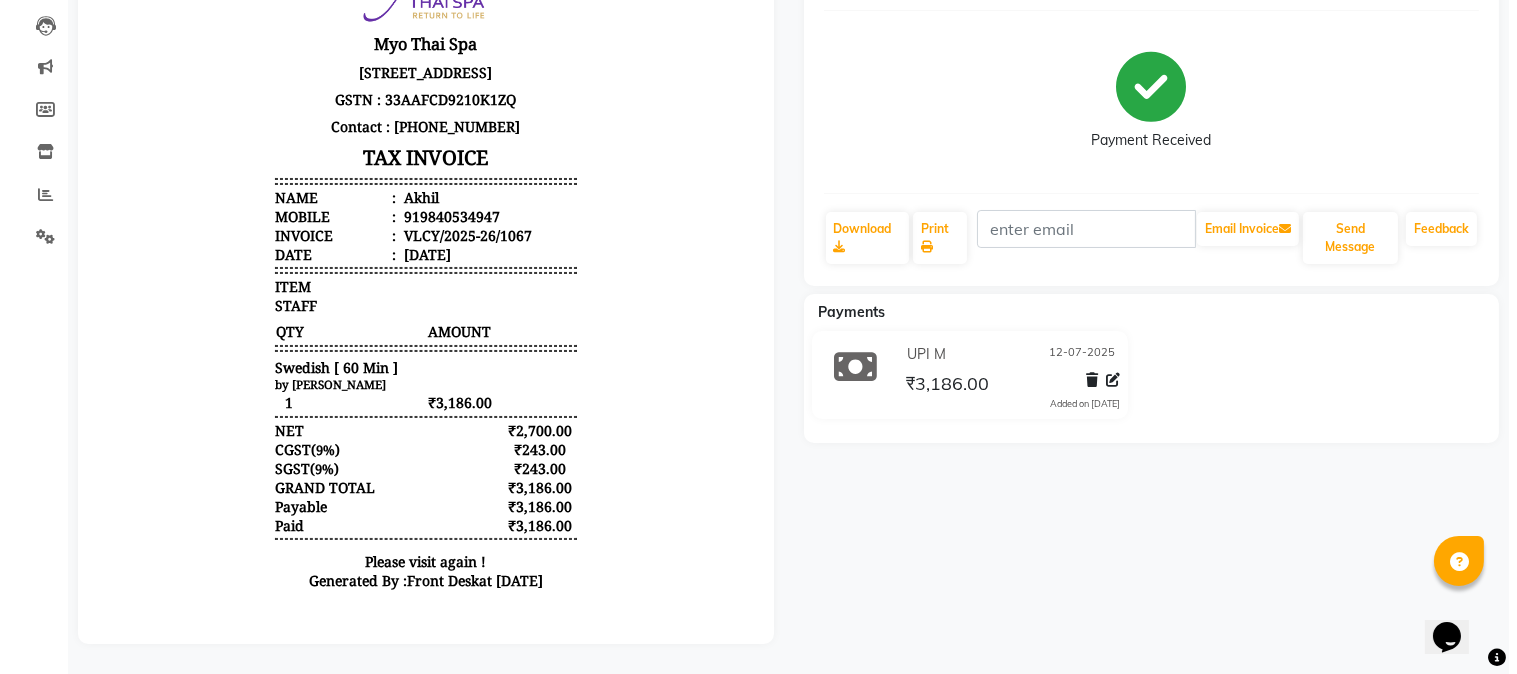 scroll, scrollTop: 0, scrollLeft: 0, axis: both 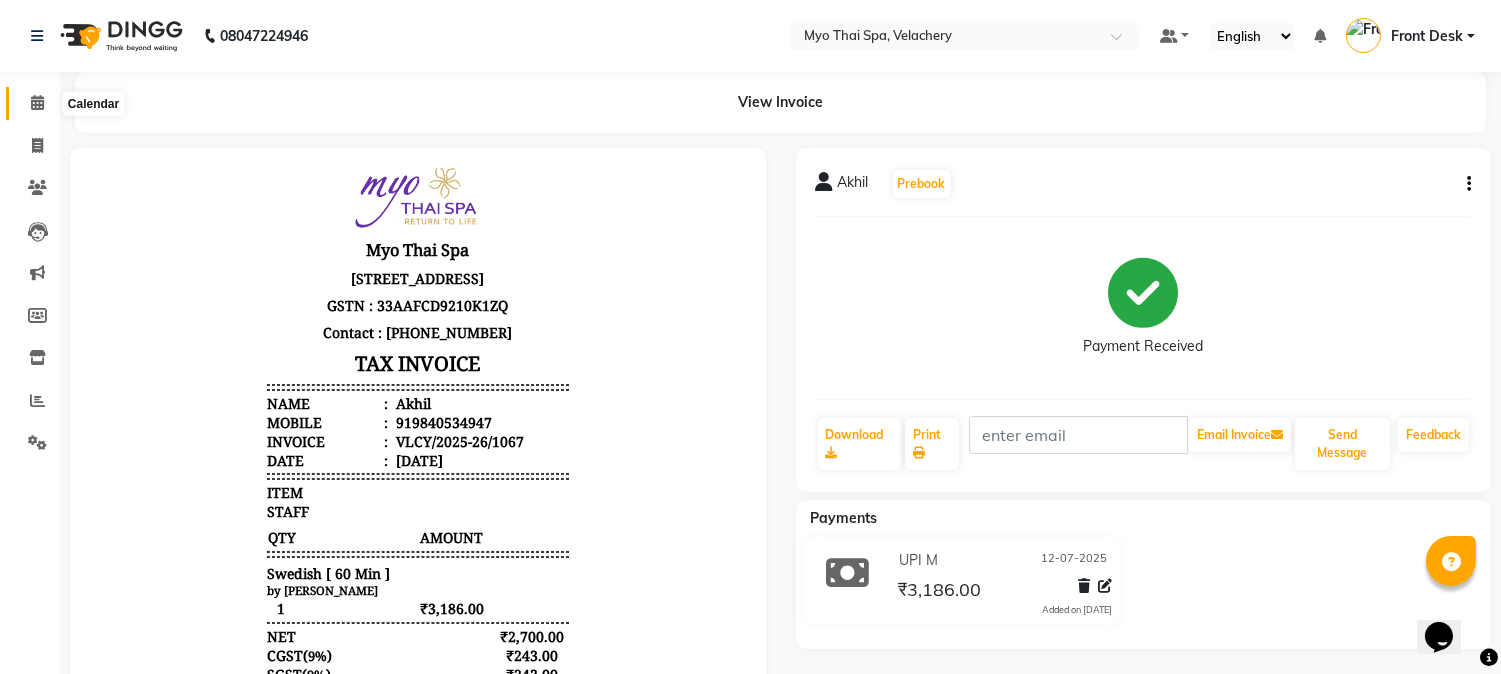 click 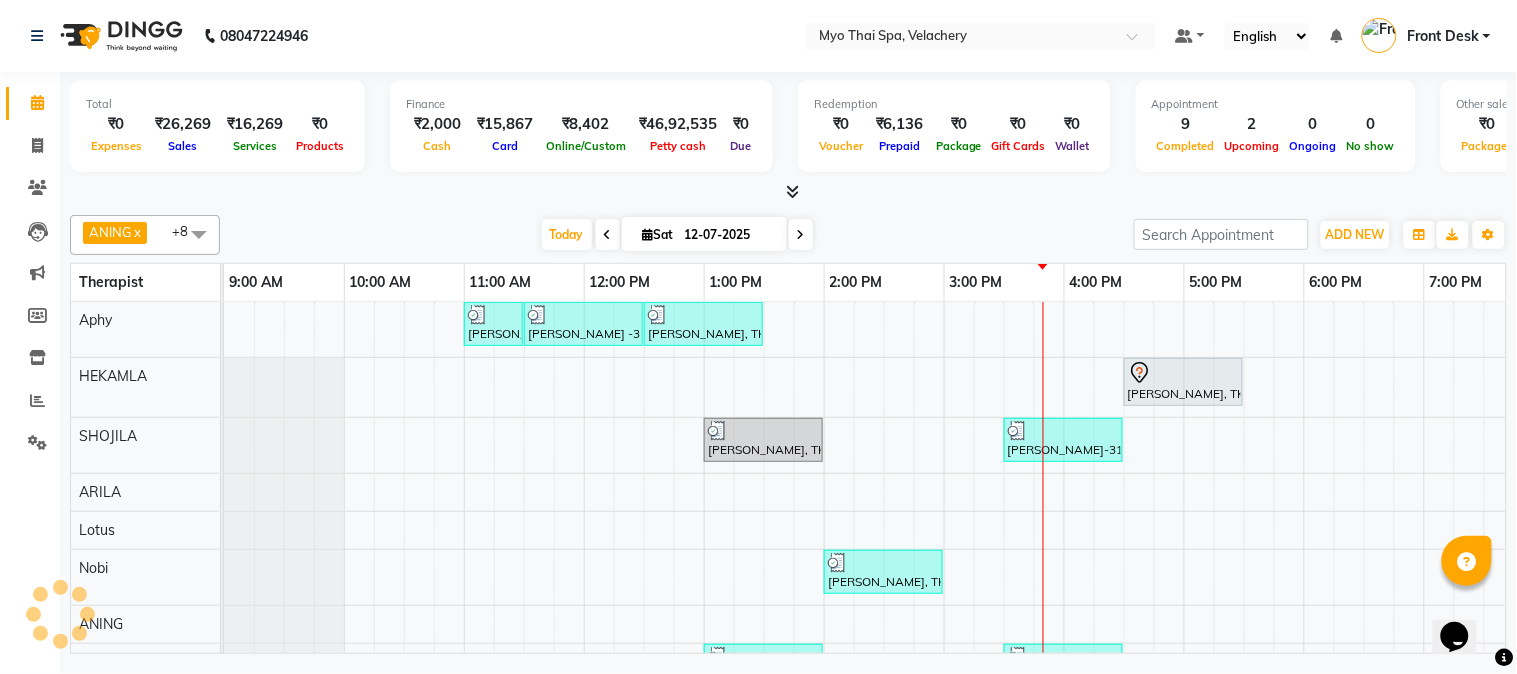 scroll, scrollTop: 0, scrollLeft: 0, axis: both 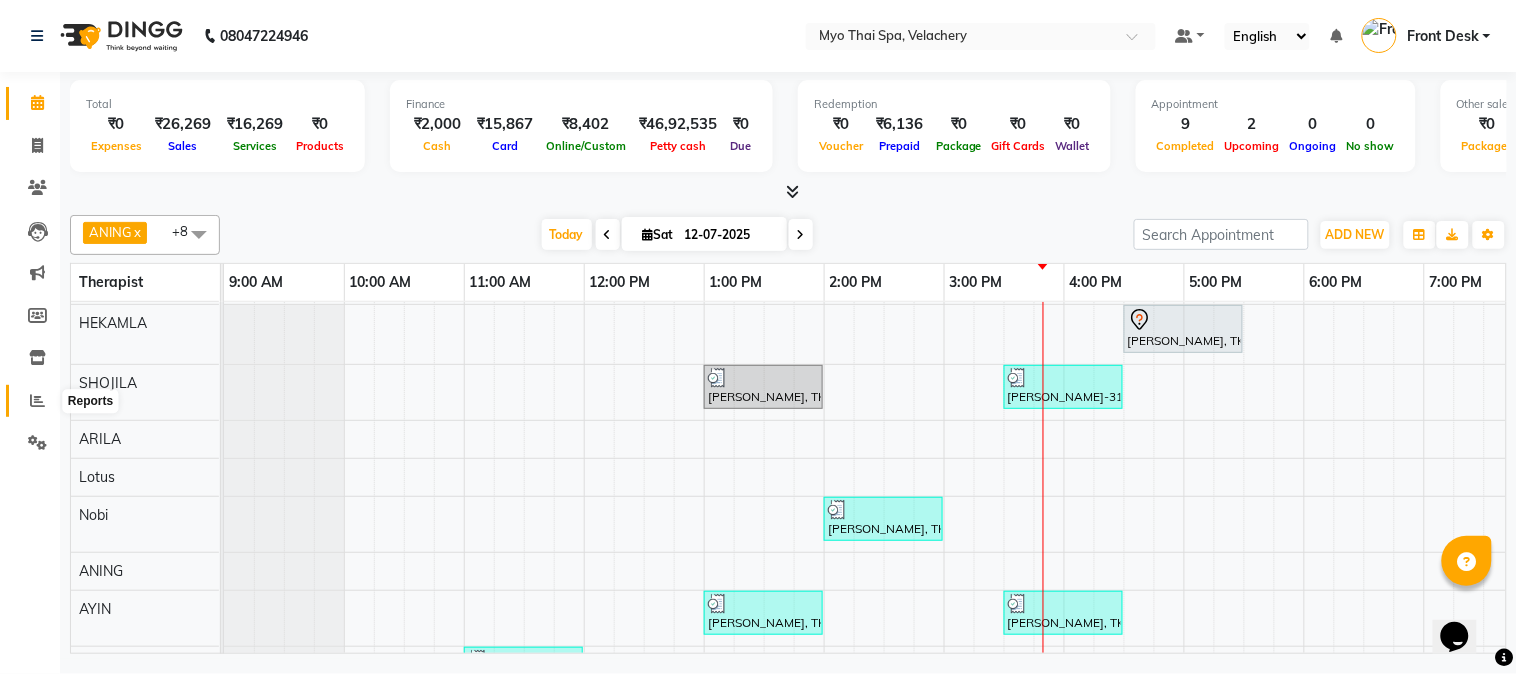 click 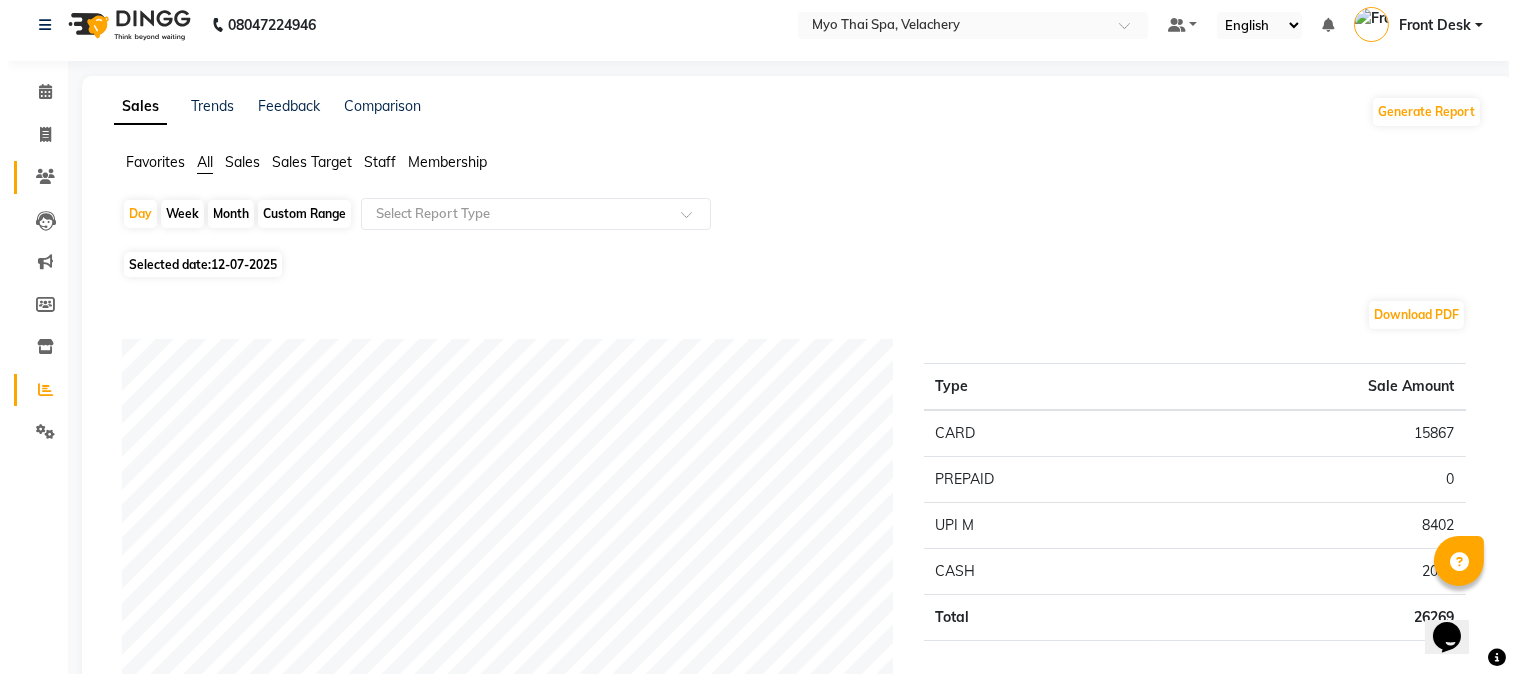 scroll, scrollTop: 0, scrollLeft: 0, axis: both 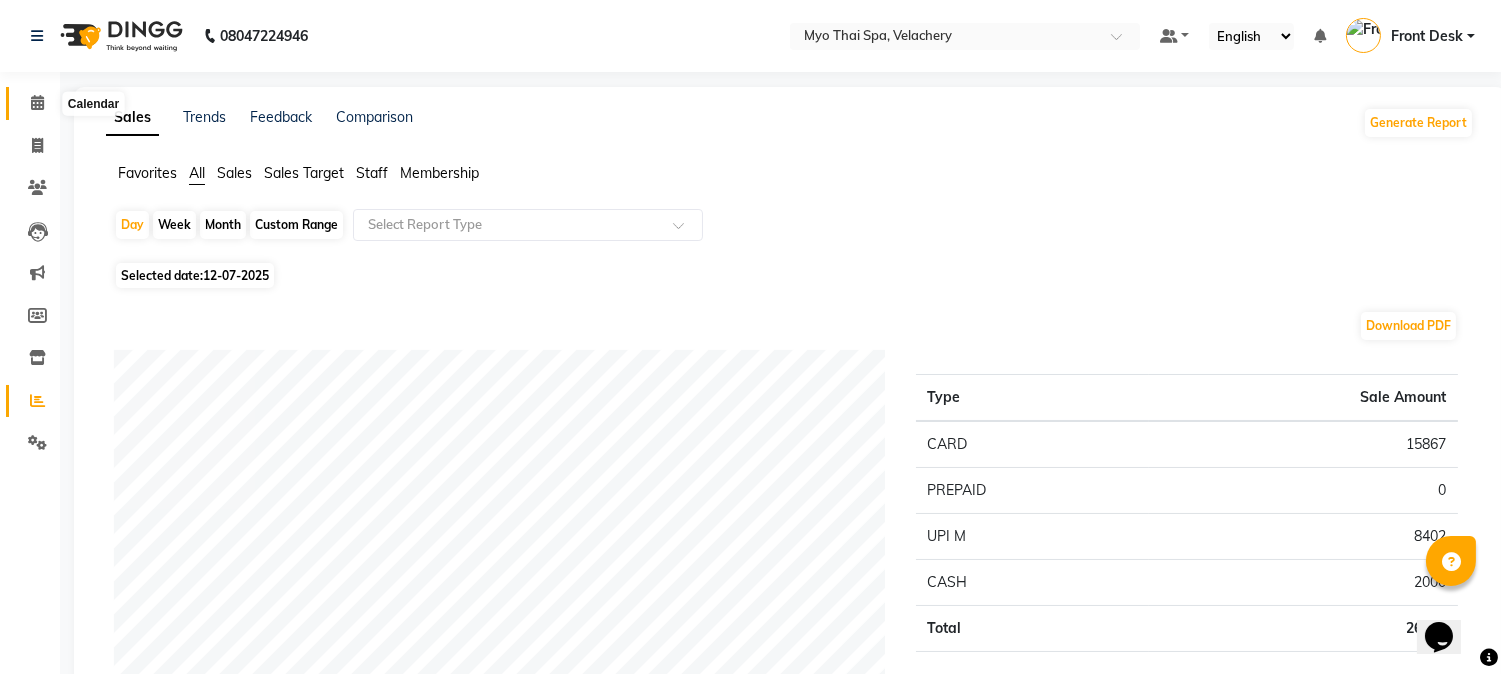 click 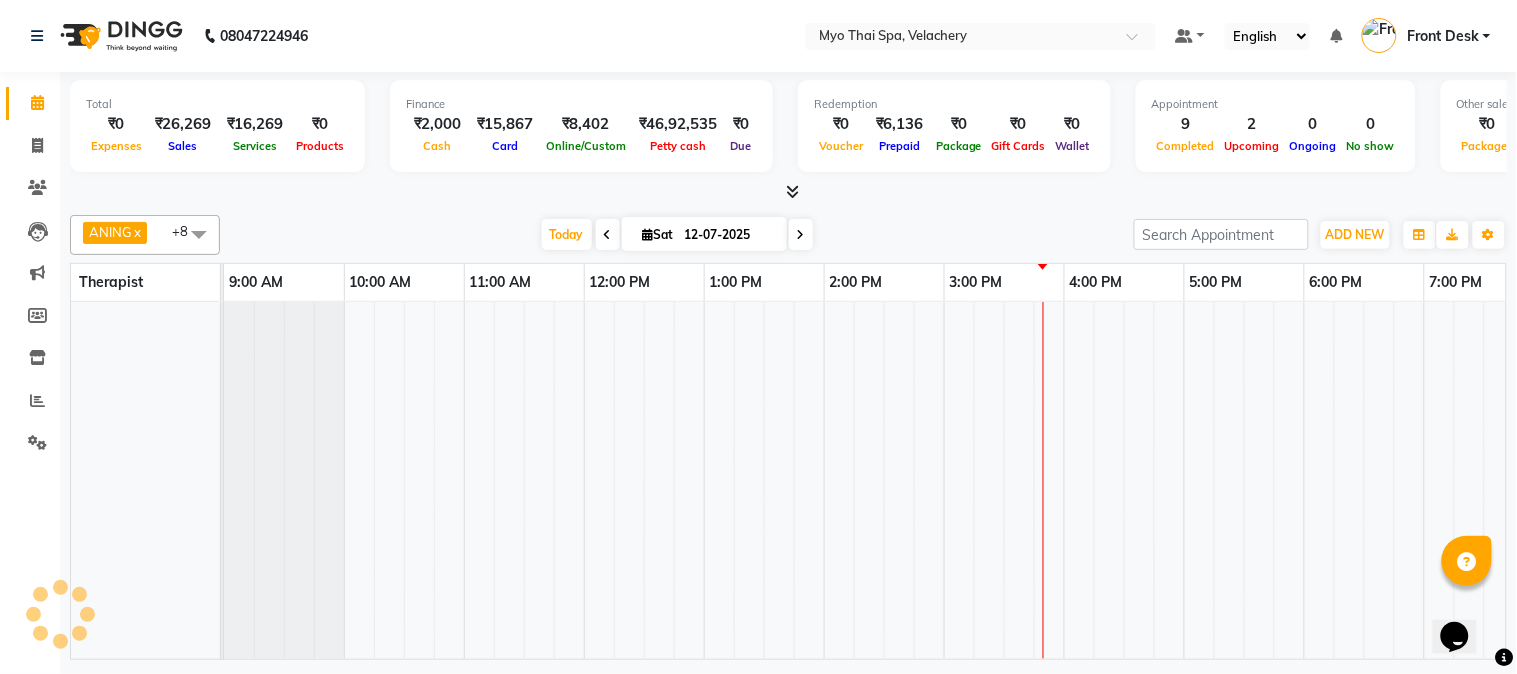 scroll, scrollTop: 0, scrollLeft: 0, axis: both 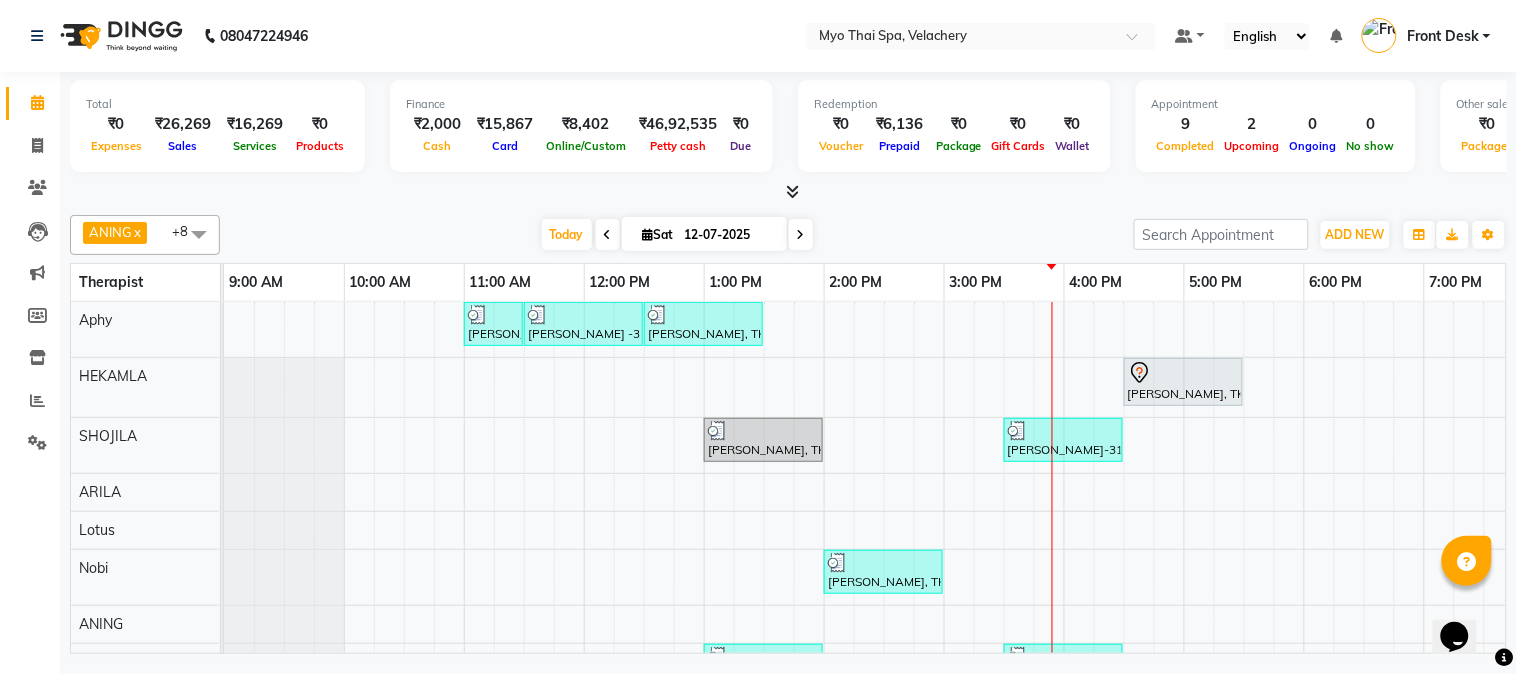 click on "[PERSON_NAME] -3130, TK07, 11:00 AM-11:30 AM, Foot Spa (30 Mins)     [PERSON_NAME] -3130, TK01, 11:30 AM-12:30 PM, Swedish [ 60 Min ]     [PERSON_NAME], TK05, 12:30 PM-01:30 PM, Swedish [ 60 Min ]             [PERSON_NAME], TK02, 04:30 PM-05:30 PM, Foot Spa (60 Mins)     [PERSON_NAME], TK06, 01:00 PM-02:00 PM, Foot Spa (60 Mins)     [PERSON_NAME]-3126 vel, TK09, 03:30 PM-04:30 PM, Traditional Thai Dry Spa-60Mins     [PERSON_NAME], TK06, 02:00 PM-03:00 PM, Aroma Thai [ 60 Min ]     [PERSON_NAME], TK06, 01:00 PM-02:00 PM, Swedish [ 60 Min ]     [PERSON_NAME], TK08, 03:30 PM-04:30 PM, [DEMOGRAPHIC_DATA] [ 60 Min ]     [PERSON_NAME], TK03, 11:00 AM-12:00 PM, Traditional Thai Dry Spa-60Mins     [PERSON_NAME], TK04, 11:15 AM-12:15 PM, Balinese [ 60 Min ]" at bounding box center [1124, 551] 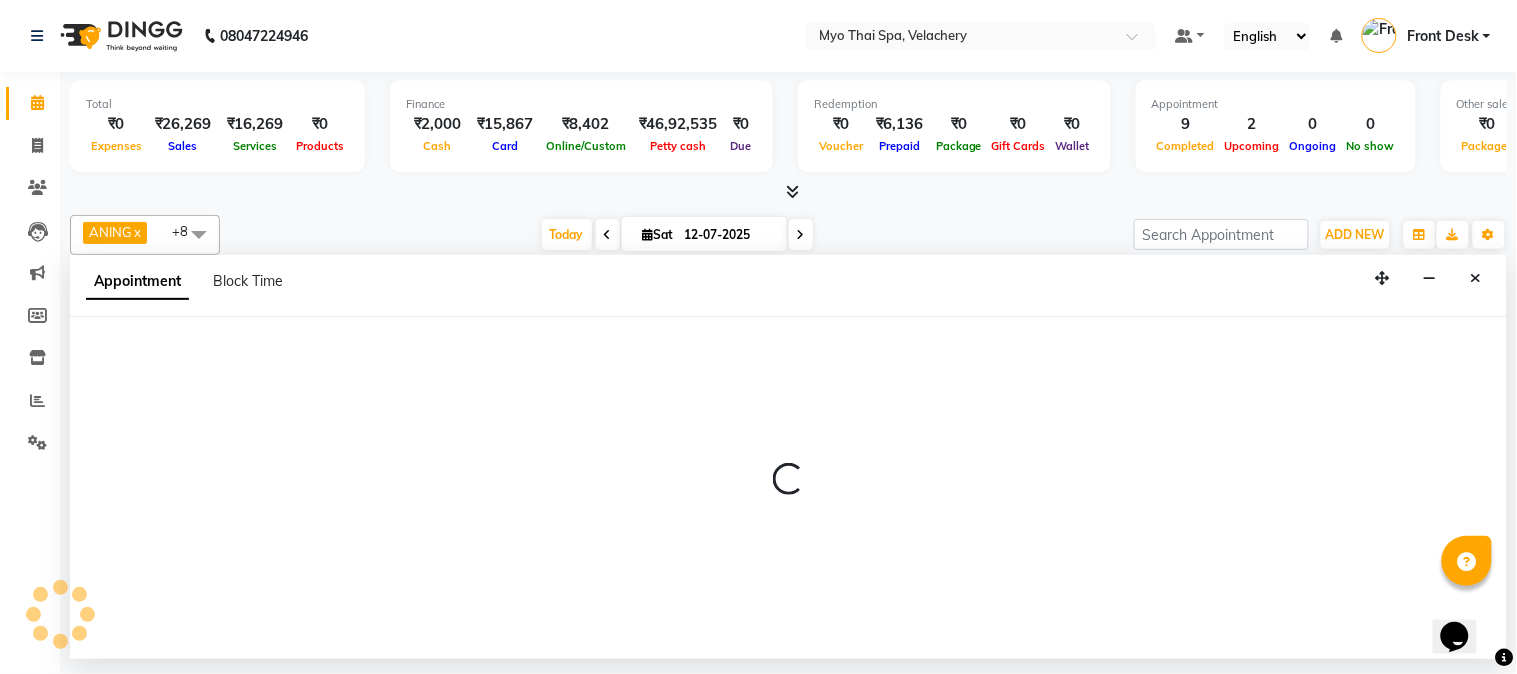 select on "37459" 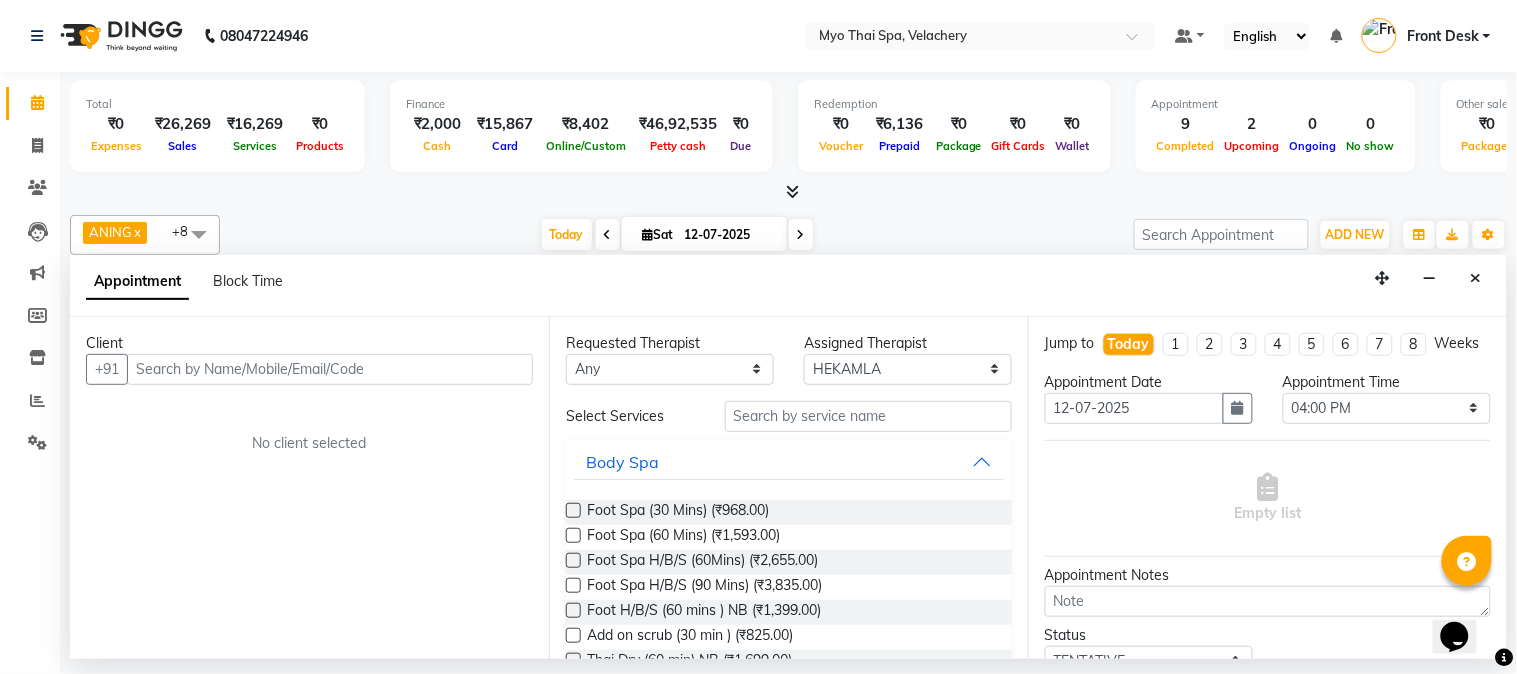 click at bounding box center (330, 369) 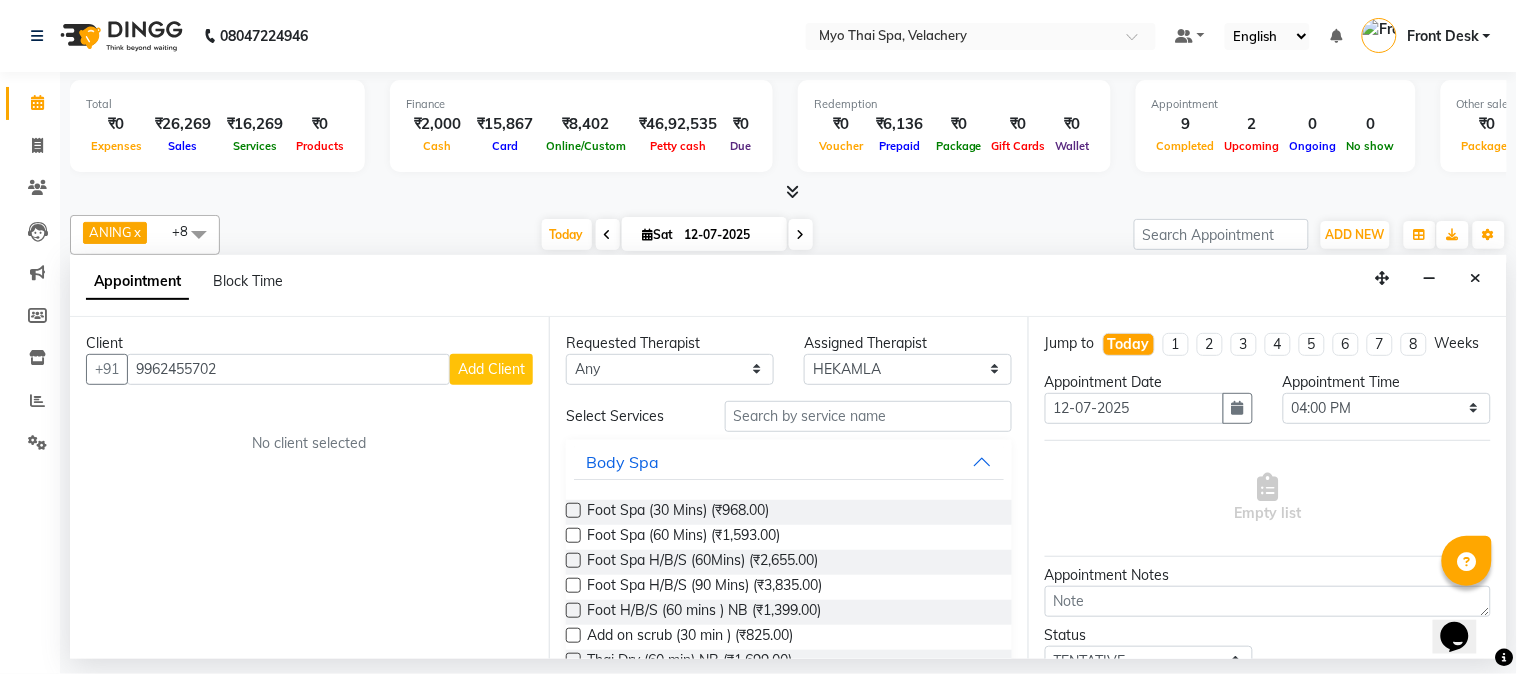 type on "9962455702" 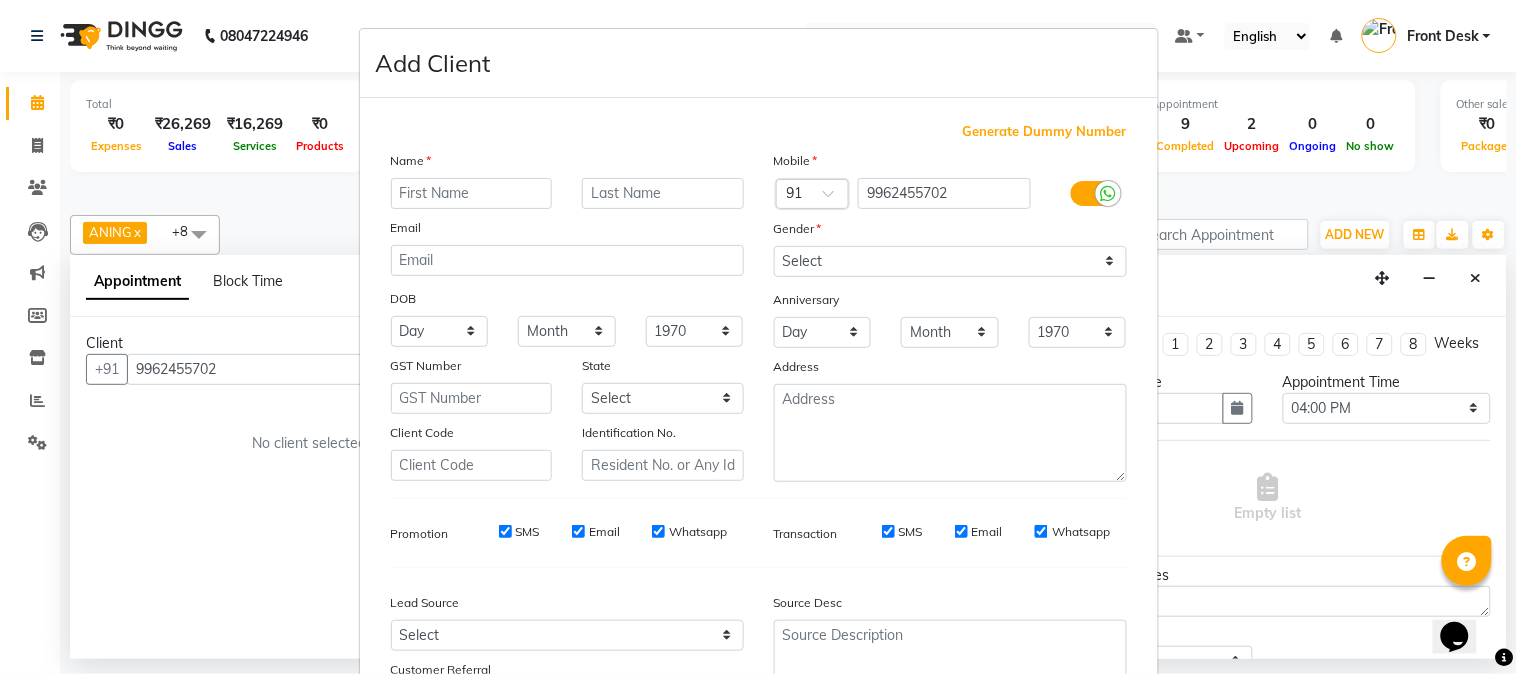 click at bounding box center (472, 193) 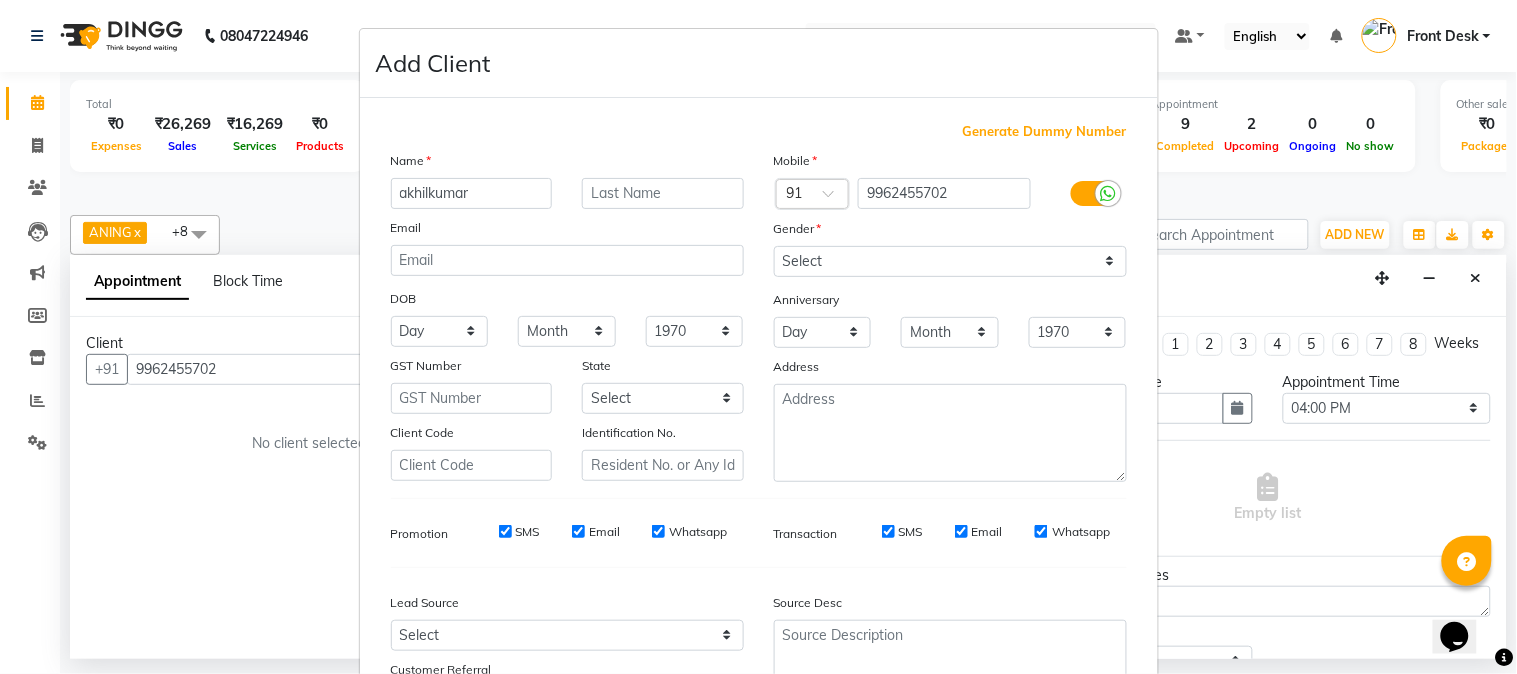type on "akhilkumar" 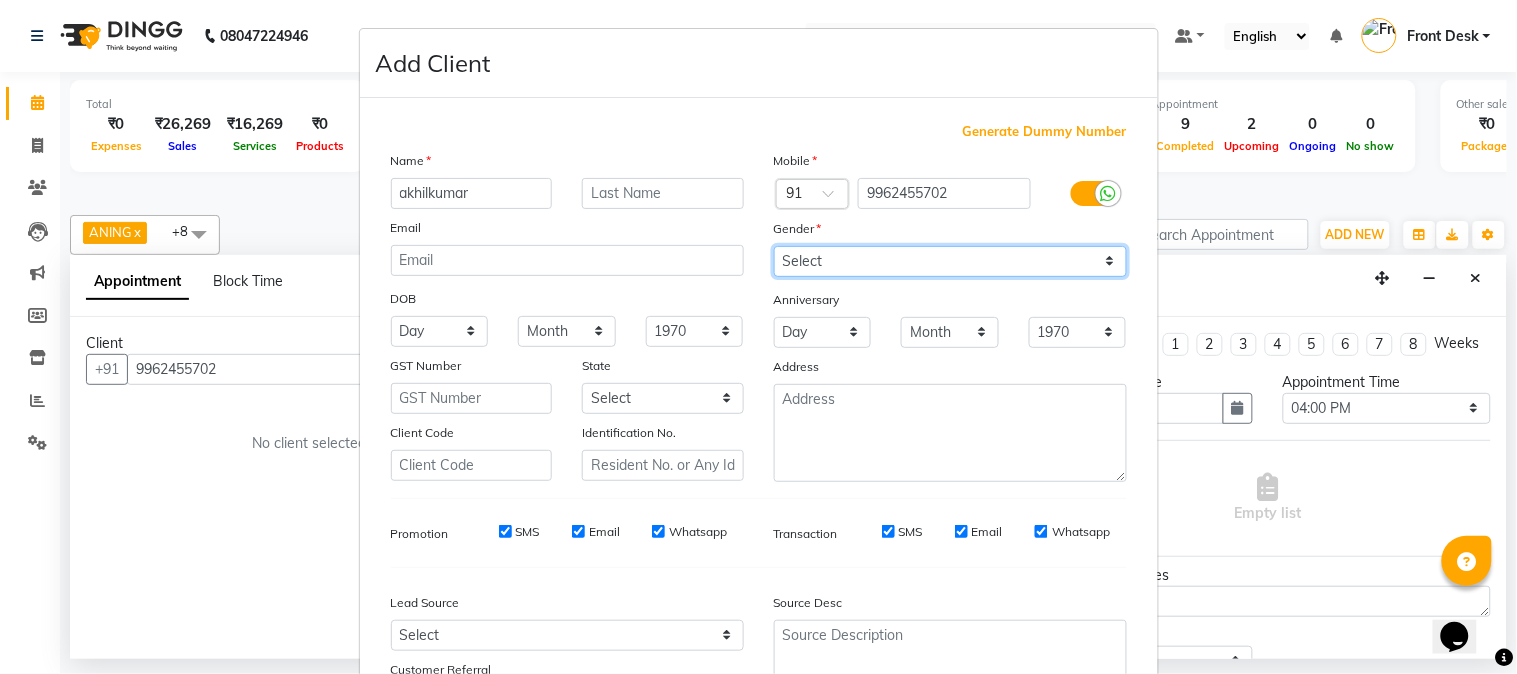 click on "Select [DEMOGRAPHIC_DATA] [DEMOGRAPHIC_DATA] Other Prefer Not To Say" at bounding box center (950, 261) 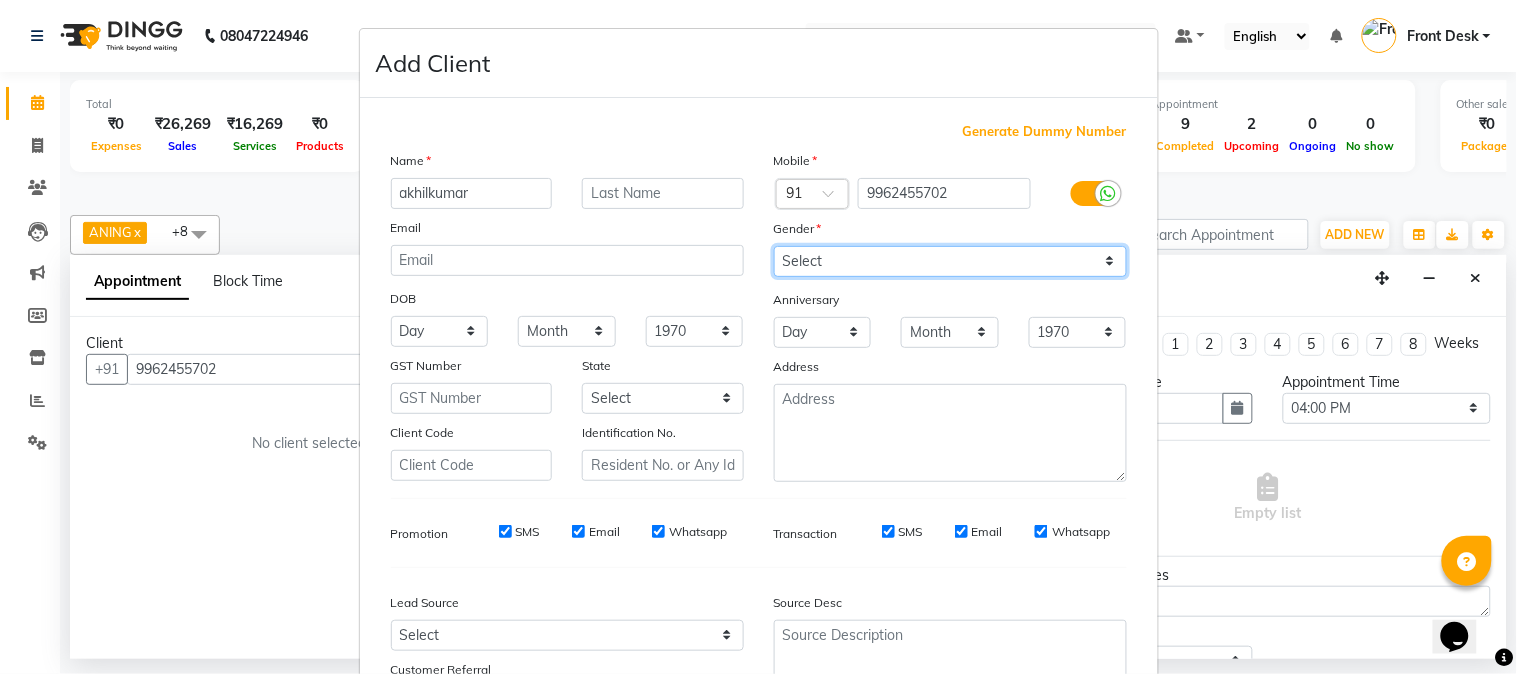 select on "[DEMOGRAPHIC_DATA]" 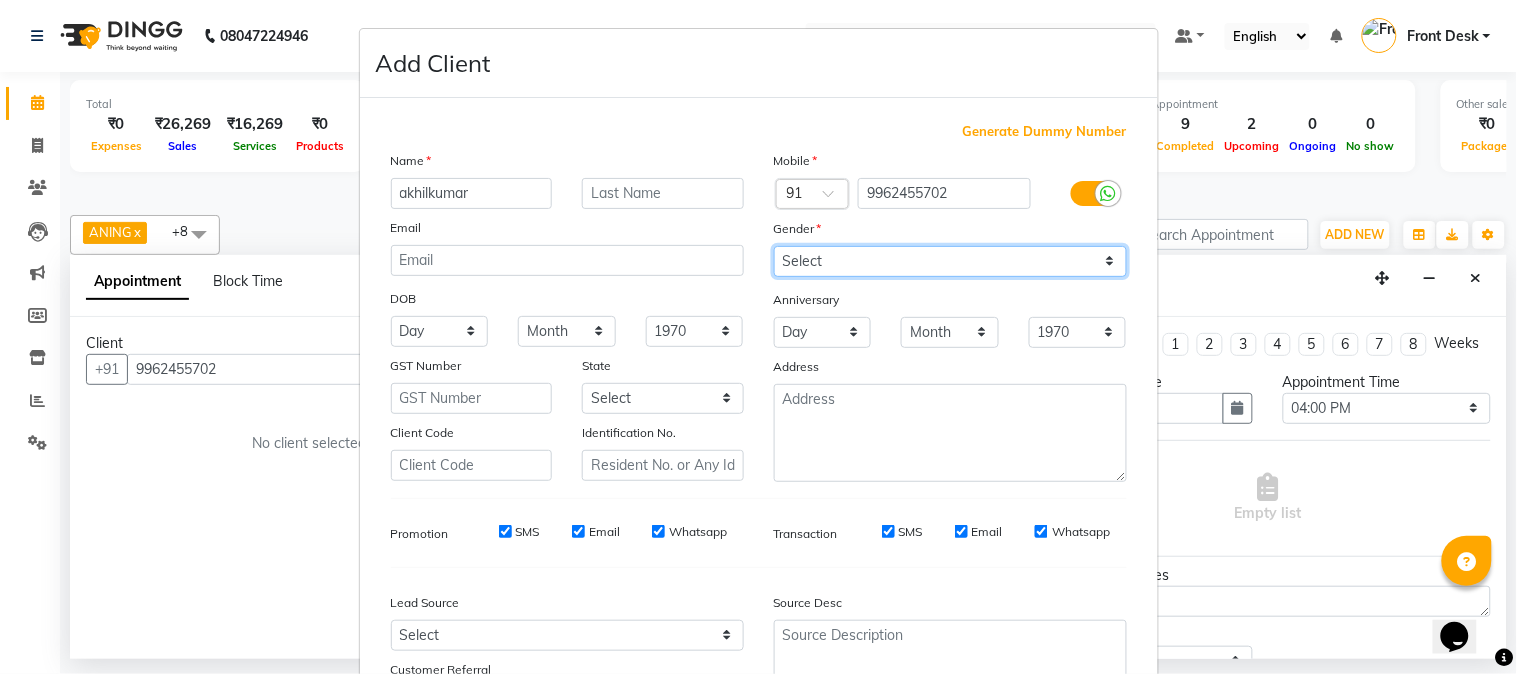 click on "Select [DEMOGRAPHIC_DATA] [DEMOGRAPHIC_DATA] Other Prefer Not To Say" at bounding box center (950, 261) 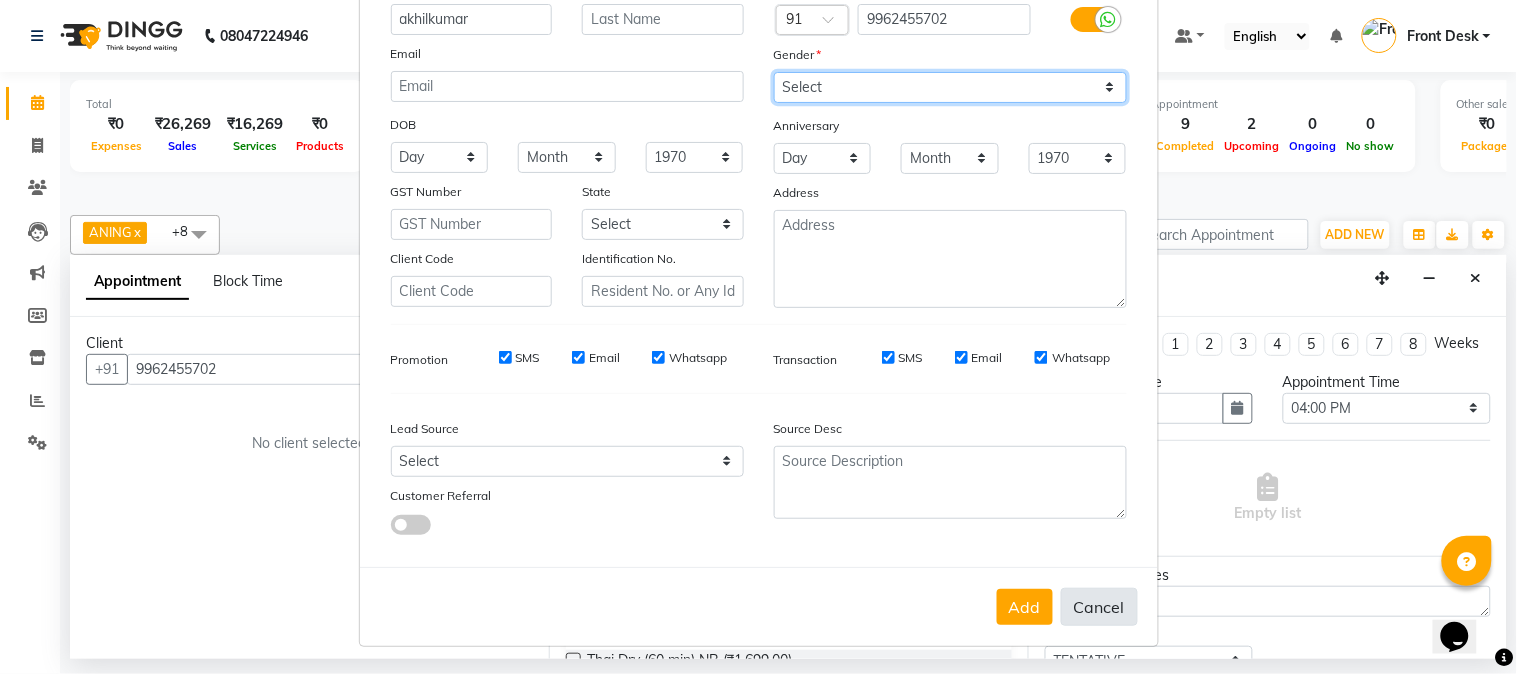 scroll, scrollTop: 176, scrollLeft: 0, axis: vertical 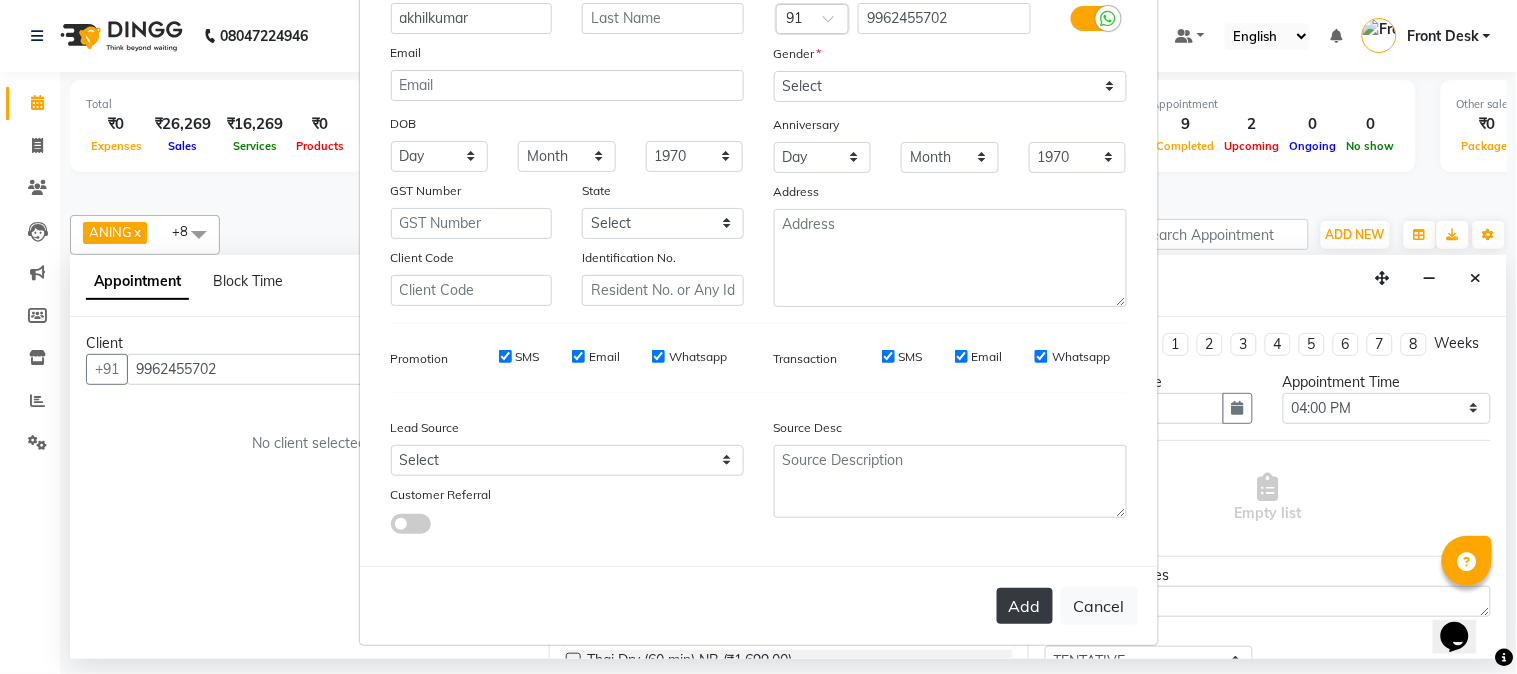 click on "Add" at bounding box center [1025, 606] 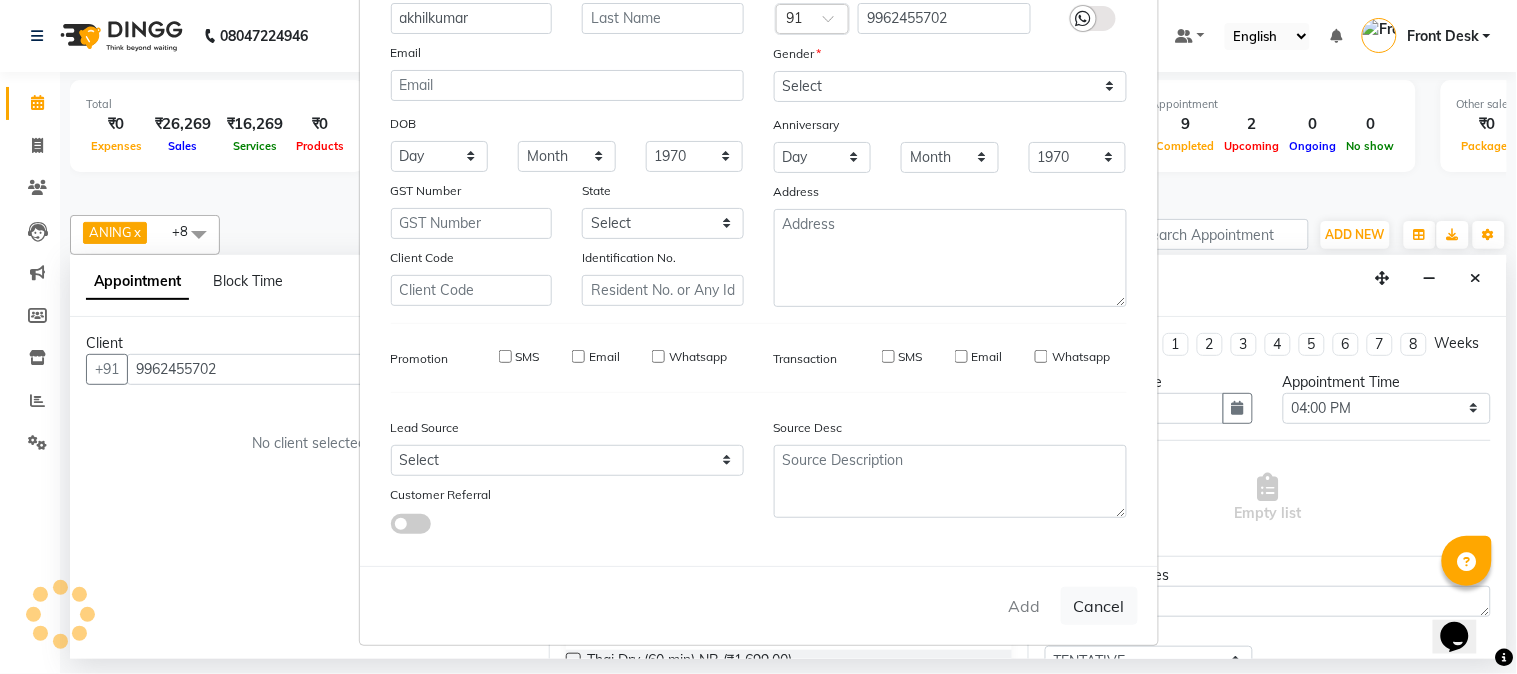 type 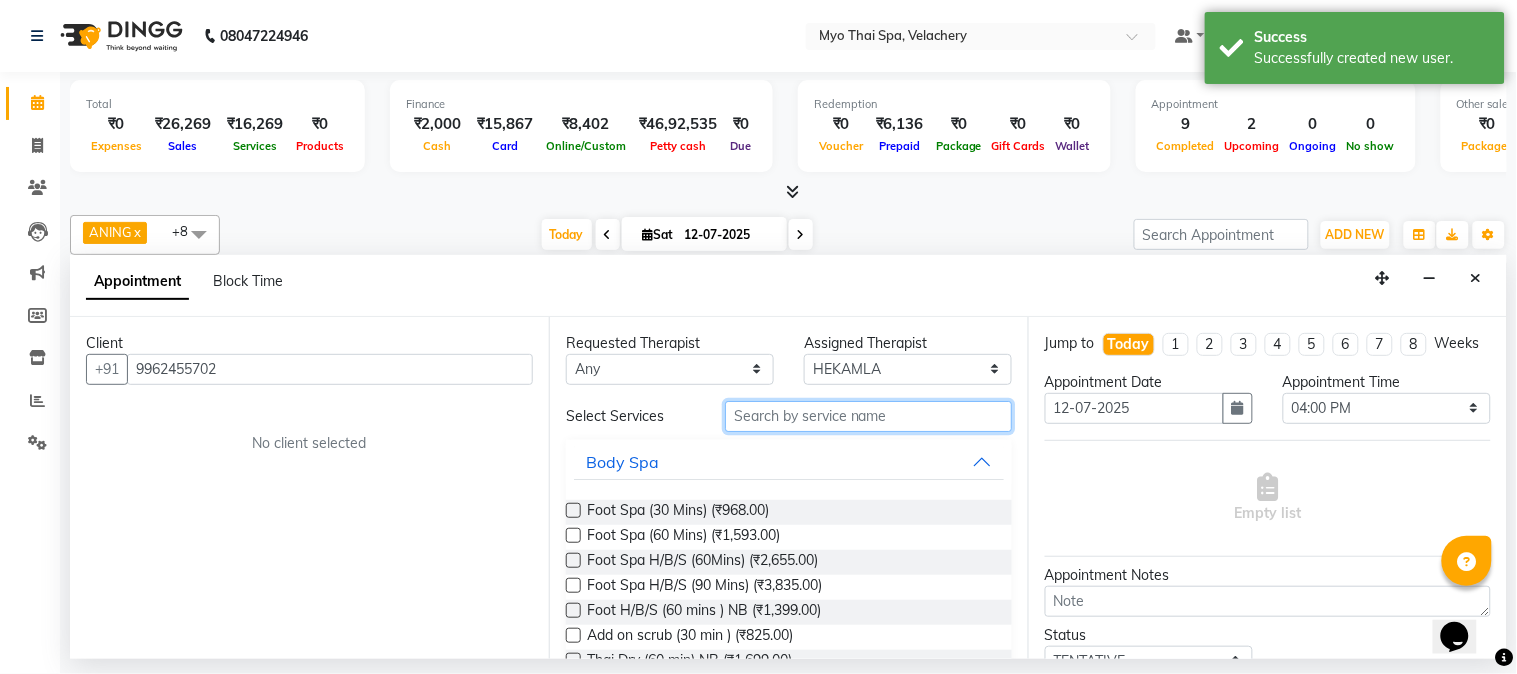 click at bounding box center (868, 416) 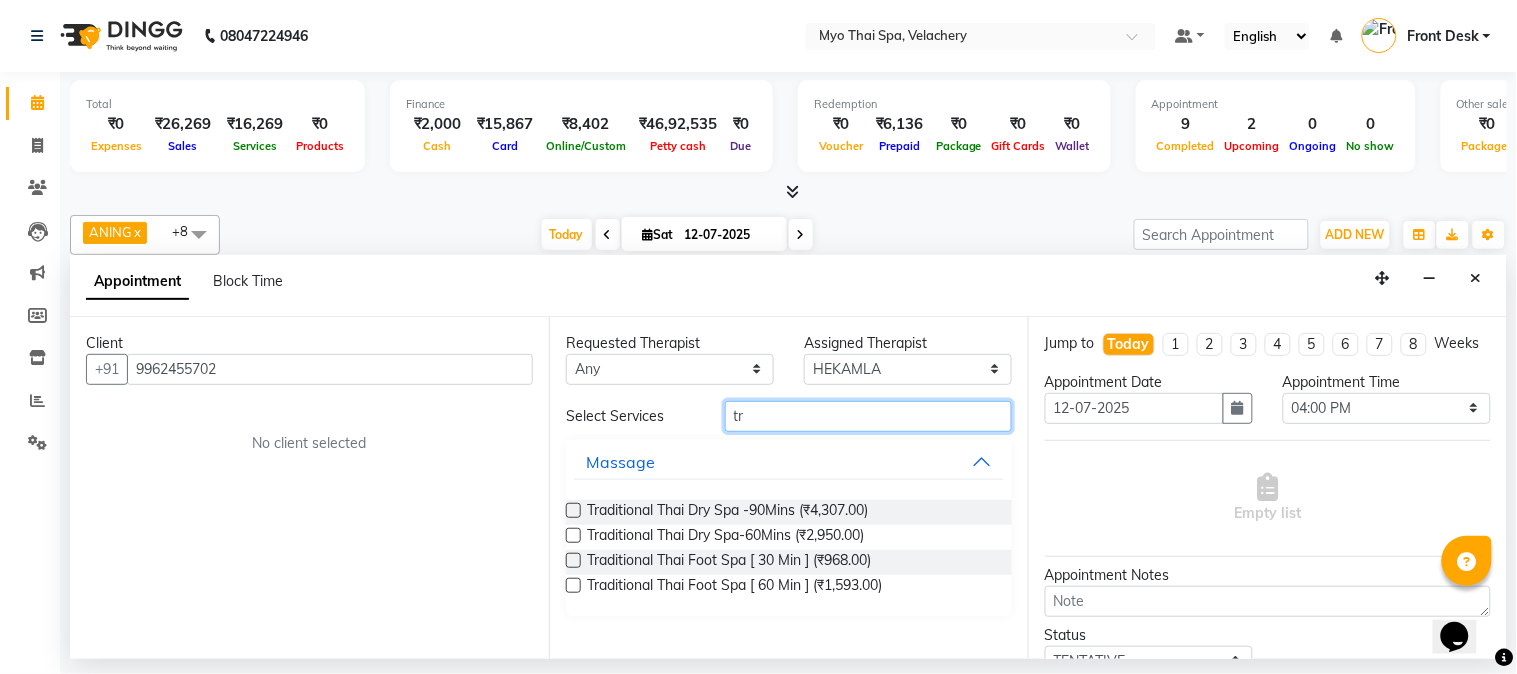 type on "t" 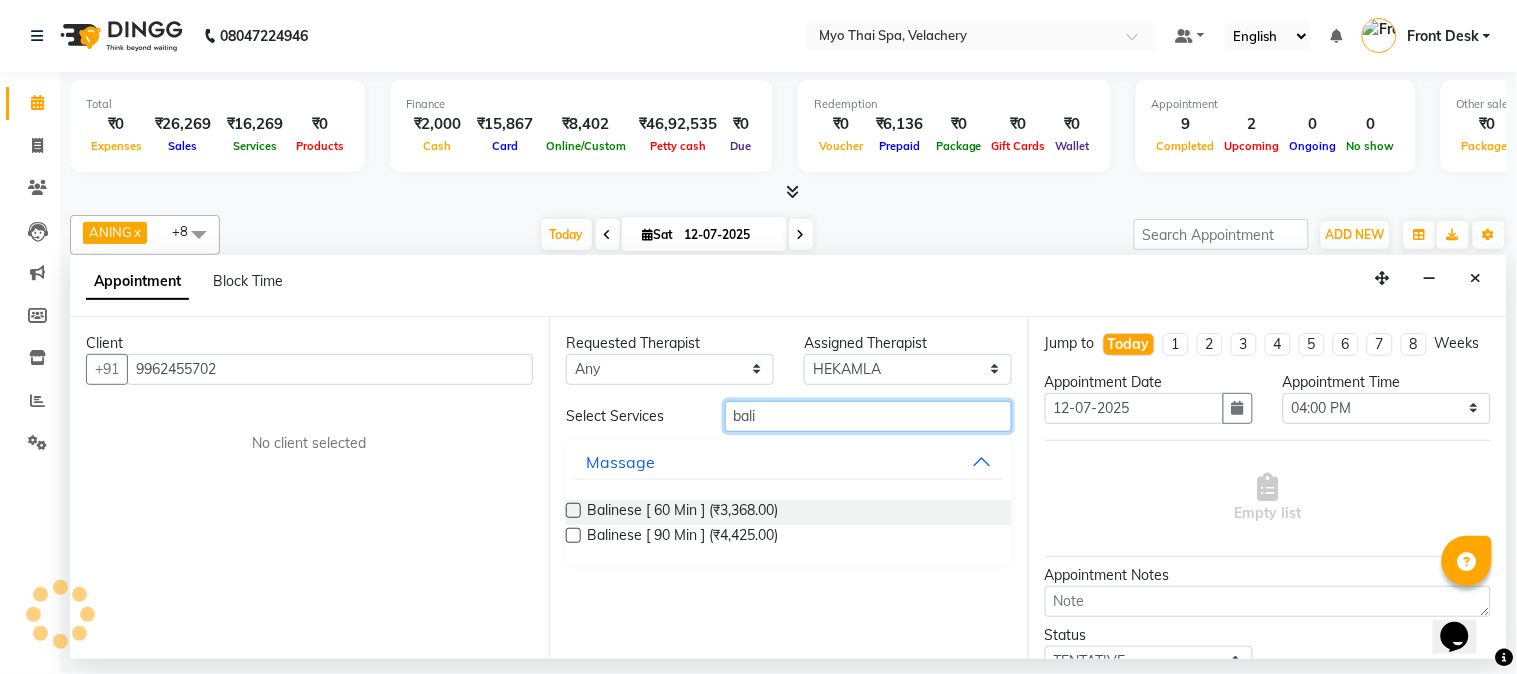 type on "bali" 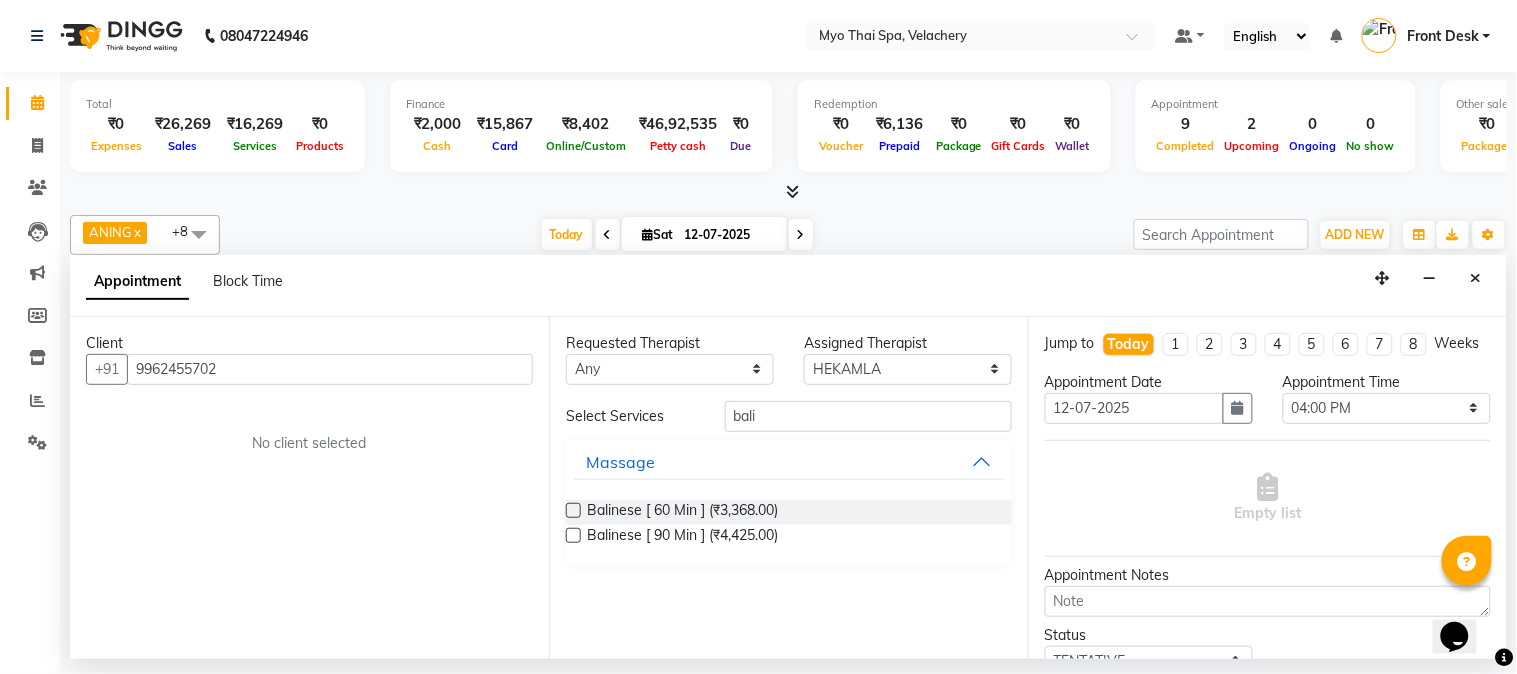 click at bounding box center (573, 510) 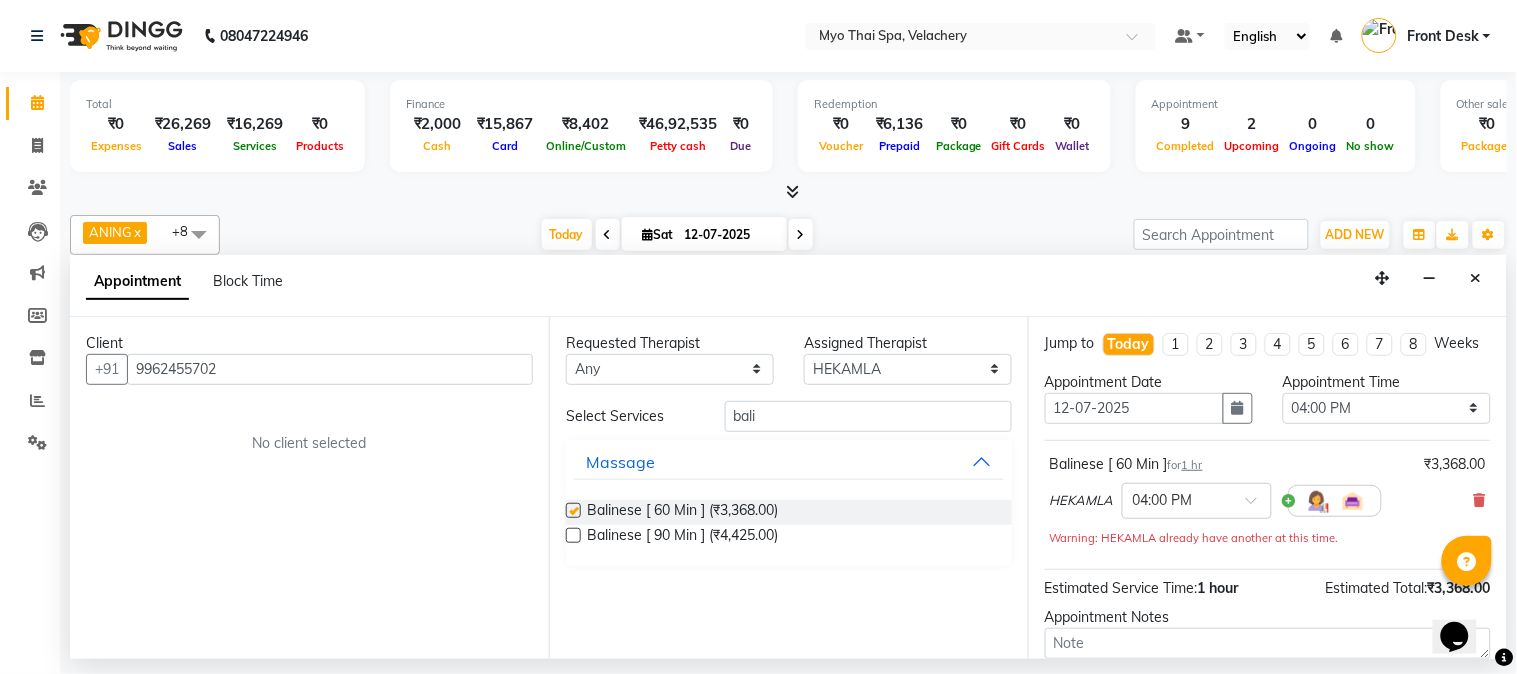 checkbox on "false" 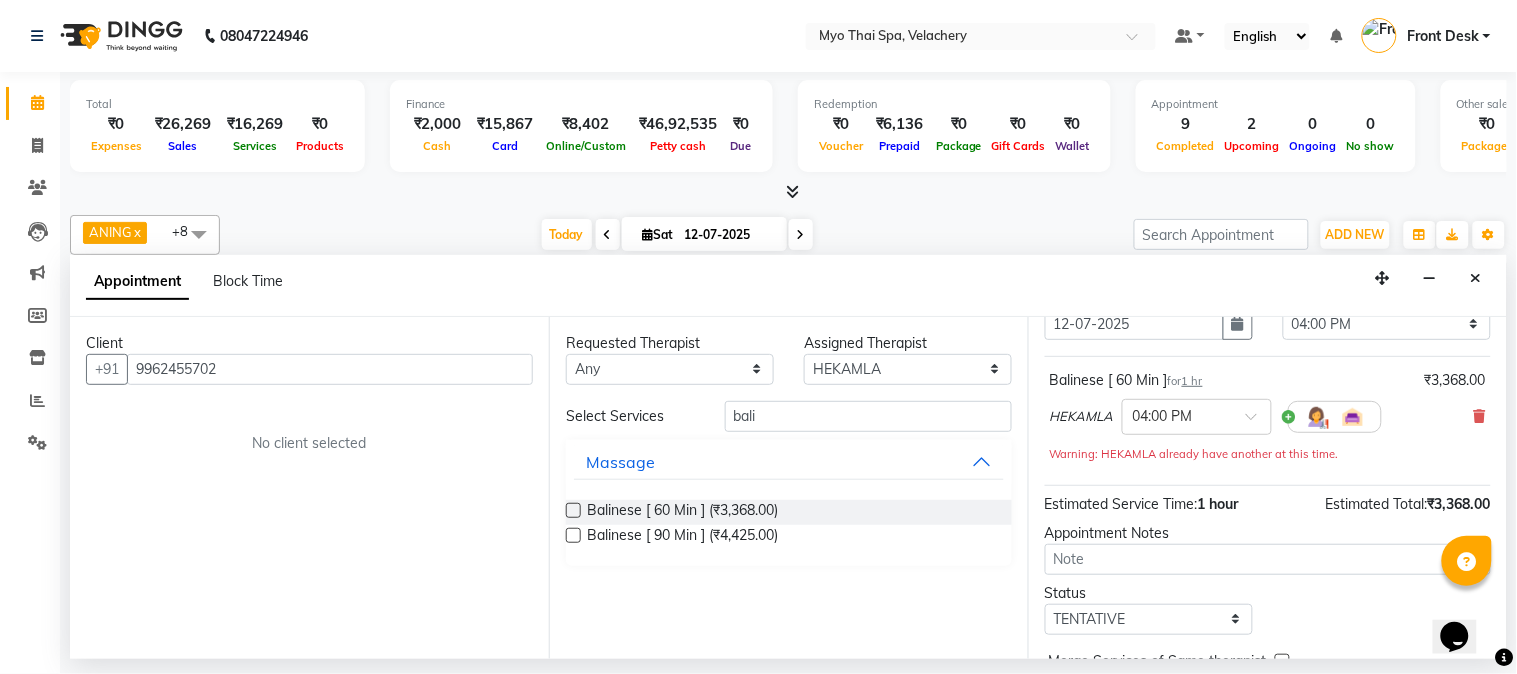 scroll, scrollTop: 206, scrollLeft: 0, axis: vertical 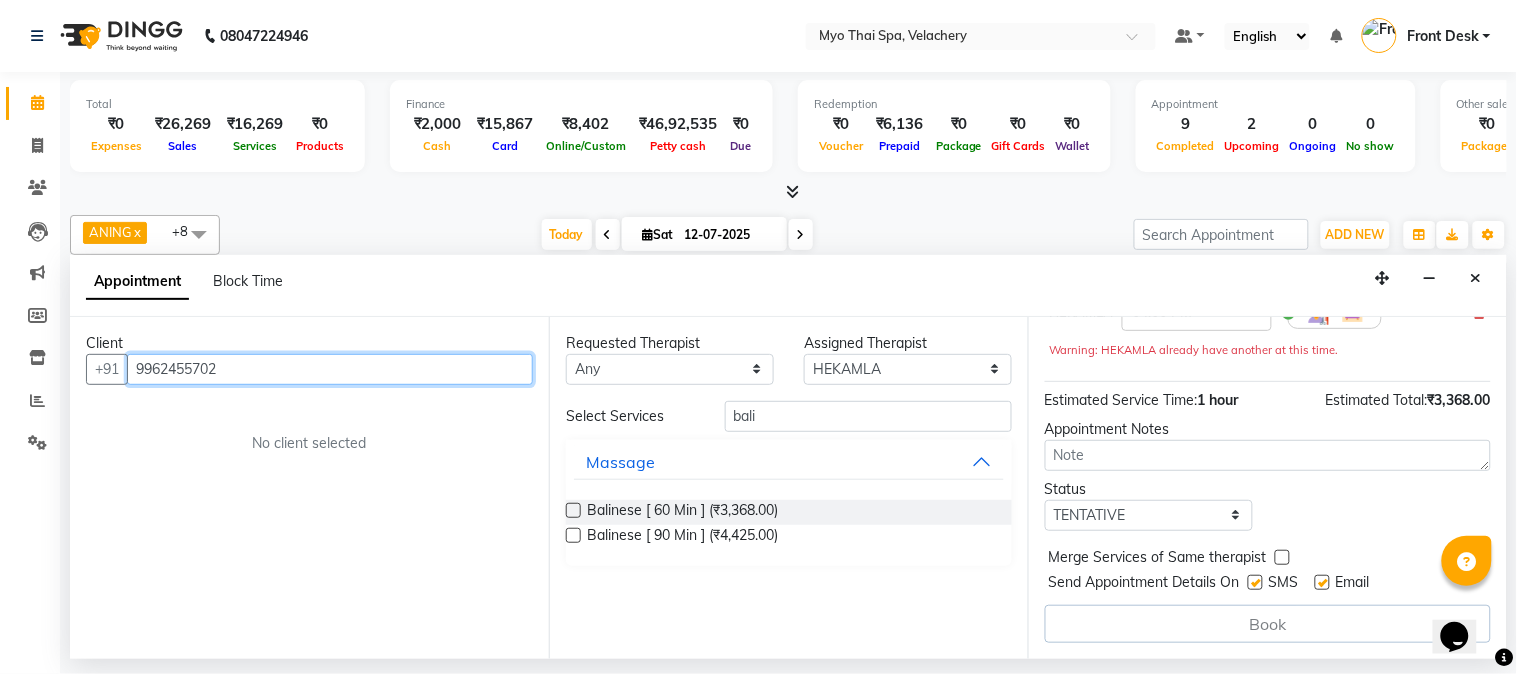click on "9962455702" at bounding box center [330, 369] 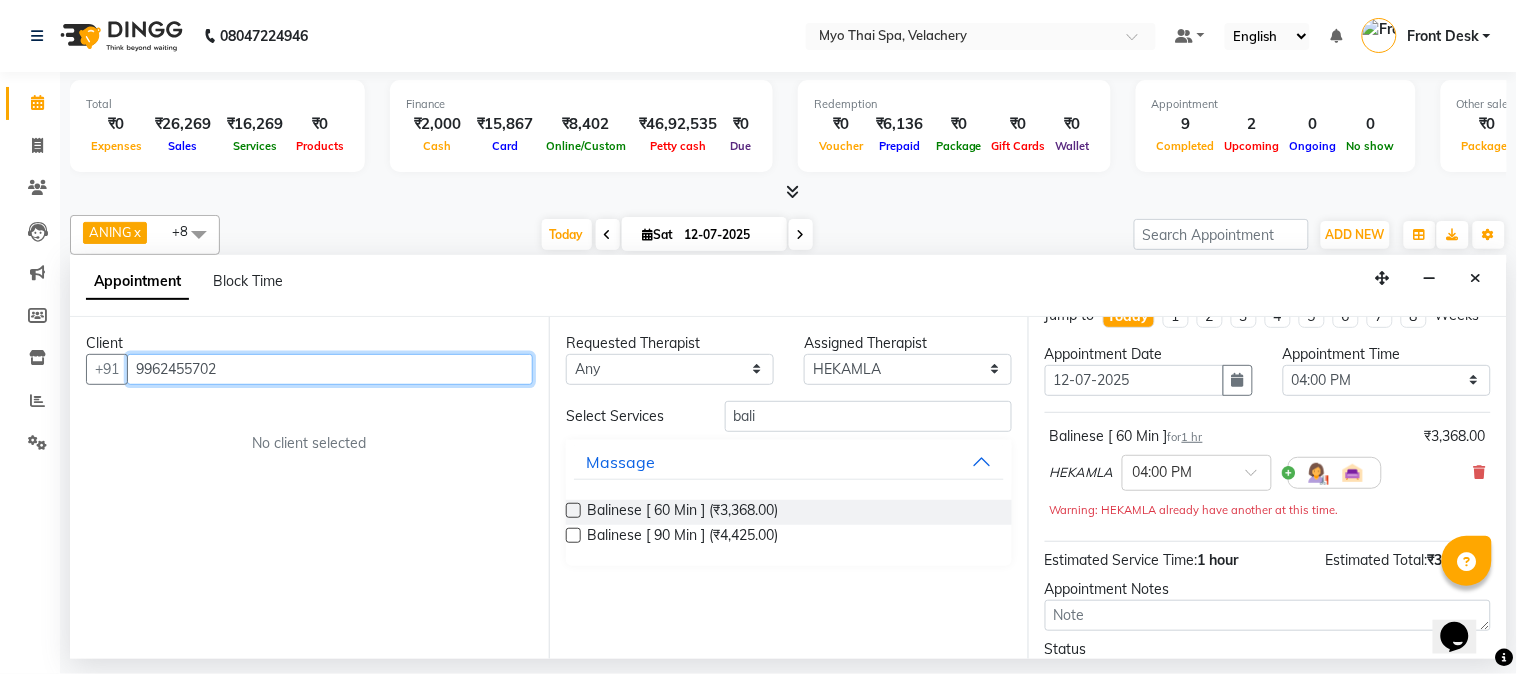 scroll, scrollTop: 0, scrollLeft: 0, axis: both 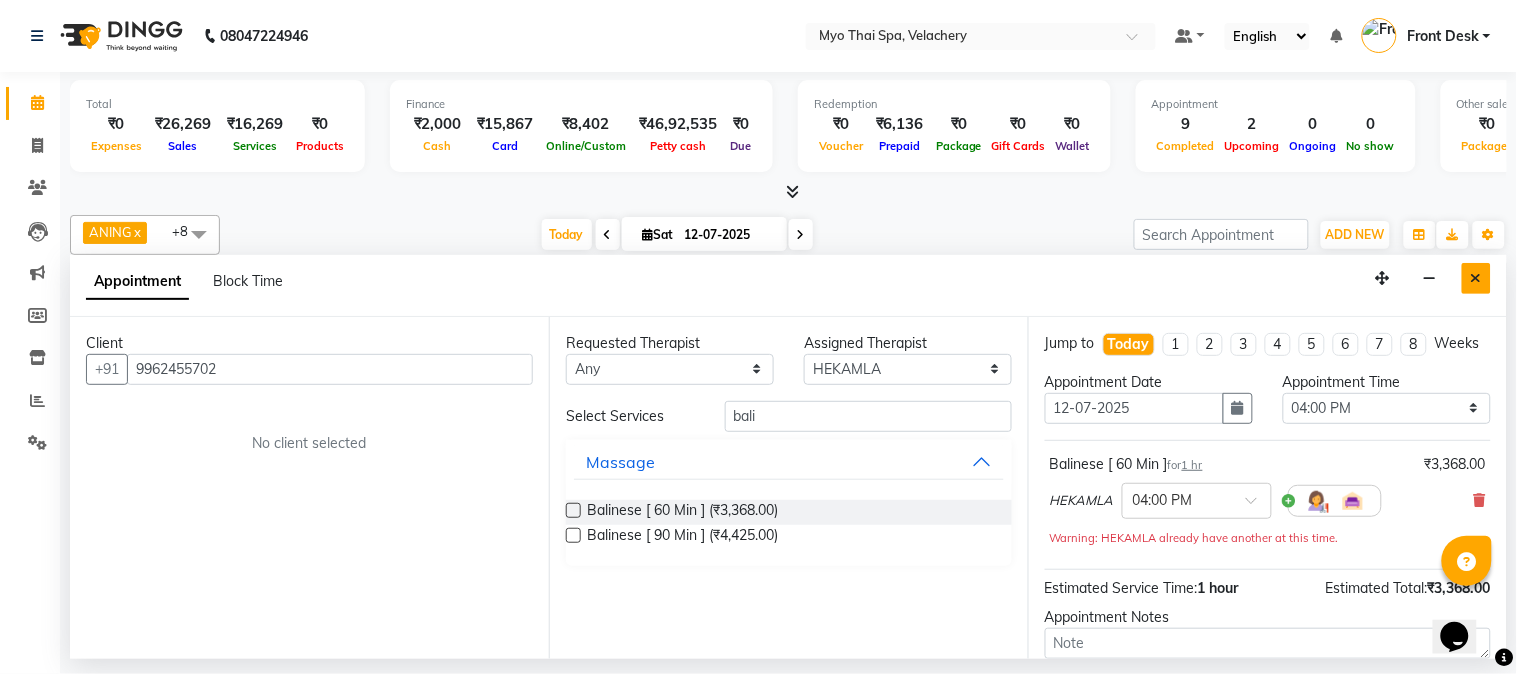 click at bounding box center [1476, 278] 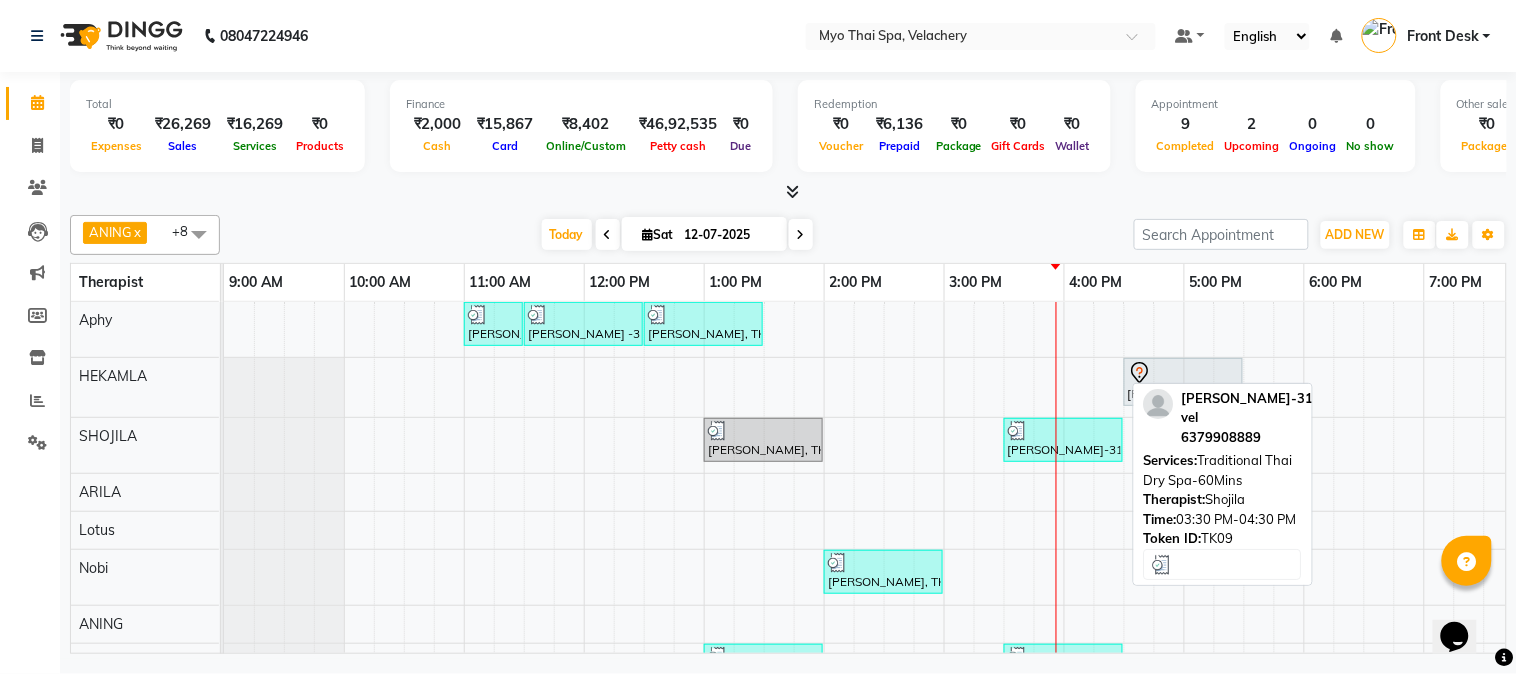 scroll, scrollTop: 124, scrollLeft: 0, axis: vertical 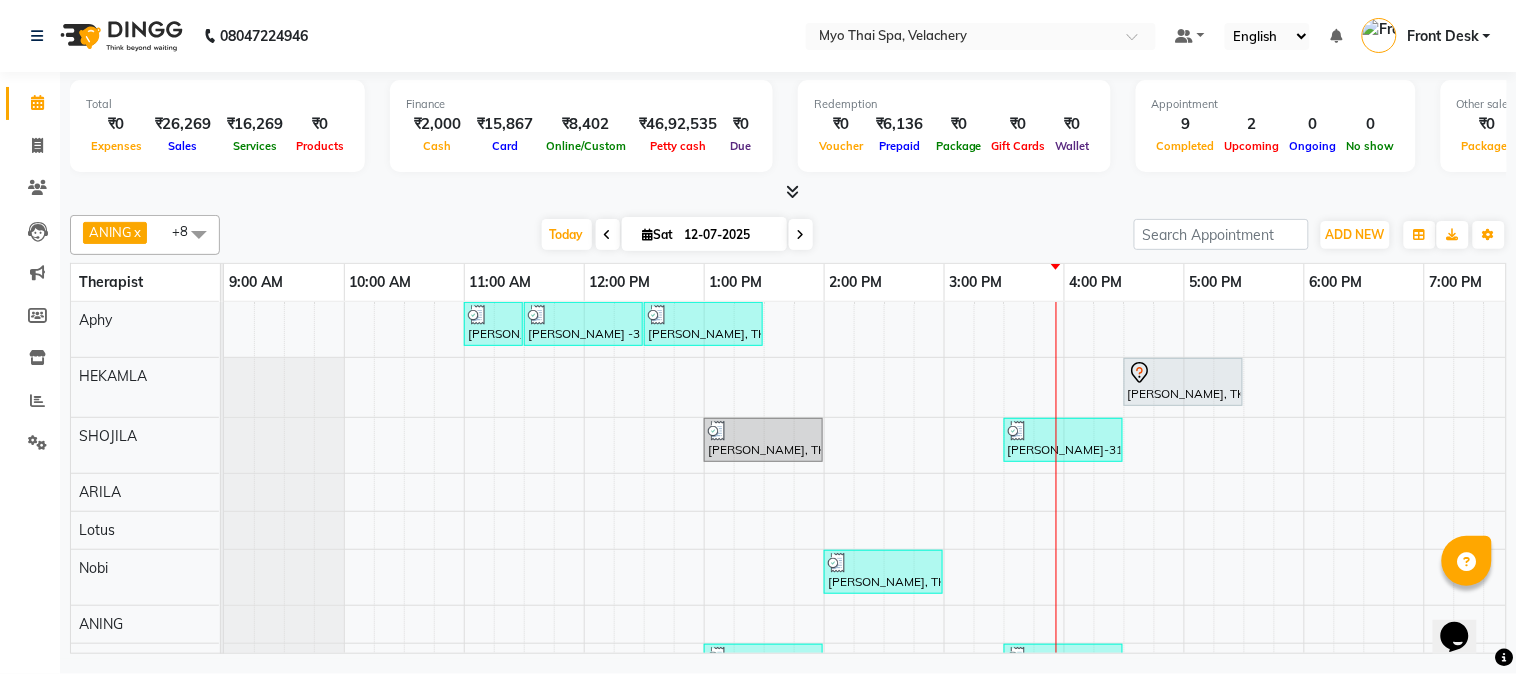 click on "[PERSON_NAME] -3130, TK07, 11:00 AM-11:30 AM, Foot Spa (30 Mins)     [PERSON_NAME] -3130, TK01, 11:30 AM-12:30 PM, Swedish [ 60 Min ]     [PERSON_NAME], TK05, 12:30 PM-01:30 PM, Swedish [ 60 Min ]             [PERSON_NAME], TK02, 04:30 PM-05:30 PM, Foot Spa (60 Mins)     [PERSON_NAME], TK06, 01:00 PM-02:00 PM, Foot Spa (60 Mins)     [PERSON_NAME]-3126 vel, TK09, 03:30 PM-04:30 PM, Traditional Thai Dry Spa-60Mins     [PERSON_NAME], TK06, 02:00 PM-03:00 PM, Aroma Thai [ 60 Min ]     [PERSON_NAME], TK06, 01:00 PM-02:00 PM, Swedish [ 60 Min ]     [PERSON_NAME], TK08, 03:30 PM-04:30 PM, [DEMOGRAPHIC_DATA] [ 60 Min ]     [PERSON_NAME], TK03, 11:00 AM-12:00 PM, Traditional Thai Dry Spa-60Mins     [PERSON_NAME], TK04, 11:15 AM-12:15 PM, Balinese [ 60 Min ]" at bounding box center [1124, 551] 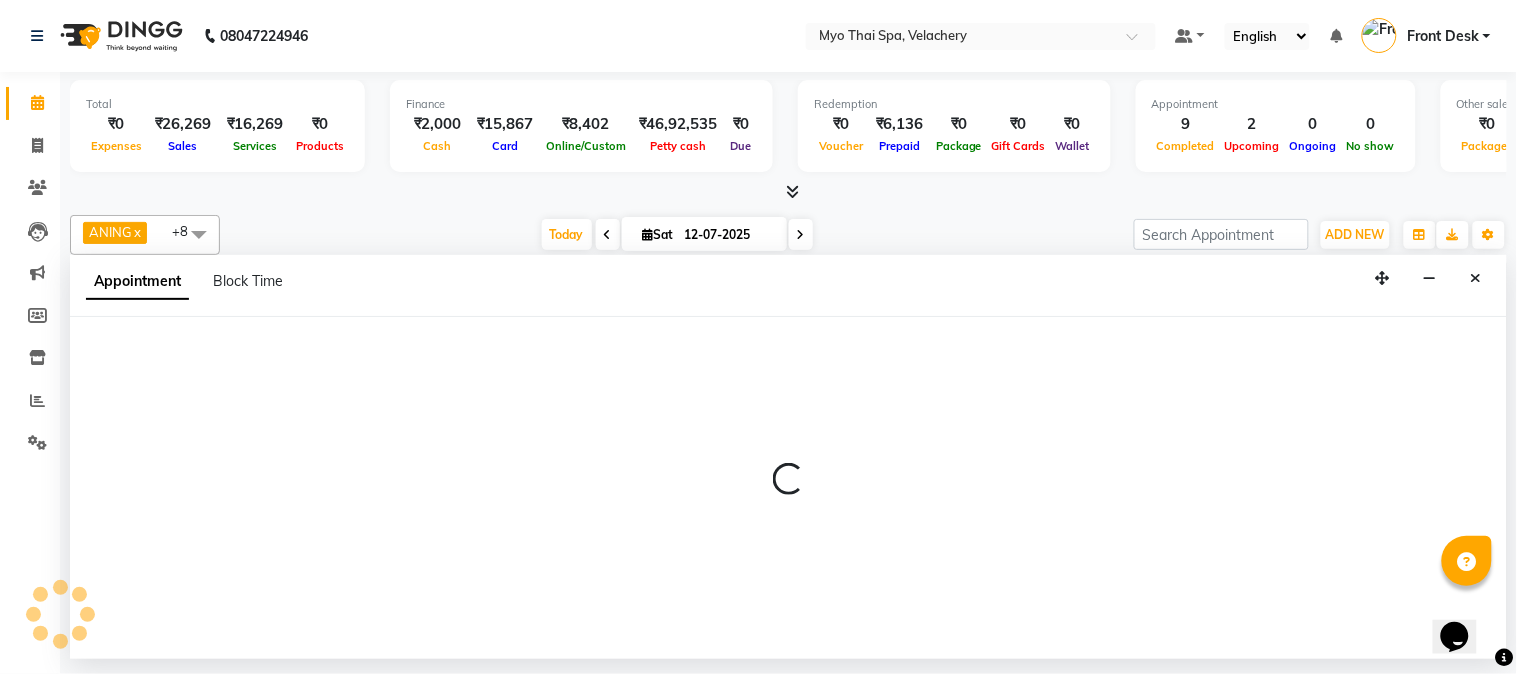 select on "37459" 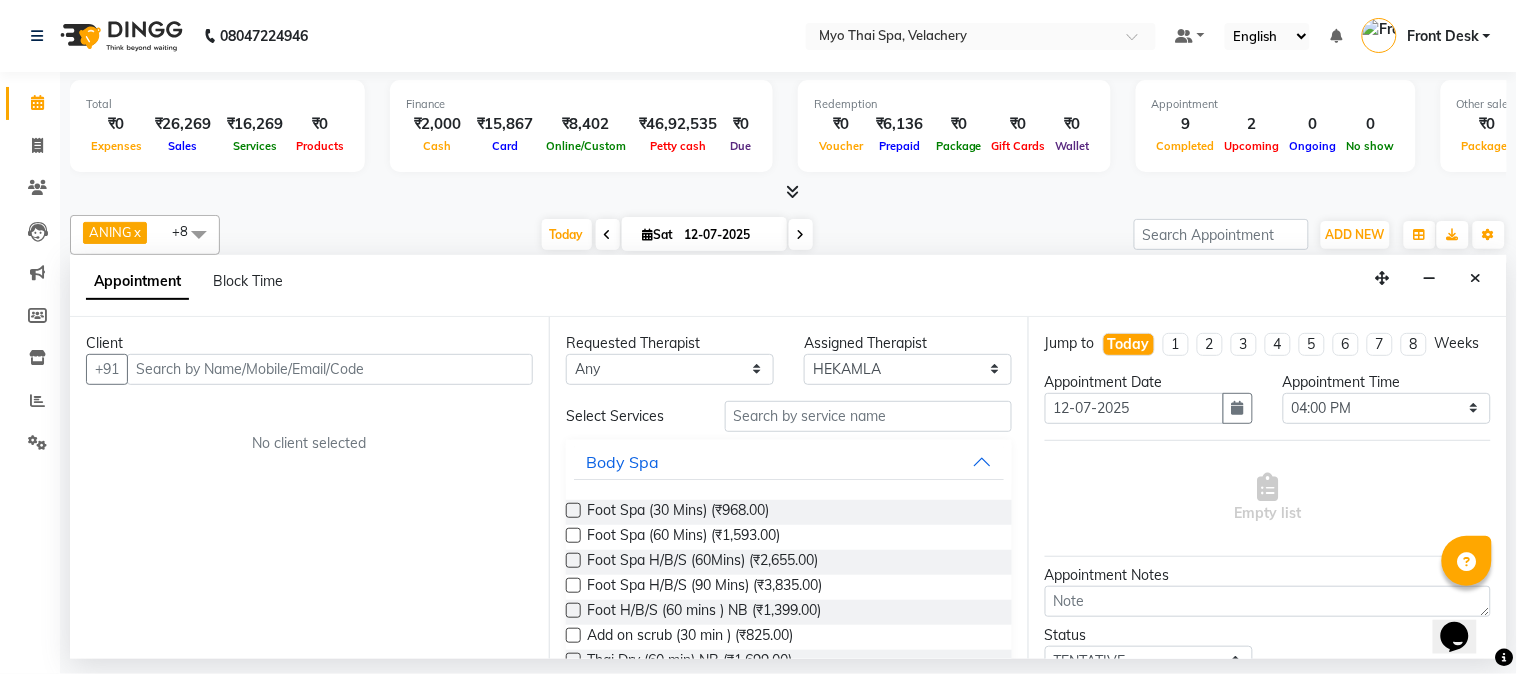 click at bounding box center (330, 369) 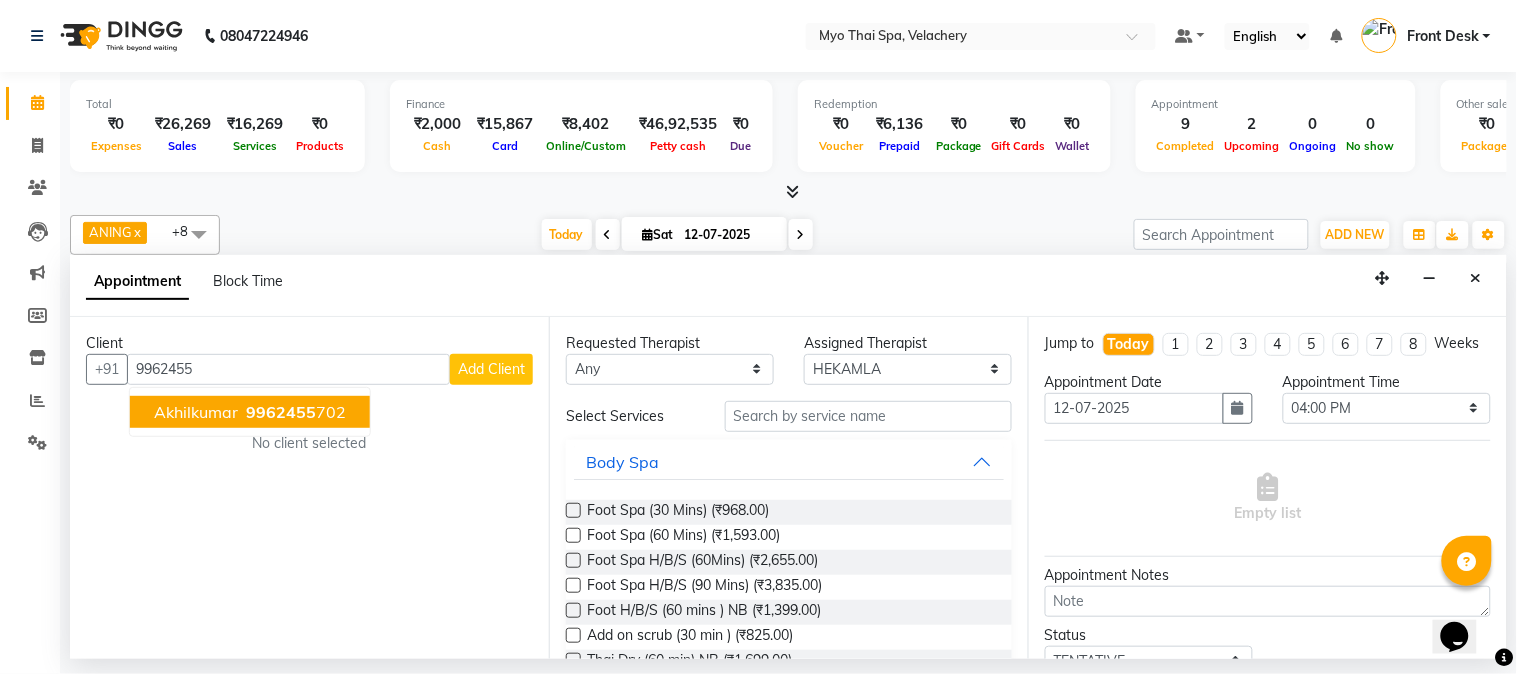 click on "akhilkumar" at bounding box center (196, 412) 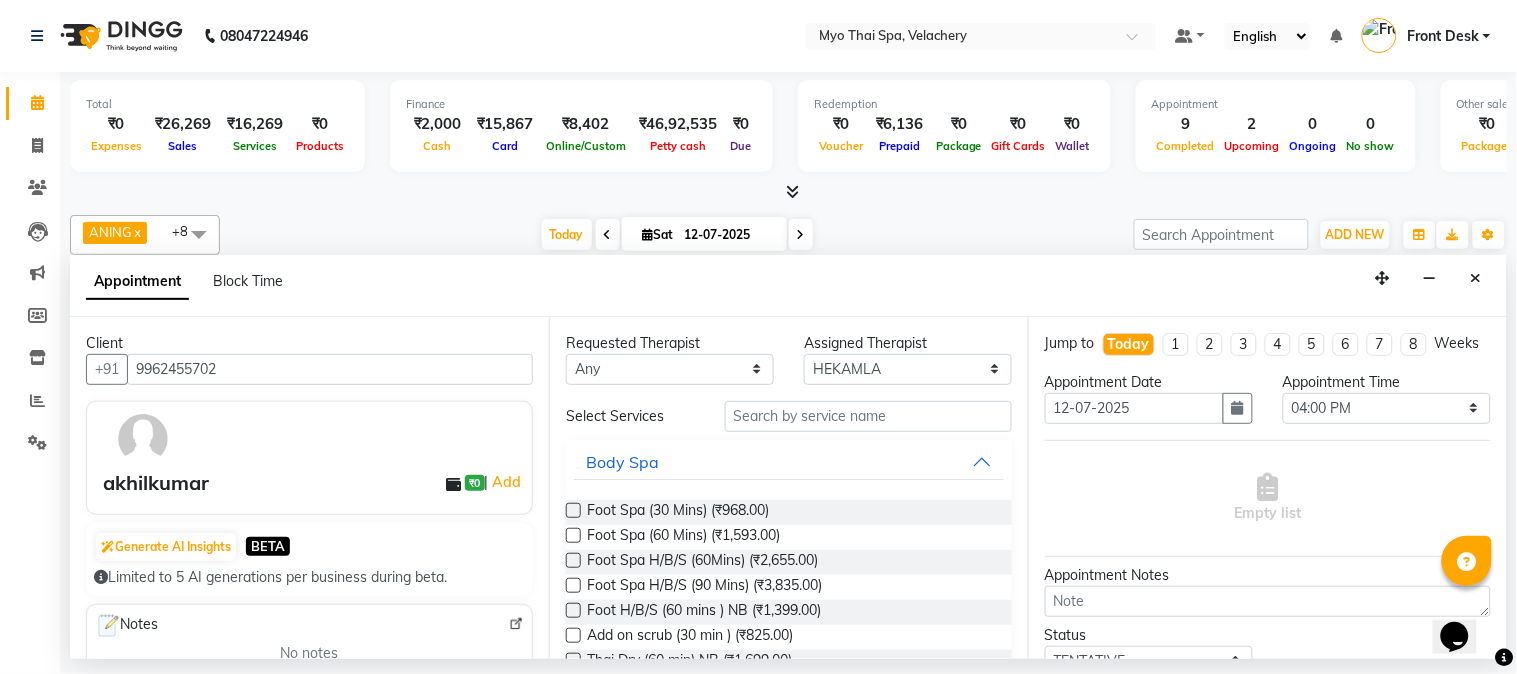 type on "9962455702" 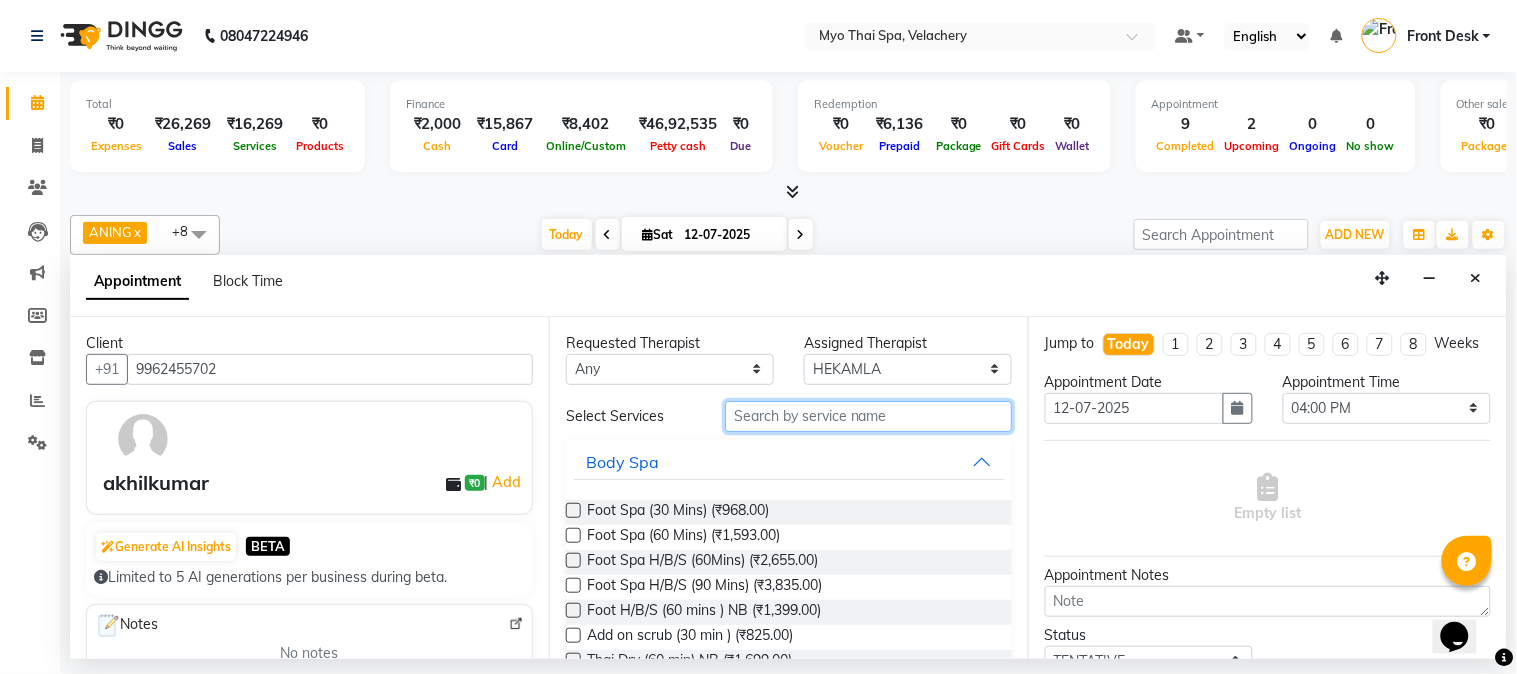 click at bounding box center [868, 416] 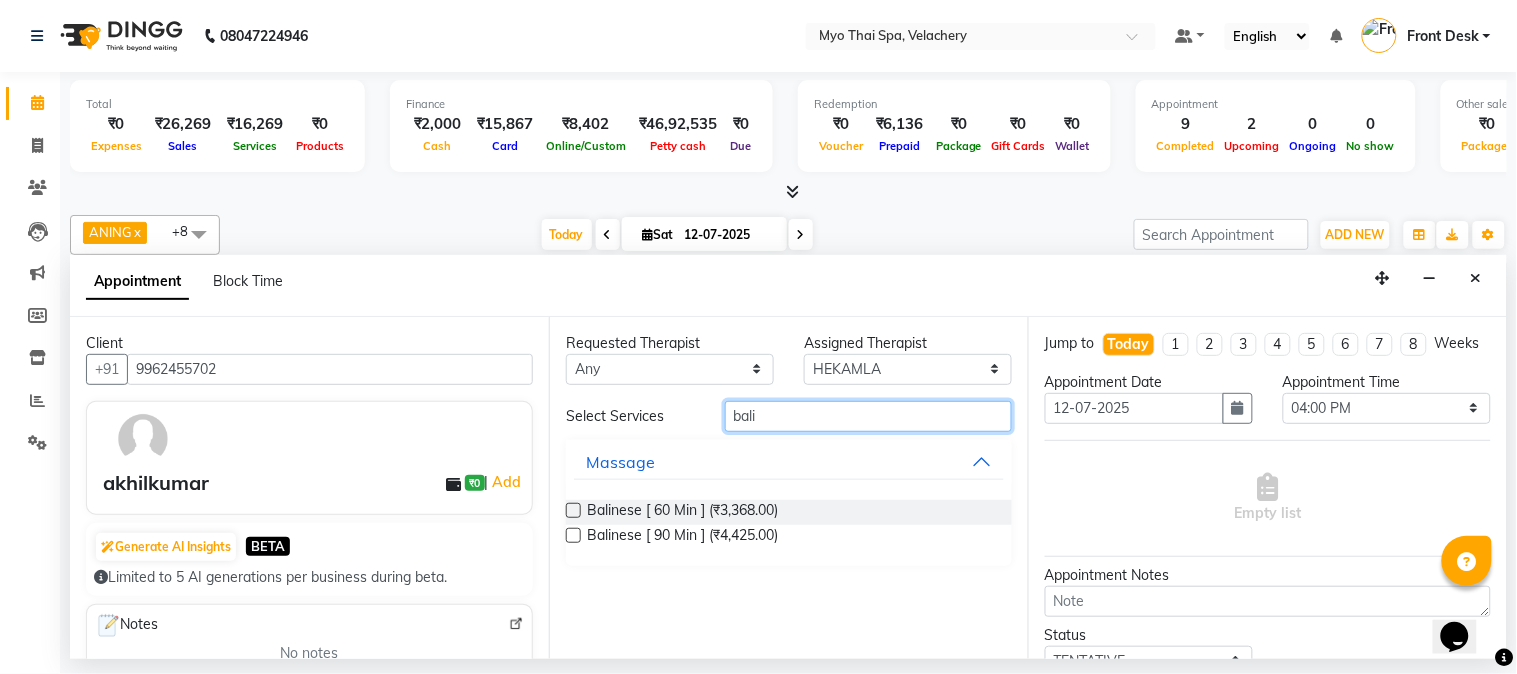 type on "bali" 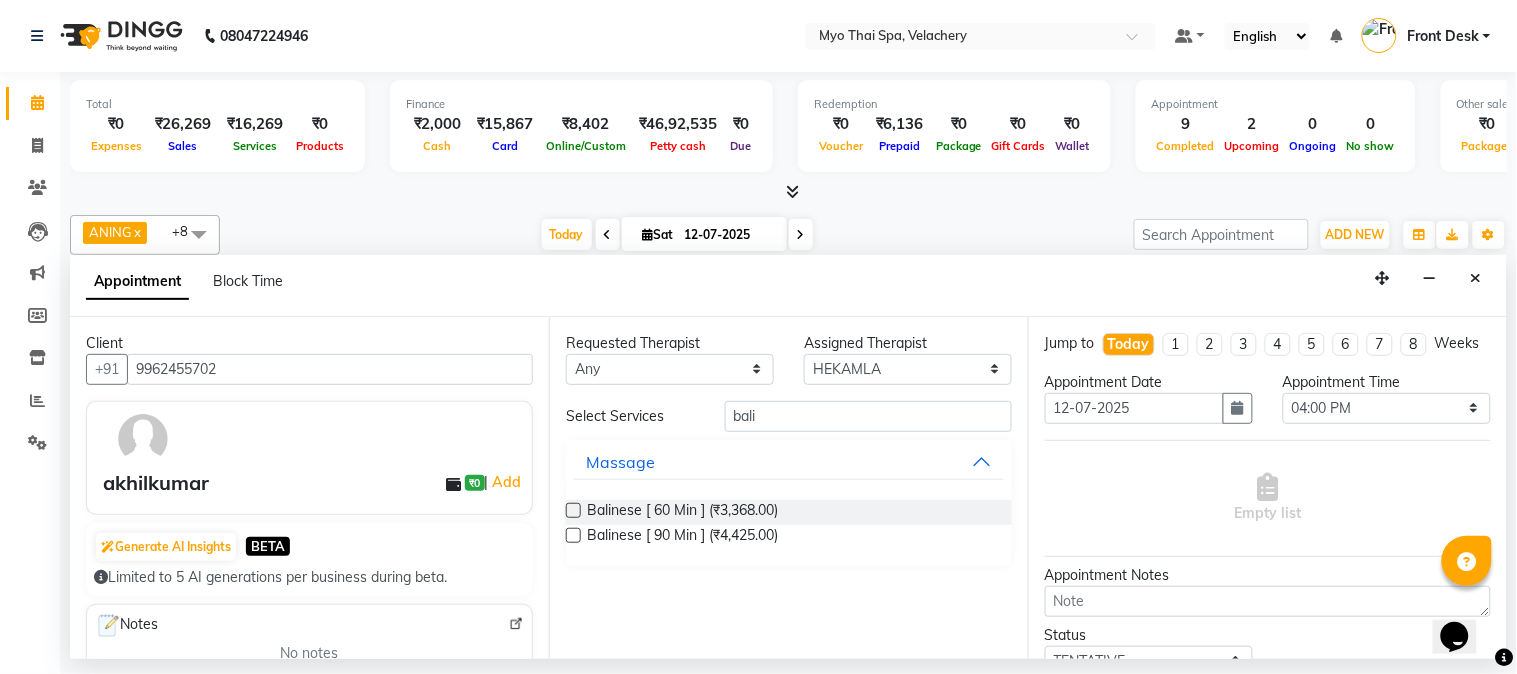 click at bounding box center (573, 510) 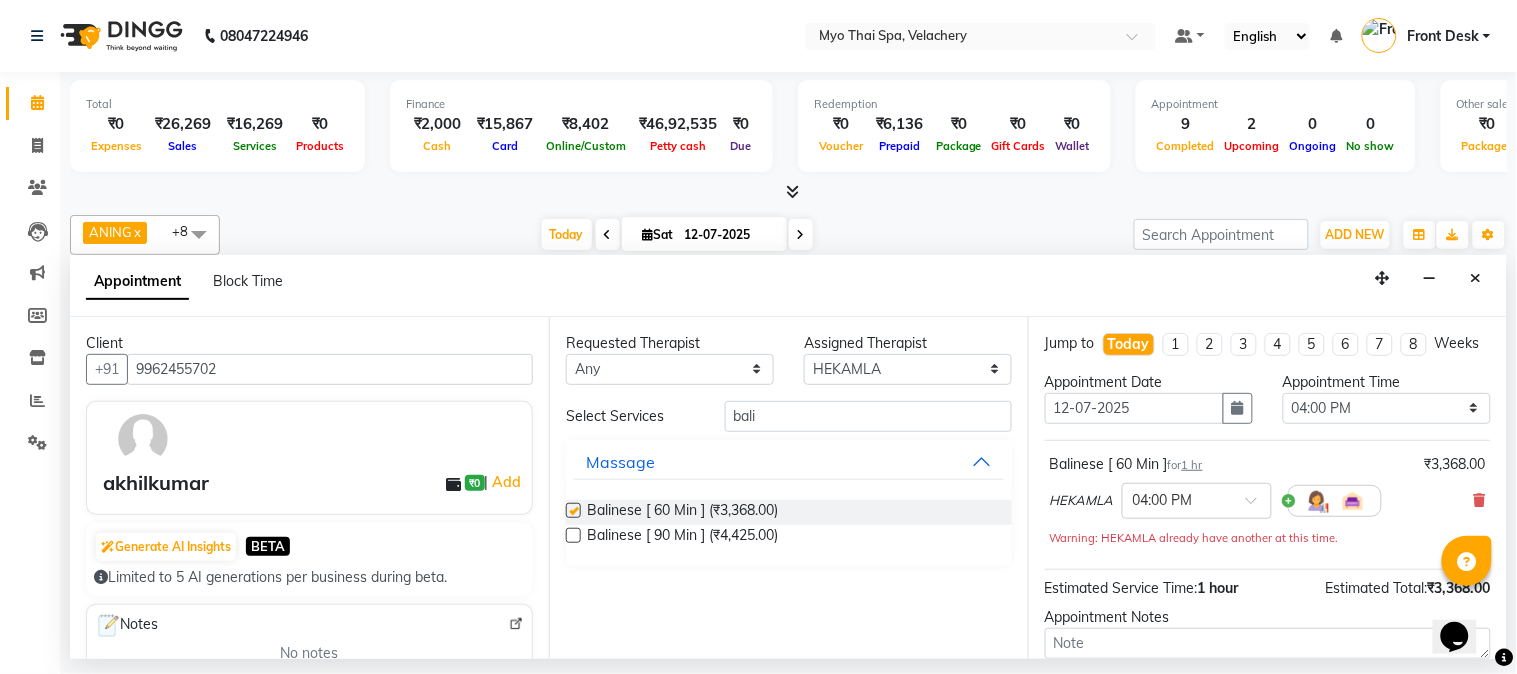 checkbox on "false" 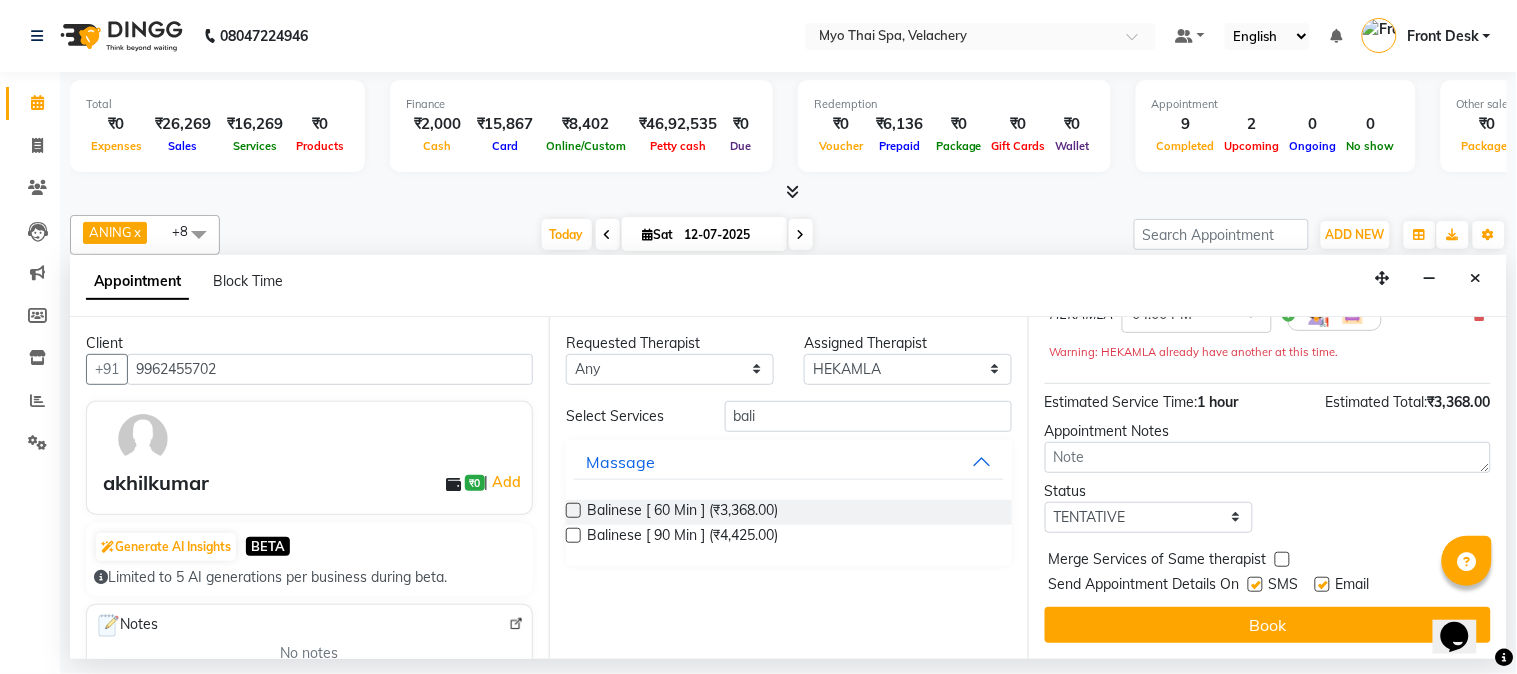 scroll, scrollTop: 204, scrollLeft: 0, axis: vertical 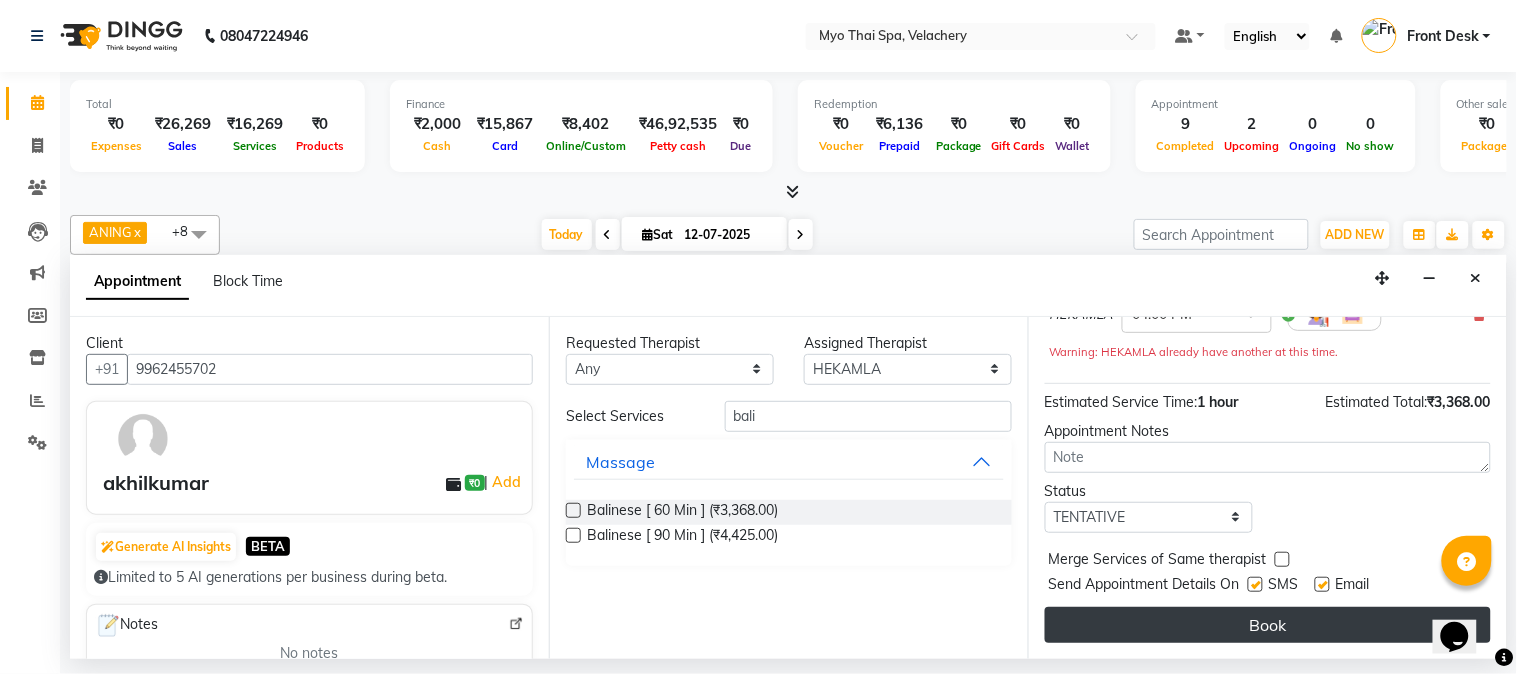 click on "Book" at bounding box center (1268, 625) 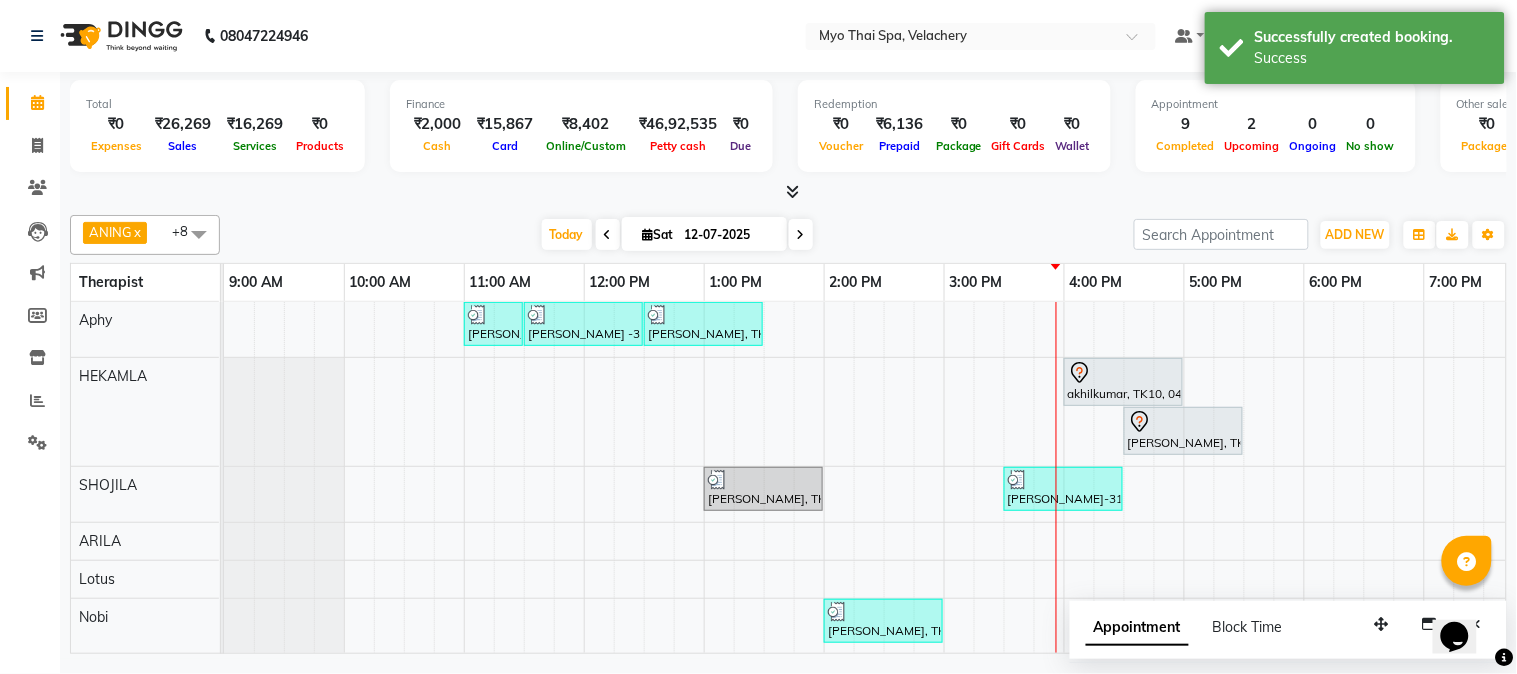scroll, scrollTop: 134, scrollLeft: 0, axis: vertical 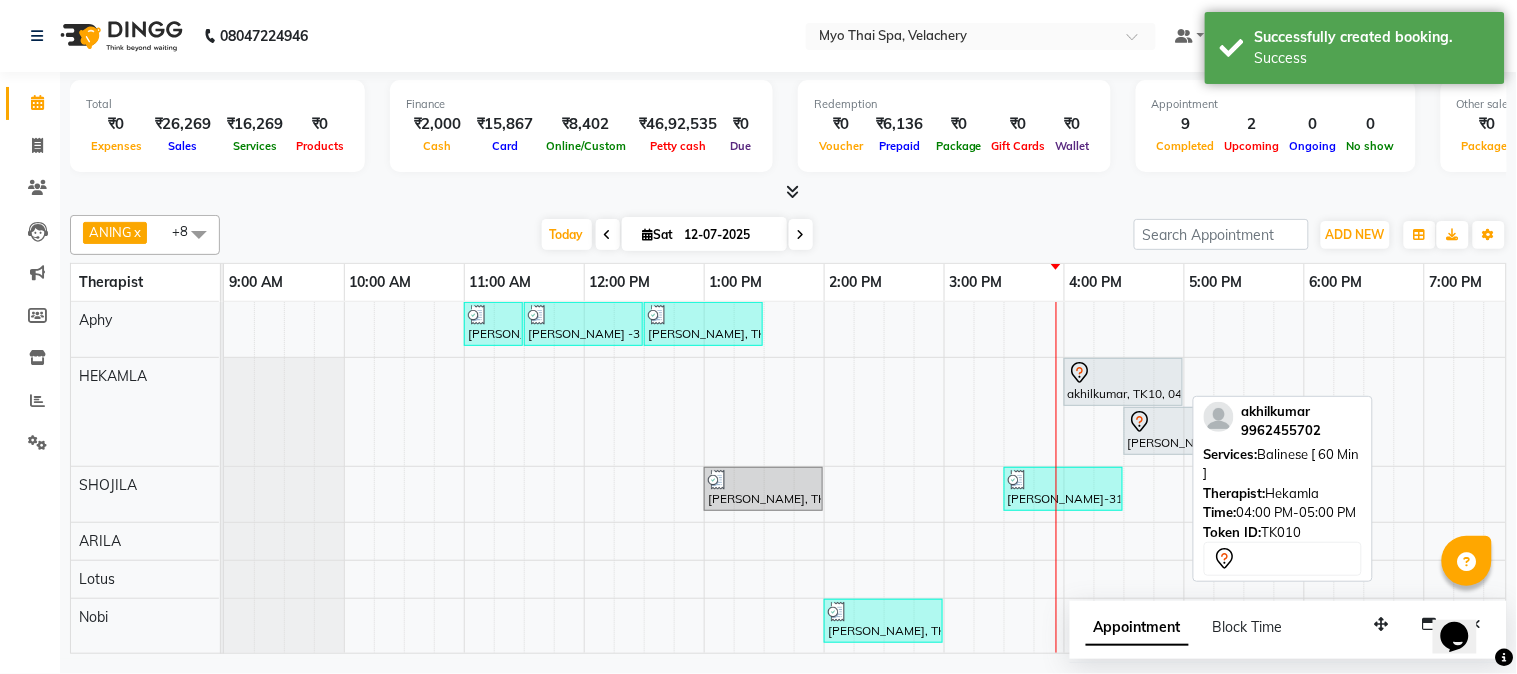 click 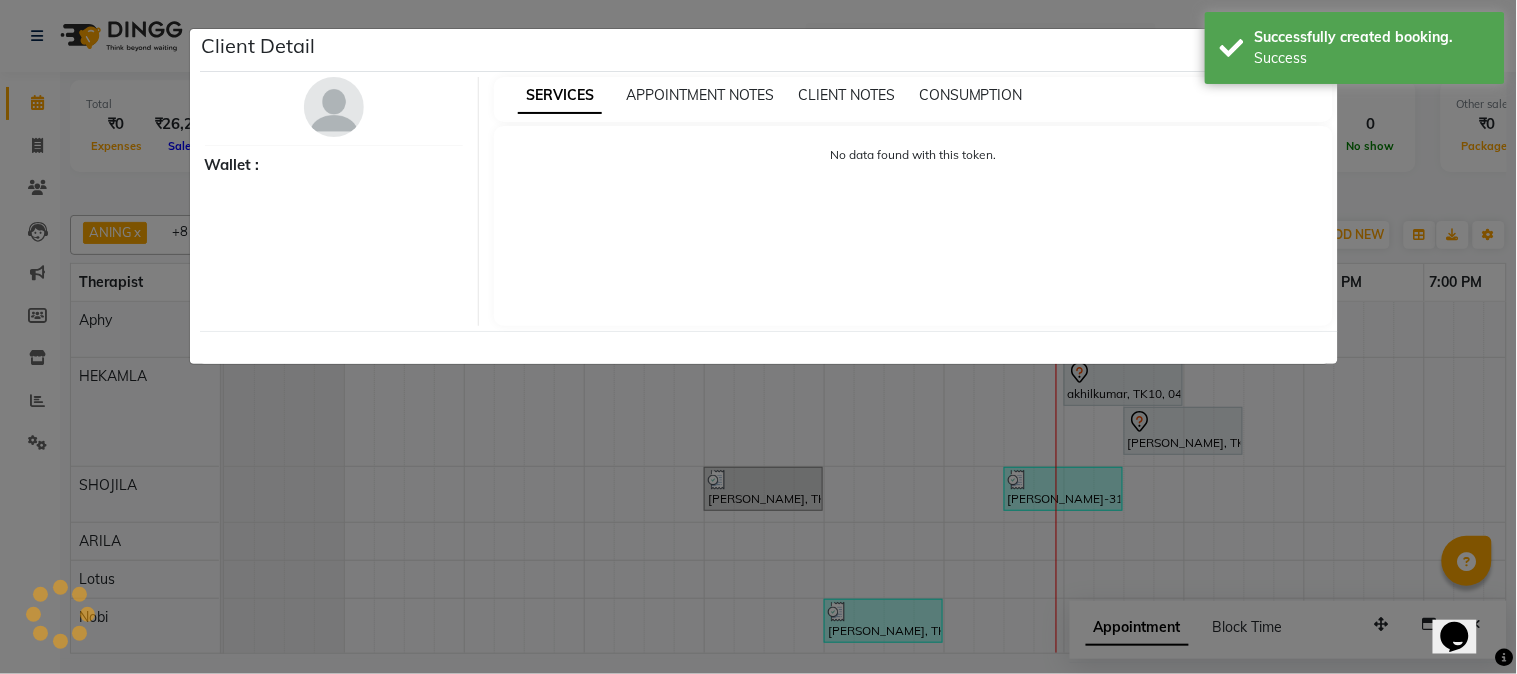 select on "7" 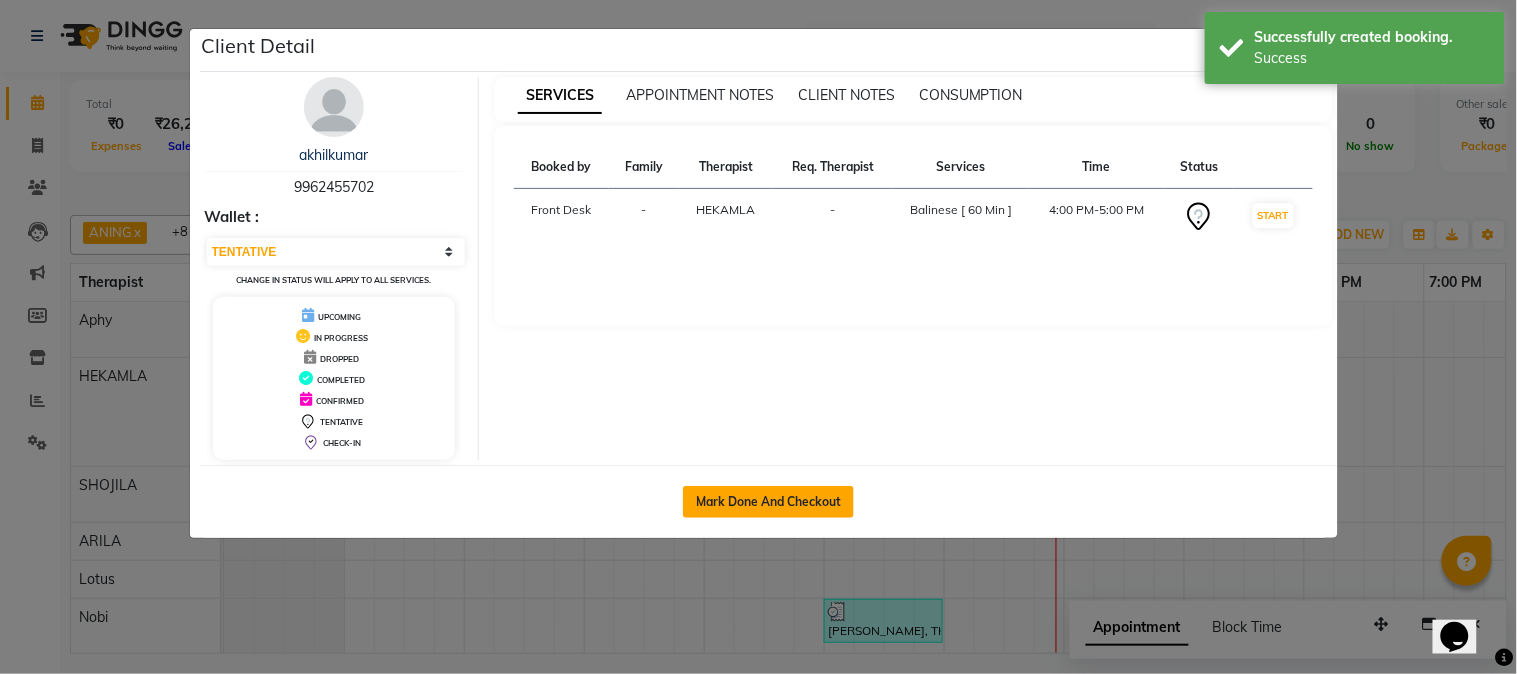 click on "Mark Done And Checkout" 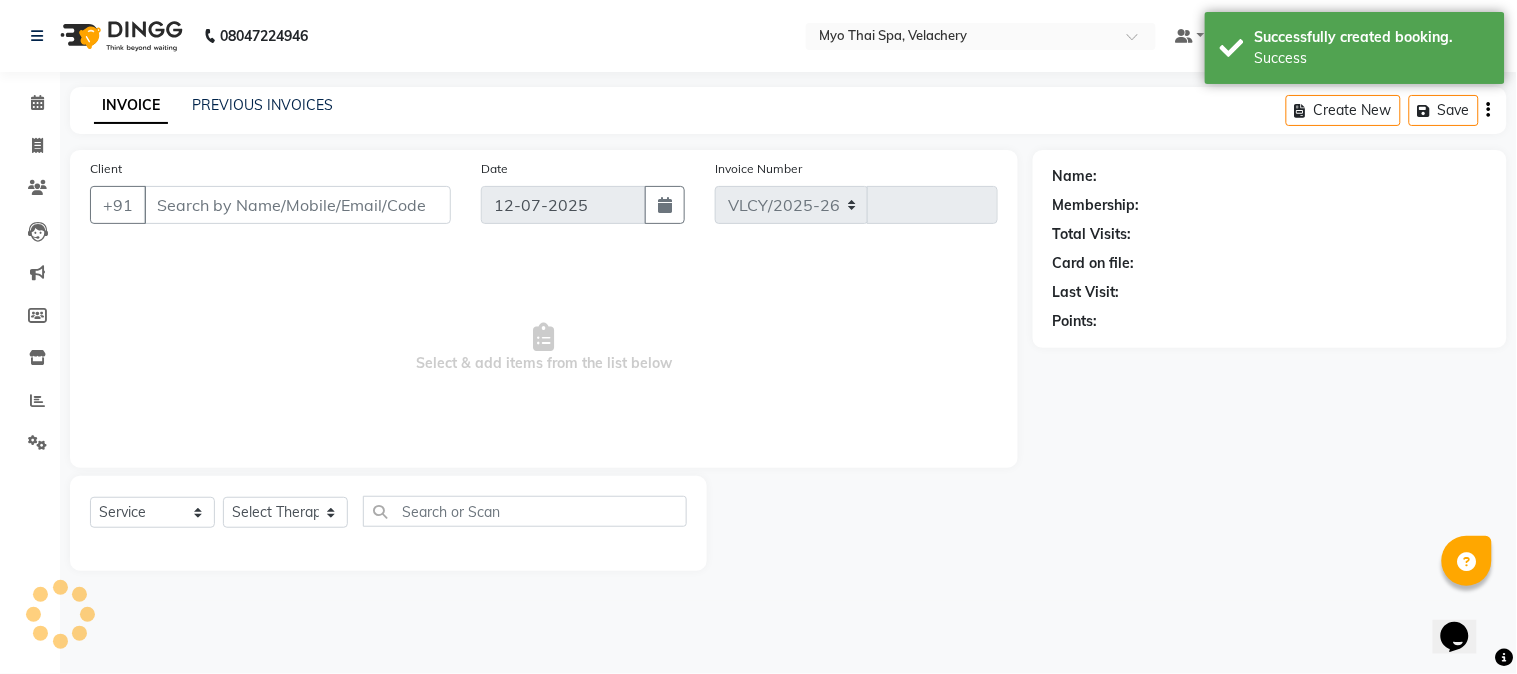 select on "5554" 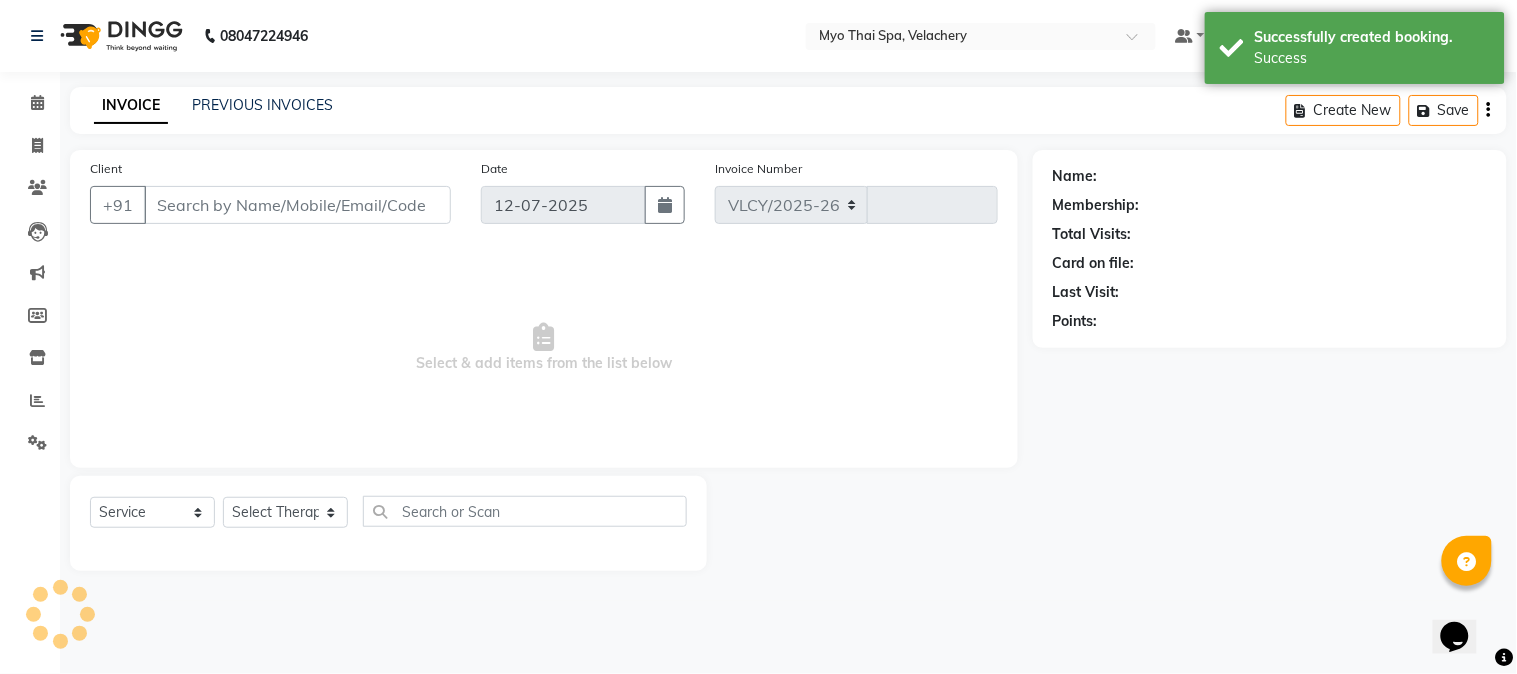 type on "1068" 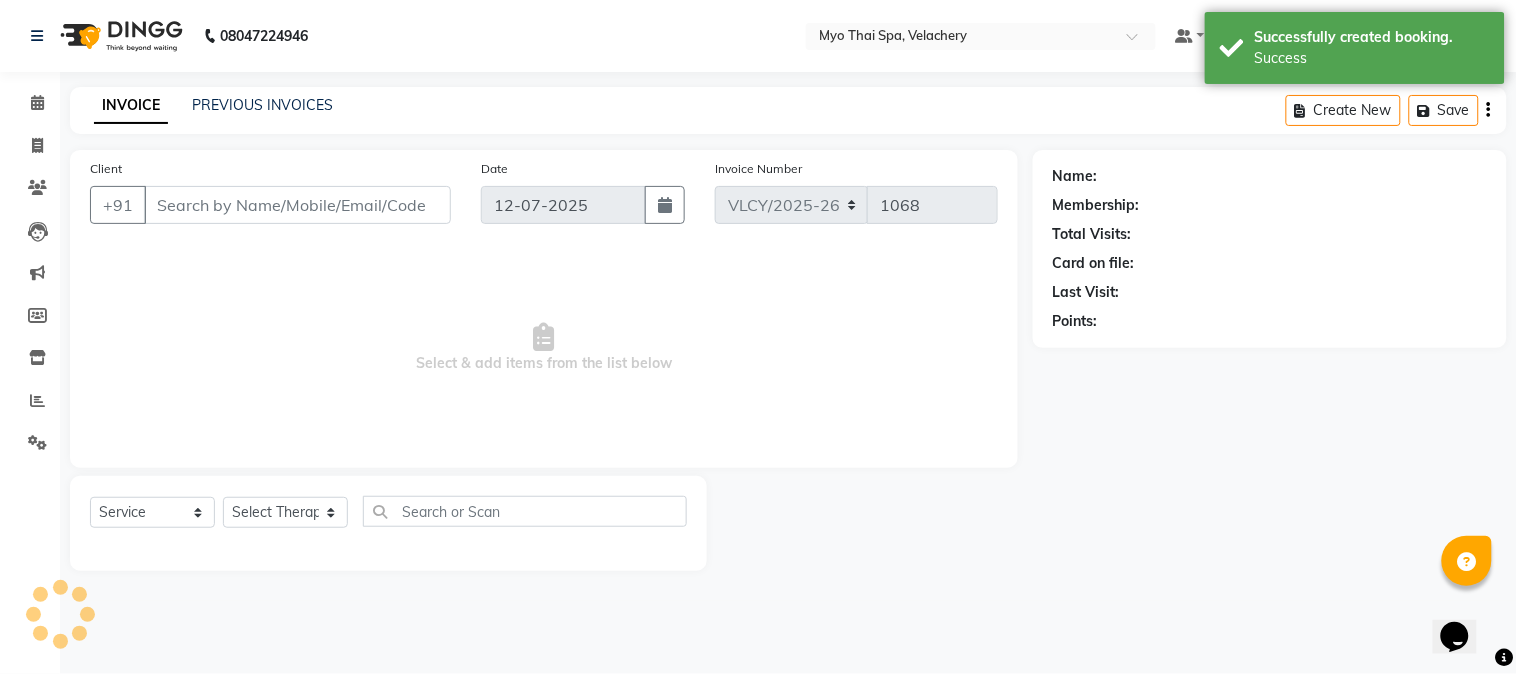 type on "9962455702" 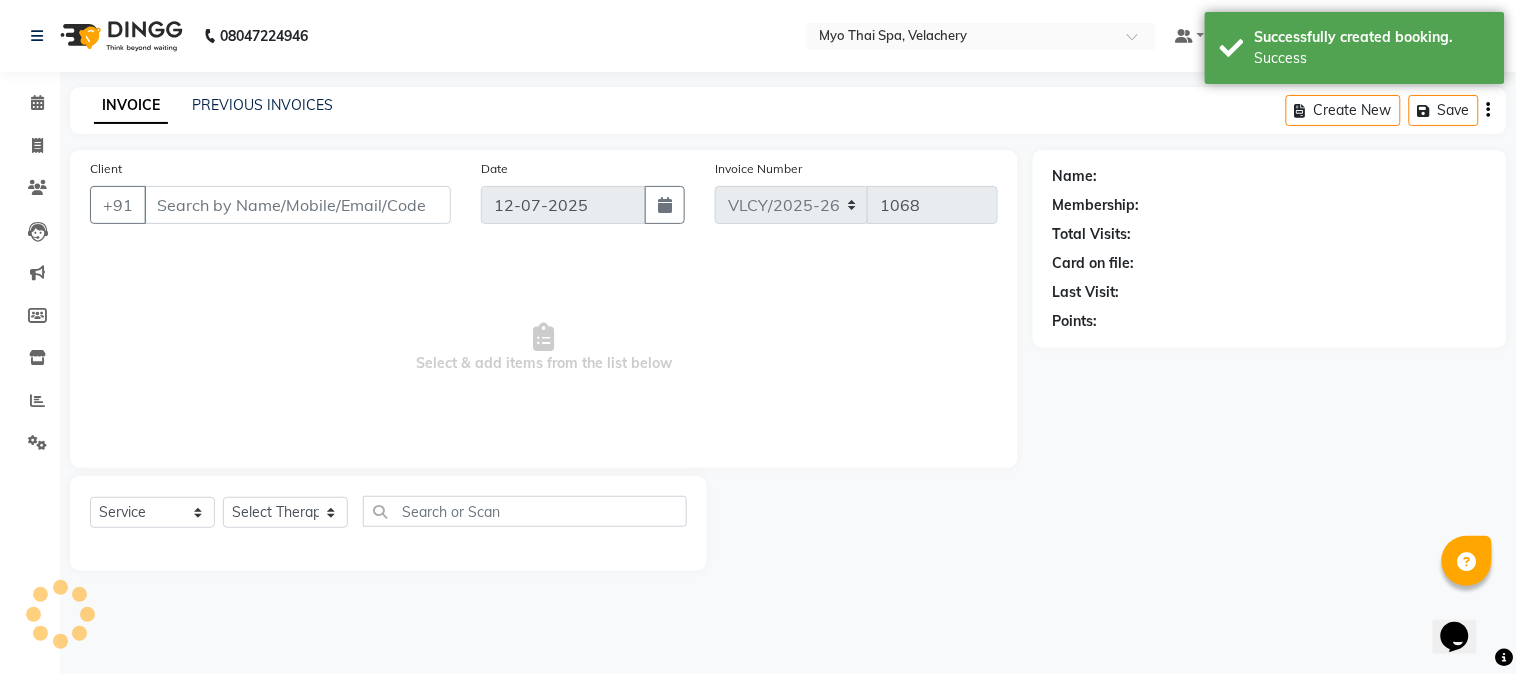 select on "37459" 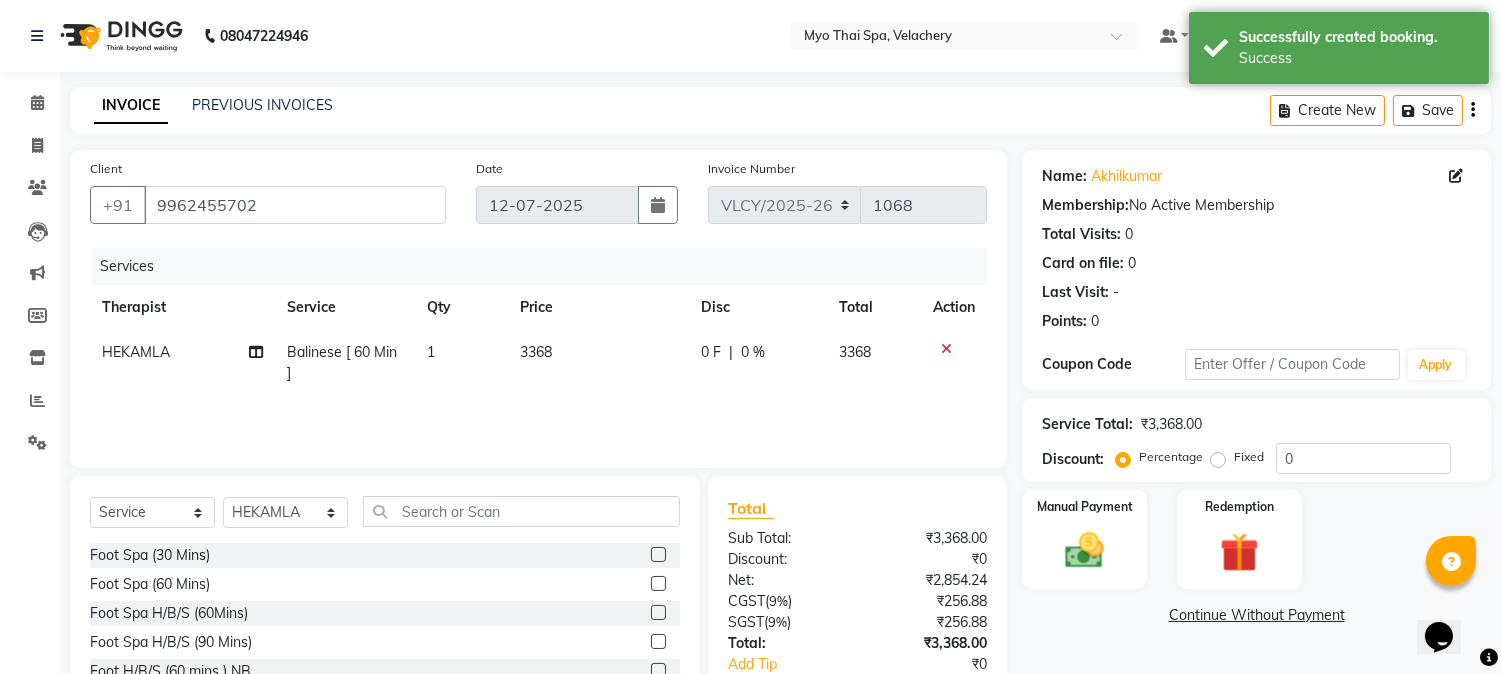 scroll, scrollTop: 111, scrollLeft: 0, axis: vertical 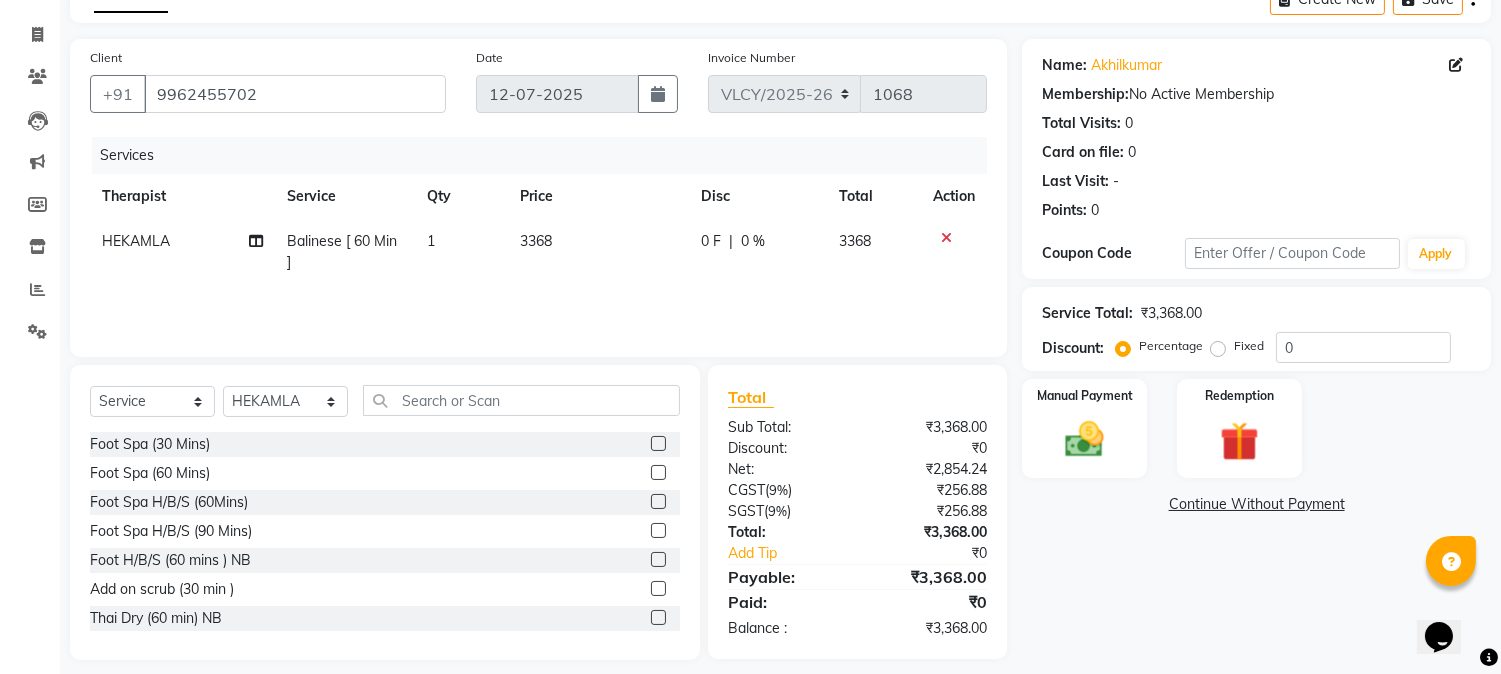 click on "Fixed" 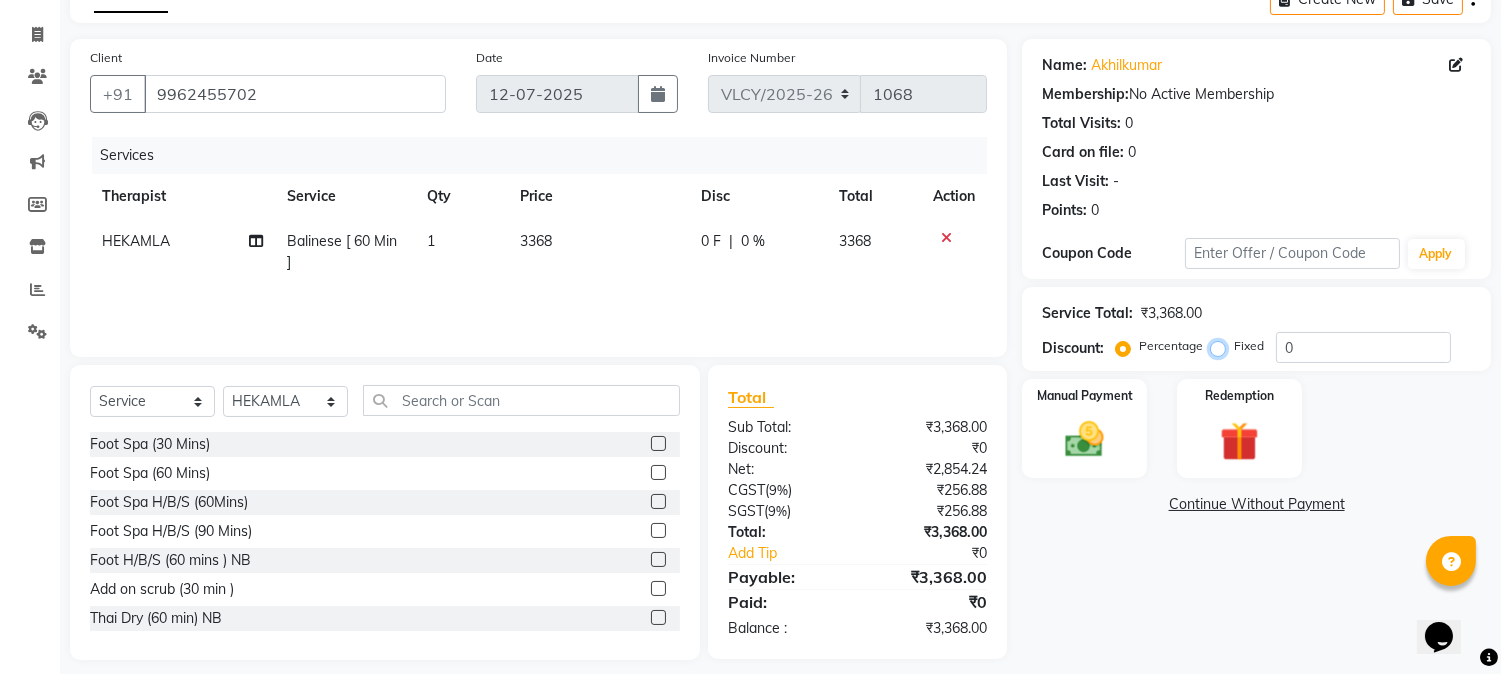 click on "Fixed" at bounding box center [1222, 346] 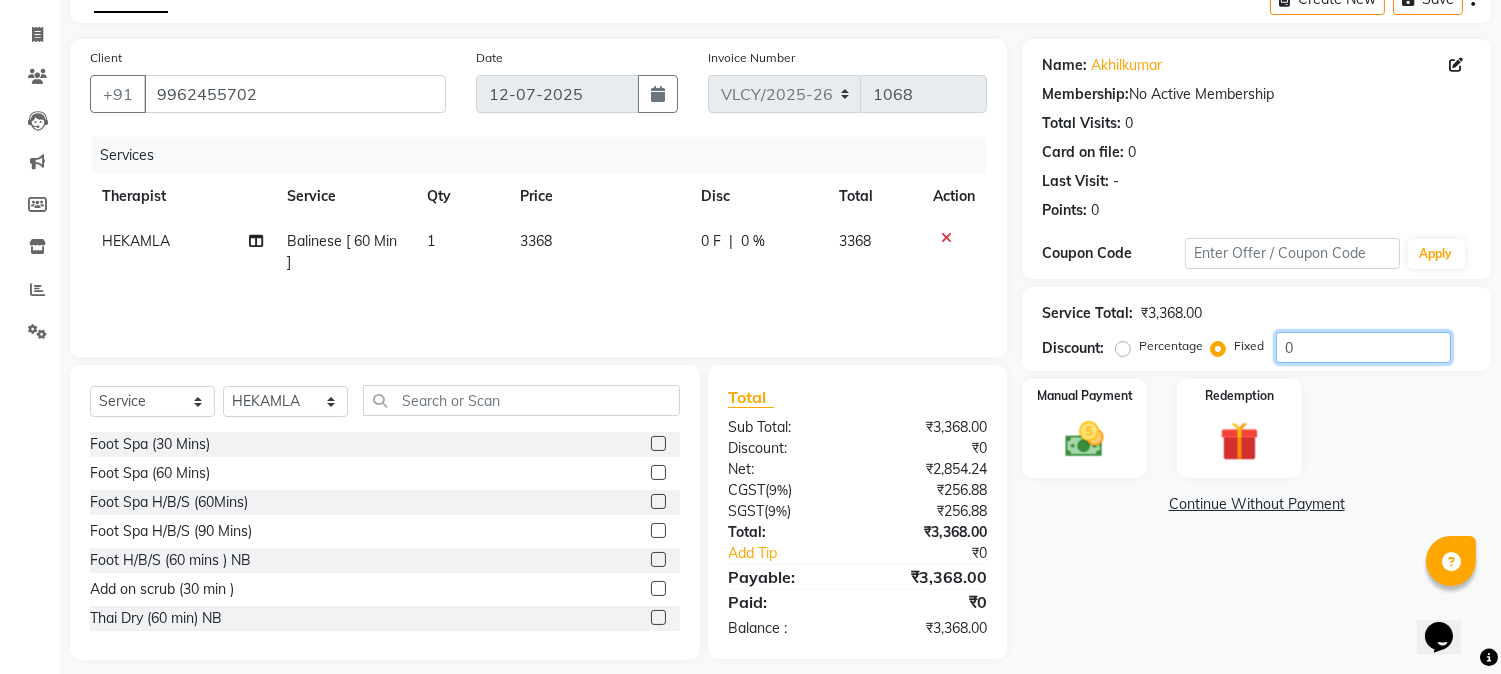 click on "0" 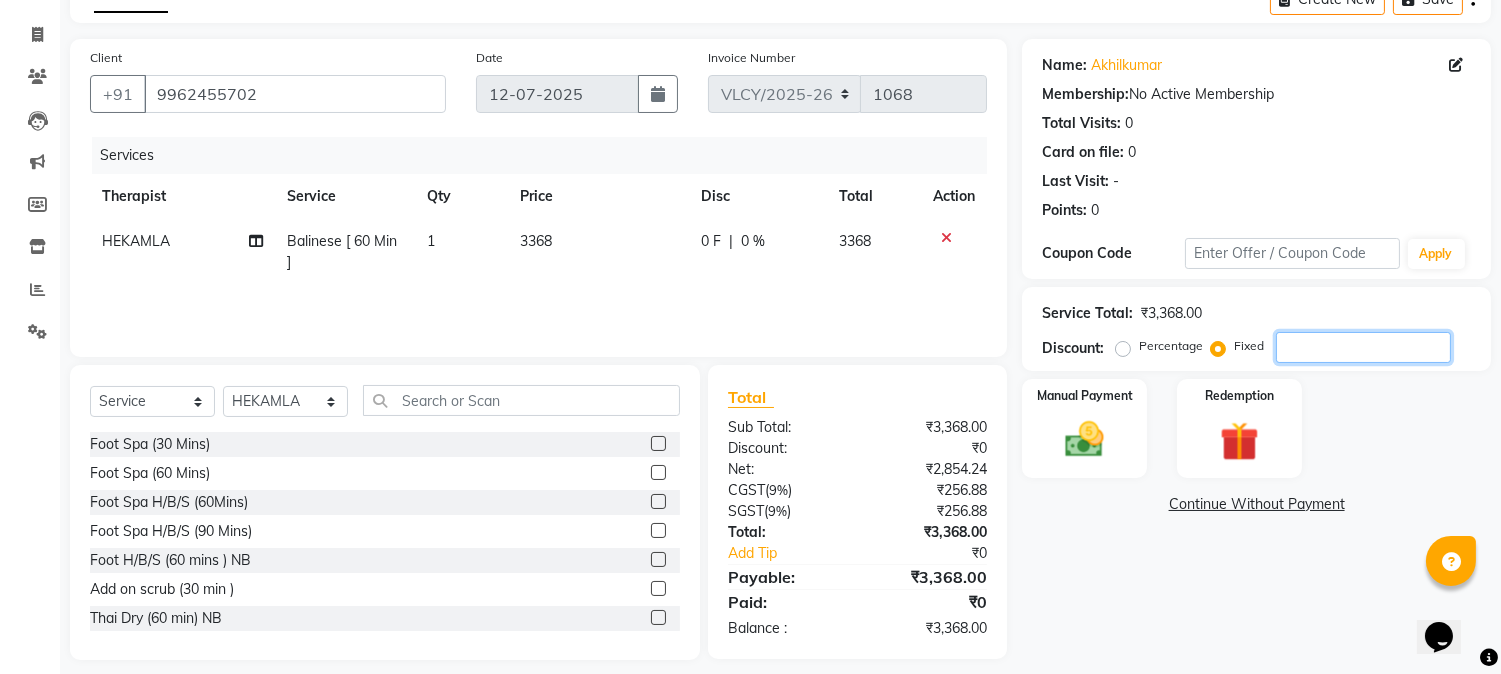 type on "6" 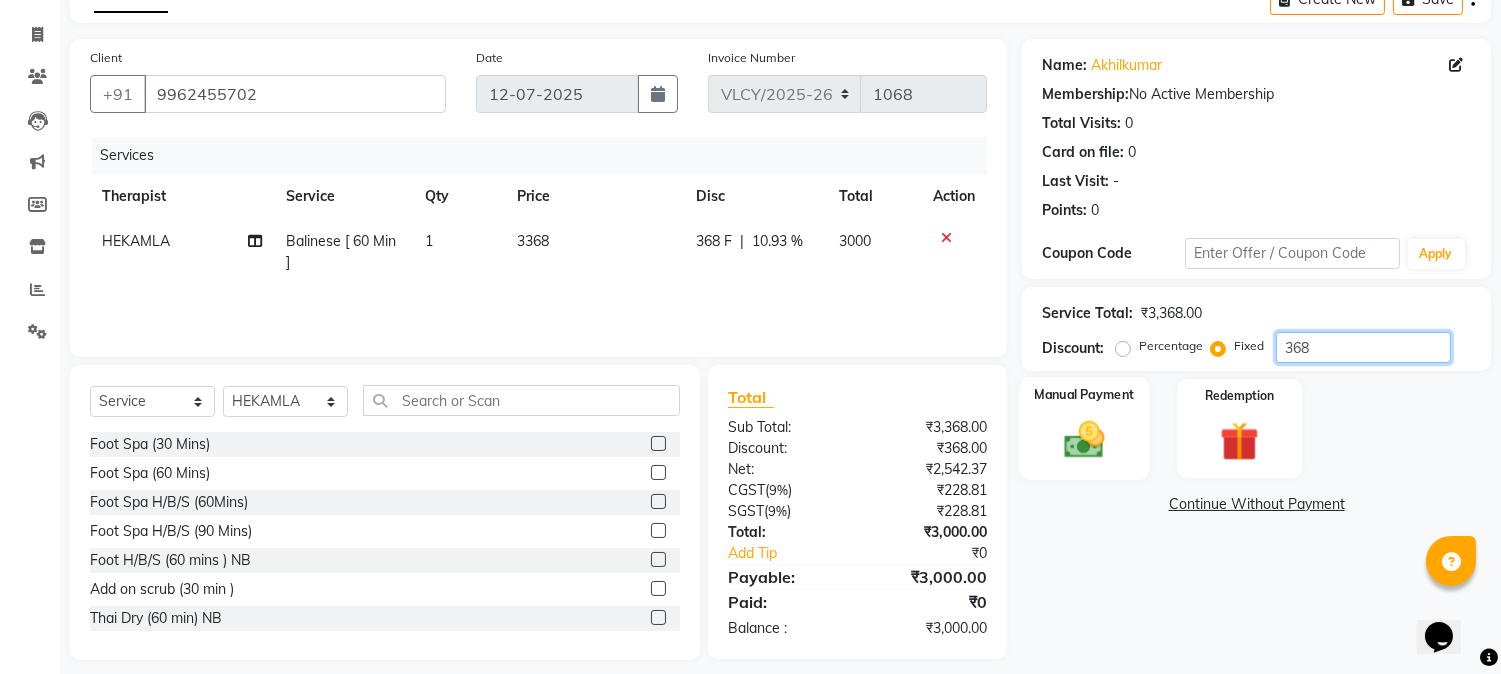 type on "368" 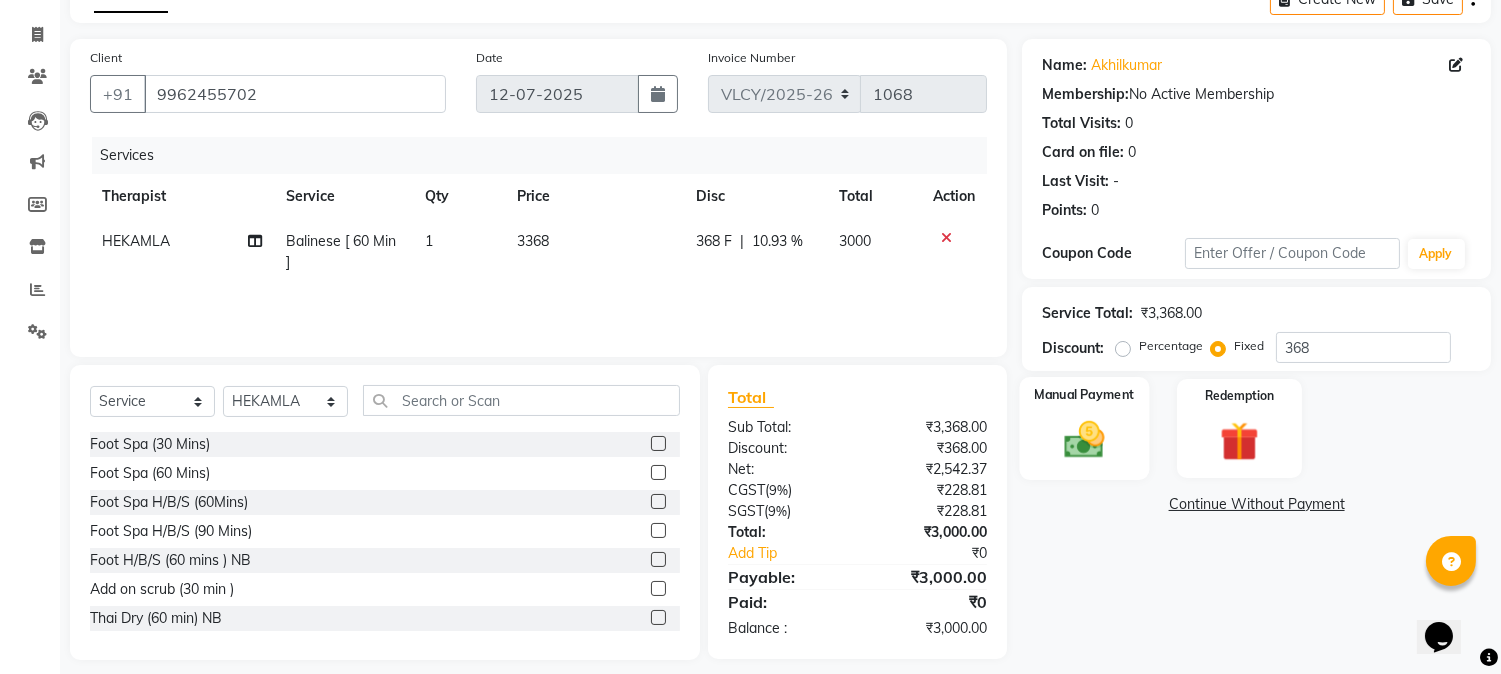 click 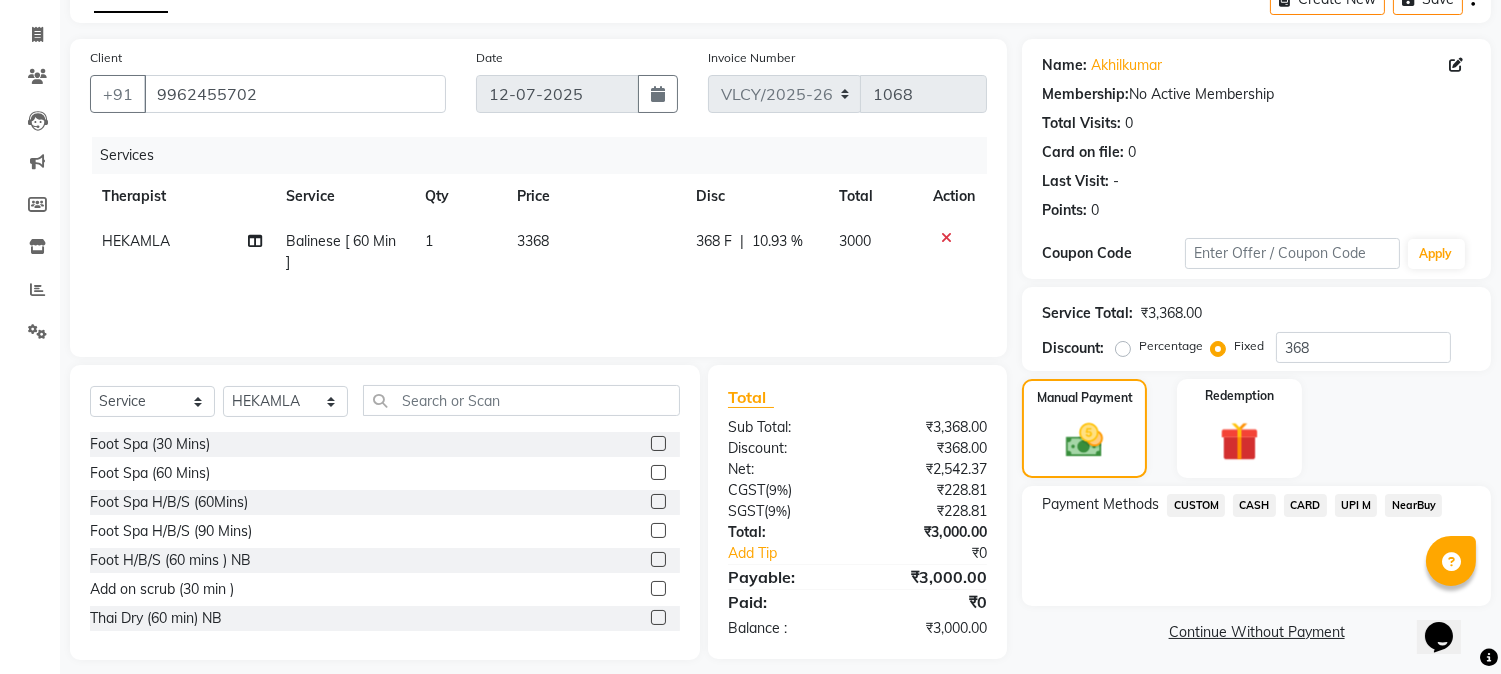 click on "CASH" 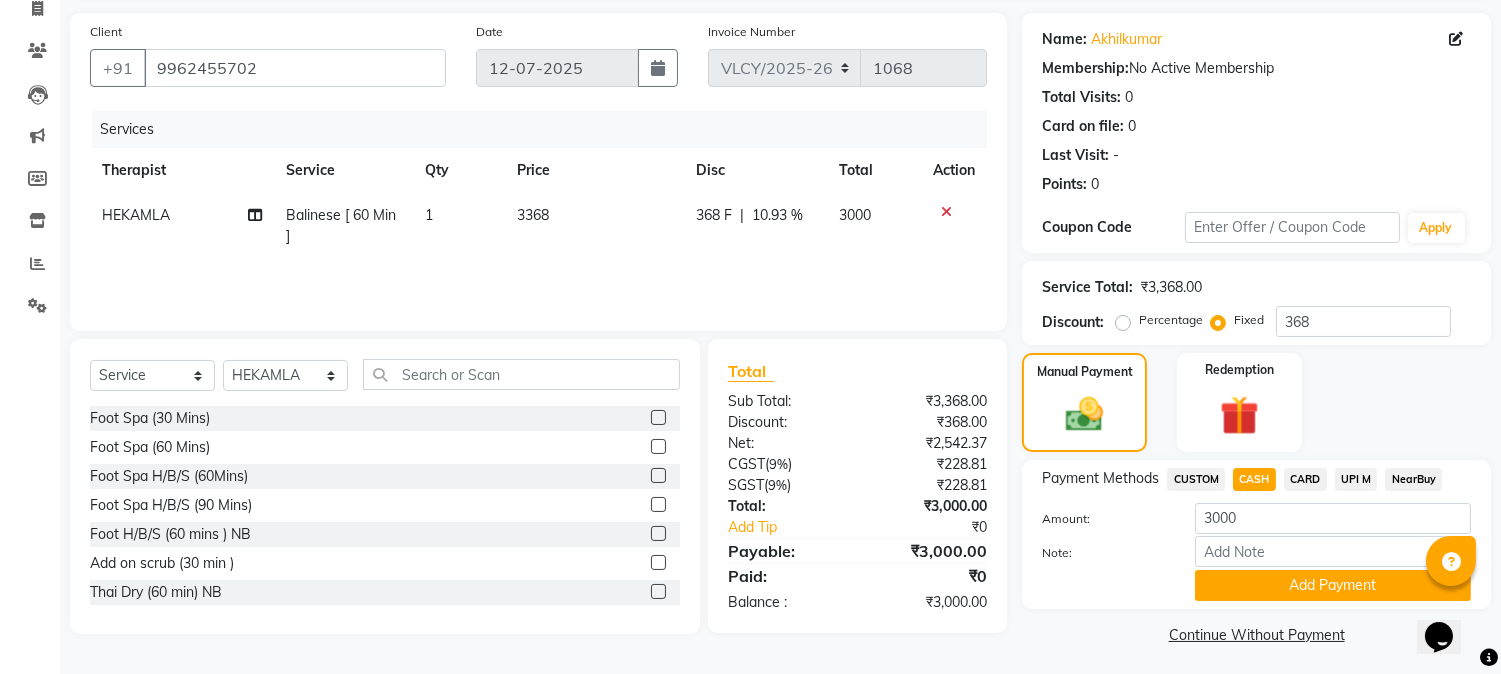 scroll, scrollTop: 142, scrollLeft: 0, axis: vertical 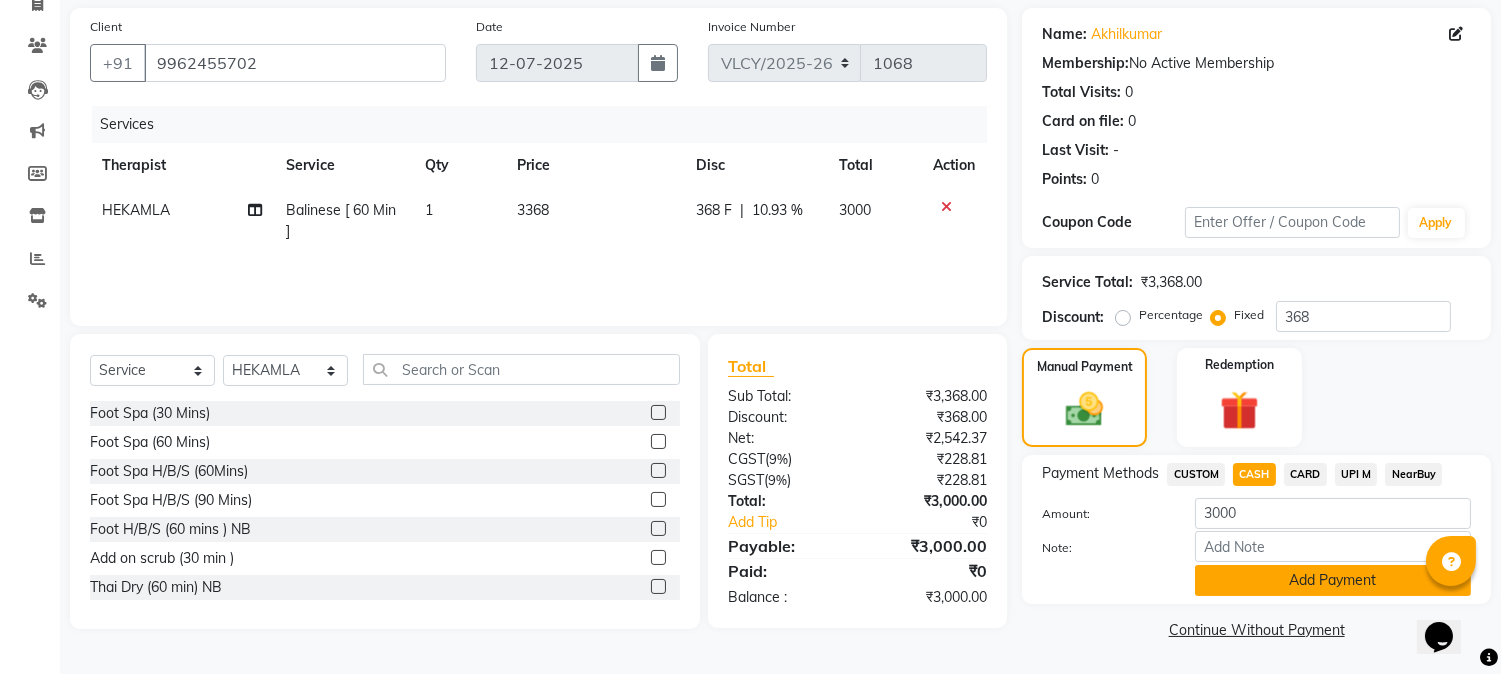 click on "Add Payment" 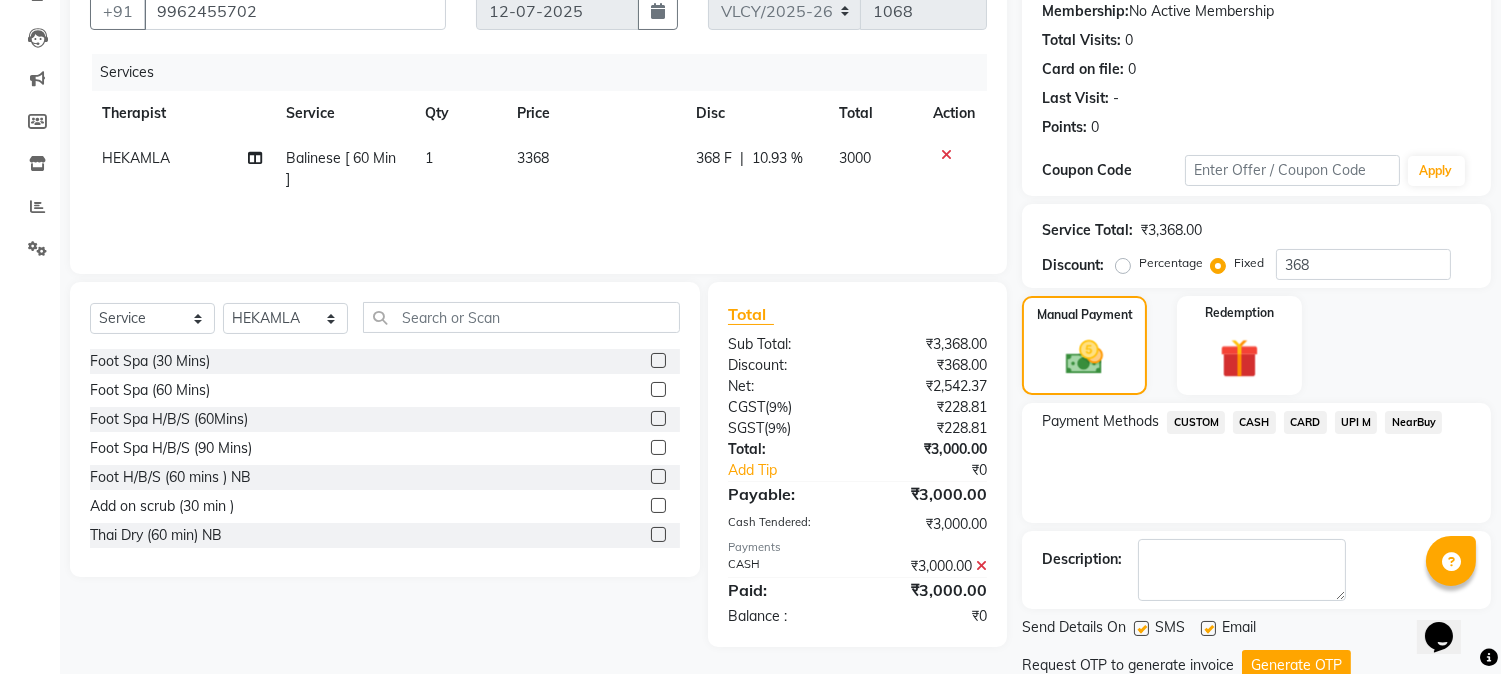 scroll, scrollTop: 265, scrollLeft: 0, axis: vertical 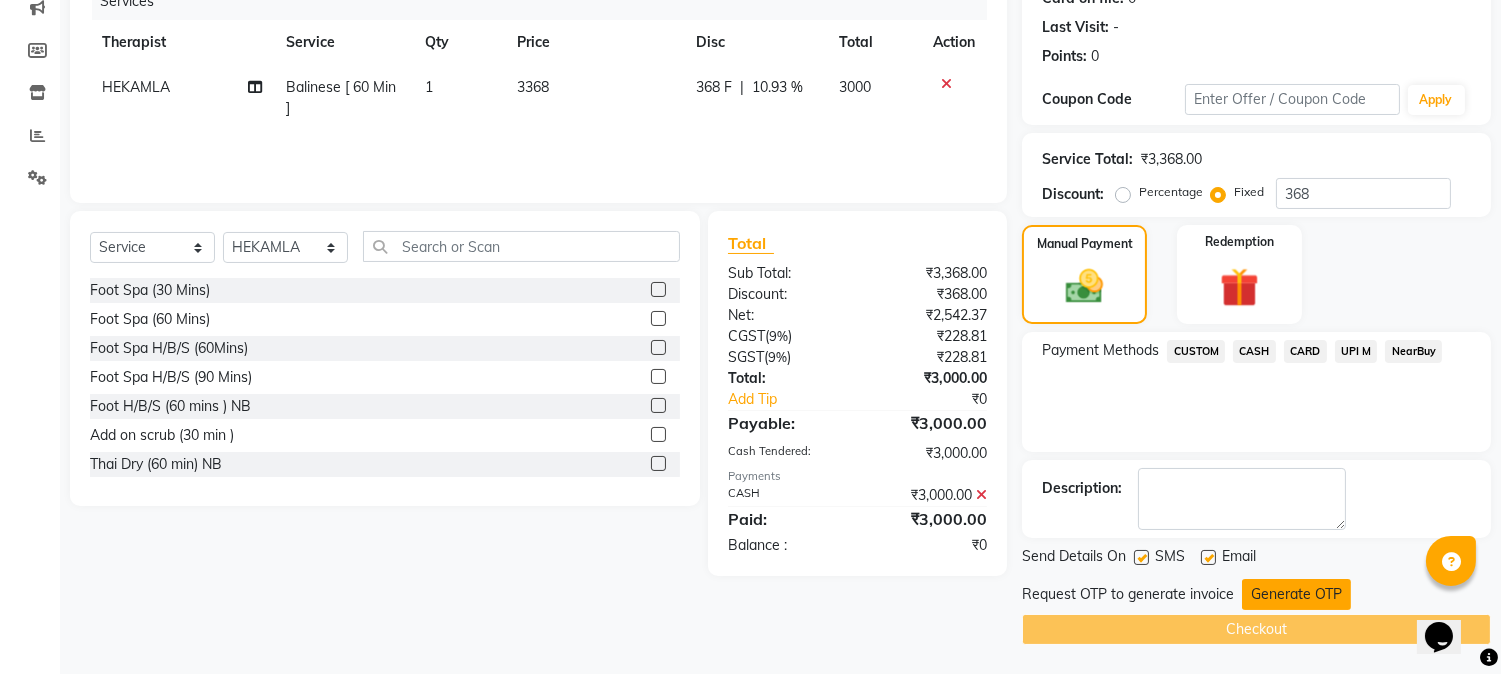 click on "Generate OTP" 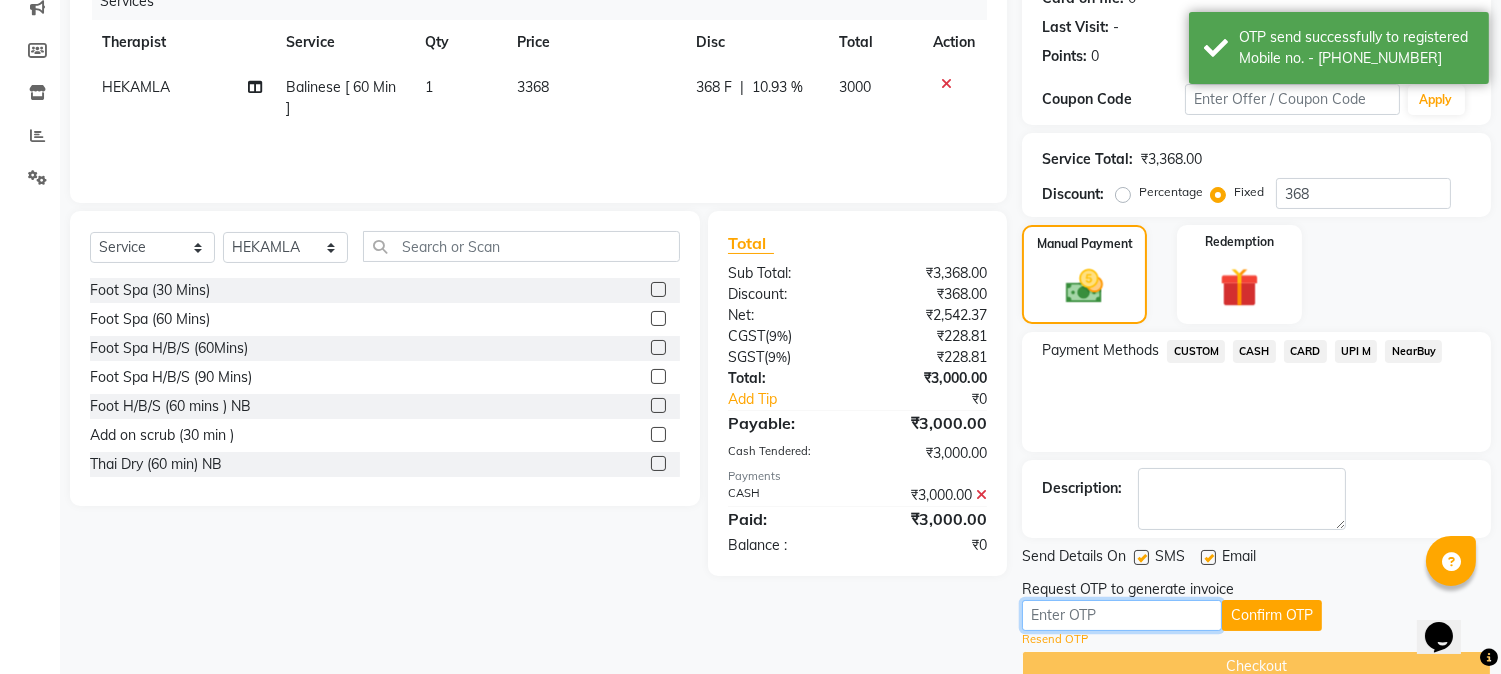 click at bounding box center [1122, 615] 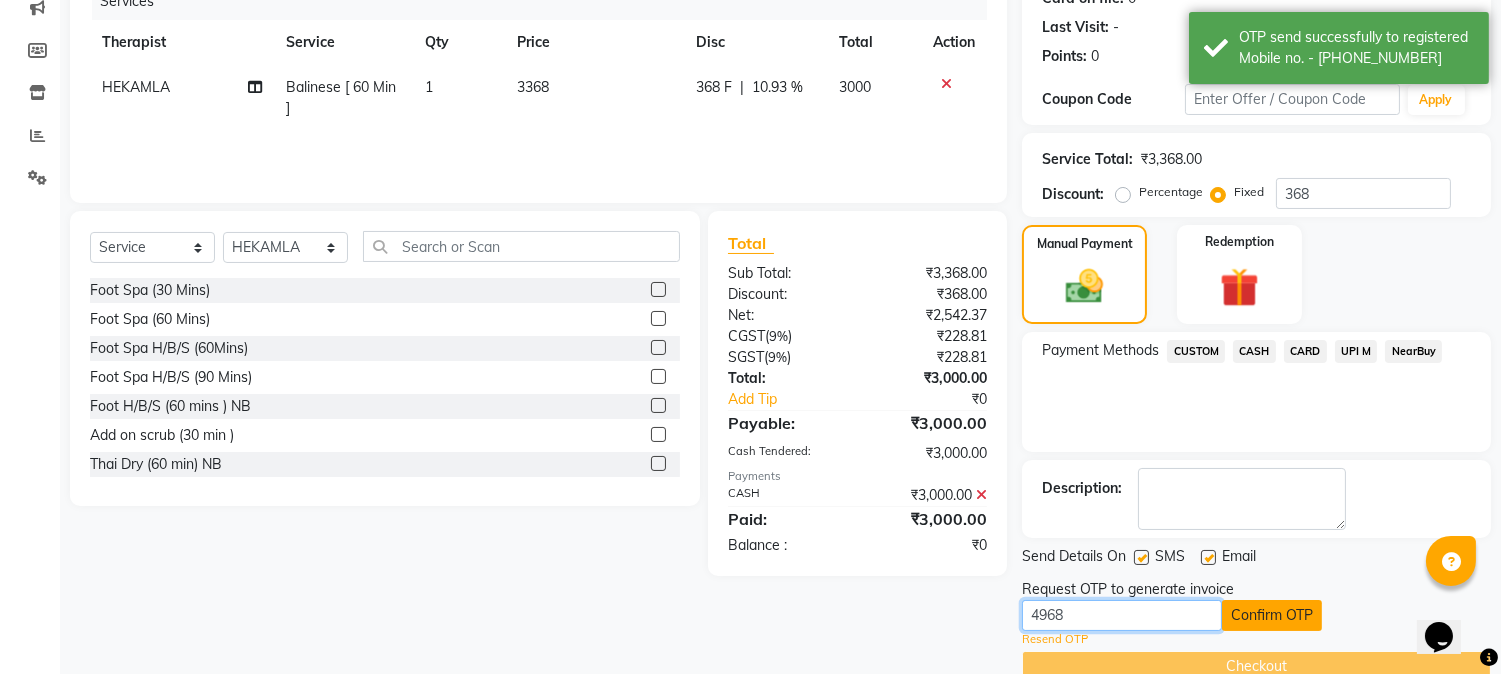 type on "4968" 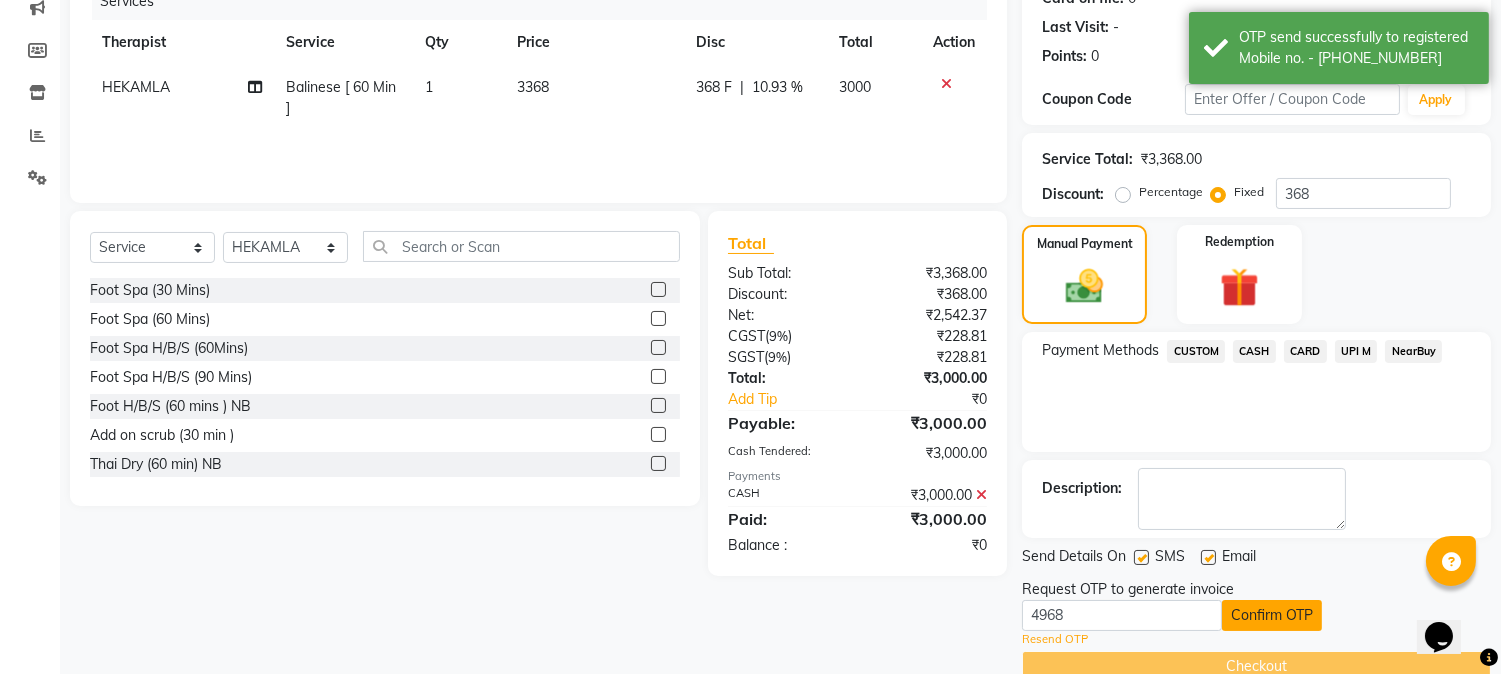 click on "Confirm OTP" 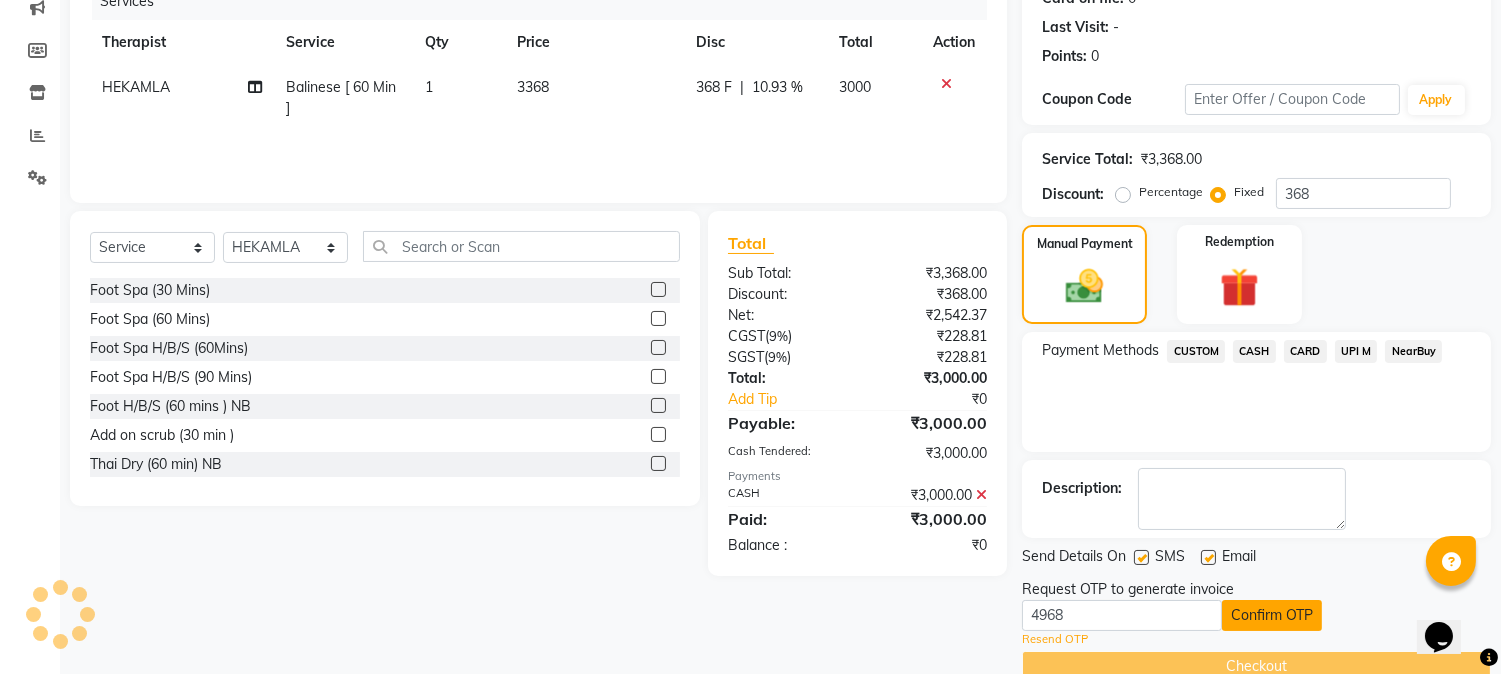 scroll, scrollTop: 225, scrollLeft: 0, axis: vertical 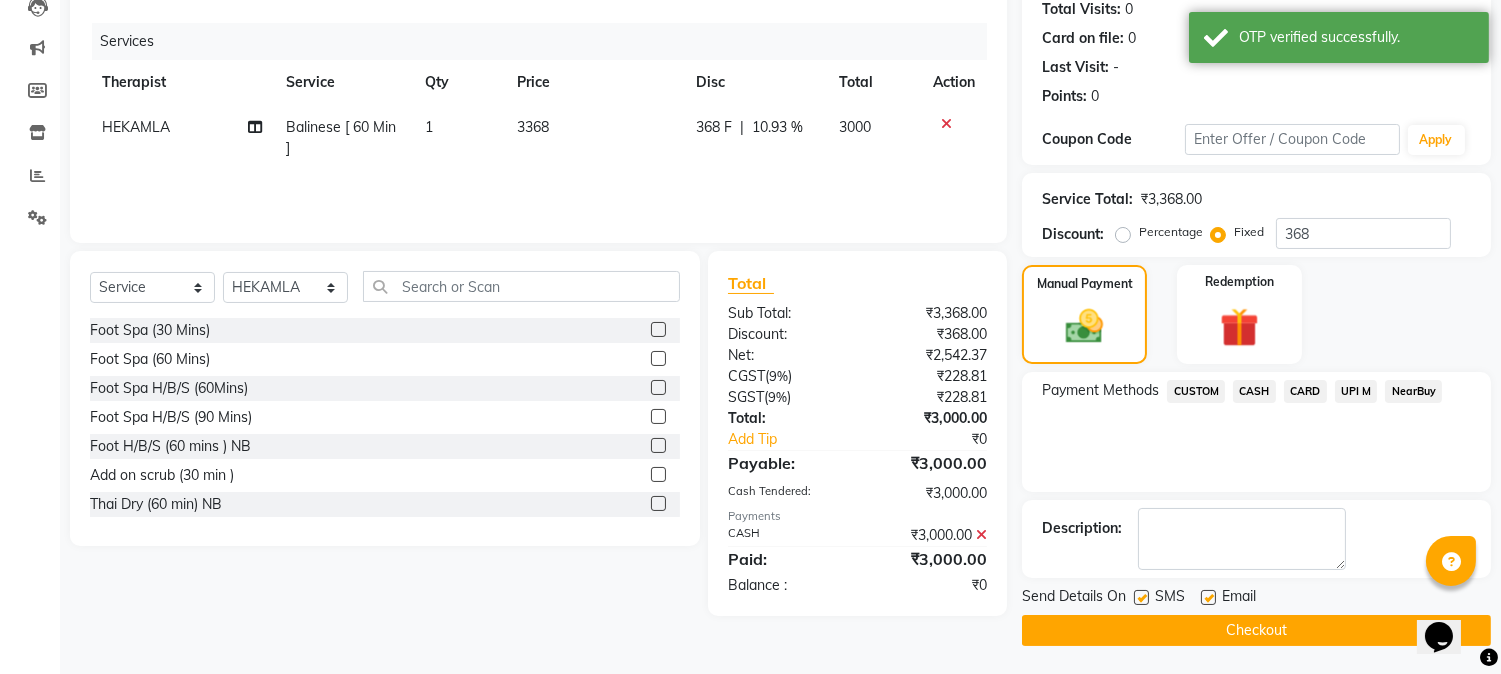 click on "Checkout" 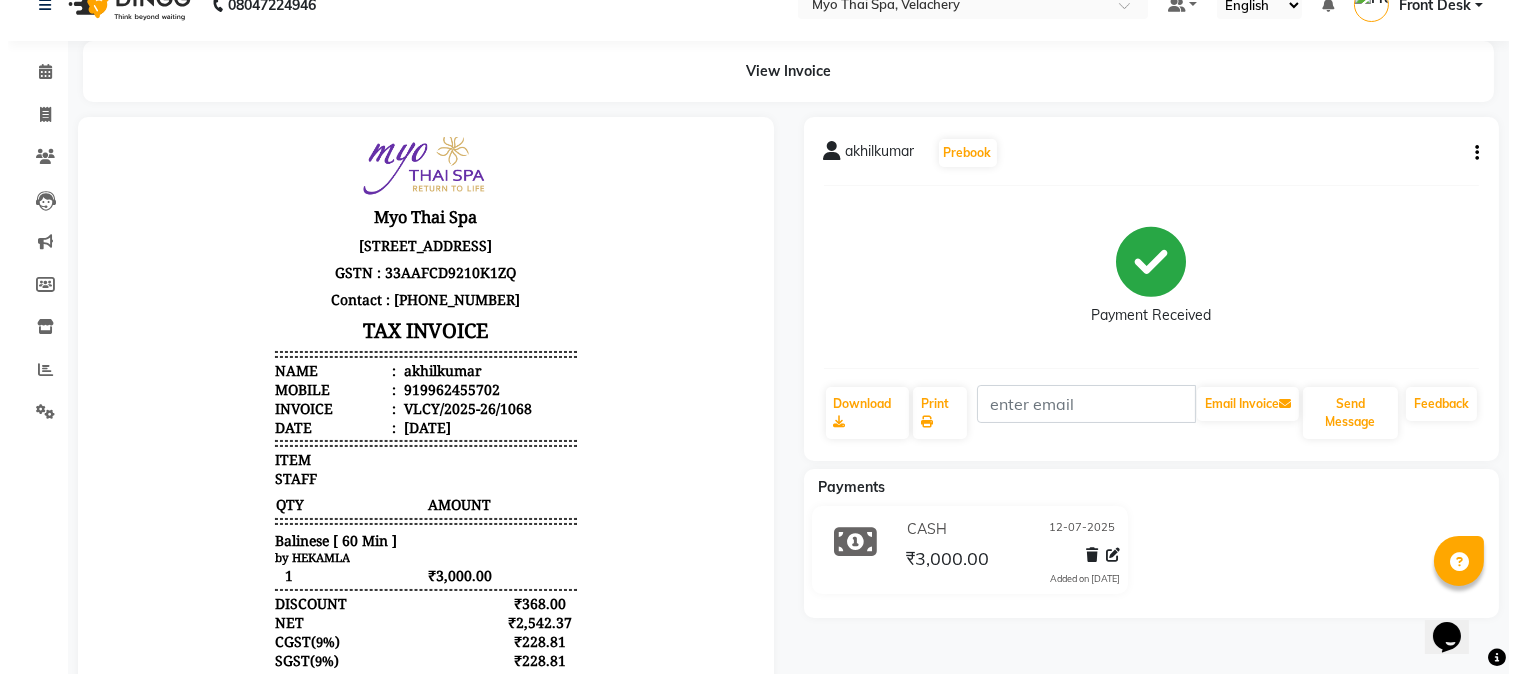 scroll, scrollTop: 0, scrollLeft: 0, axis: both 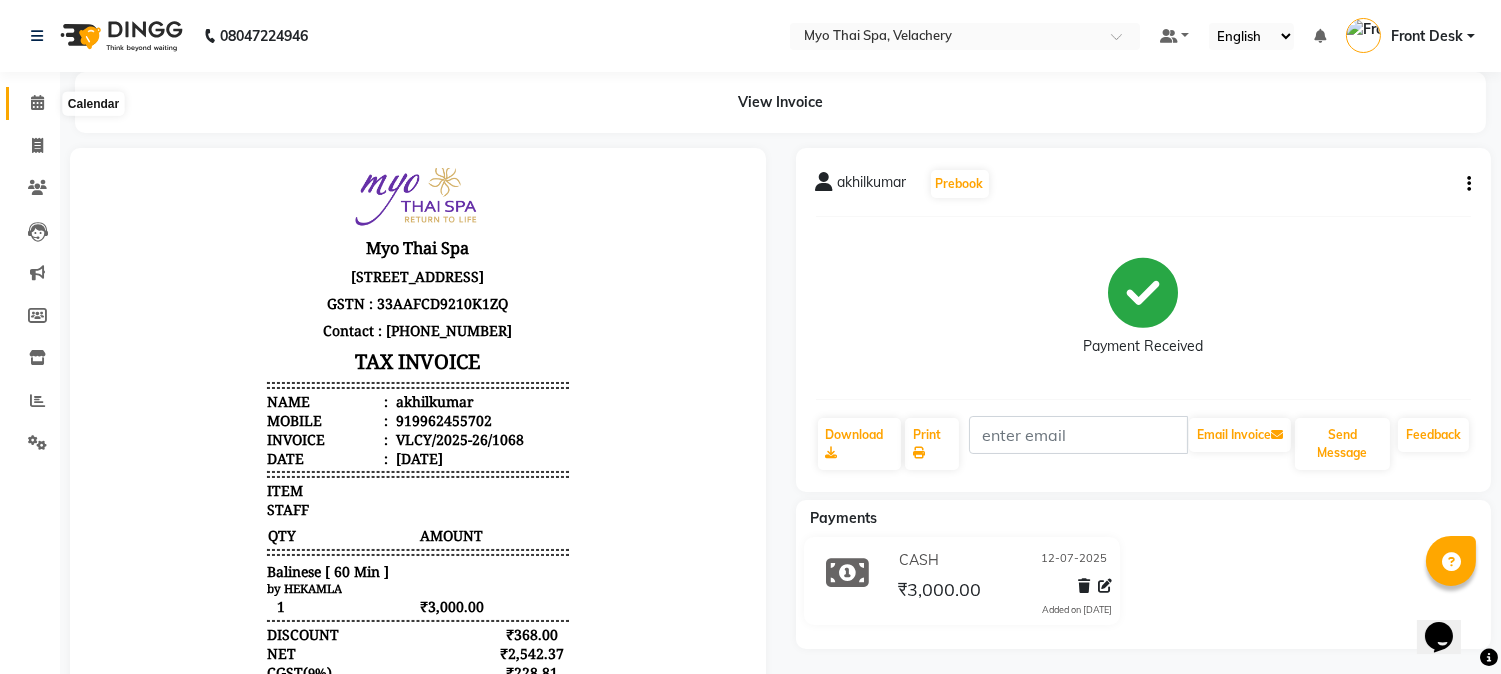 click 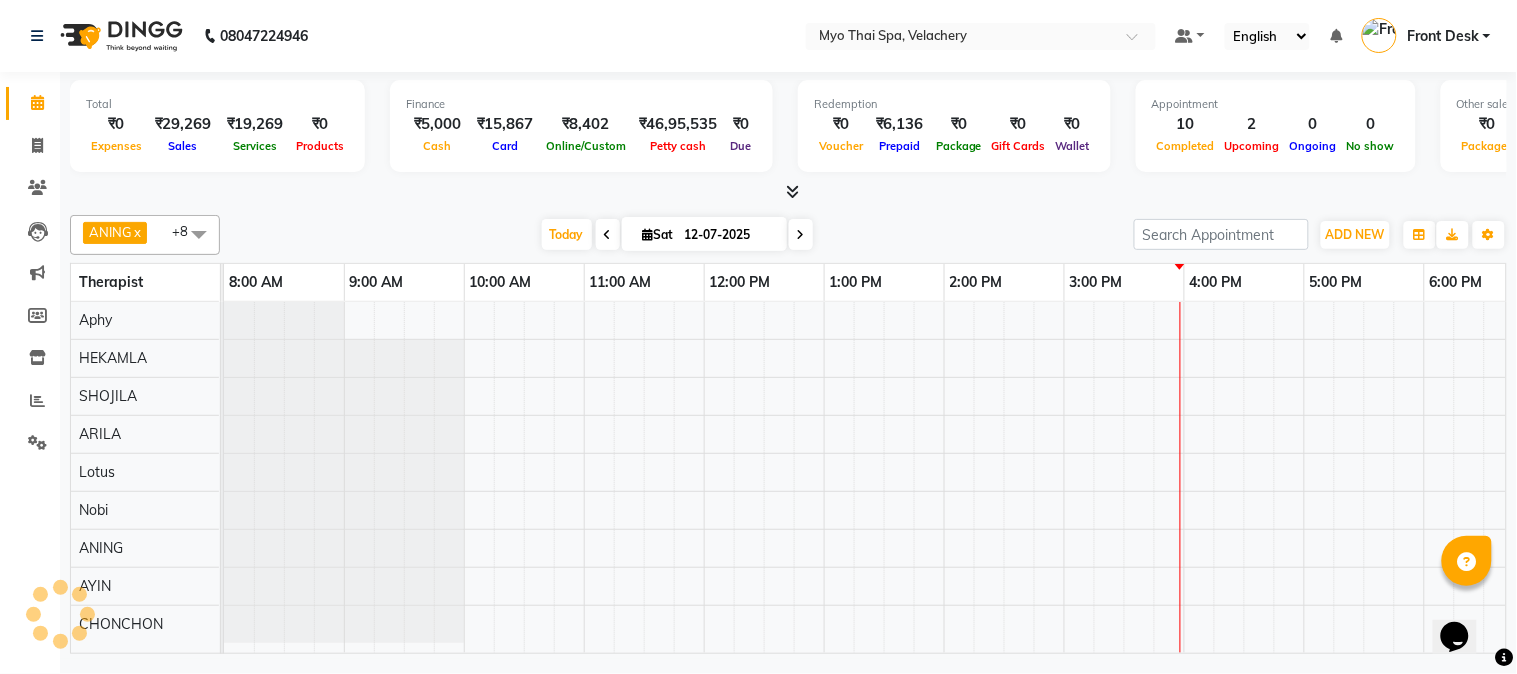 scroll, scrollTop: 0, scrollLeft: 0, axis: both 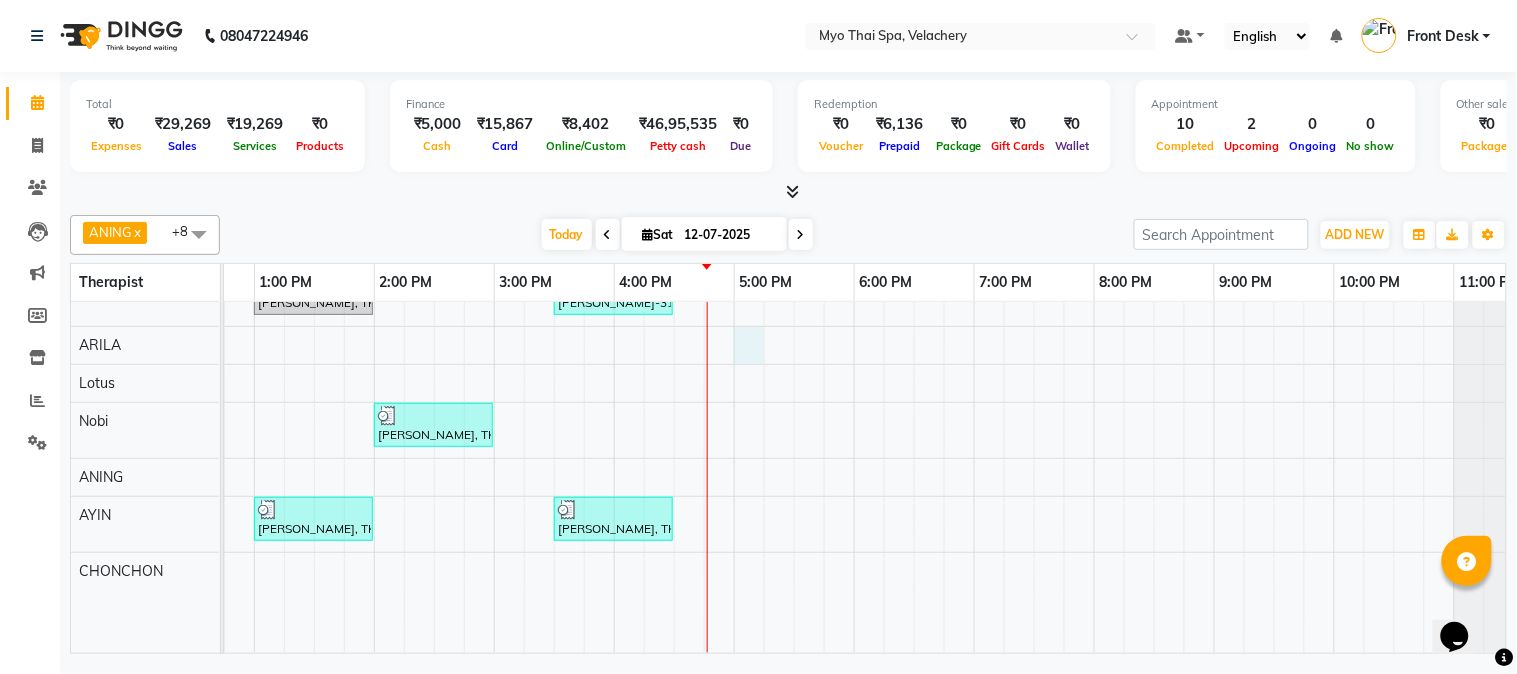 click on "[PERSON_NAME] -3130, TK07, 11:00 AM-11:30 AM, Foot Spa (30 Mins)     [PERSON_NAME] -3130, TK01, 11:30 AM-12:30 PM, Swedish [ 60 Min ]     [PERSON_NAME], TK05, 12:30 PM-01:30 PM, Swedish [ 60 Min ]     akhilkumar, TK10, 04:00 PM-05:00 PM, Balinese [ 60 Min ]             [PERSON_NAME], TK02, 04:30 PM-05:30 PM, Foot Spa (60 Mins)     [PERSON_NAME], TK06, 01:00 PM-02:00 PM, Foot Spa (60 Mins)     [PERSON_NAME]-3126 vel, TK09, 03:30 PM-04:30 PM, Traditional Thai Dry Spa-60Mins     [PERSON_NAME], TK06, 02:00 PM-03:00 PM, Aroma Thai [ 60 Min ]     [PERSON_NAME], TK06, 01:00 PM-02:00 PM, Swedish [ 60 Min ]     [PERSON_NAME], TK08, 03:30 PM-04:30 PM, Swedish [ 60 Min ]     [PERSON_NAME], TK03, 11:00 AM-12:00 PM, Traditional Thai Dry Spa-60Mins     [PERSON_NAME], TK04, 11:15 AM-12:15 PM, Balinese [ 60 Min ]" at bounding box center (674, 381) 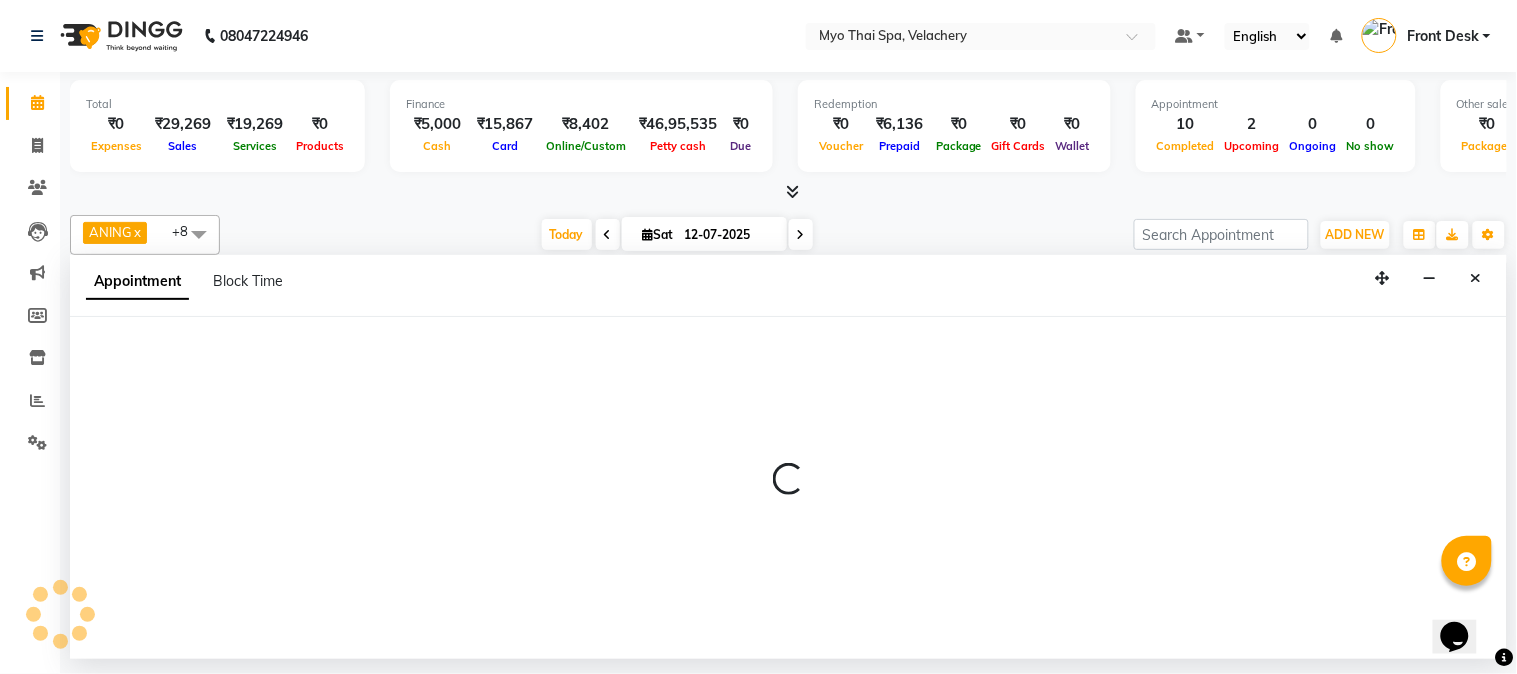 select on "37462" 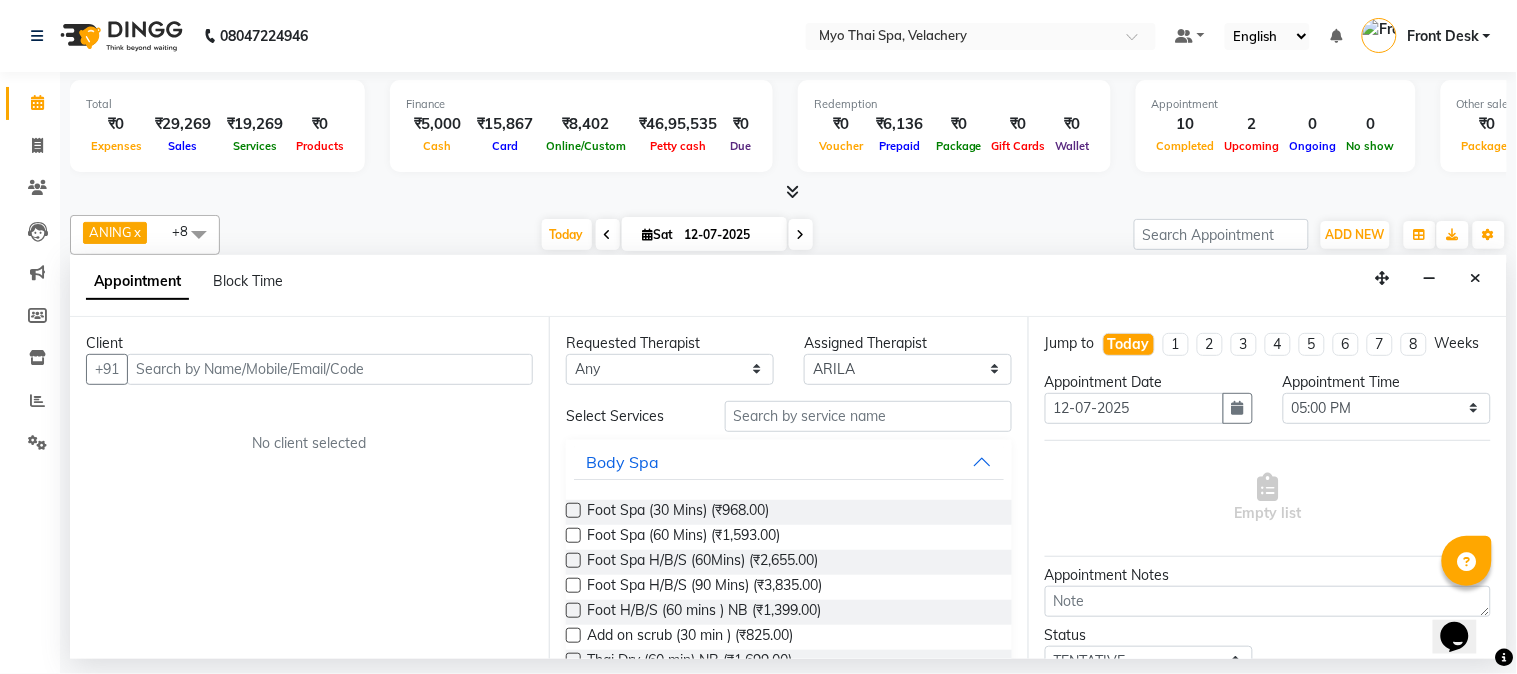 click at bounding box center [330, 369] 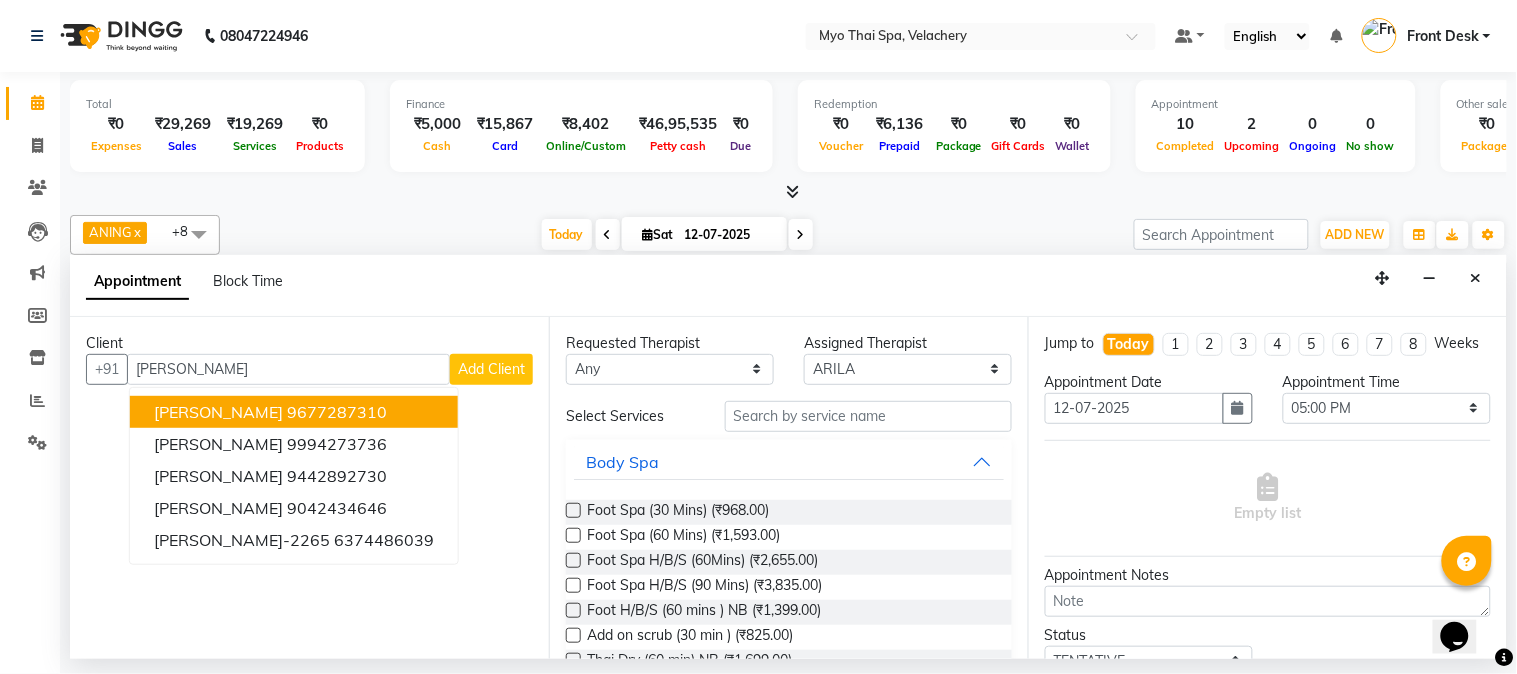 click on "[PERSON_NAME]" at bounding box center [288, 369] 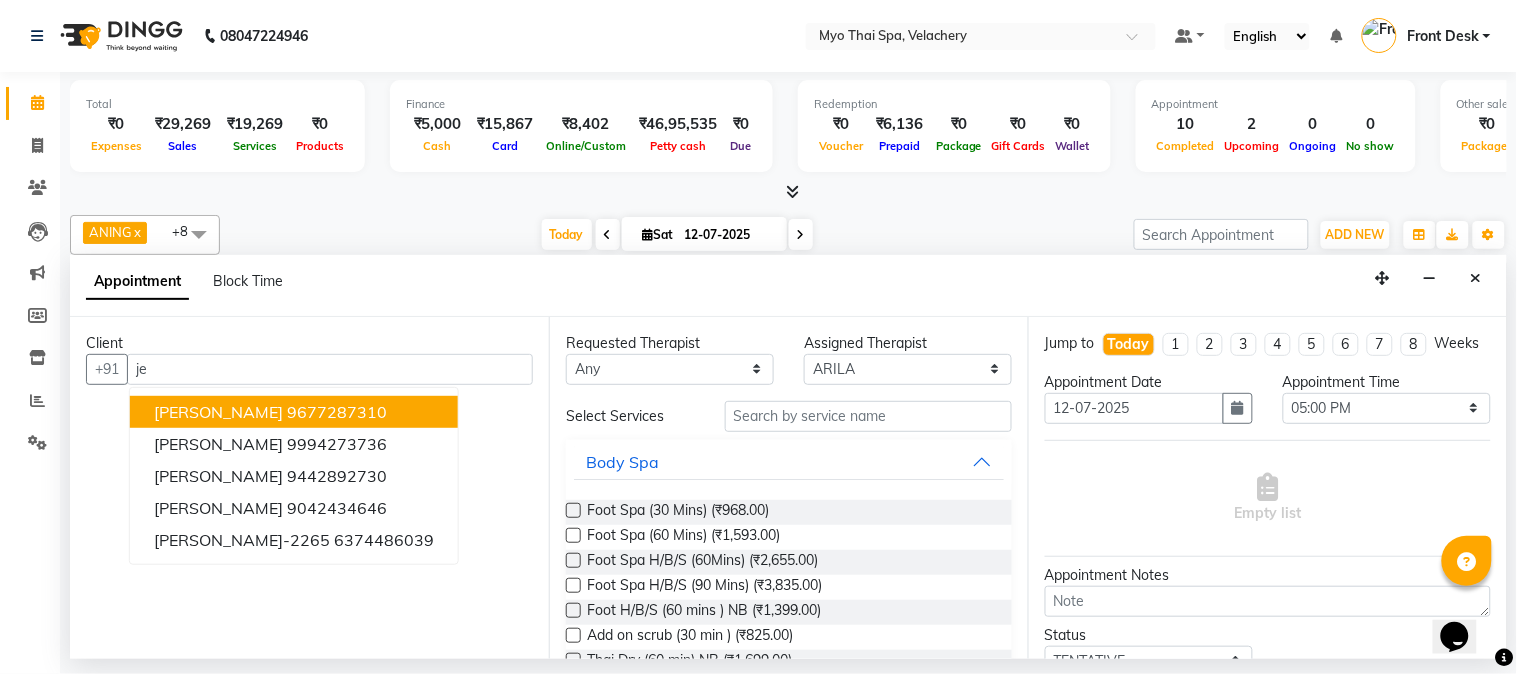 type on "j" 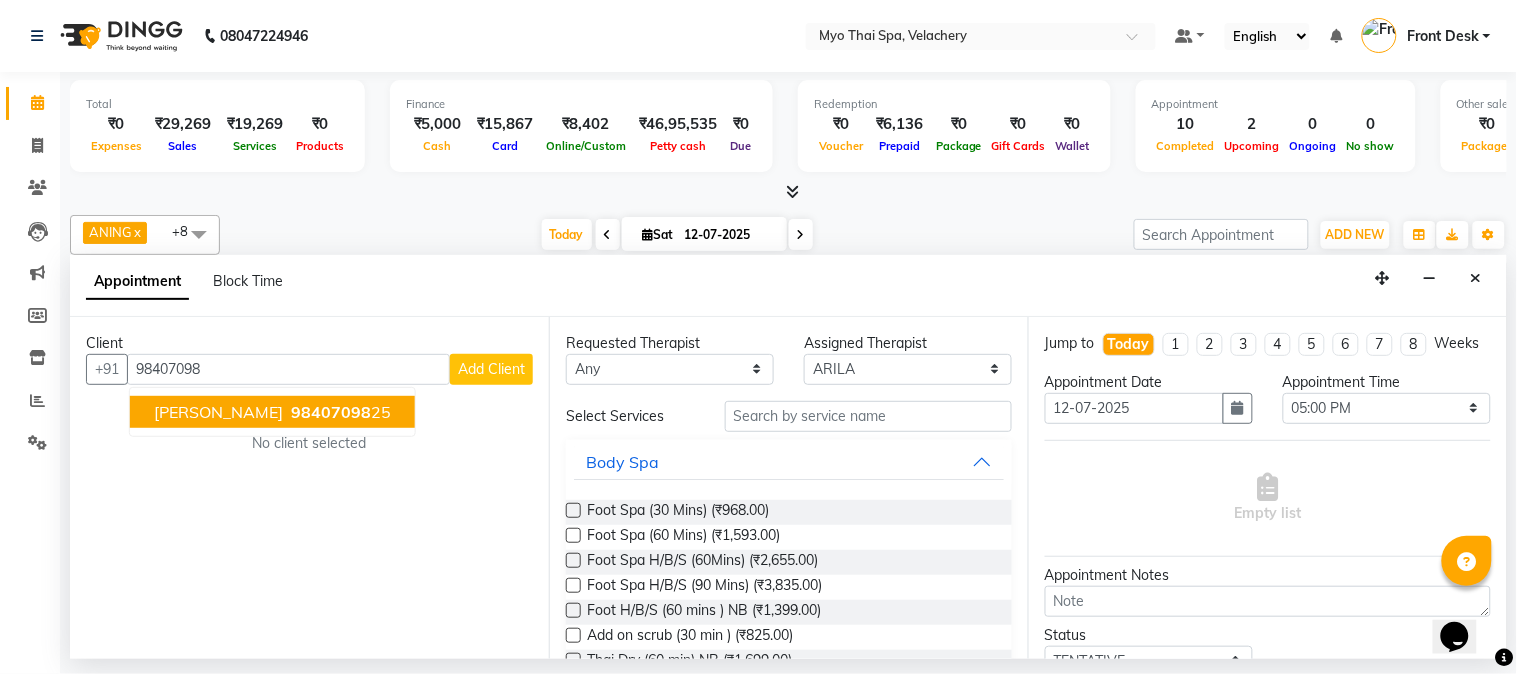 click on "[PERSON_NAME]" at bounding box center [218, 412] 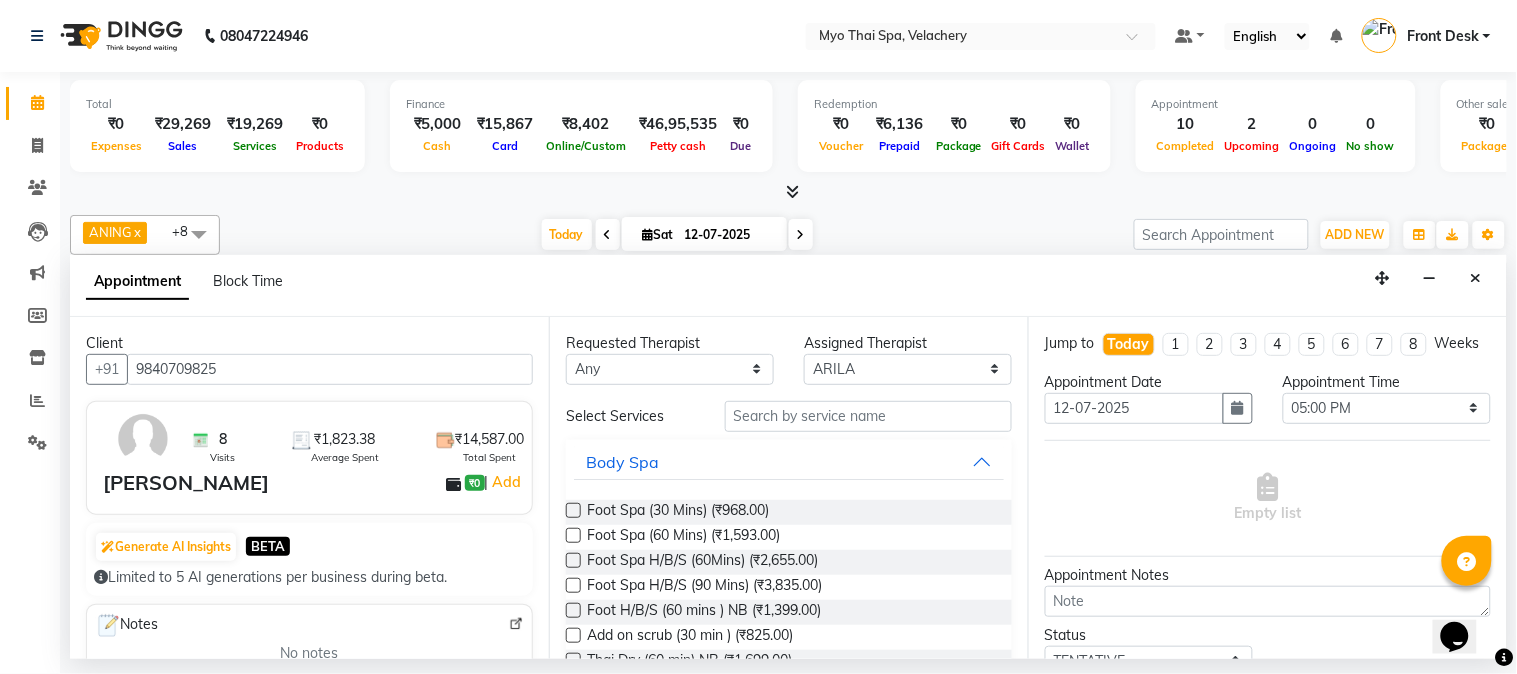 type on "9840709825" 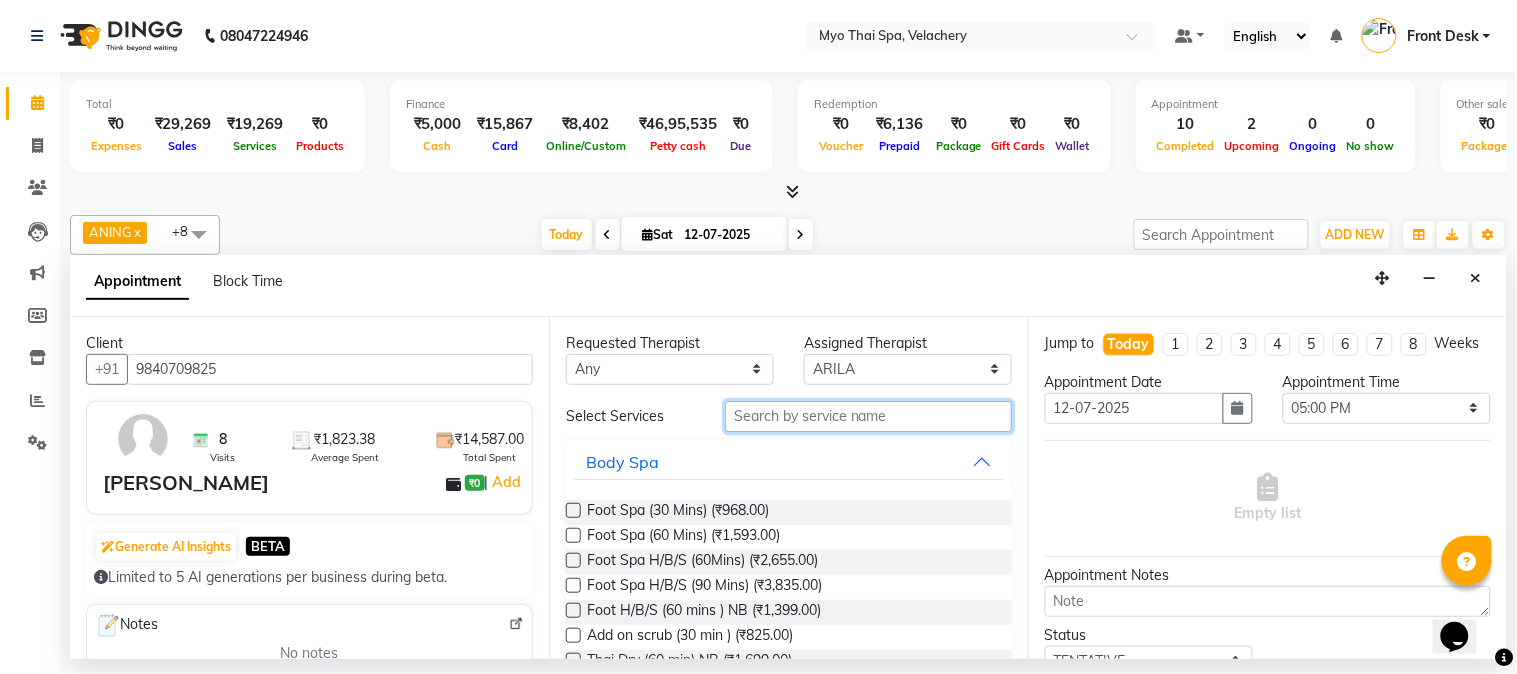 click at bounding box center (868, 416) 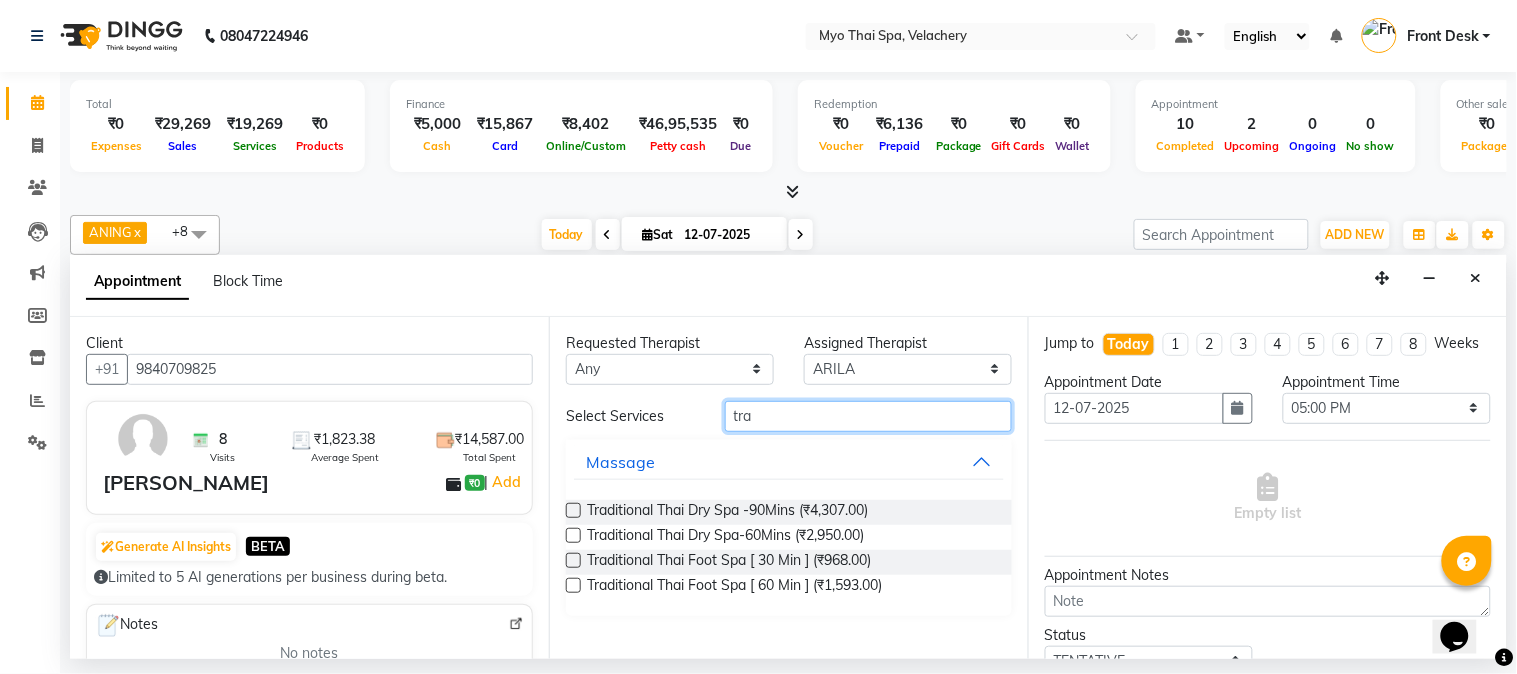 type on "tra" 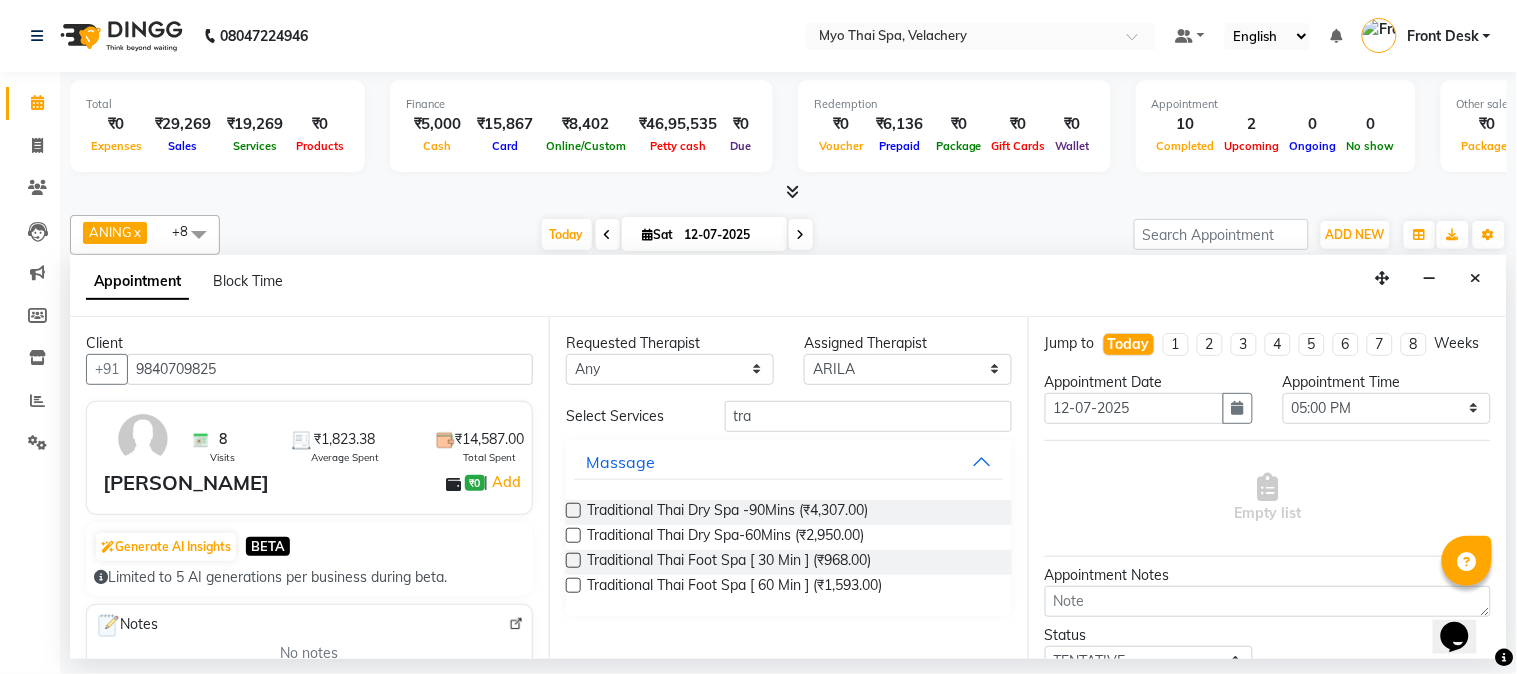 click at bounding box center (573, 535) 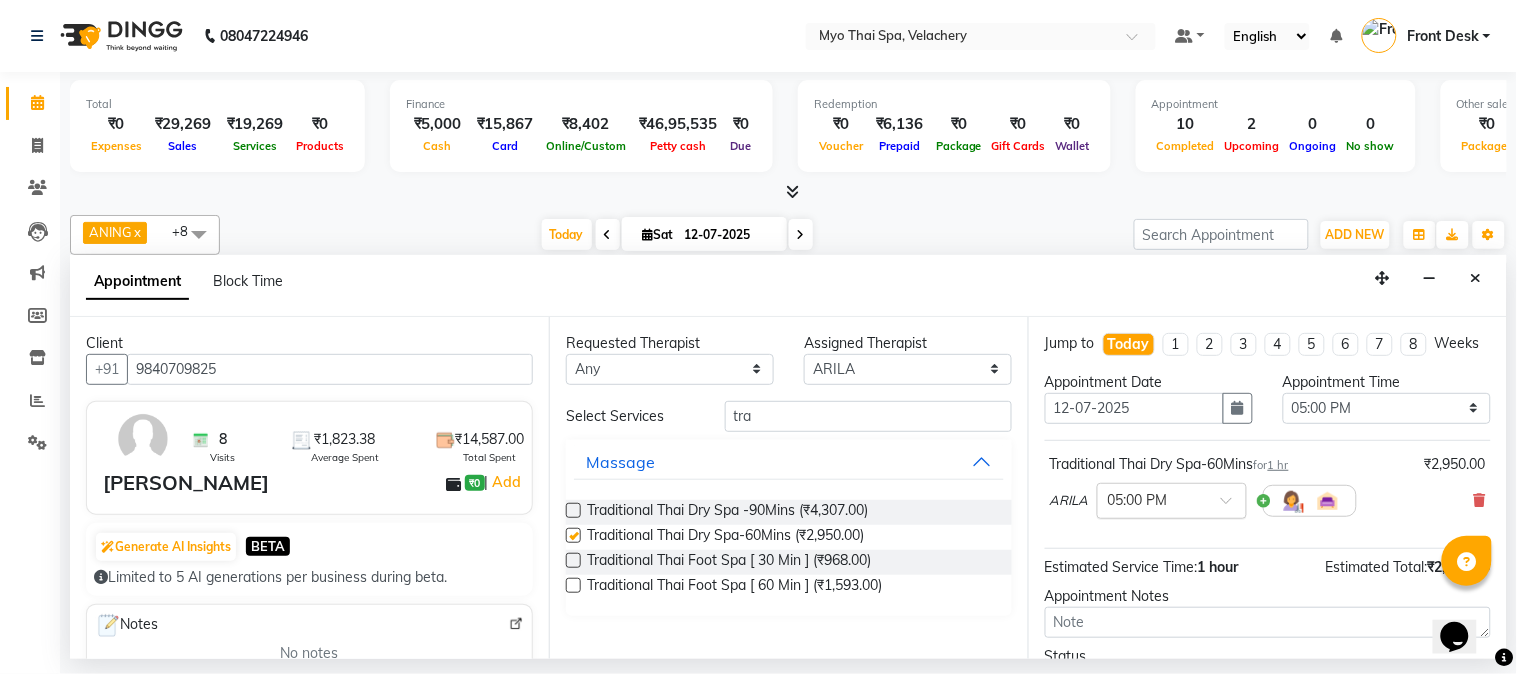 checkbox on "false" 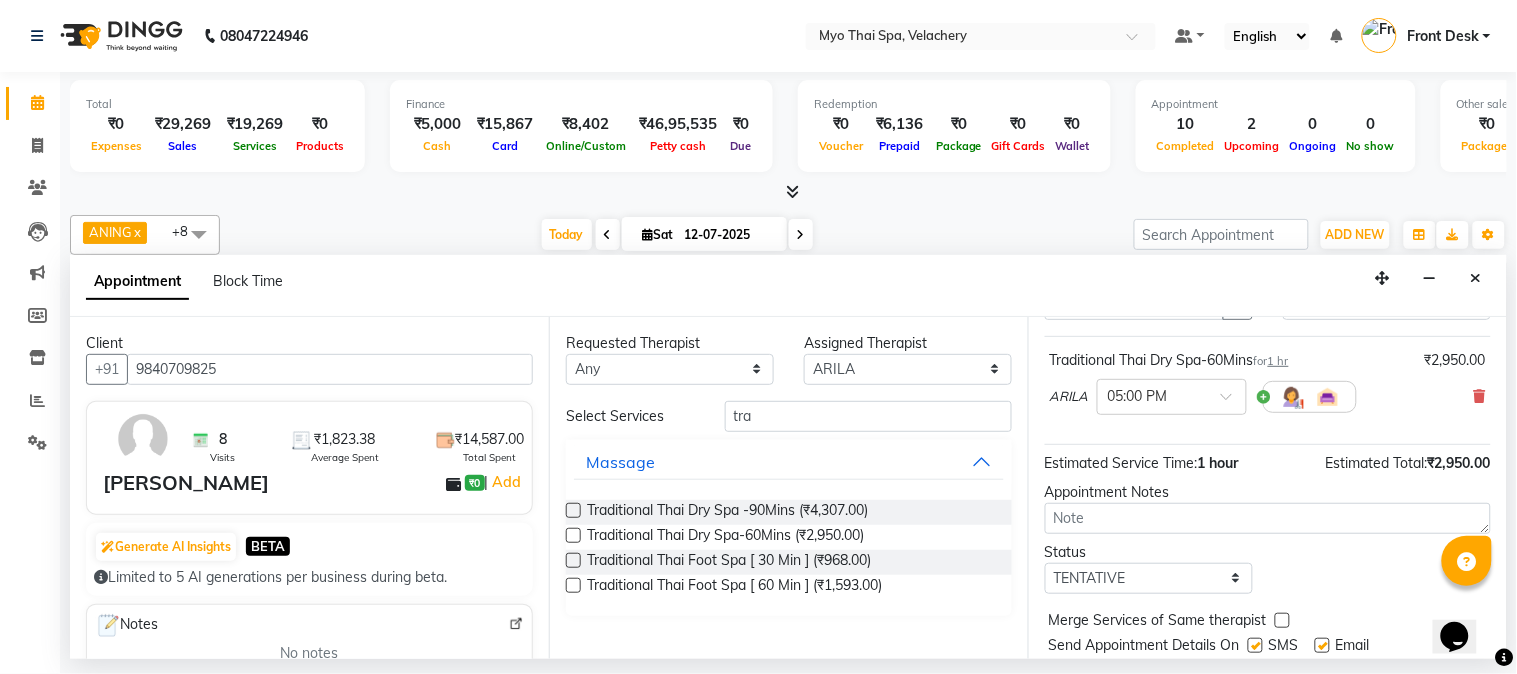 scroll, scrollTop: 183, scrollLeft: 0, axis: vertical 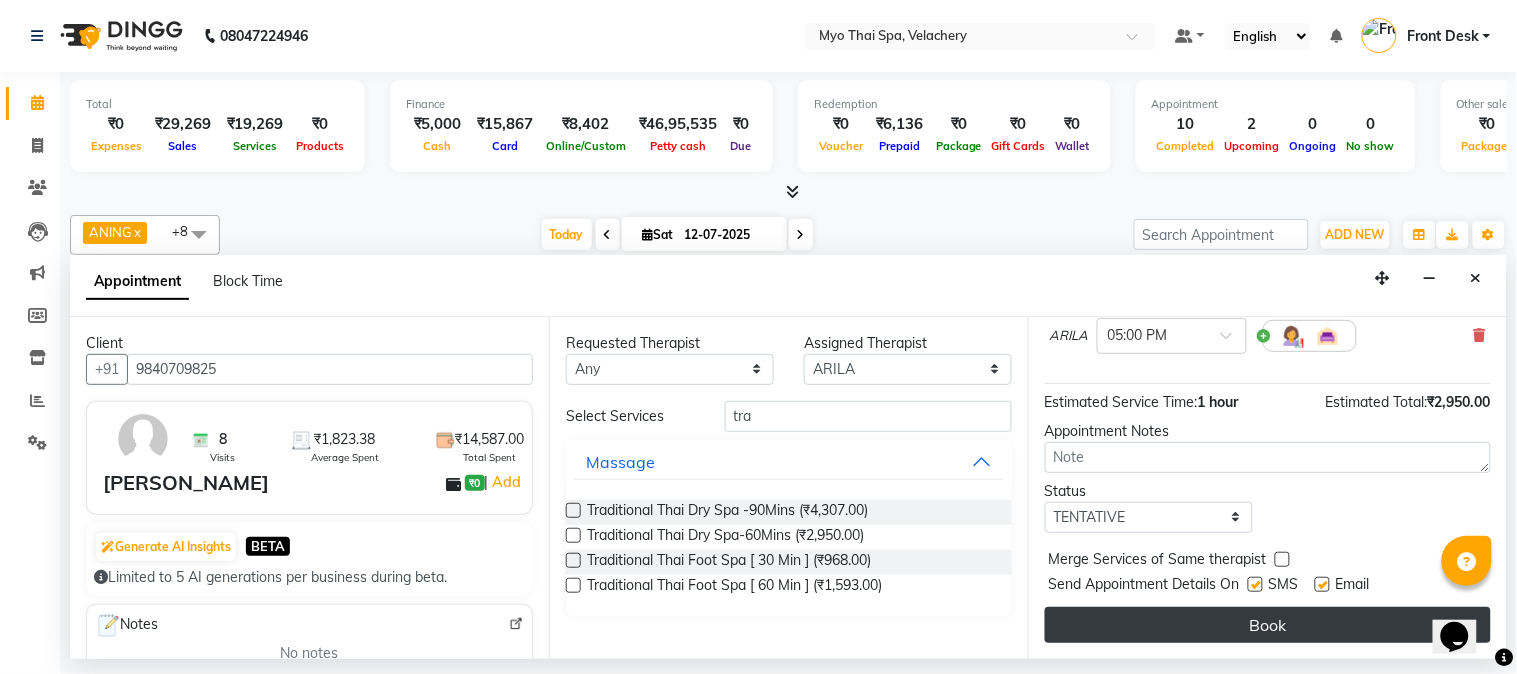 click on "Book" at bounding box center [1268, 625] 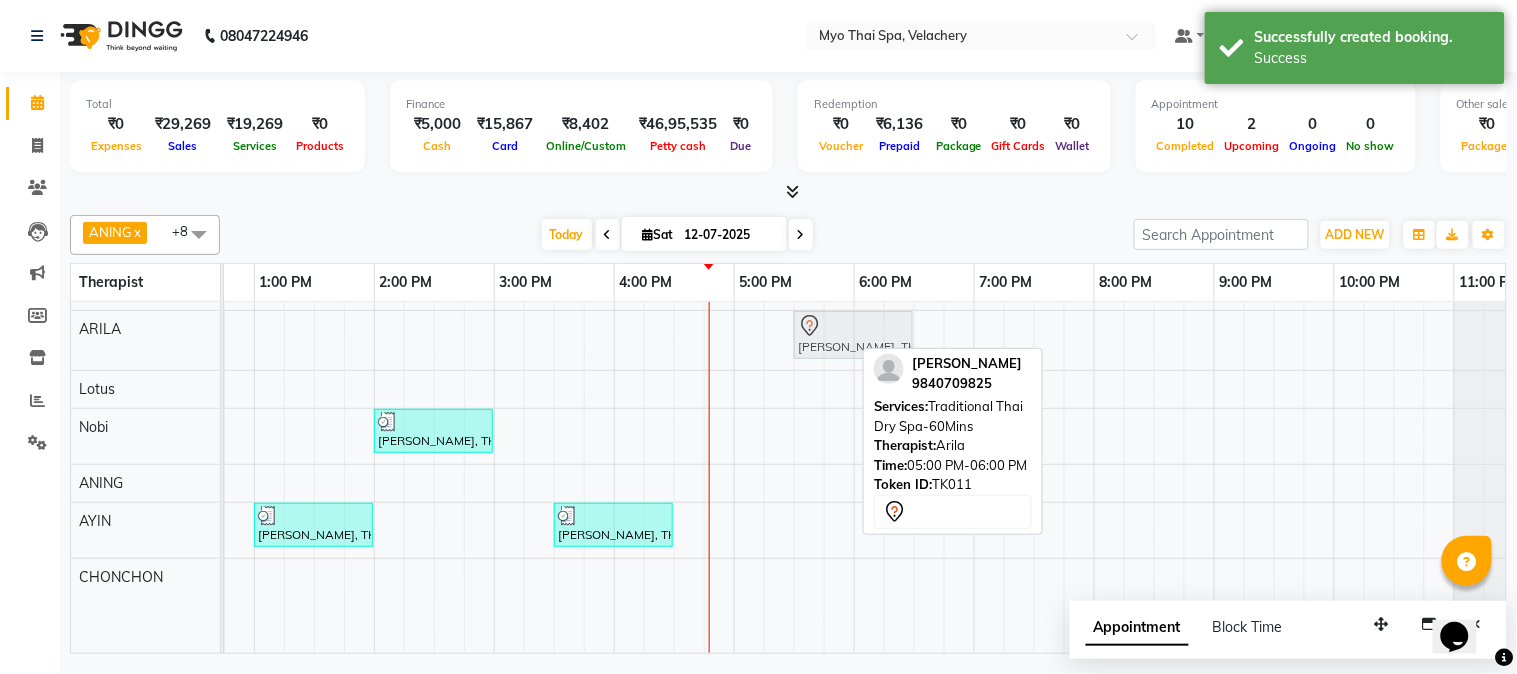 drag, startPoint x: 738, startPoint y: 330, endPoint x: 798, endPoint y: 341, distance: 61 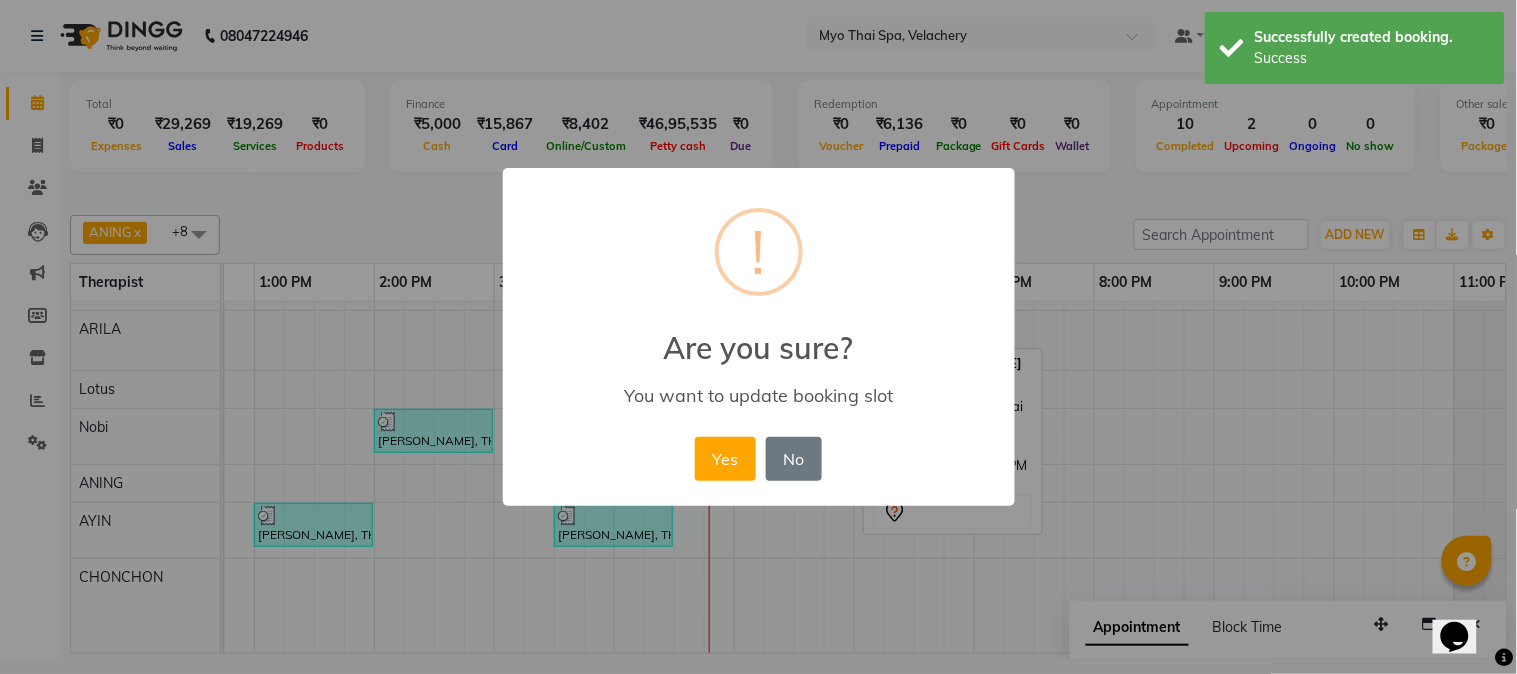 click on "Are you sure?" at bounding box center [759, 336] 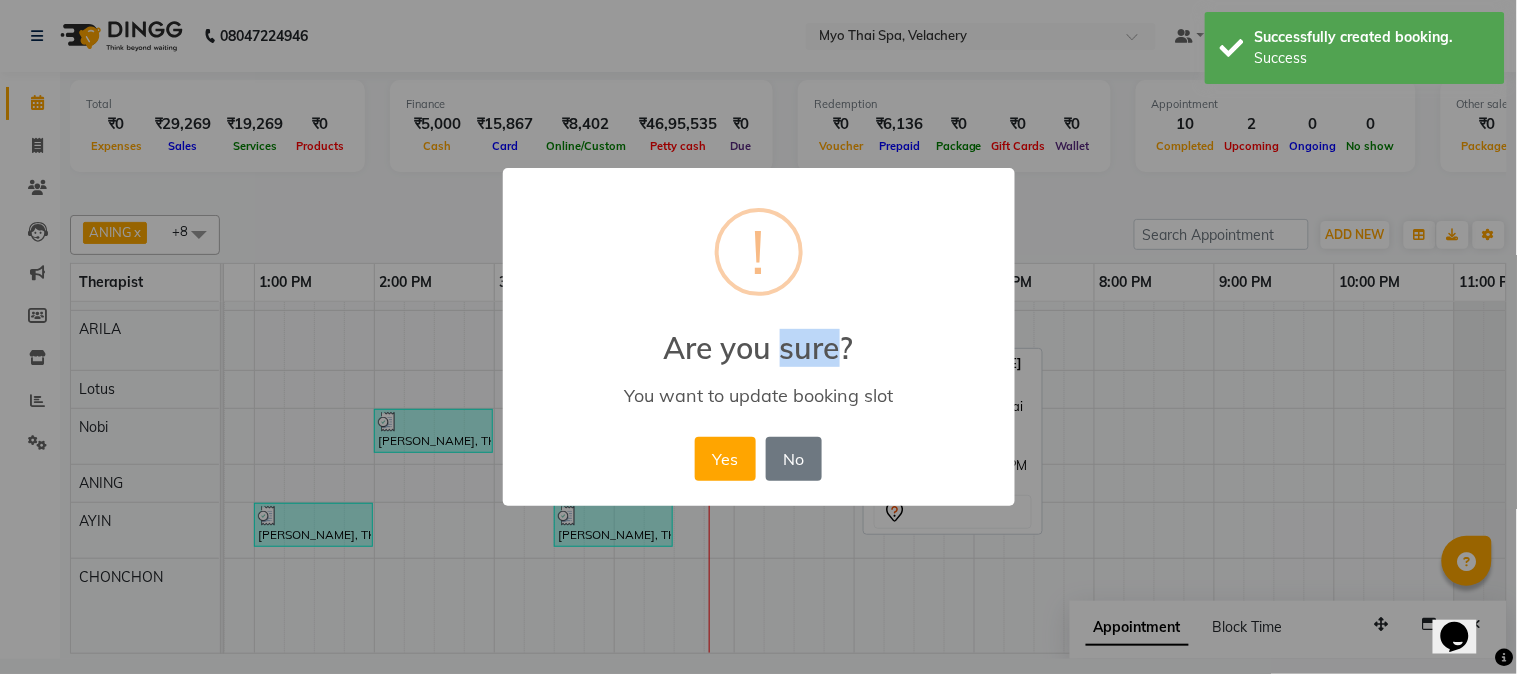 click on "Are you sure?" at bounding box center (759, 336) 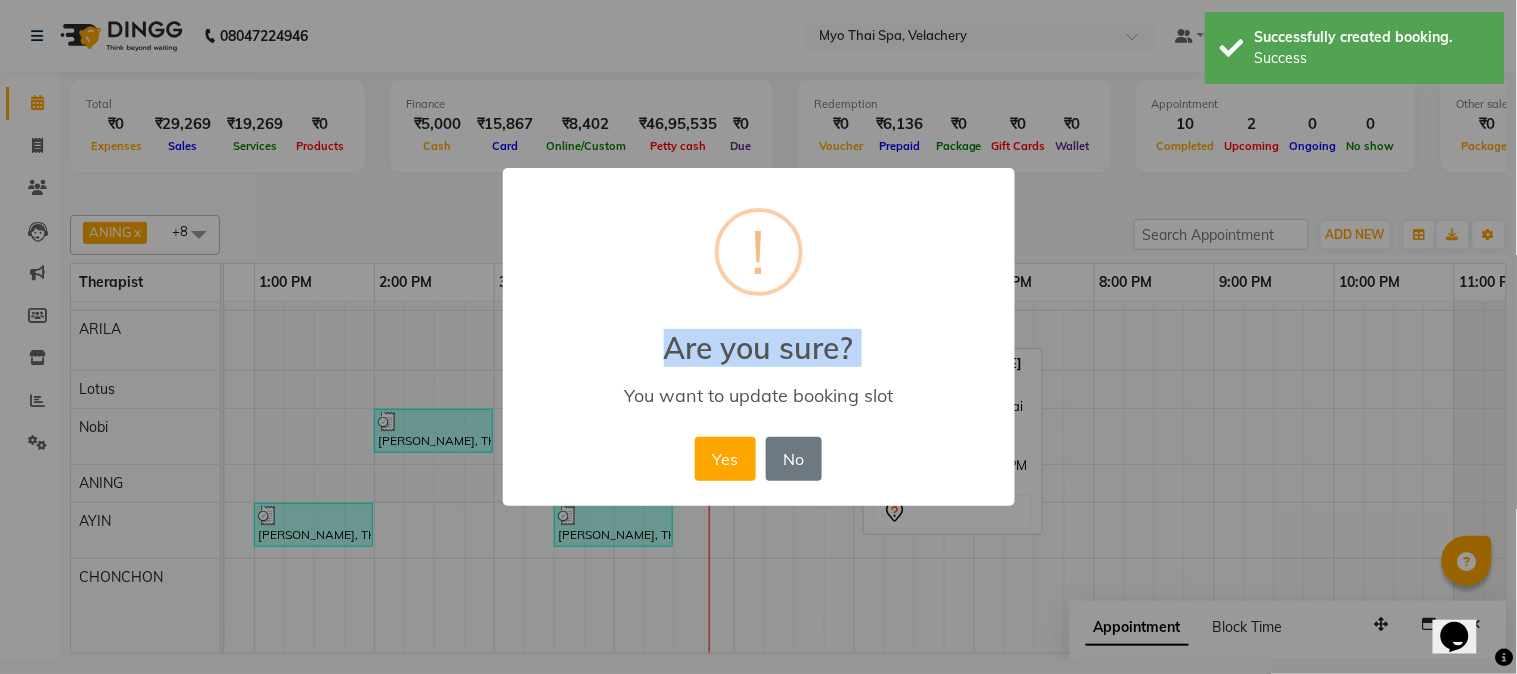 click on "Are you sure?" at bounding box center (759, 336) 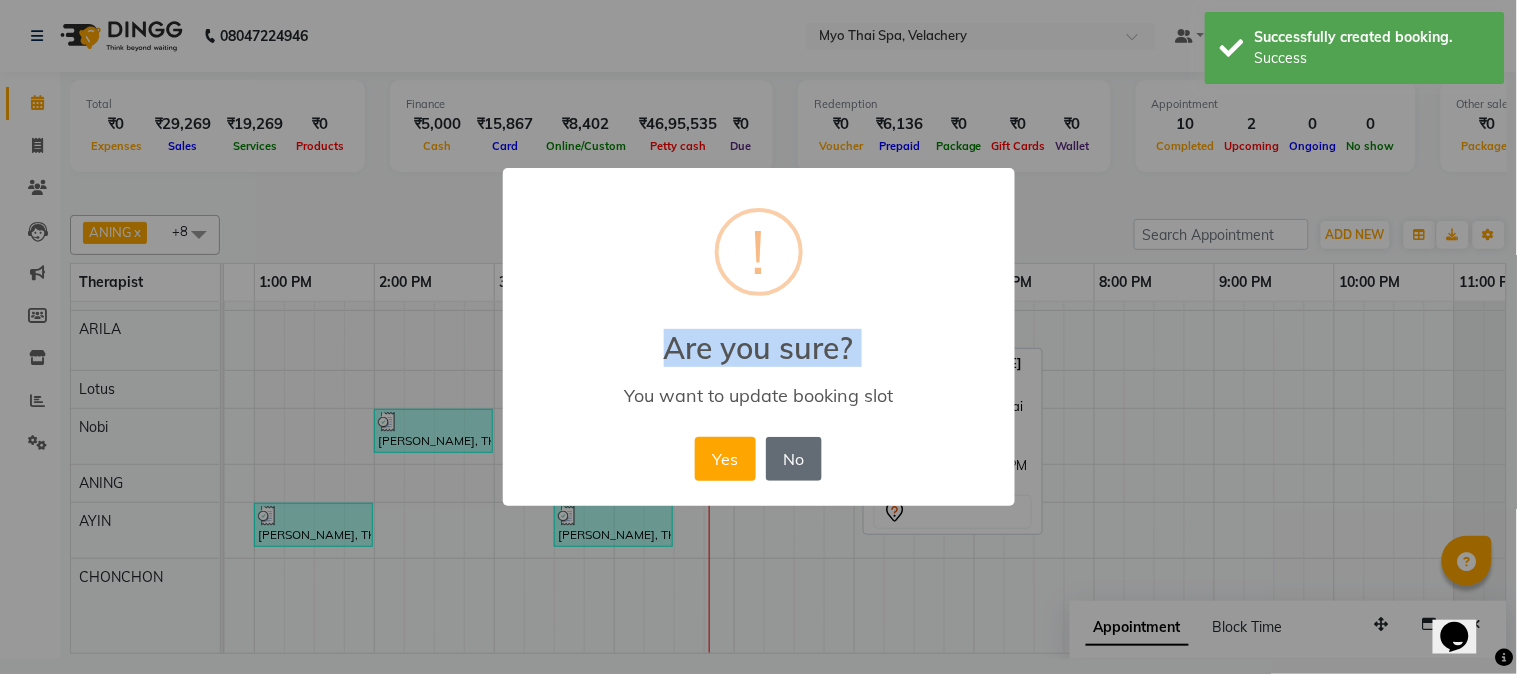 click on "No" at bounding box center (794, 459) 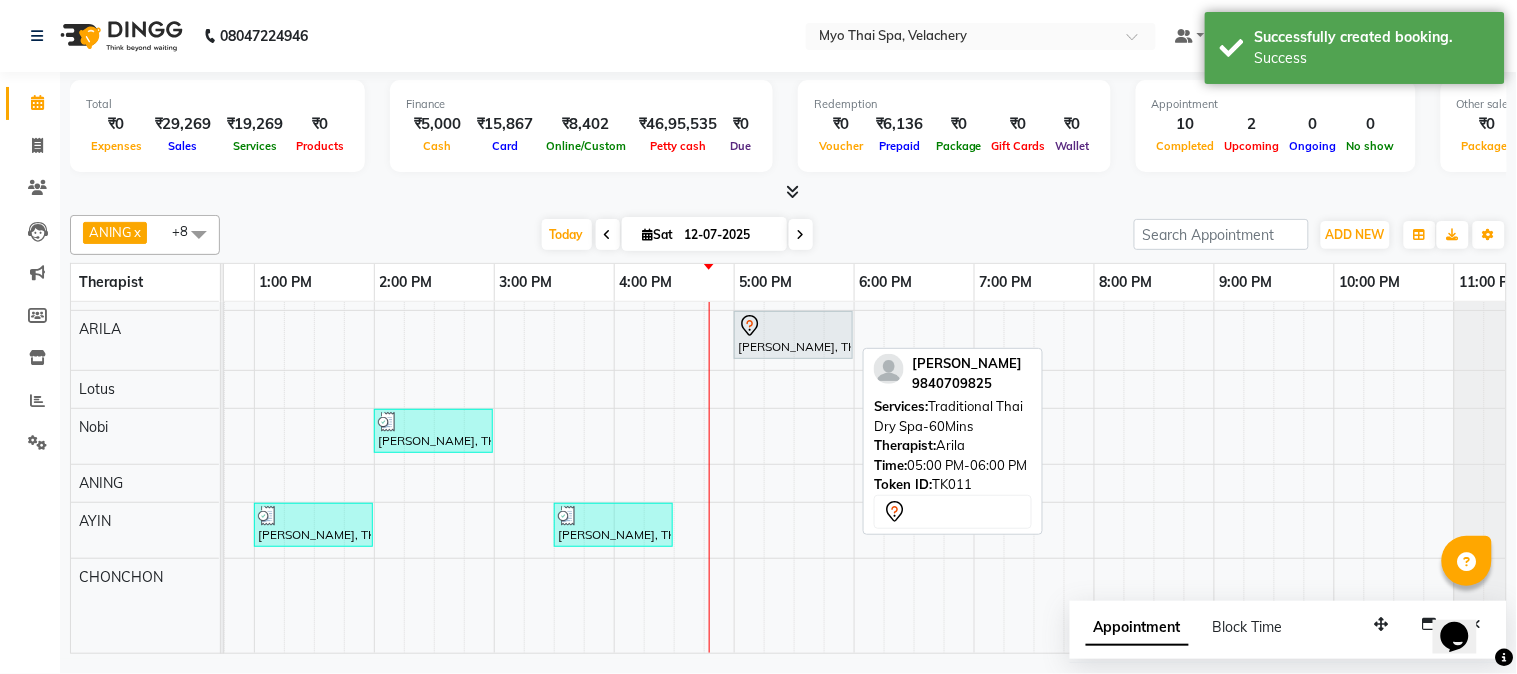 click on "[PERSON_NAME], TK11, 05:00 PM-06:00 PM, Traditional Thai Dry Spa-60Mins" at bounding box center (-226, 340) 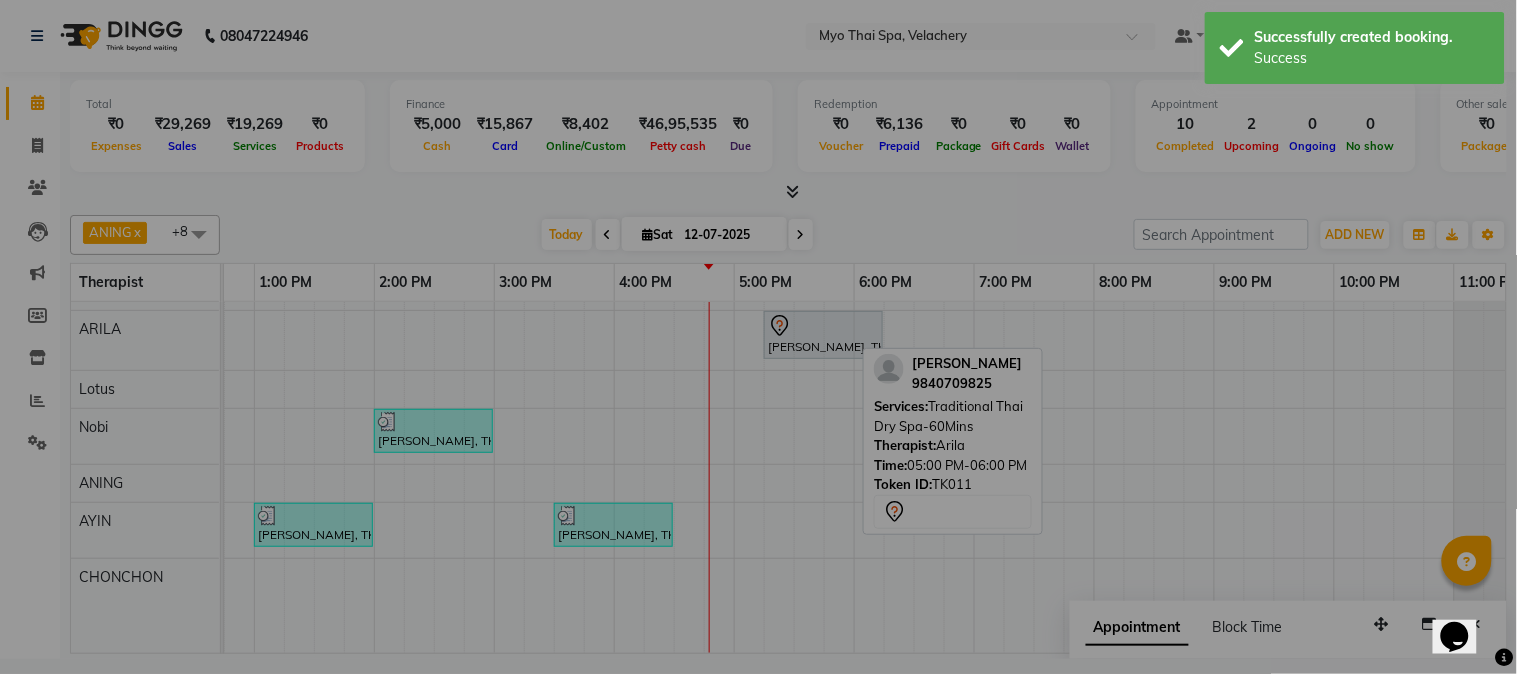 click on "Are you sure?" at bounding box center (759, 336) 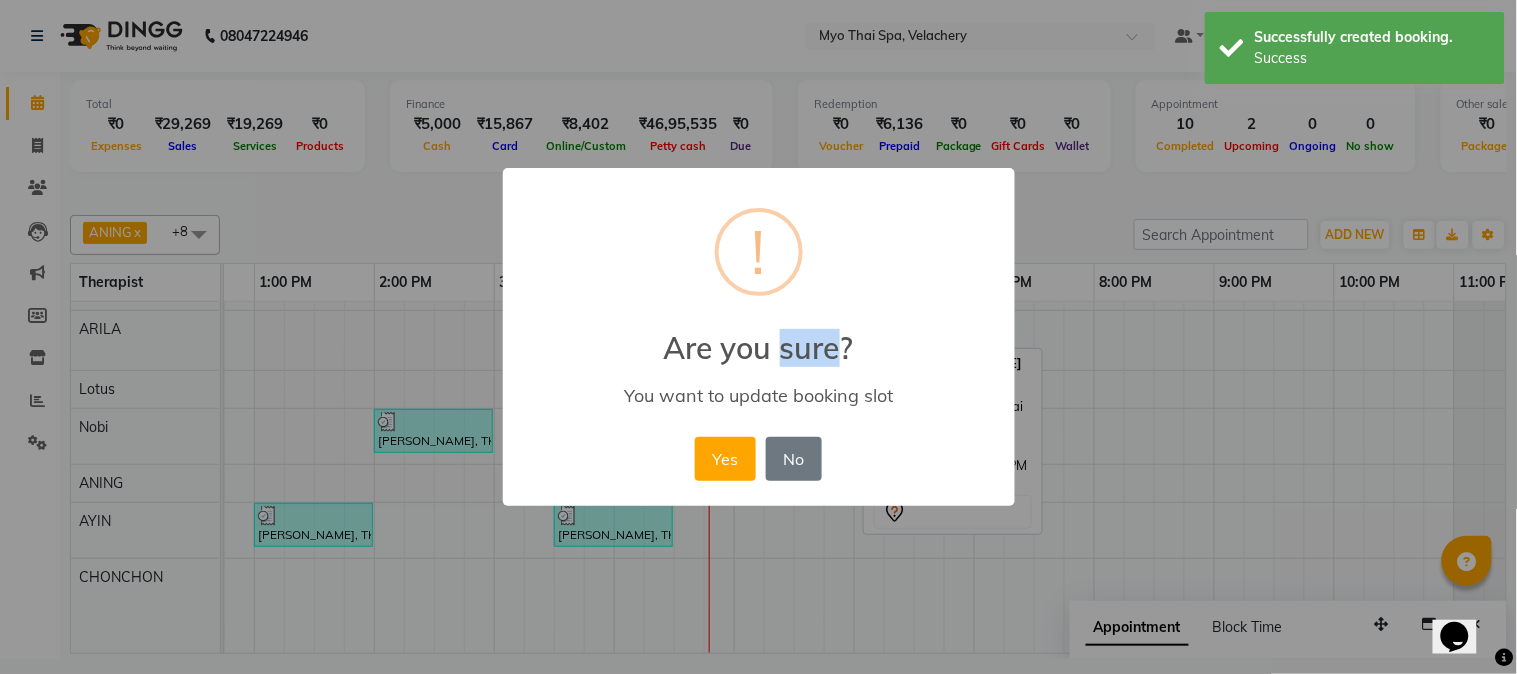 click on "Are you sure?" at bounding box center [759, 336] 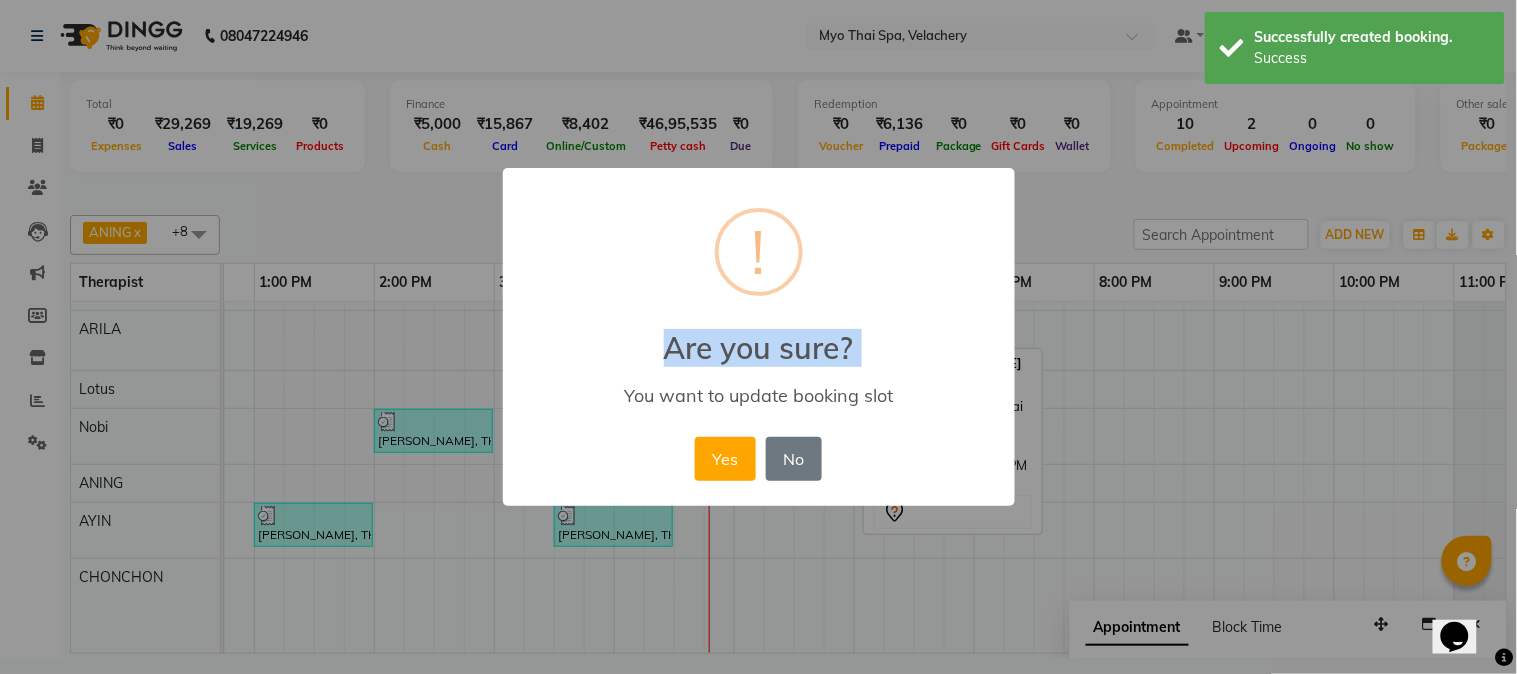click on "Are you sure?" at bounding box center (759, 336) 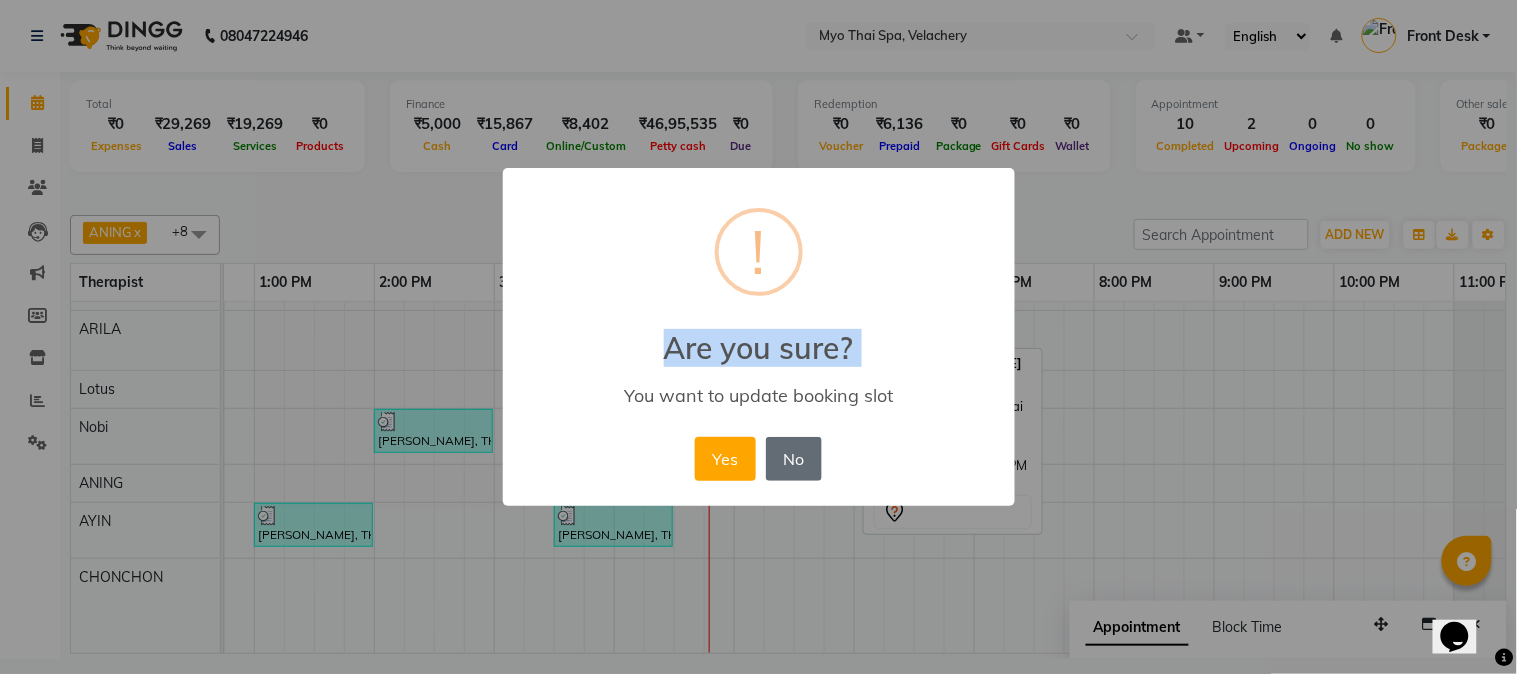 click on "No" at bounding box center (794, 459) 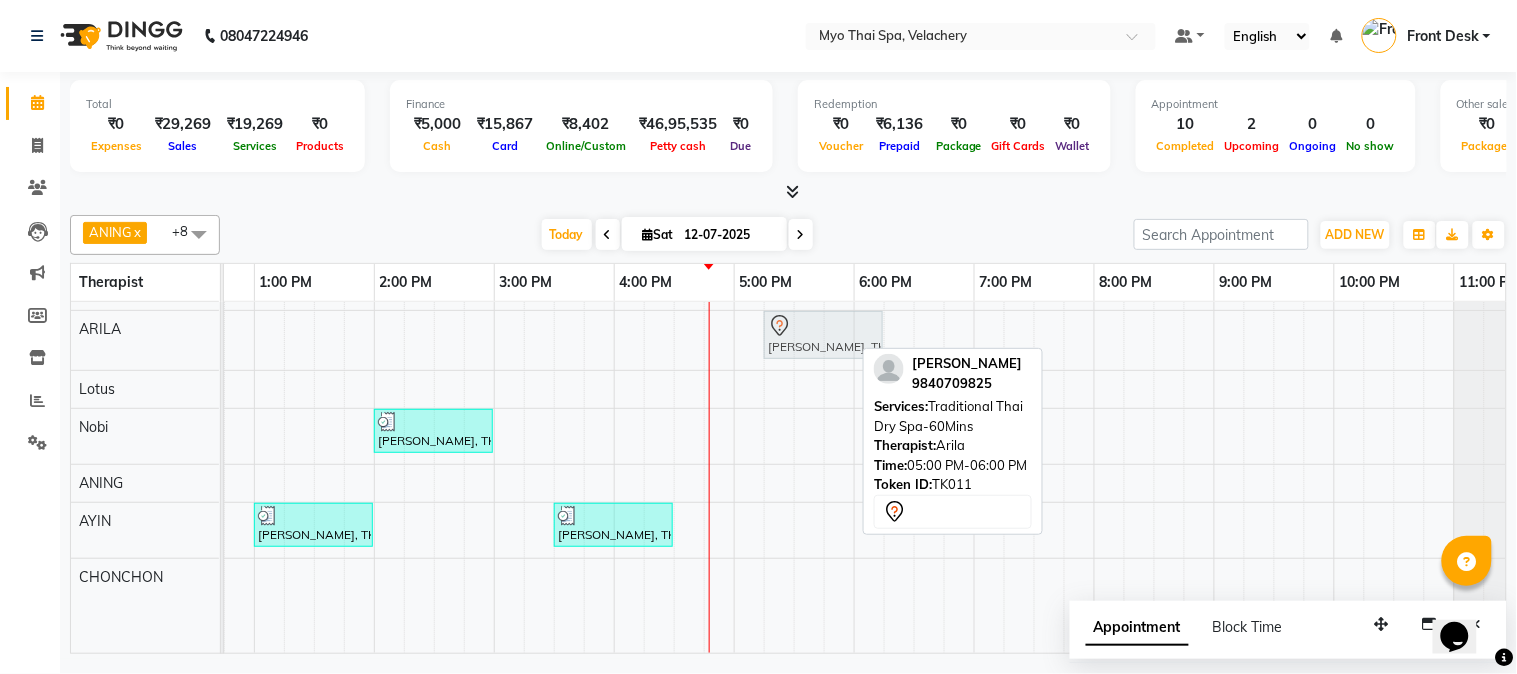 click on "[PERSON_NAME], TK11, 05:00 PM-06:00 PM, Traditional Thai Dry Spa-60Mins             [PERSON_NAME], TK11, 05:00 PM-06:00 PM, Traditional Thai Dry Spa-60Mins" at bounding box center (-226, 340) 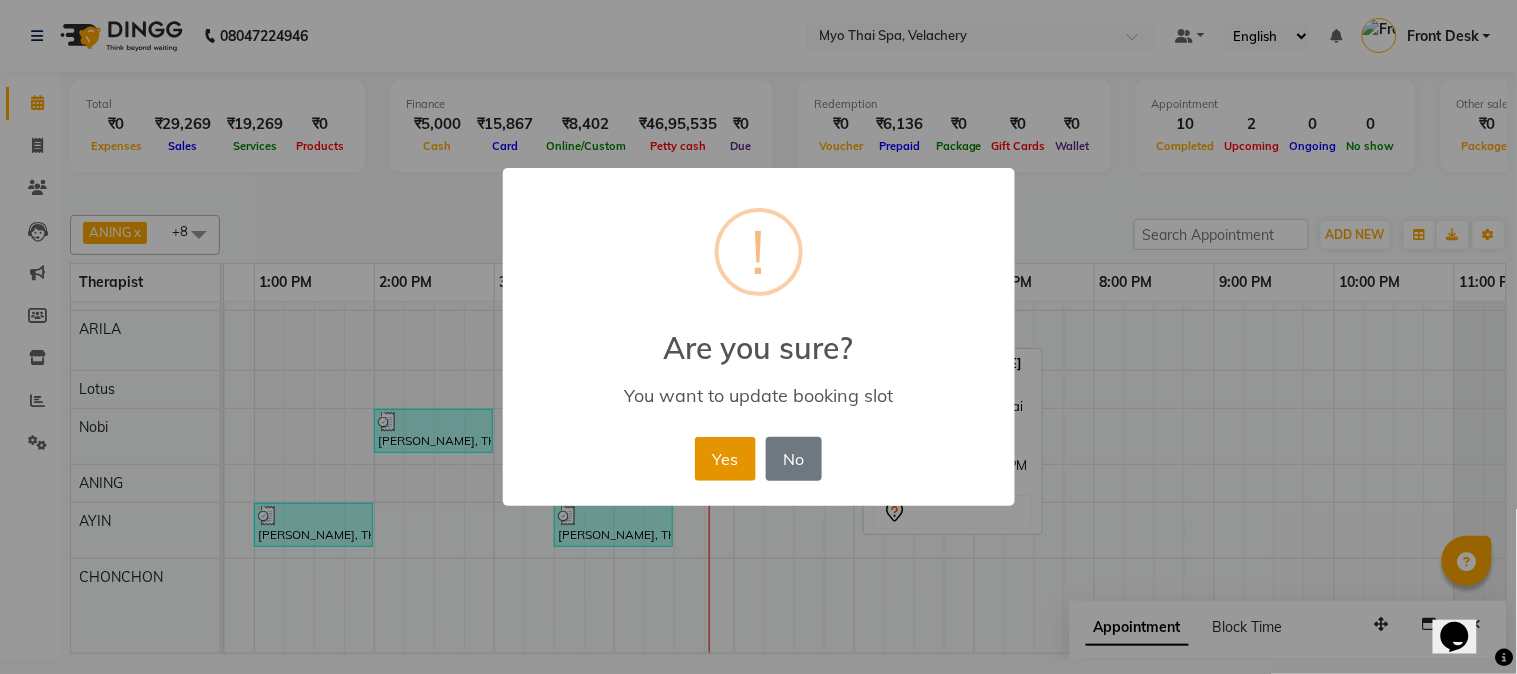 click on "Yes" at bounding box center (725, 459) 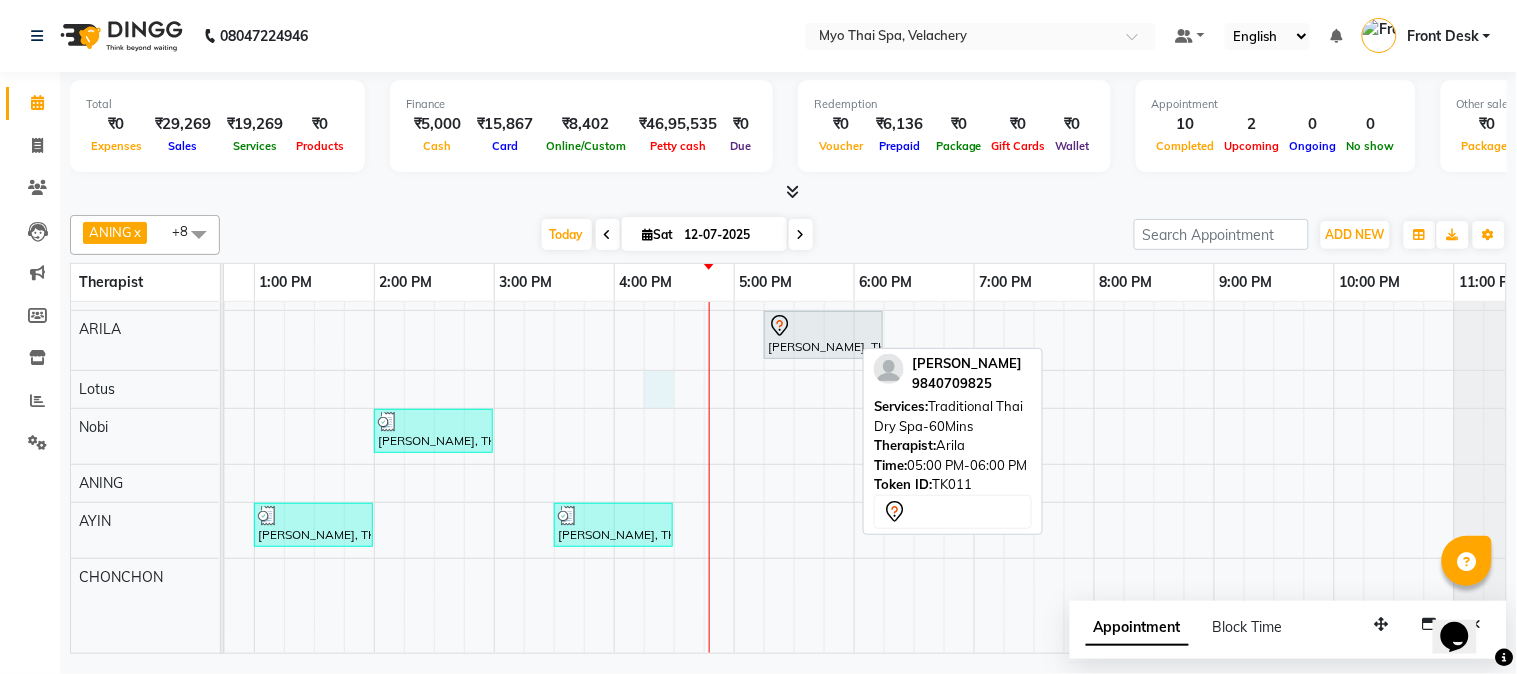 click at bounding box center [689, 376] 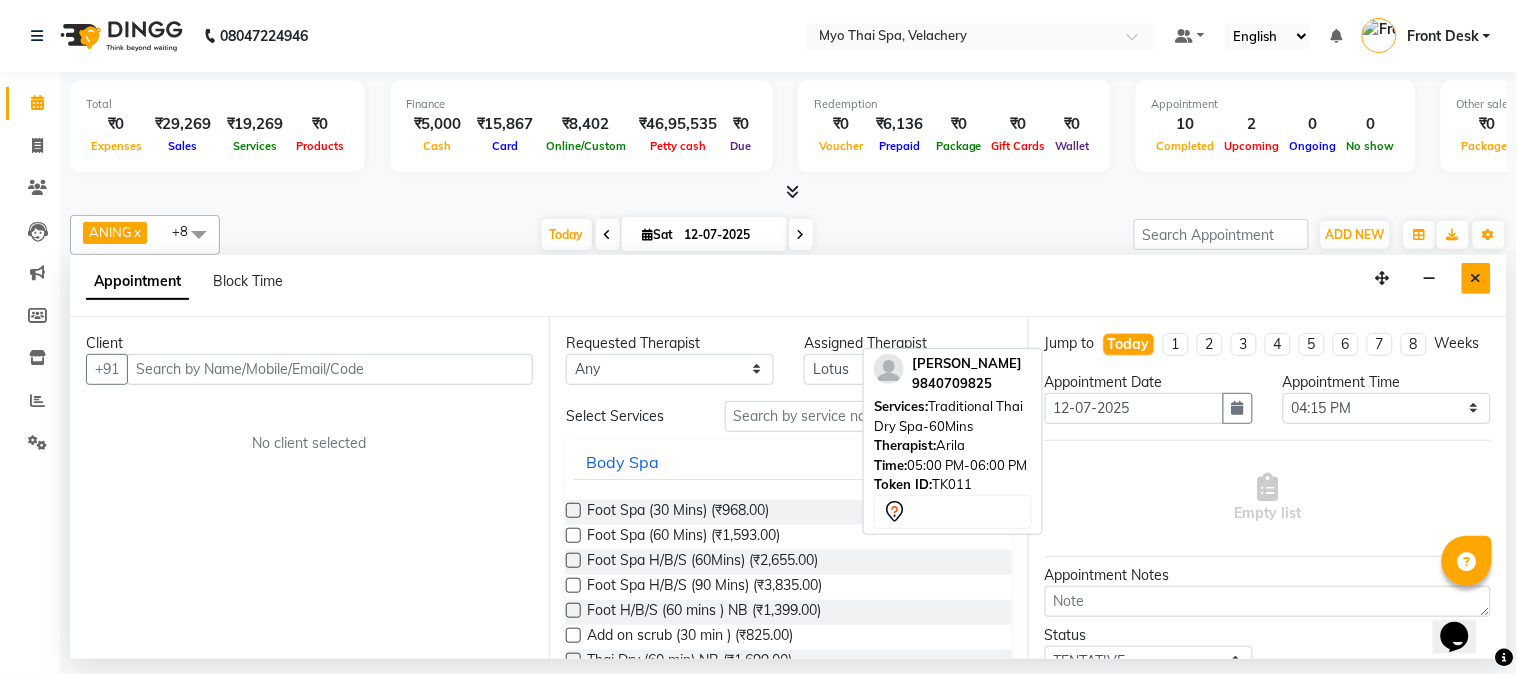 click at bounding box center (1476, 278) 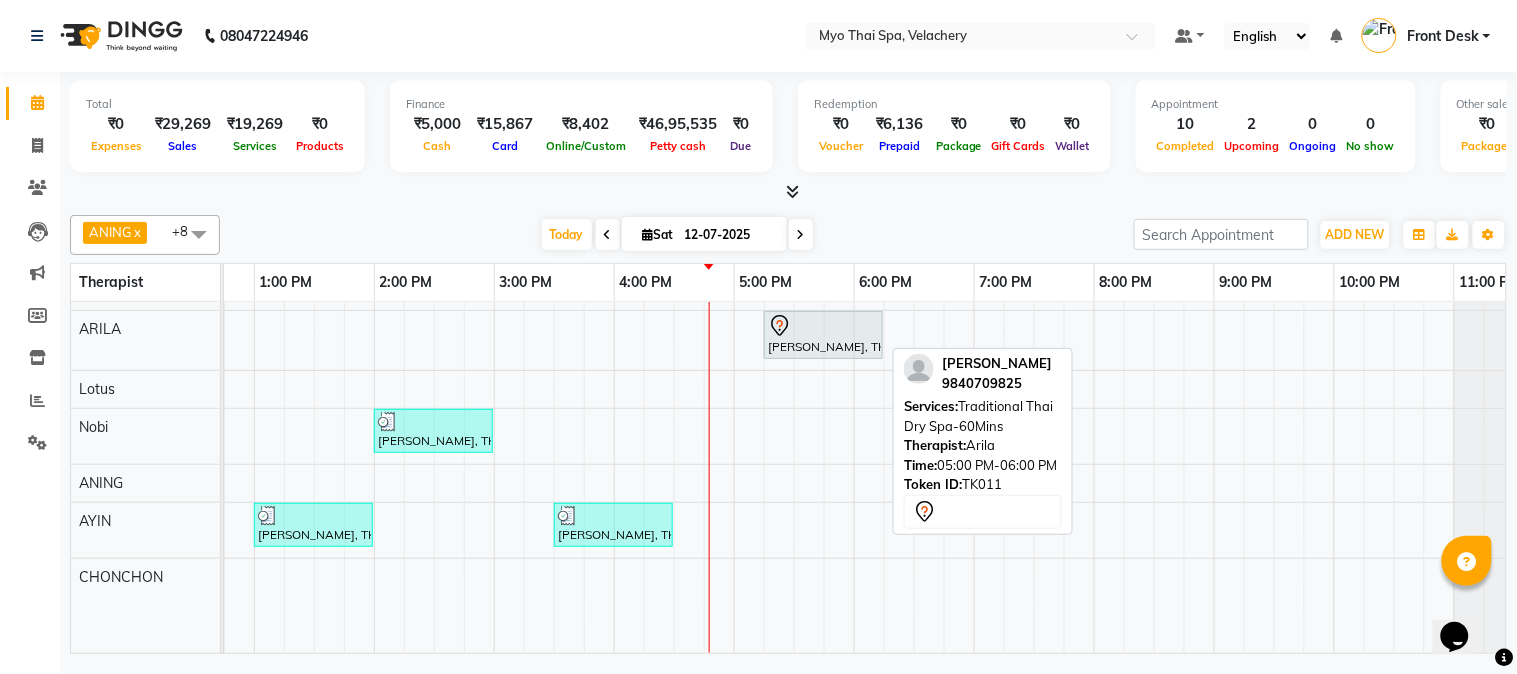 click at bounding box center (823, 326) 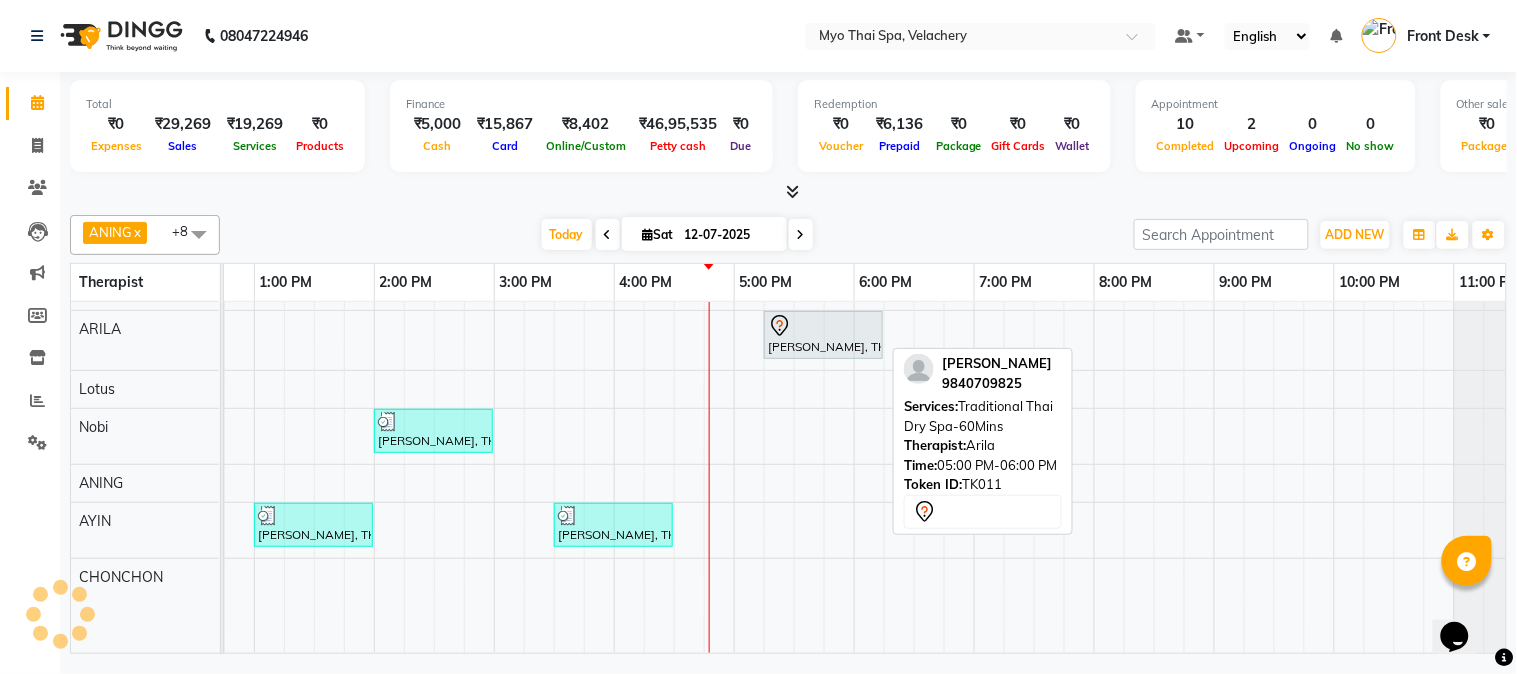 click at bounding box center (823, 326) 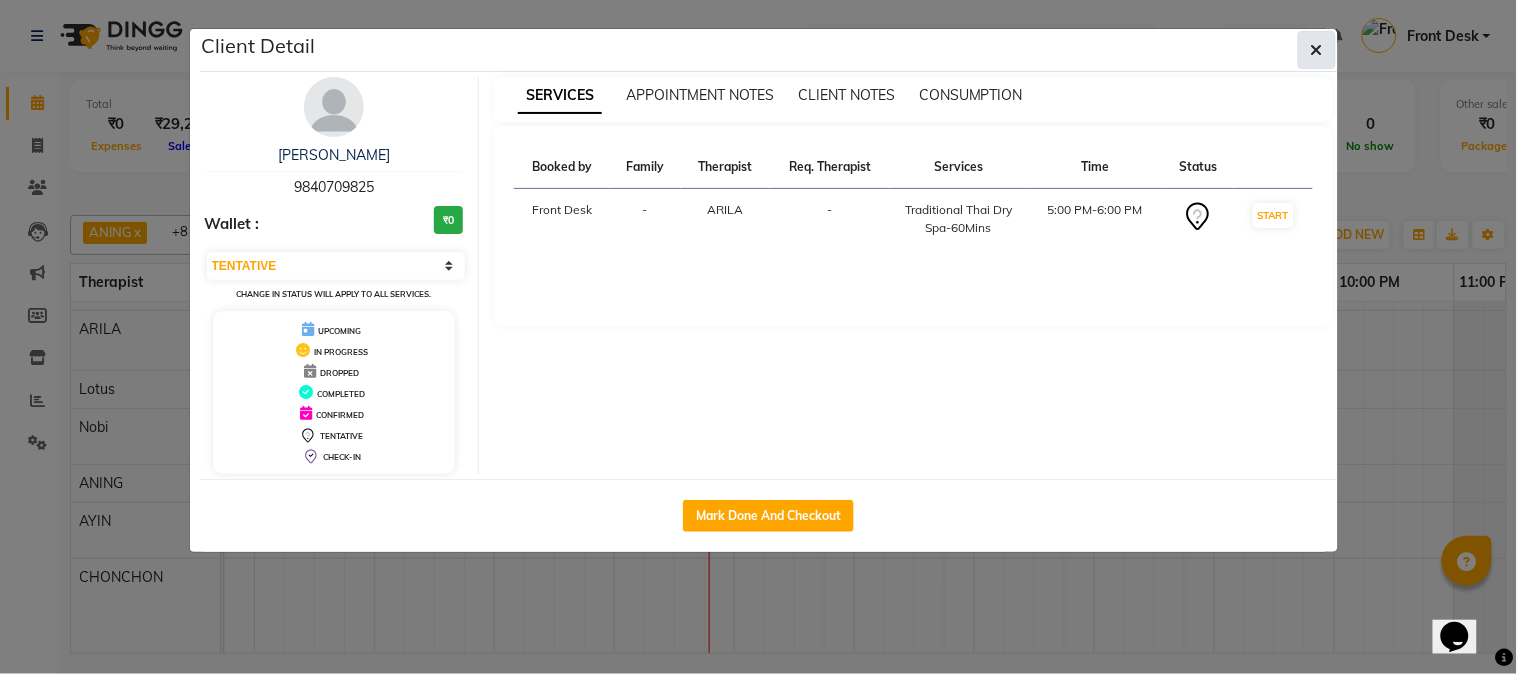 click 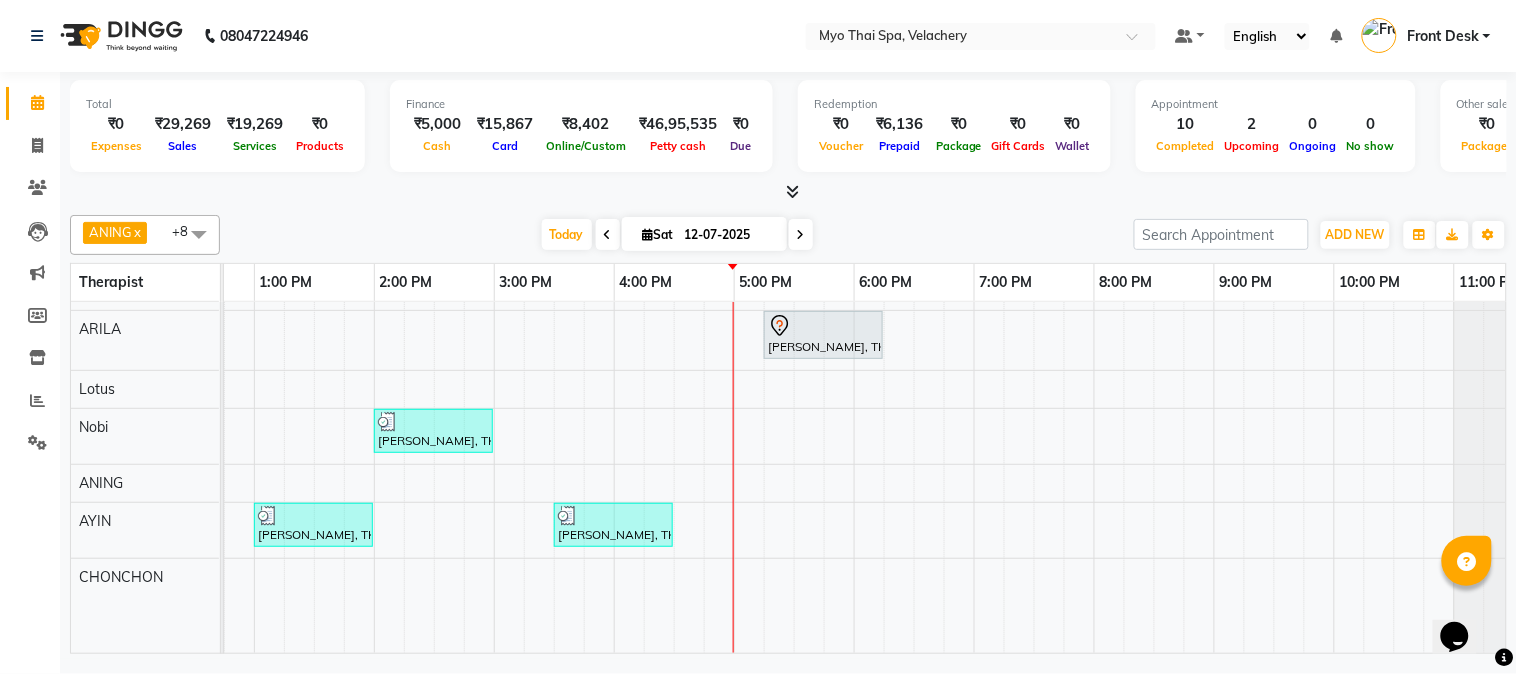 scroll, scrollTop: 164, scrollLeft: 450, axis: both 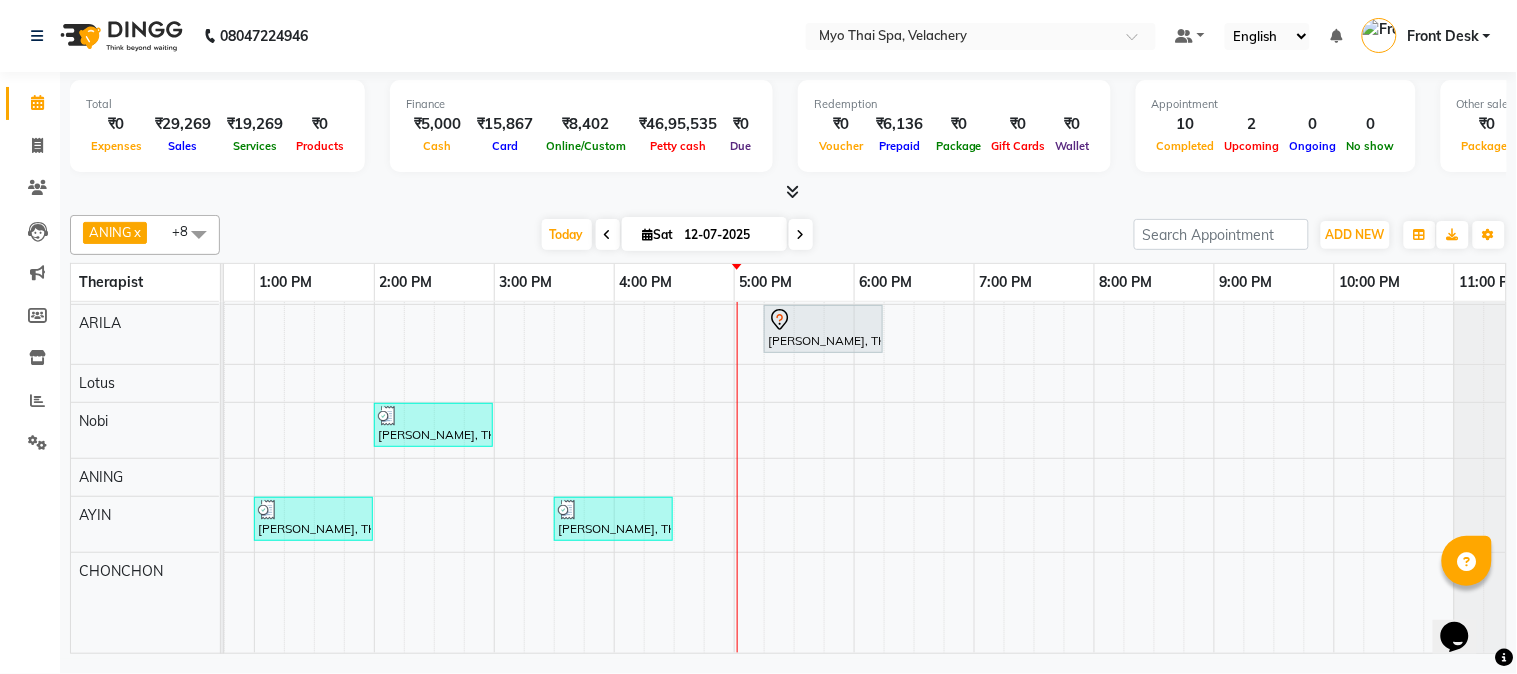 click on "[PERSON_NAME] -3130, TK07, 11:00 AM-11:30 AM, Foot Spa (30 Mins)     [PERSON_NAME] -3130, TK01, 11:30 AM-12:30 PM, Swedish [ 60 Min ]     [PERSON_NAME], TK05, 12:30 PM-01:30 PM, Swedish [ 60 Min ]     akhilkumar, TK10, 04:00 PM-05:00 PM, Balinese [ 60 Min ]             [PERSON_NAME], TK02, 04:30 PM-05:30 PM, Foot Spa (60 Mins)     [PERSON_NAME], TK06, 01:00 PM-02:00 PM, Foot Spa (60 Mins)     [PERSON_NAME]-3126 vel, TK09, 03:30 PM-04:30 PM, Traditional Thai Dry Spa-60Mins             [PERSON_NAME], TK11, 05:00 PM-06:00 PM, Traditional Thai Dry Spa-60Mins     [PERSON_NAME], TK06, 02:00 PM-03:00 PM, Aroma Thai [ 60 Min ]     [PERSON_NAME], TK06, 01:00 PM-02:00 PM, Swedish [ 60 Min ]     [PERSON_NAME], TK08, 03:30 PM-04:30 PM, Swedish [ 60 Min ]     [PERSON_NAME], TK03, 11:00 AM-12:00 PM, Traditional Thai Dry Spa-60Mins     [PERSON_NAME], TK04, 11:15 AM-12:15 PM, Balinese [ 60 Min ]" at bounding box center (674, 370) 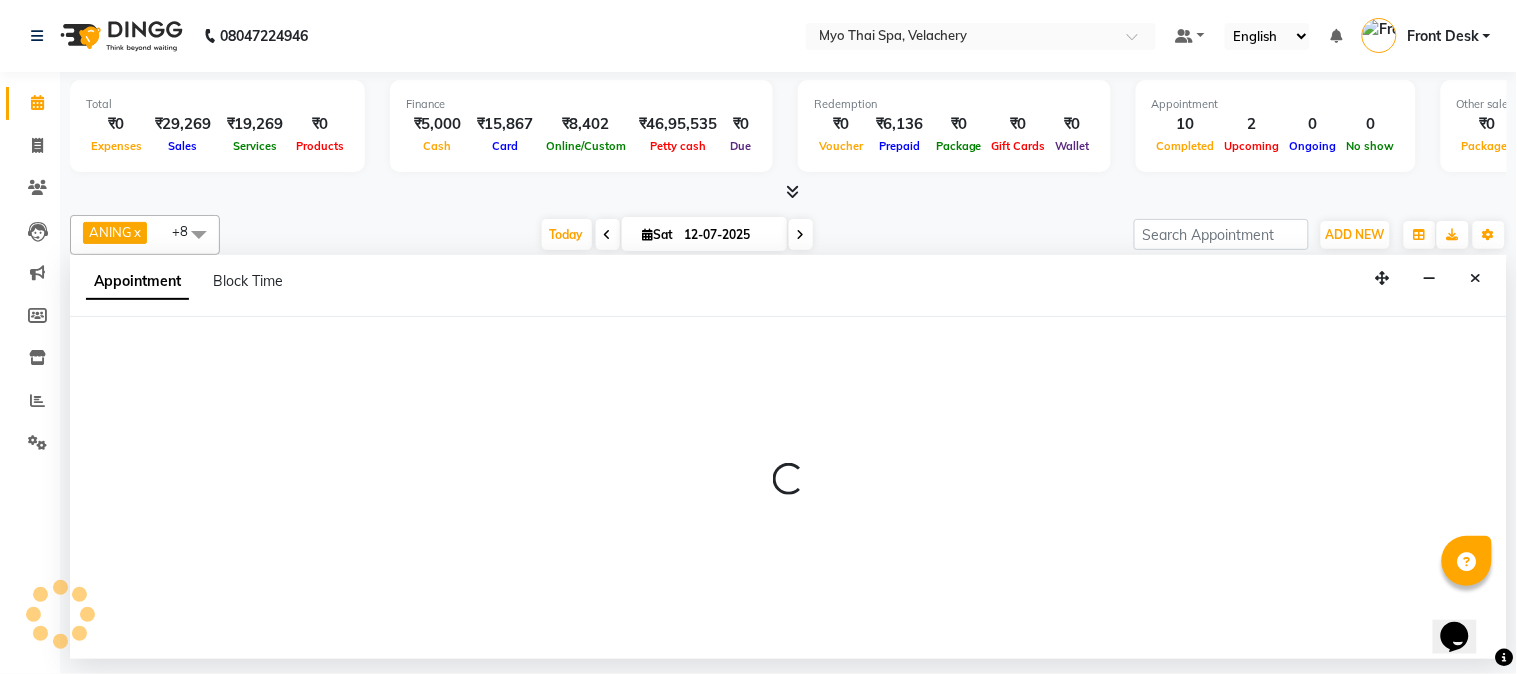 select on "84845" 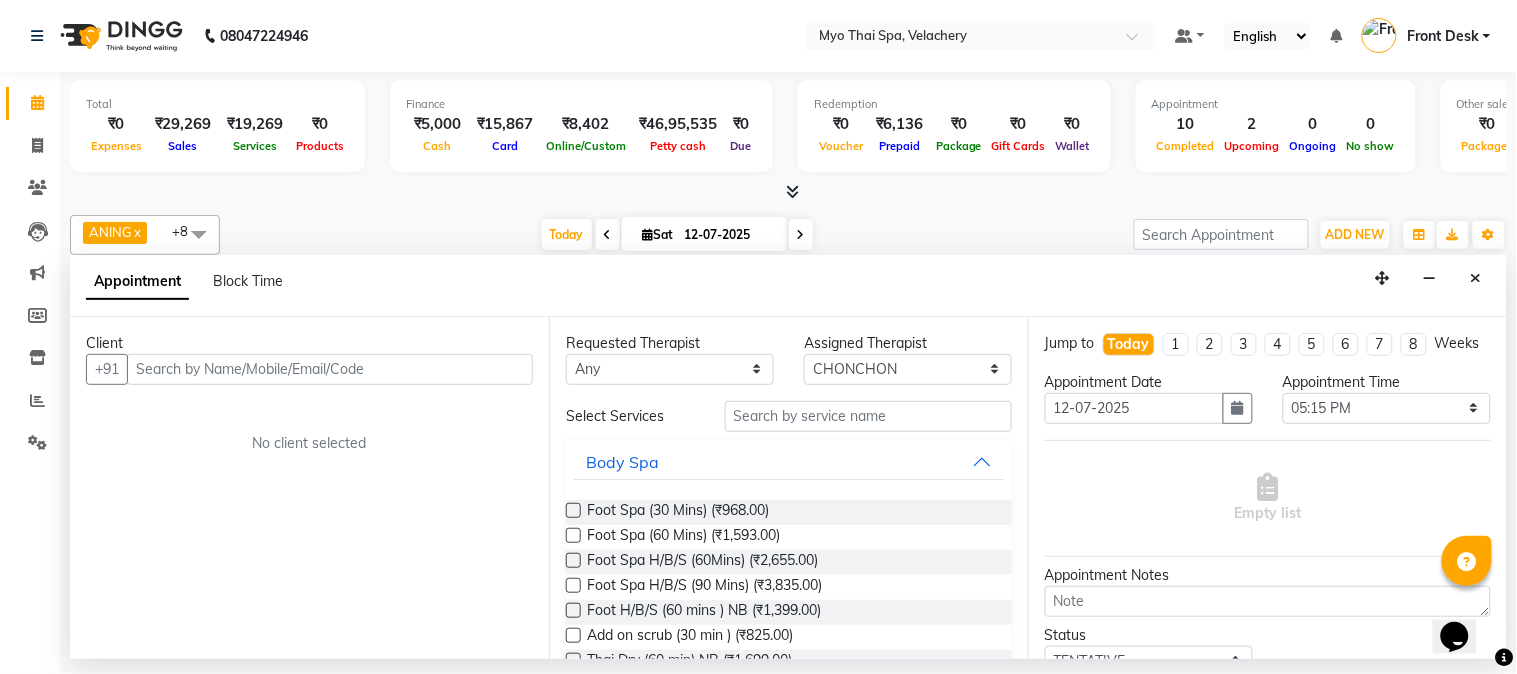 click at bounding box center (330, 369) 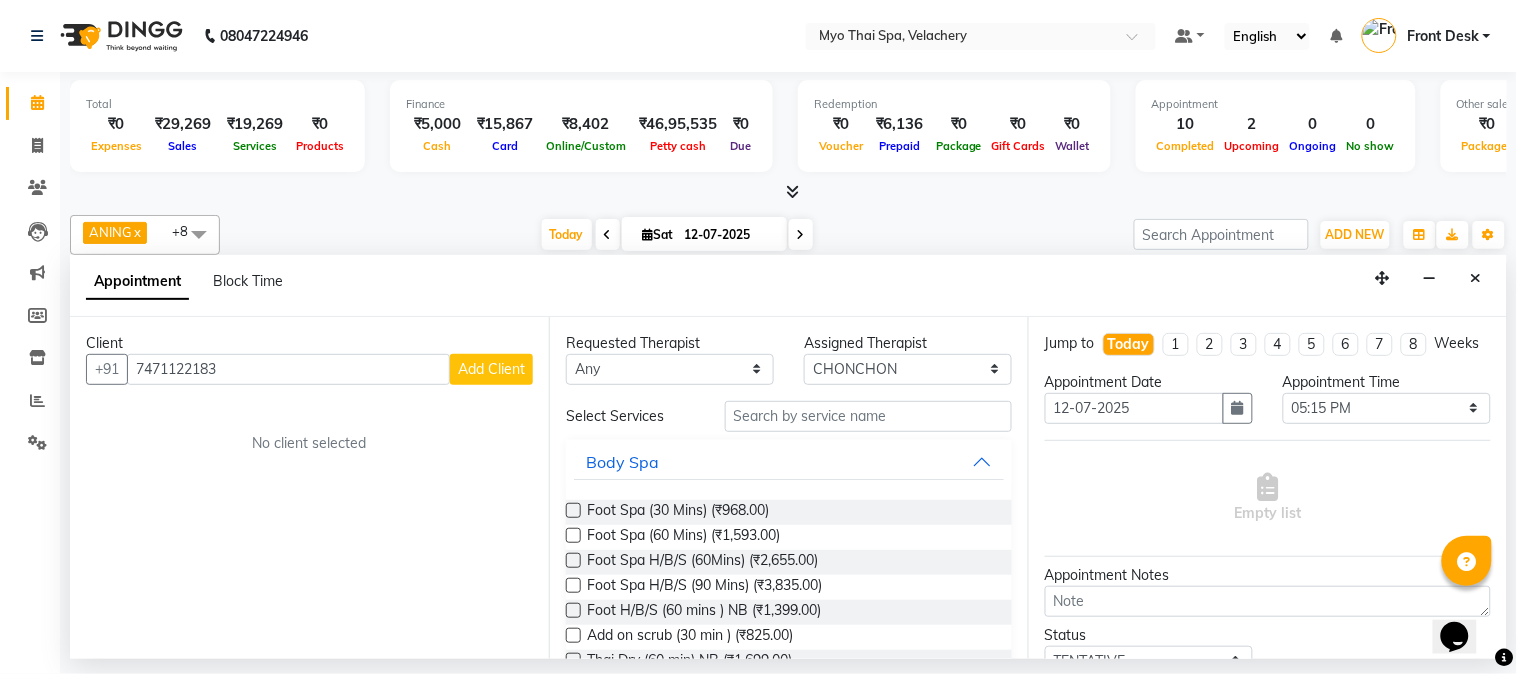 type on "7471122183" 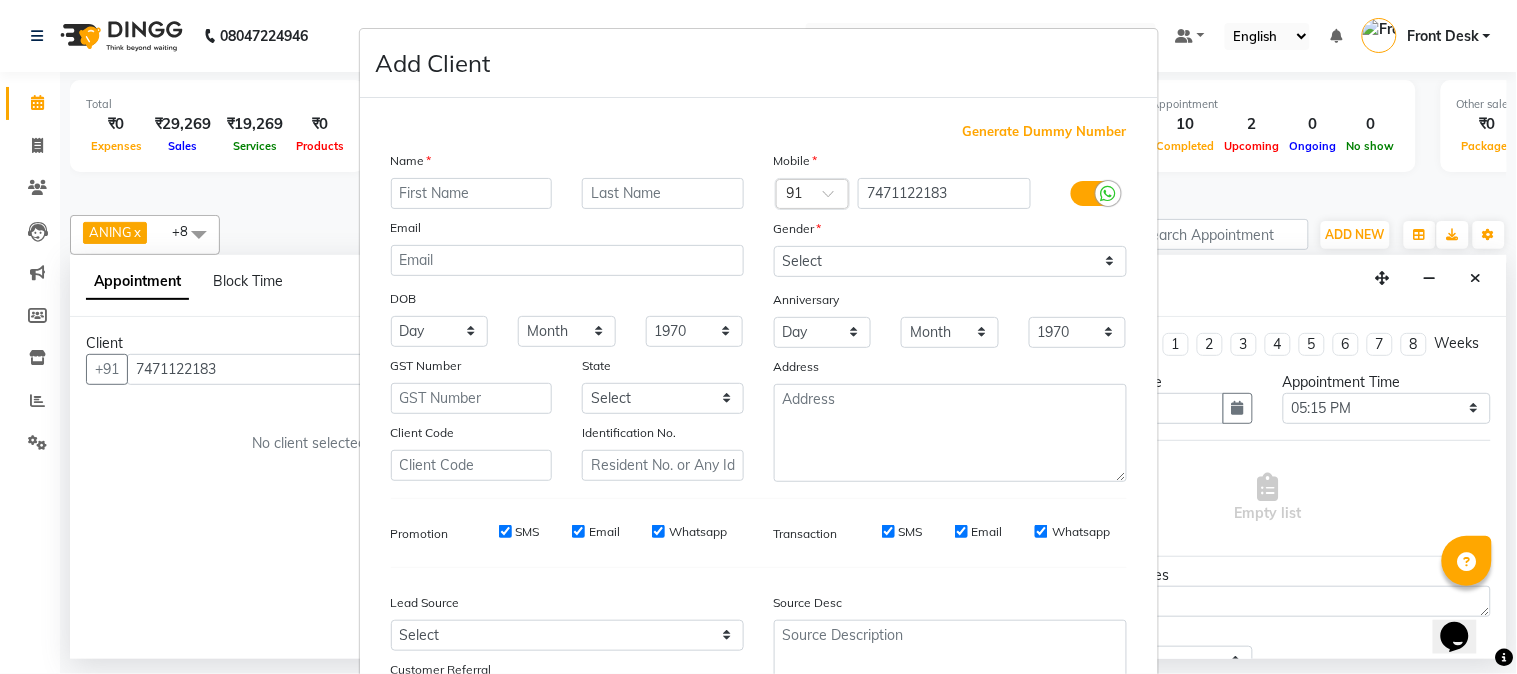 click at bounding box center (472, 193) 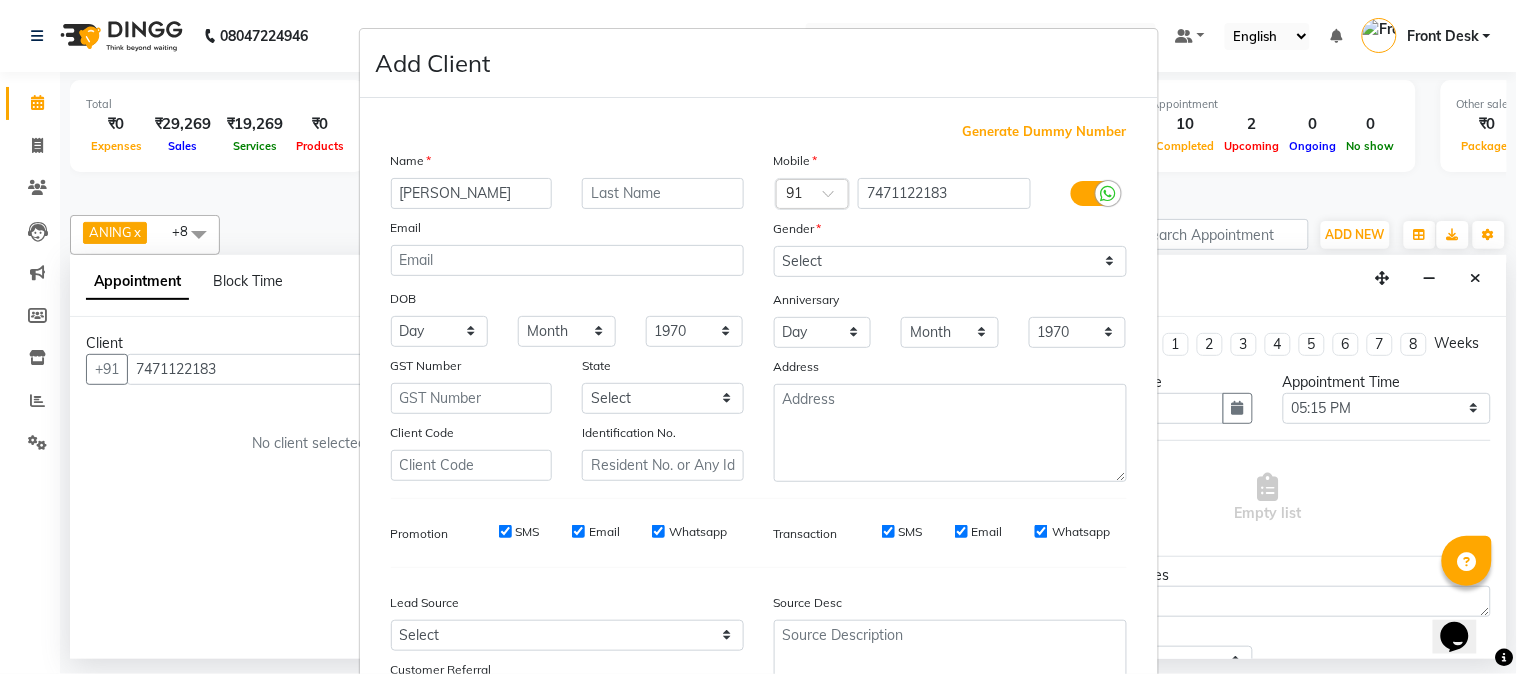 type on "[PERSON_NAME]" 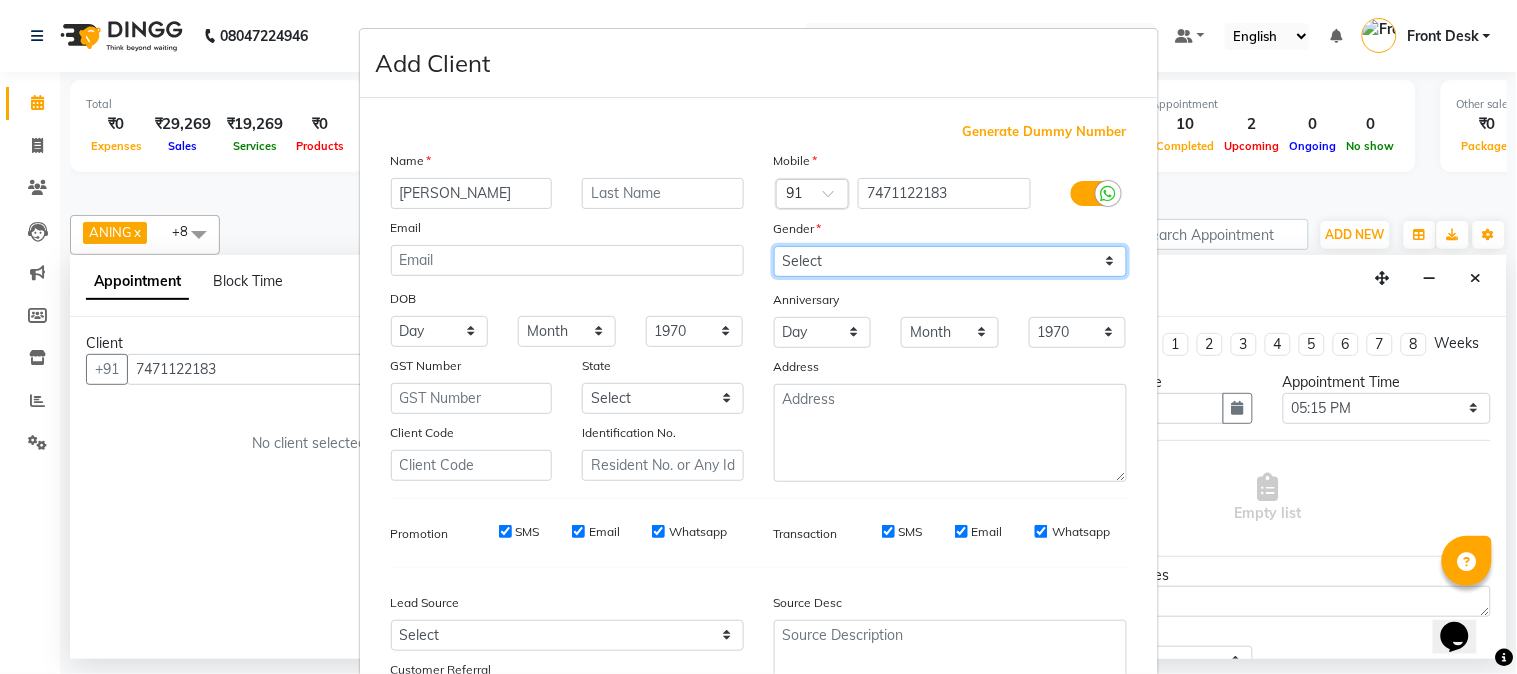click on "Select [DEMOGRAPHIC_DATA] [DEMOGRAPHIC_DATA] Other Prefer Not To Say" at bounding box center (950, 261) 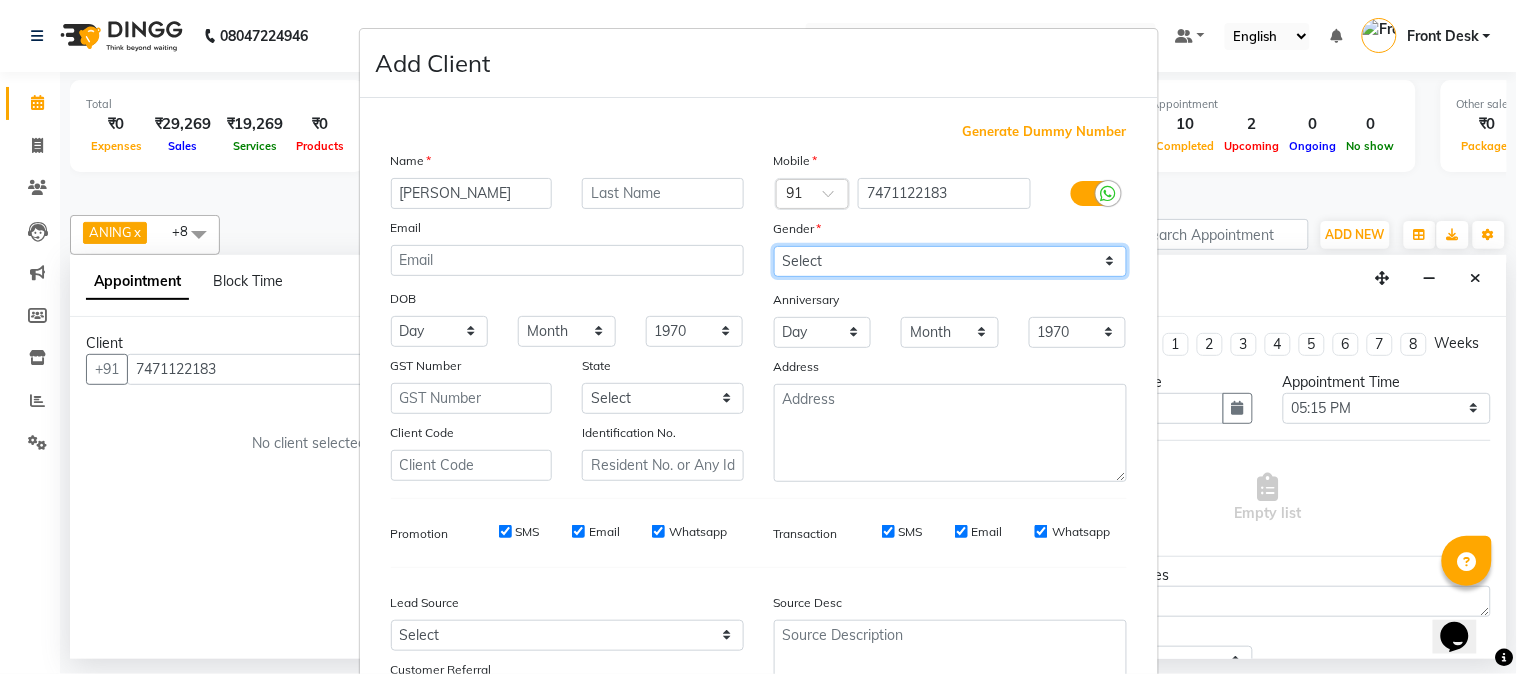 click on "Select [DEMOGRAPHIC_DATA] [DEMOGRAPHIC_DATA] Other Prefer Not To Say" at bounding box center (950, 261) 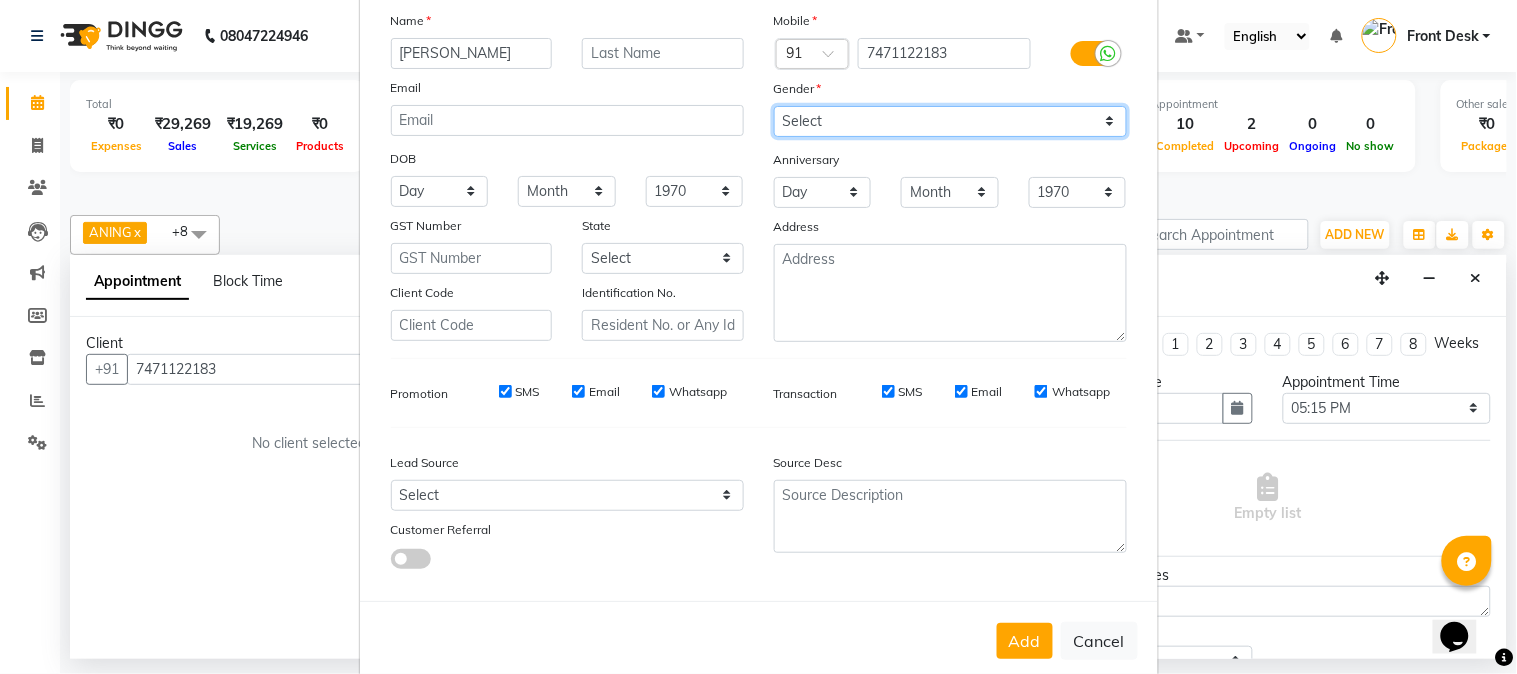 scroll, scrollTop: 176, scrollLeft: 0, axis: vertical 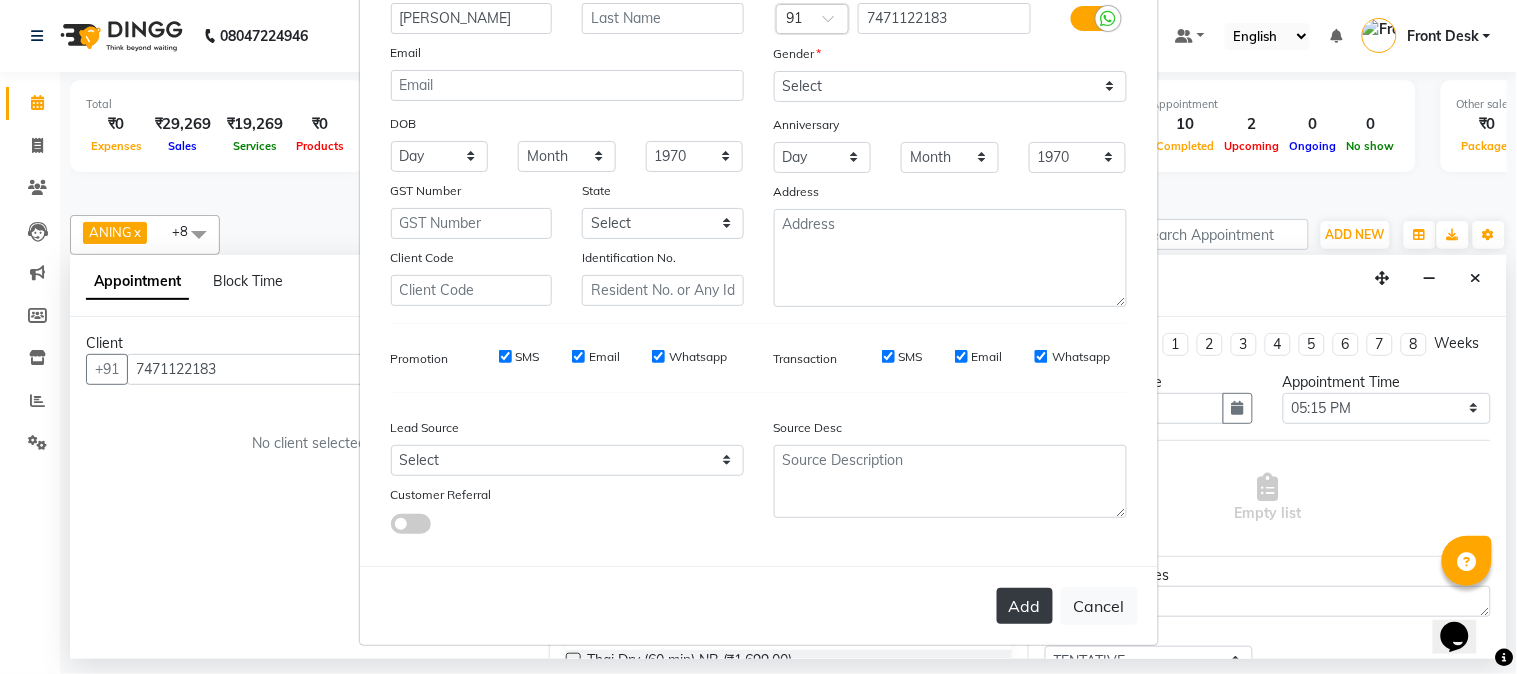click on "Add" at bounding box center [1025, 606] 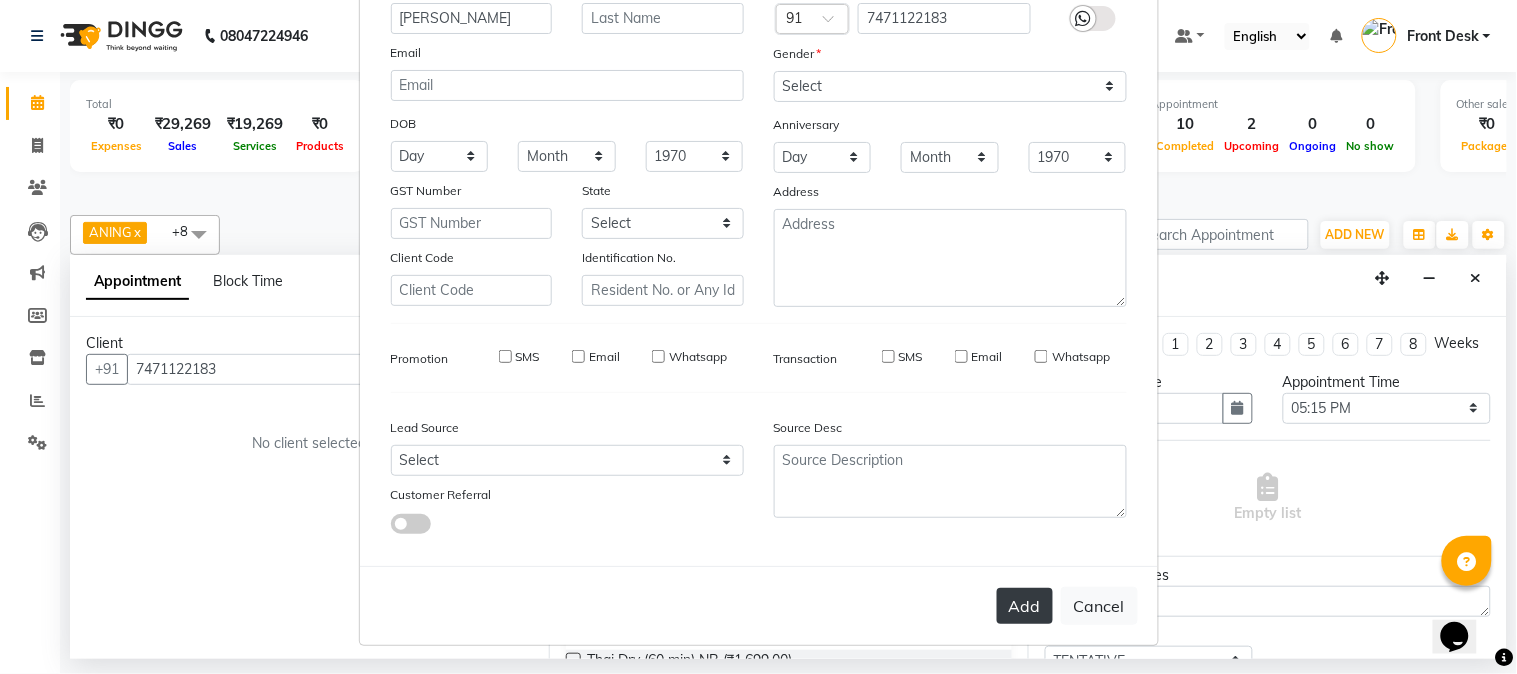 type 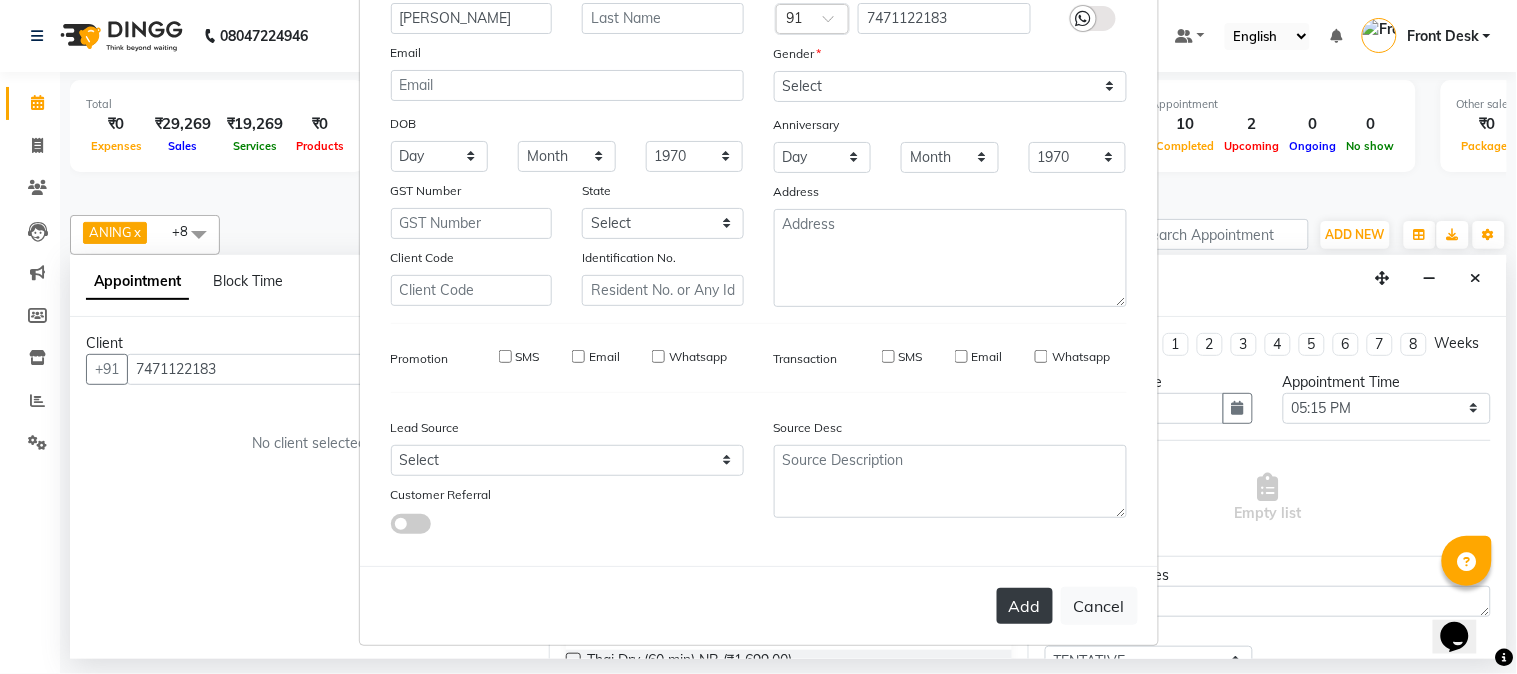 select 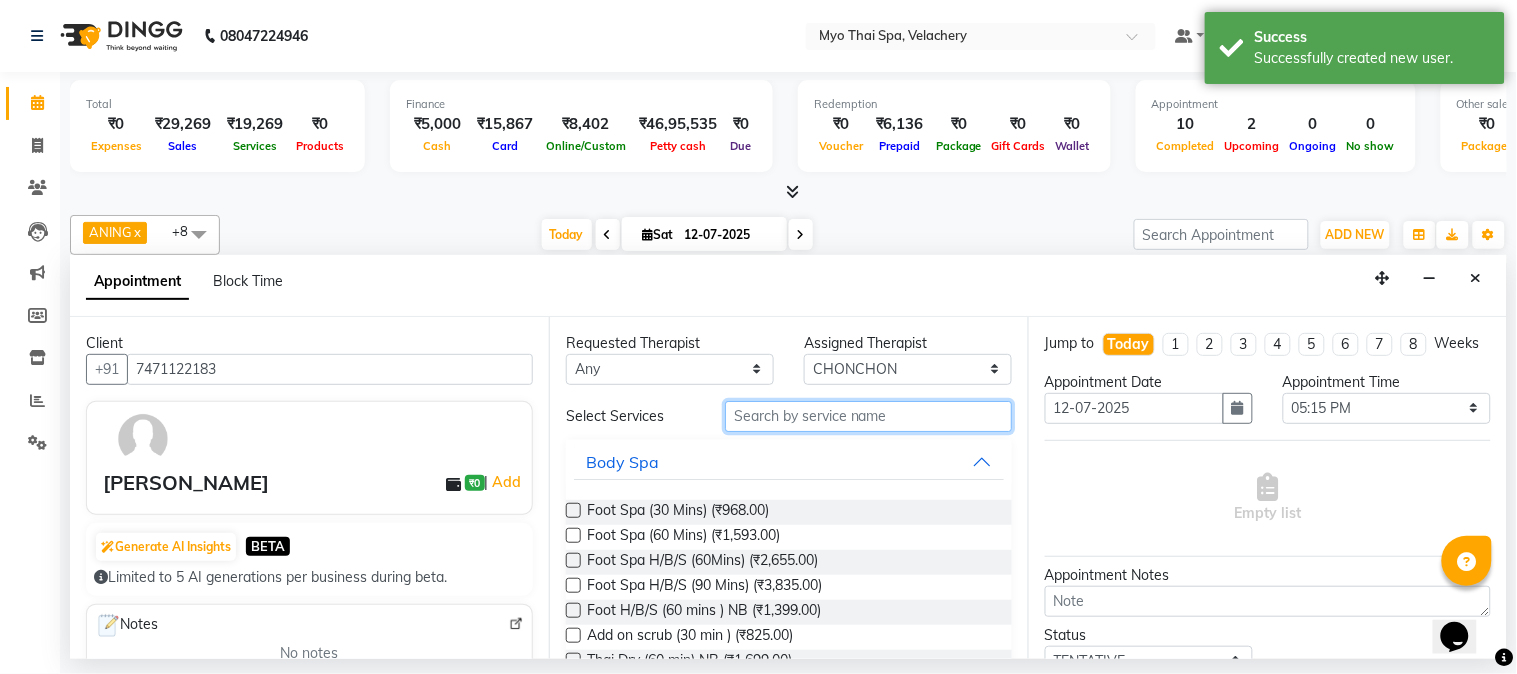 click at bounding box center [868, 416] 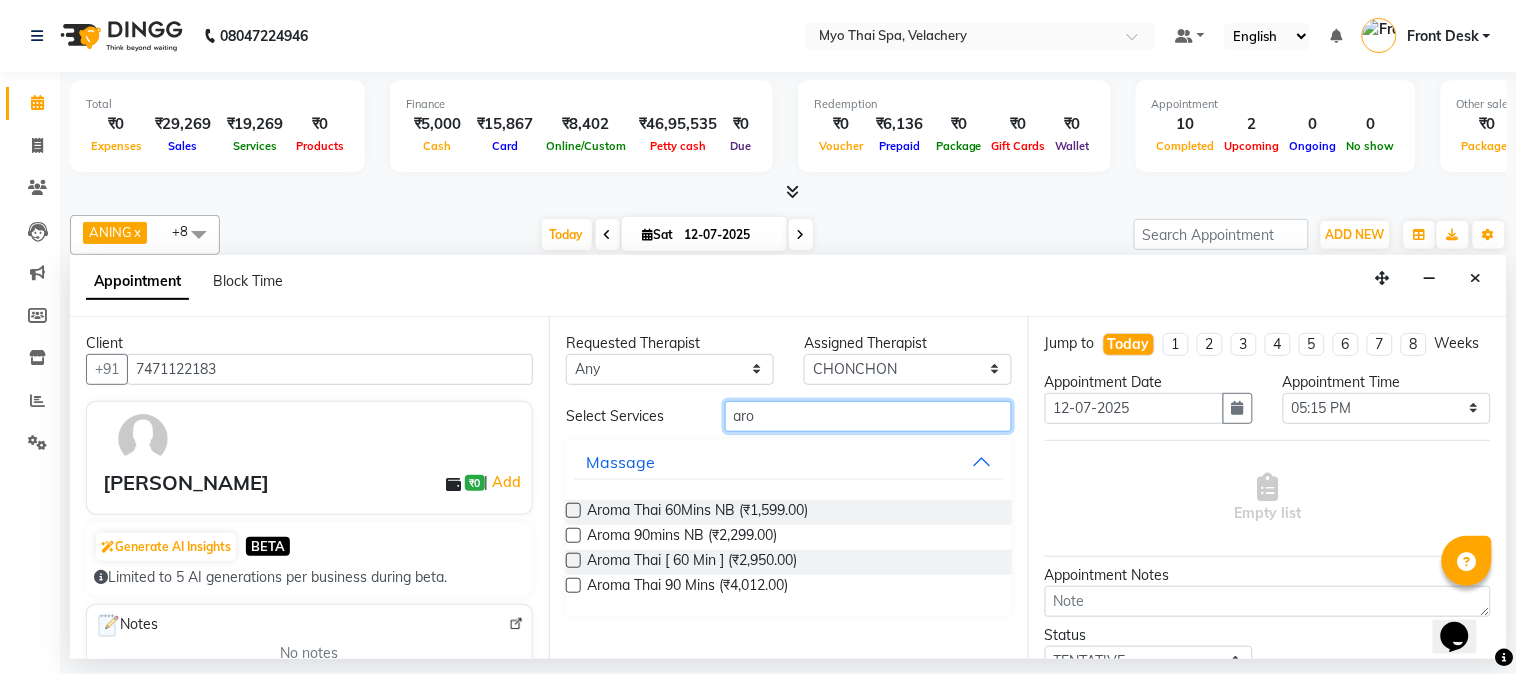 type on "aro" 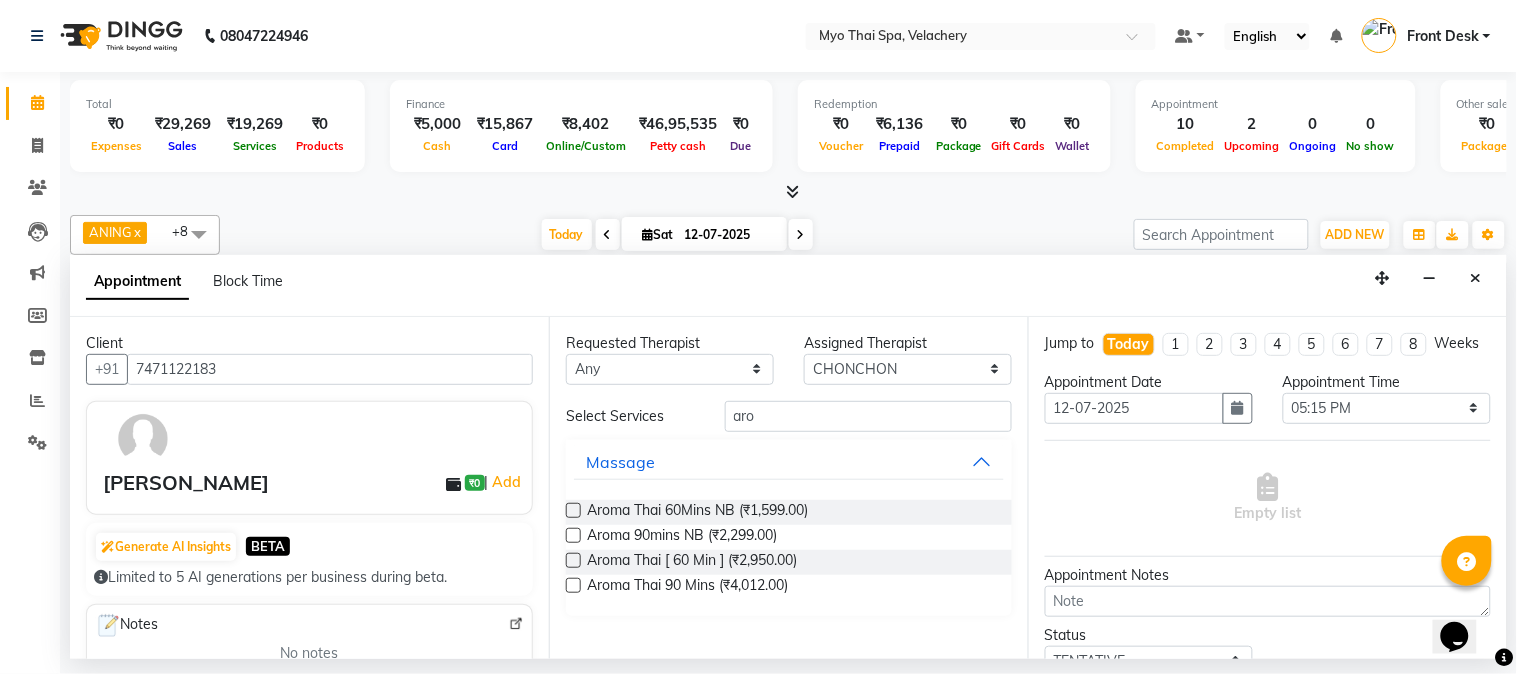 click at bounding box center (573, 560) 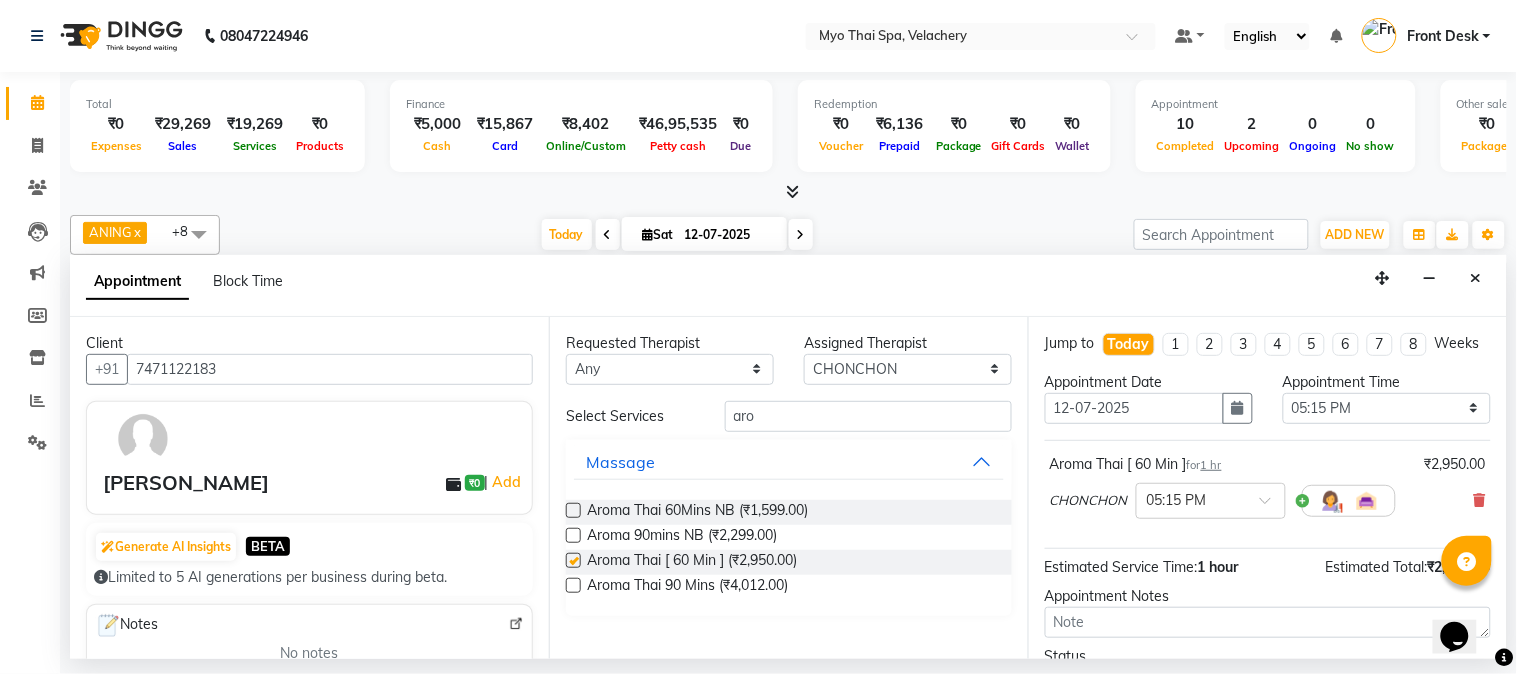 checkbox on "false" 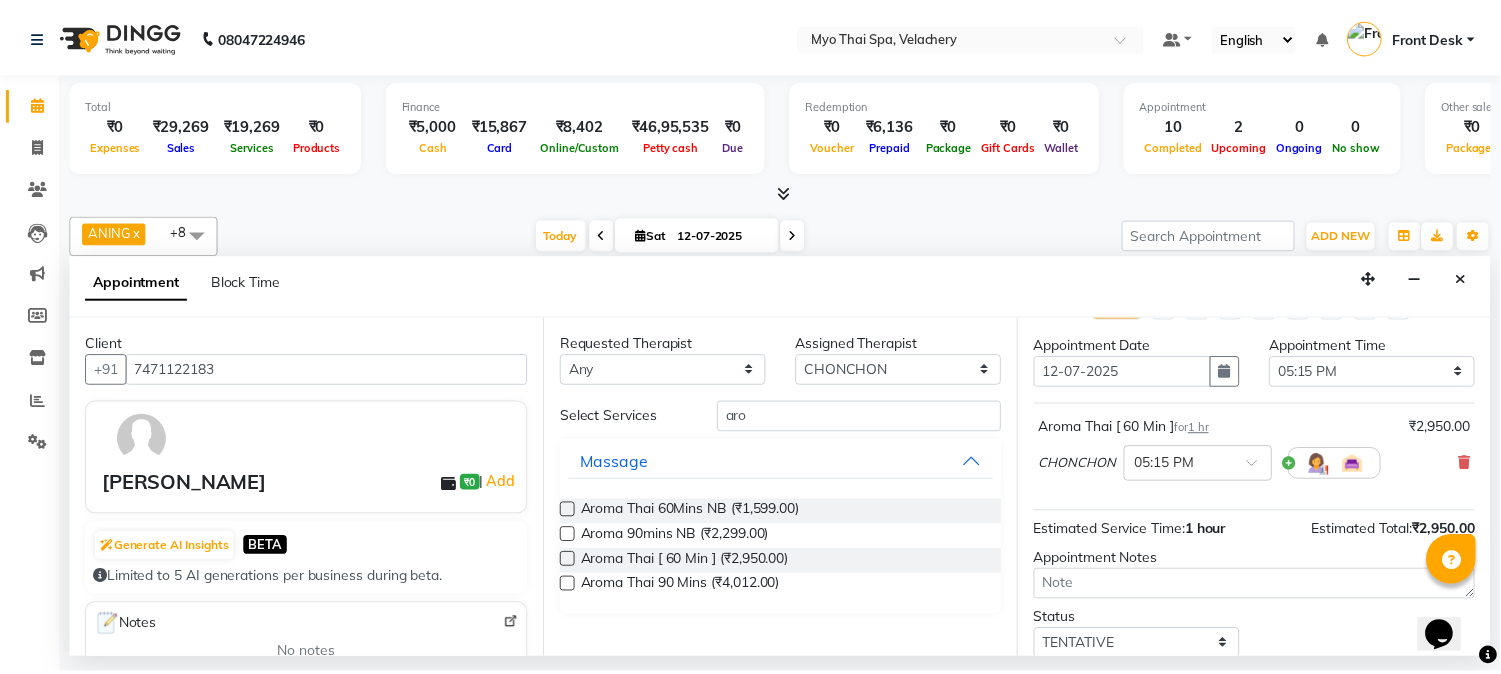 scroll, scrollTop: 183, scrollLeft: 0, axis: vertical 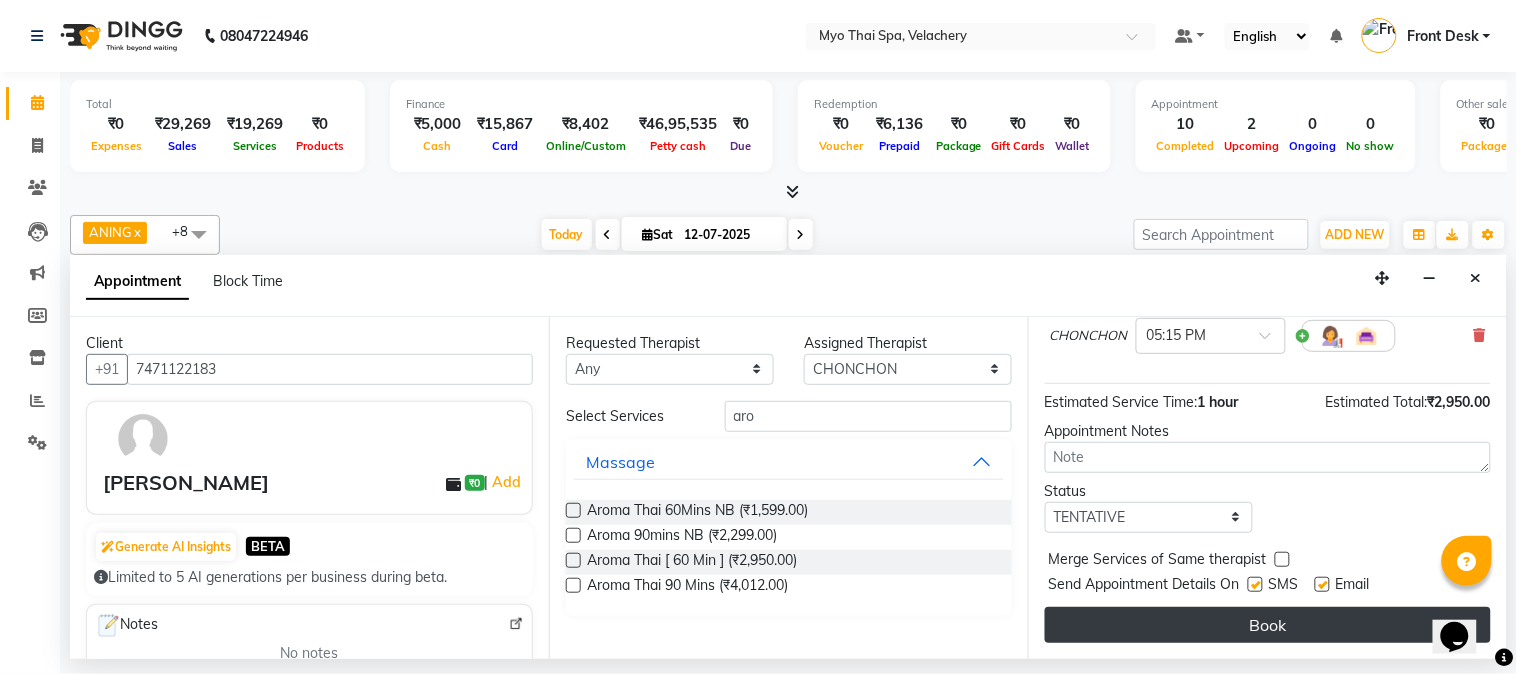 click on "Book" at bounding box center [1268, 625] 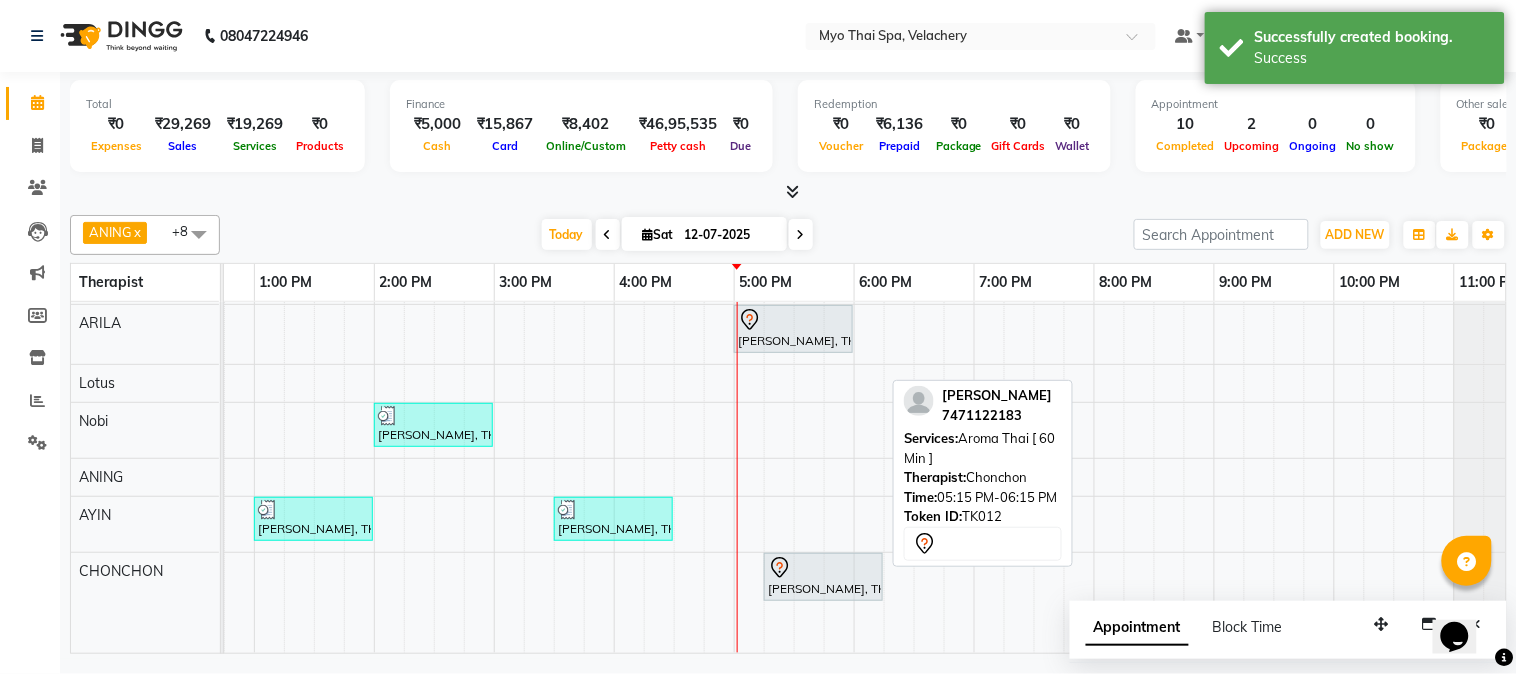 click on "[PERSON_NAME], TK12, 05:15 PM-06:15 PM, Aroma Thai [ 60 Min ]" at bounding box center (823, 577) 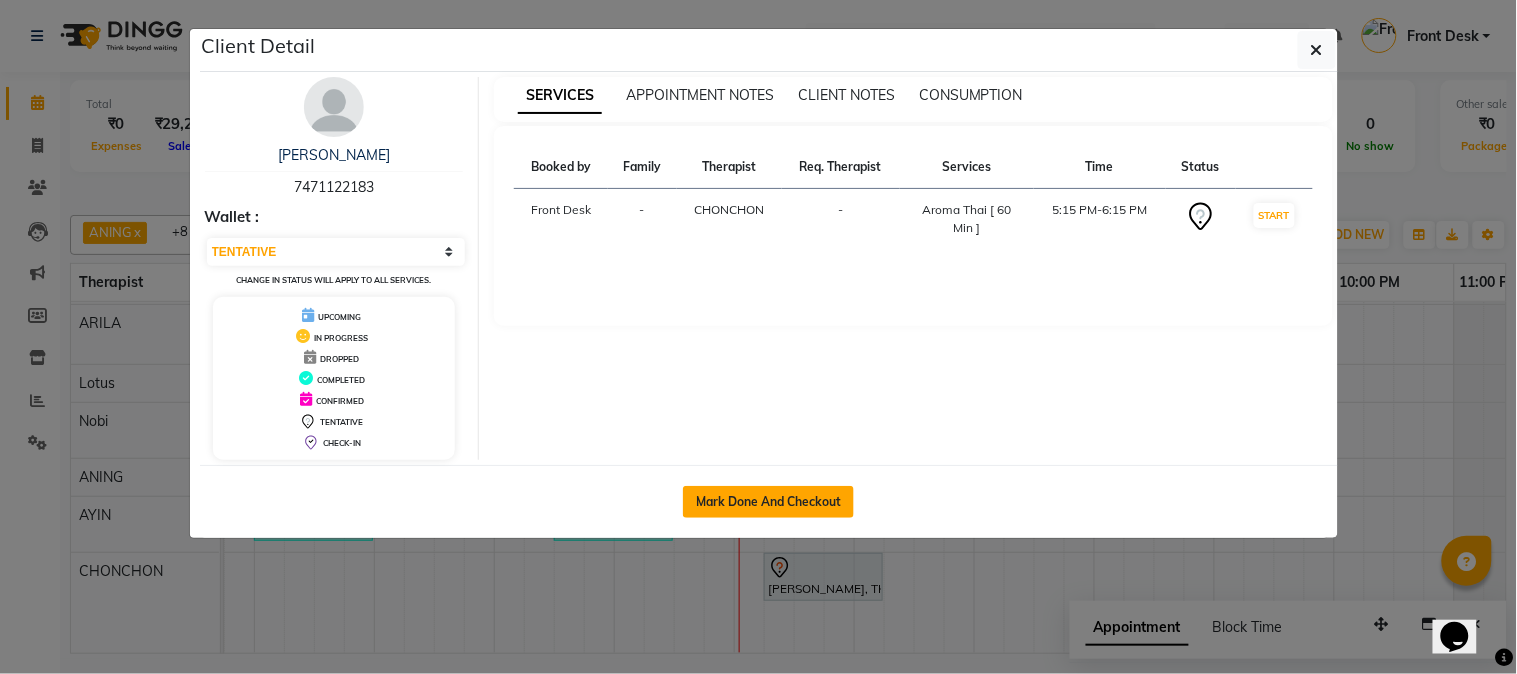 click on "Mark Done And Checkout" 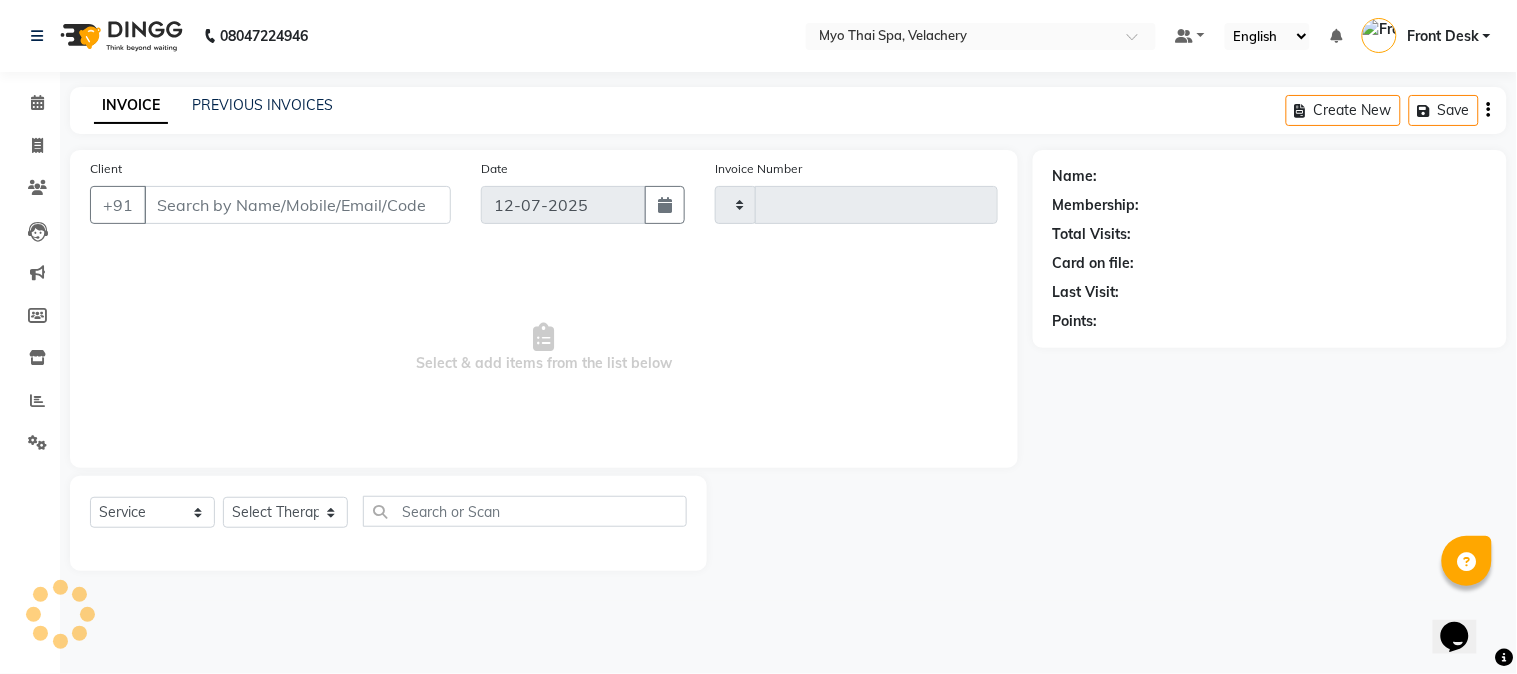 type on "1069" 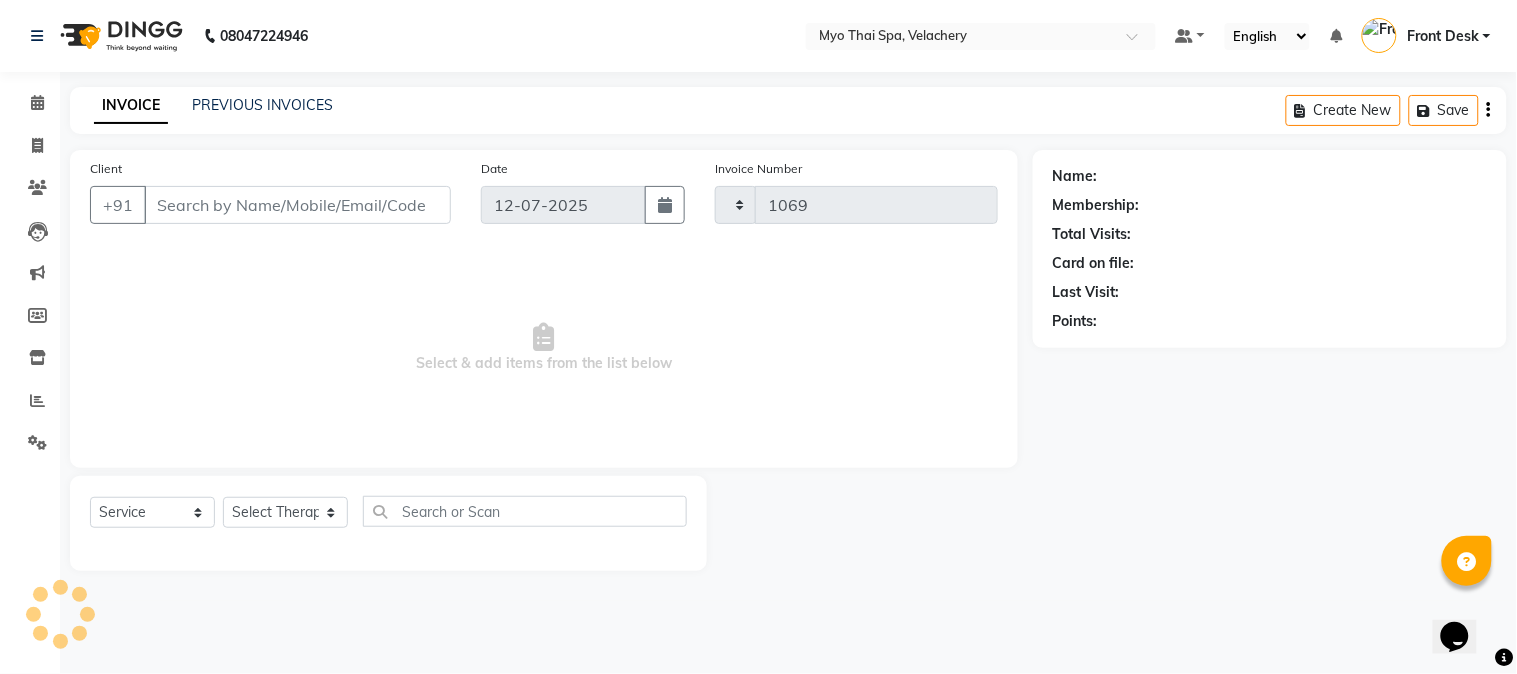 select on "5554" 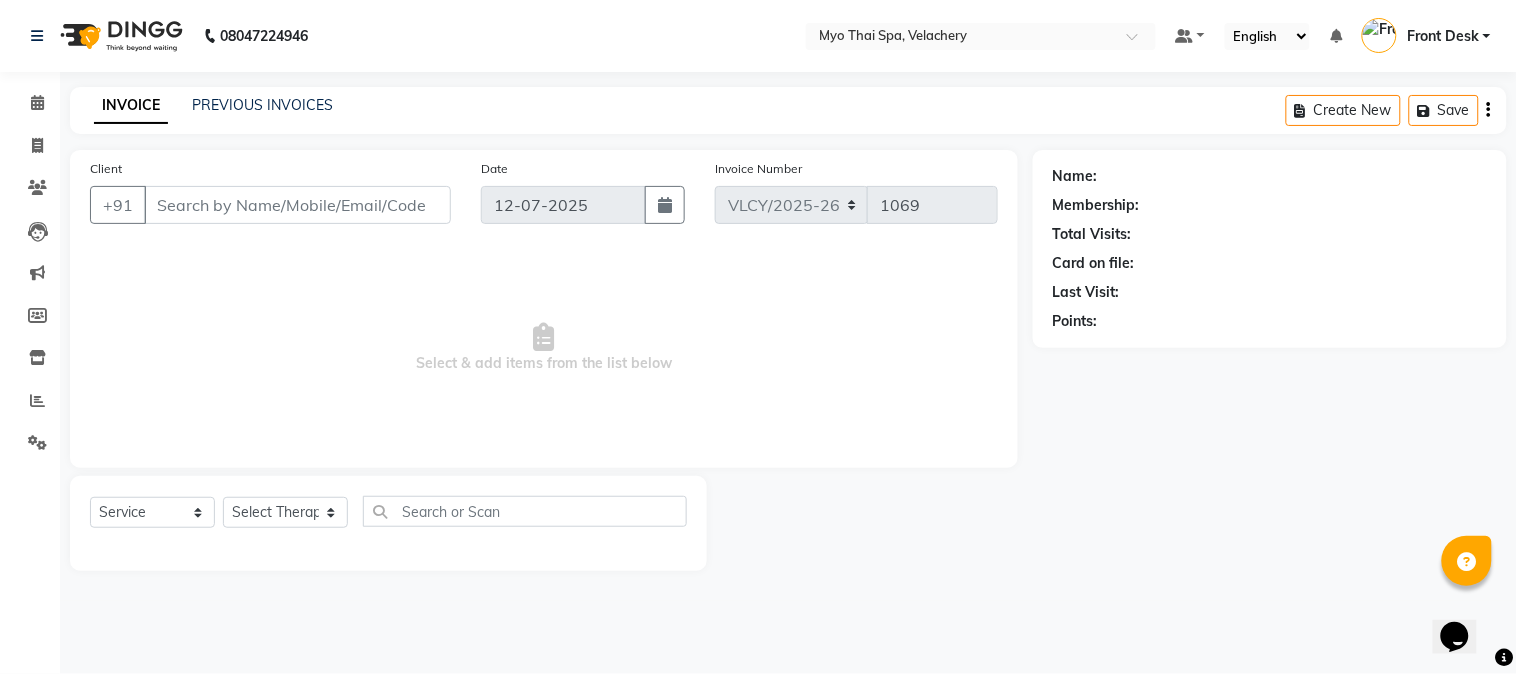 type on "7471122183" 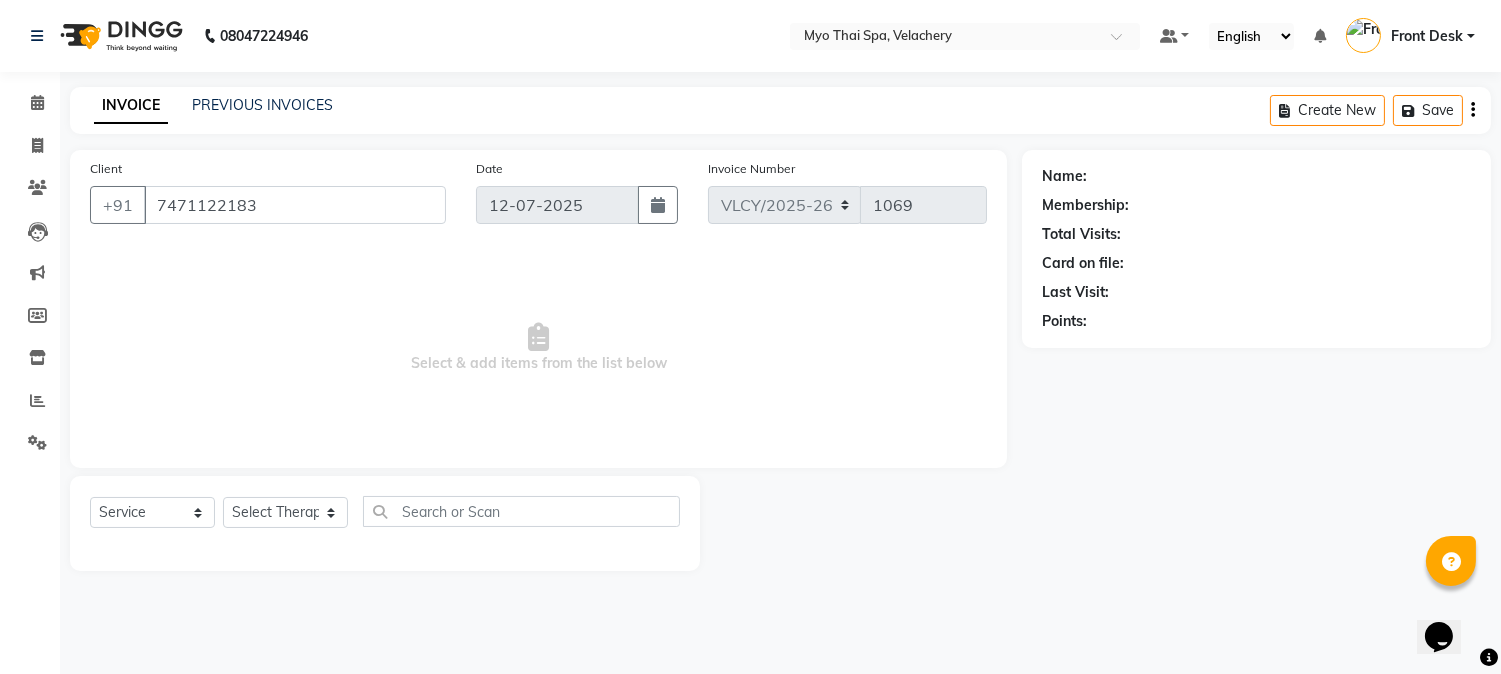select on "84845" 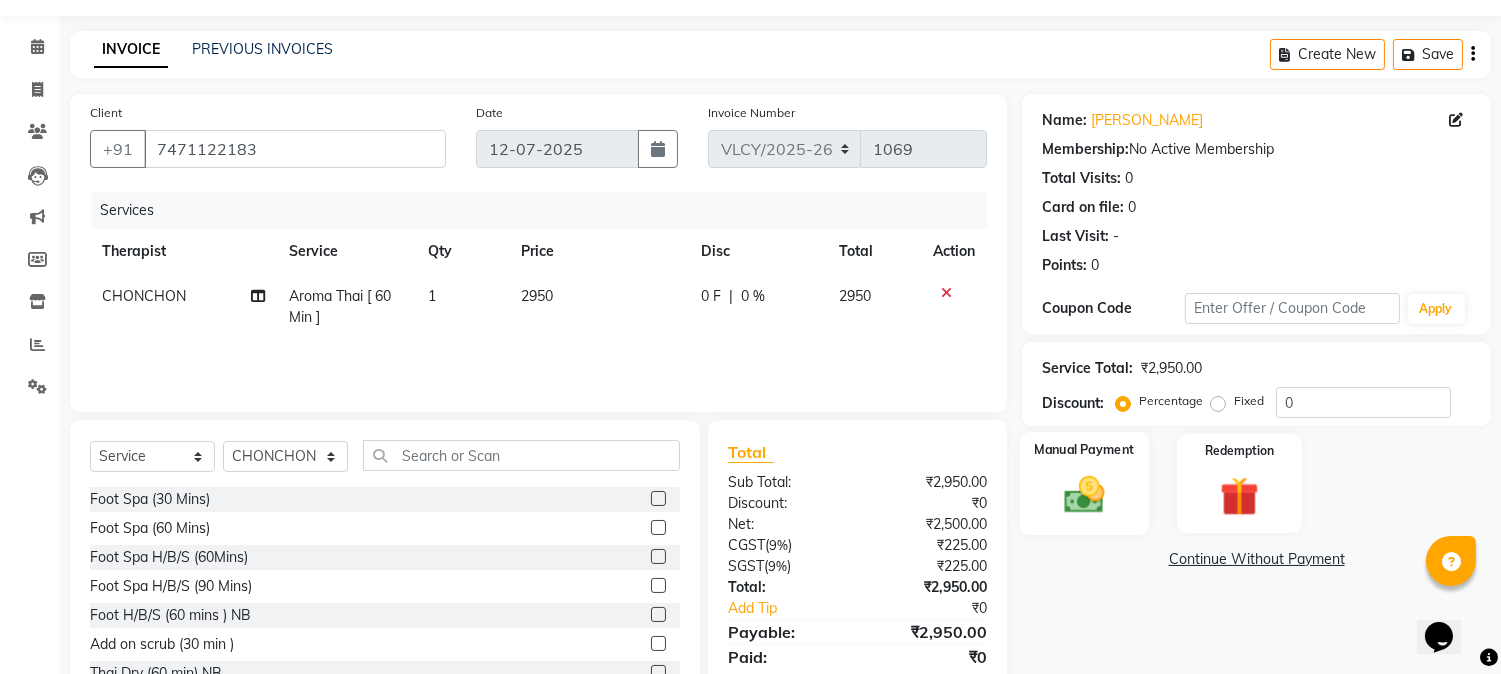 scroll, scrollTop: 111, scrollLeft: 0, axis: vertical 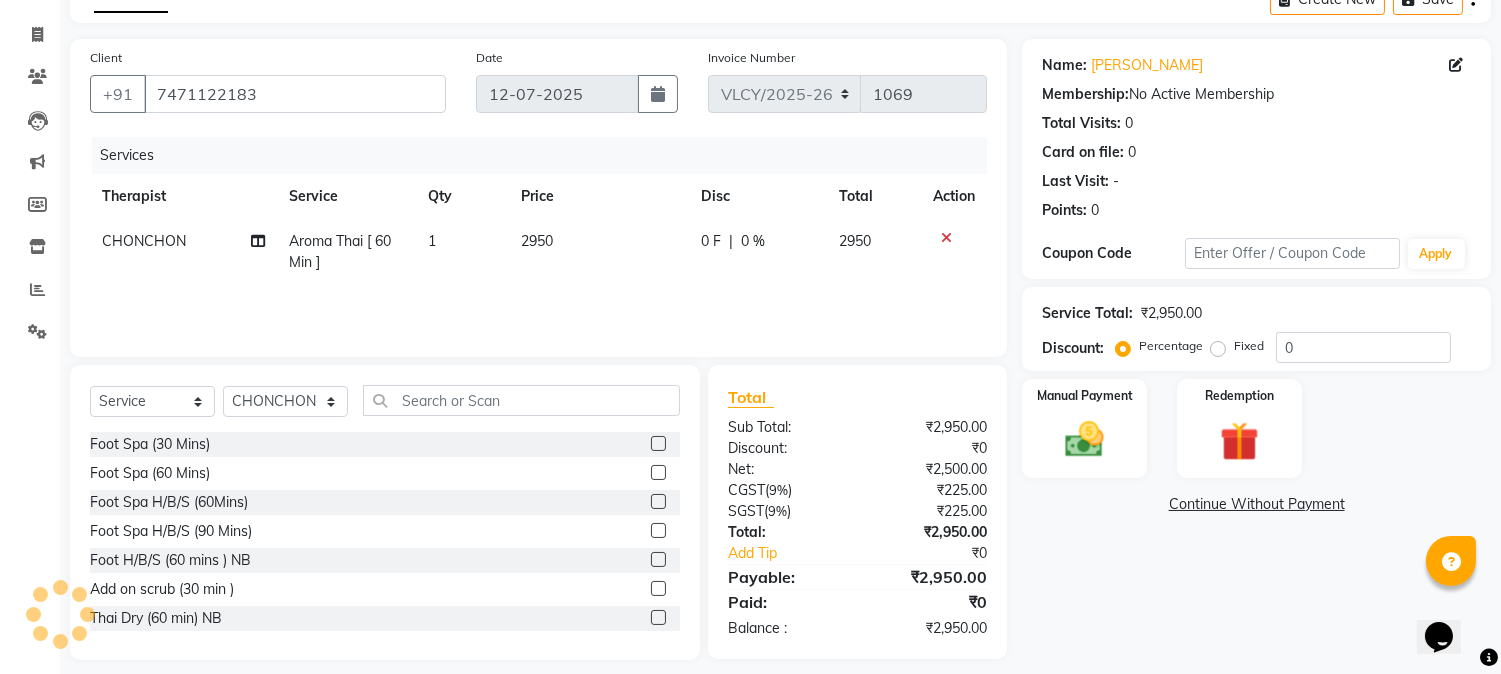 click on "Fixed" 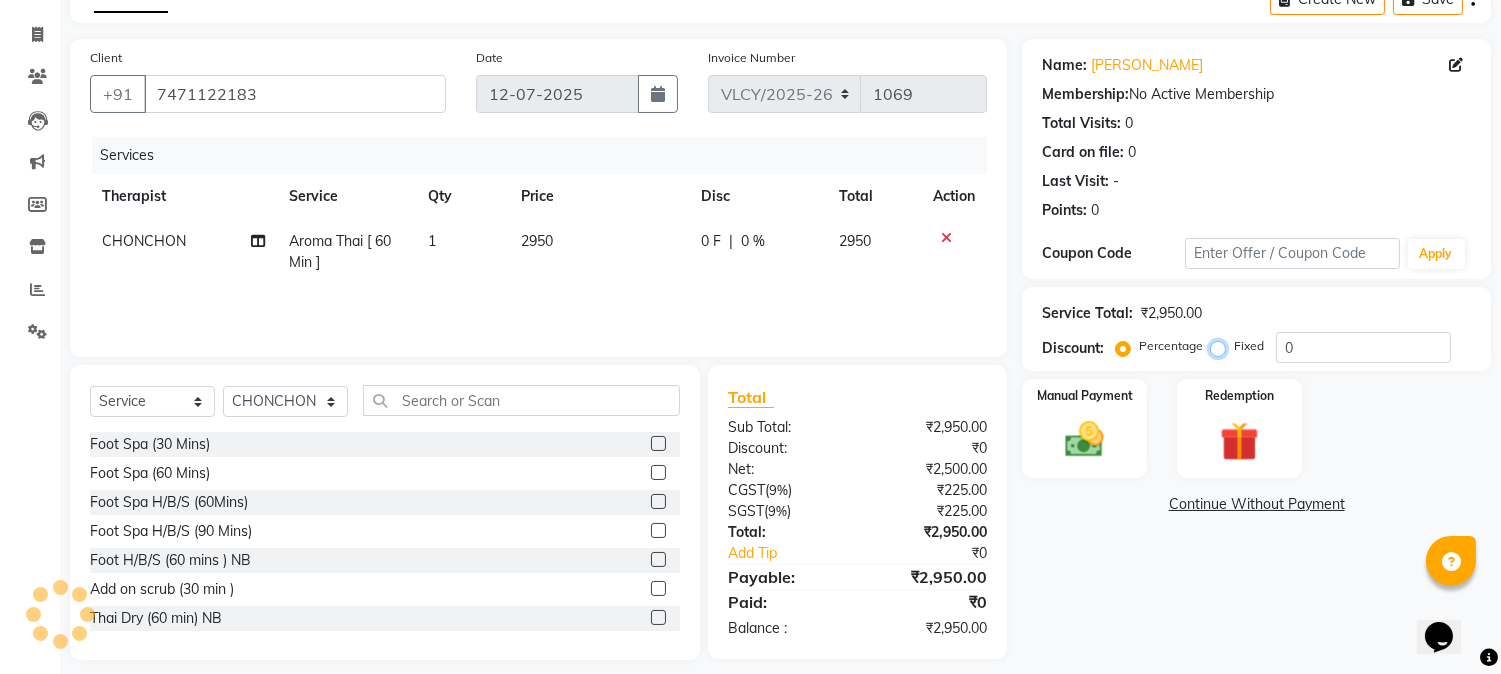 click on "Fixed" at bounding box center [1222, 346] 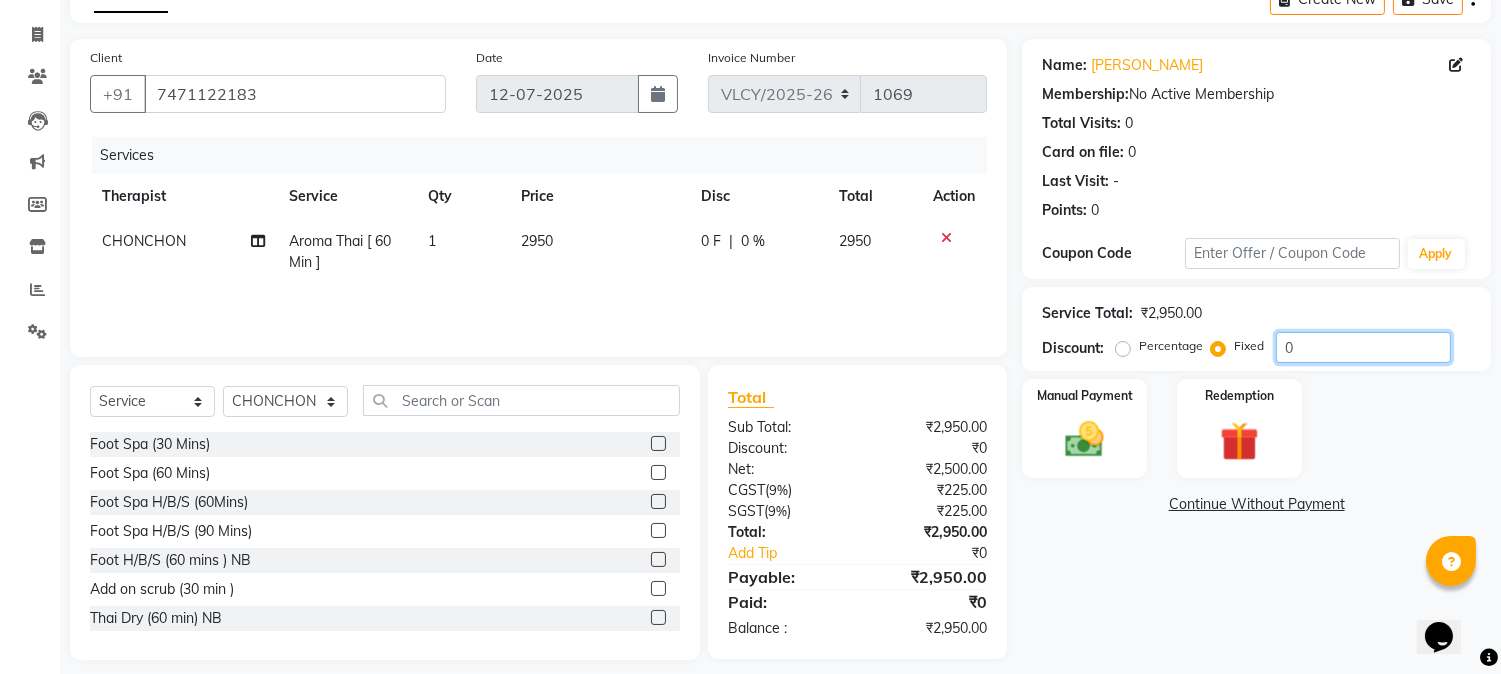 click on "0" 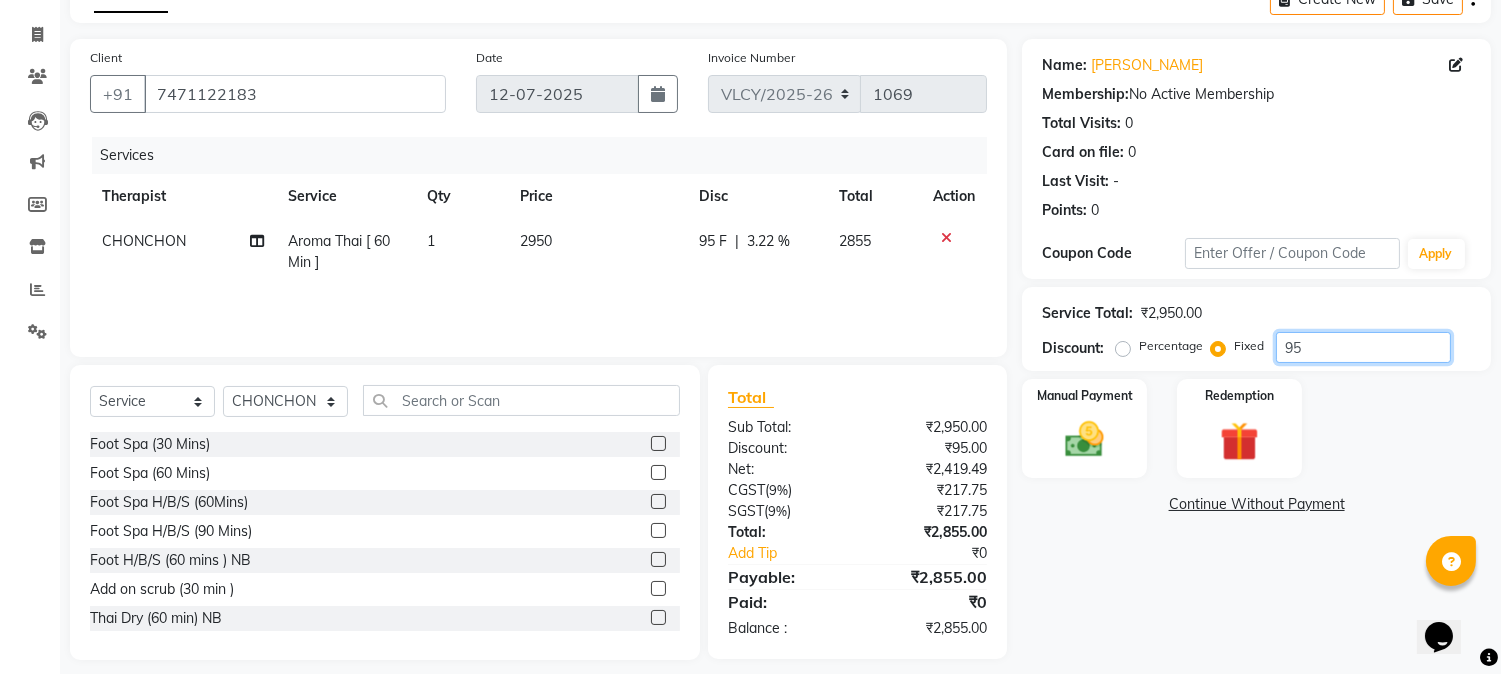 type on "9" 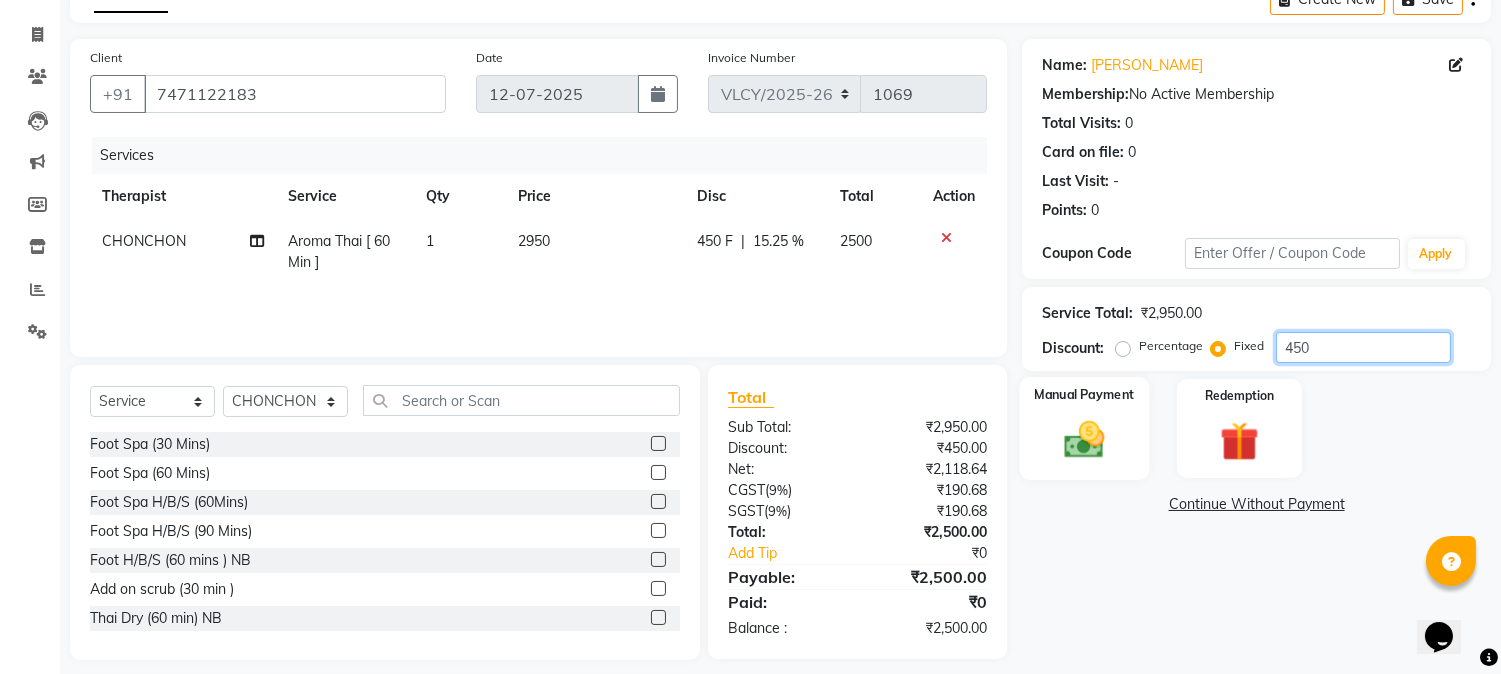type on "450" 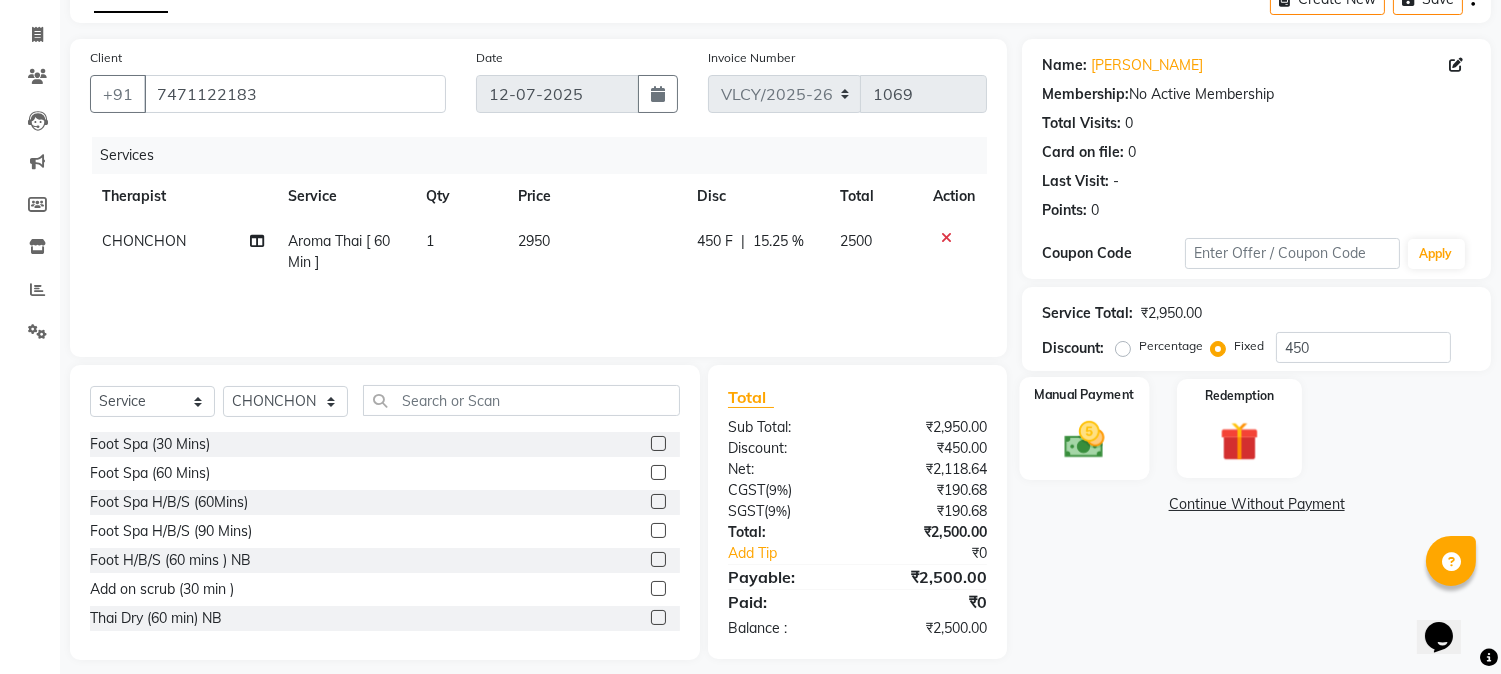 click 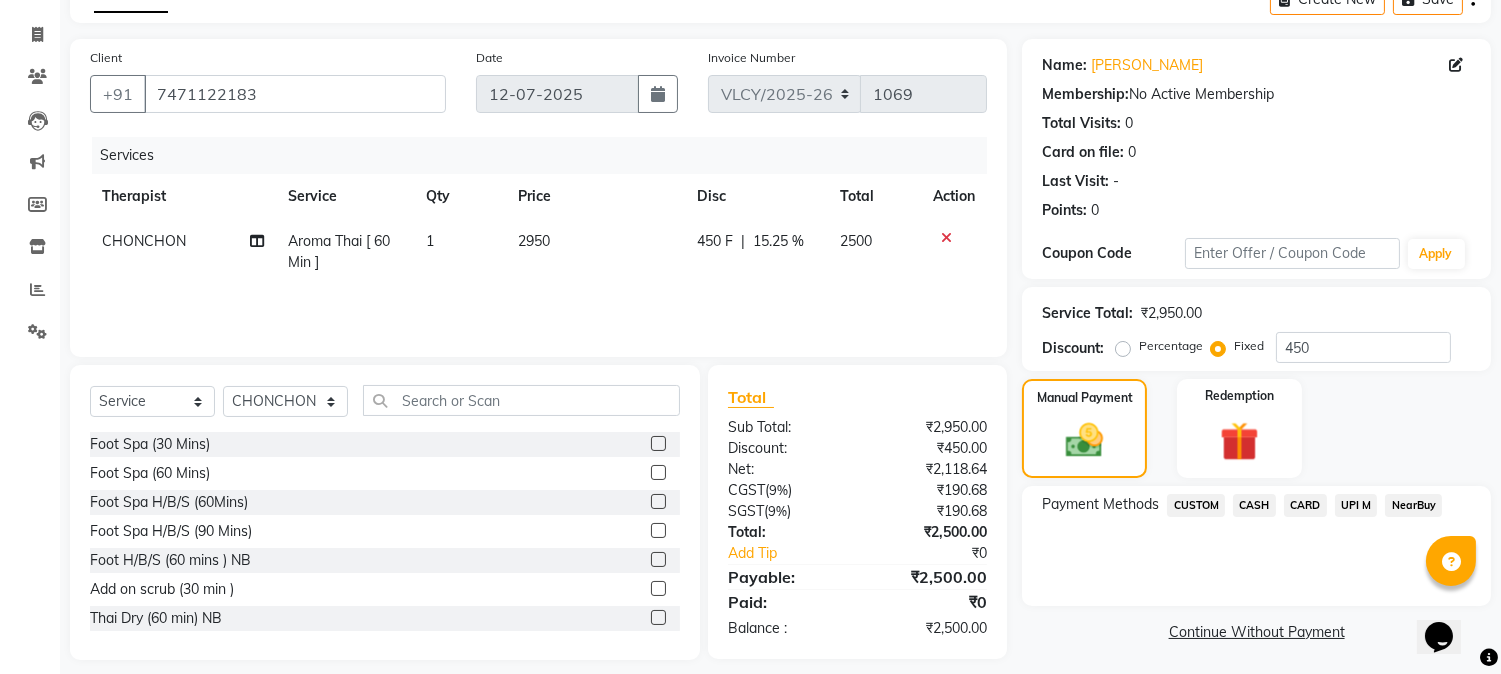 click on "UPI M" 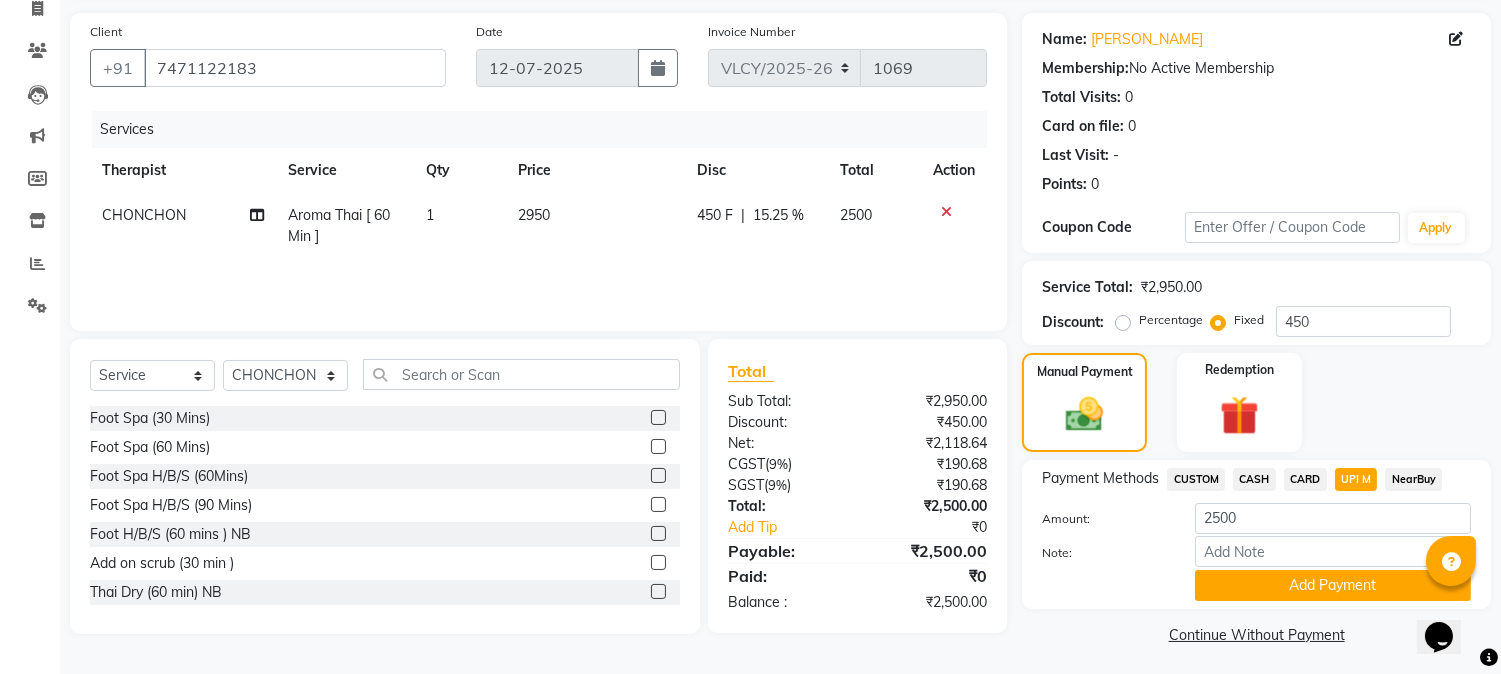 scroll, scrollTop: 142, scrollLeft: 0, axis: vertical 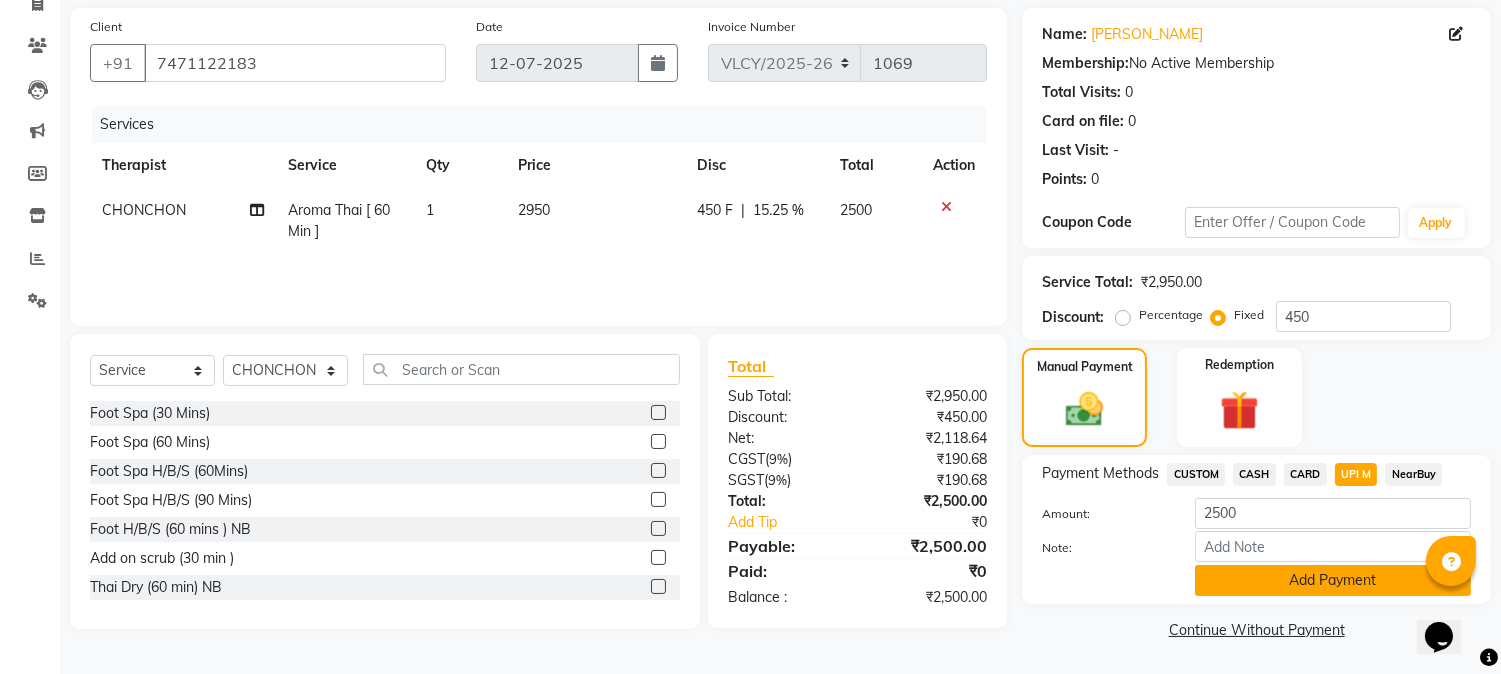 click on "Add Payment" 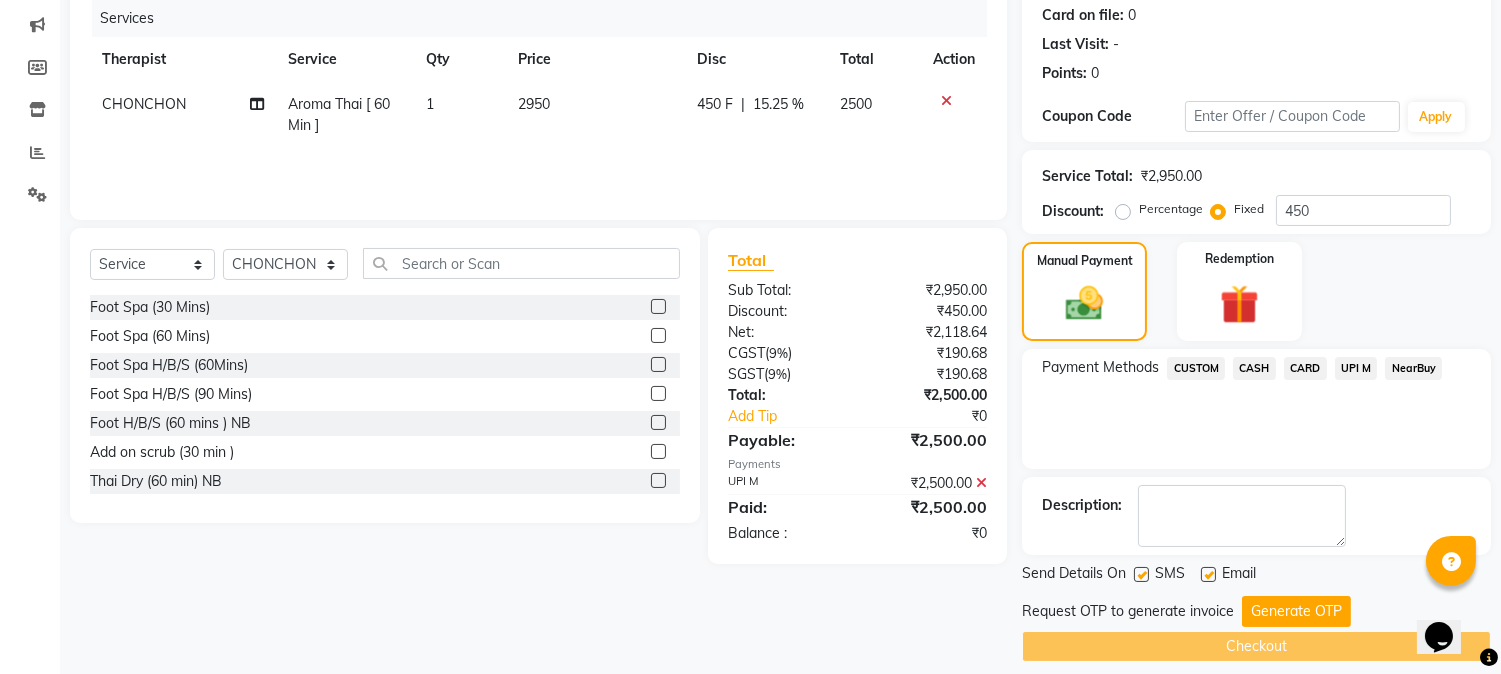 scroll, scrollTop: 265, scrollLeft: 0, axis: vertical 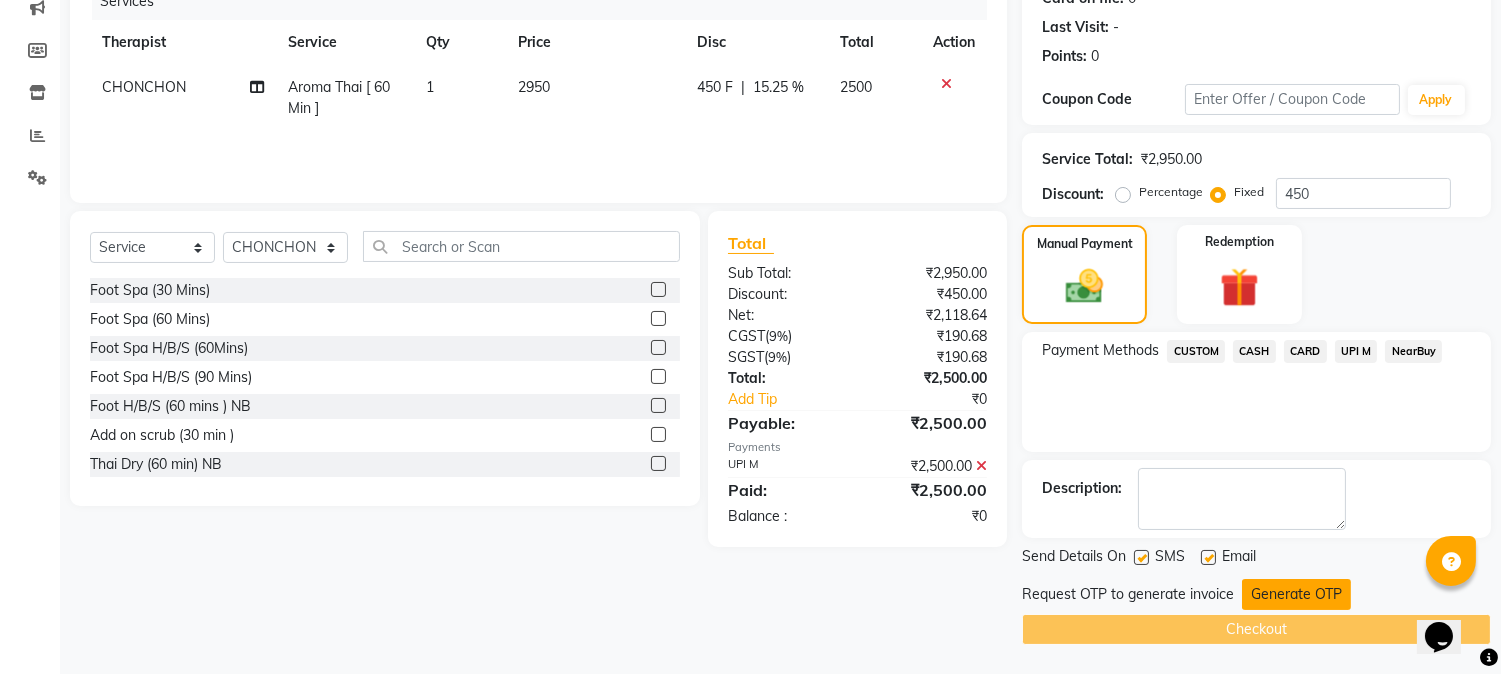click on "Generate OTP" 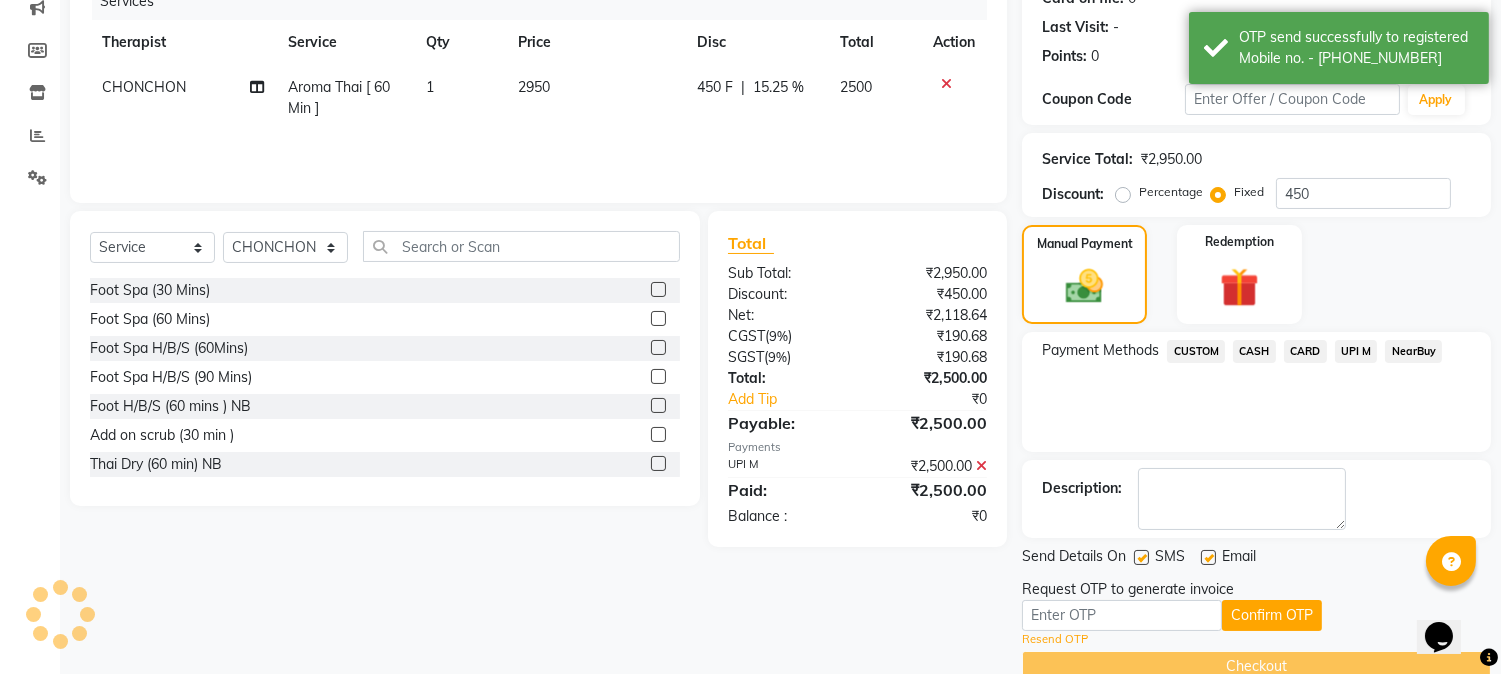 click on "Request OTP to generate invoice" 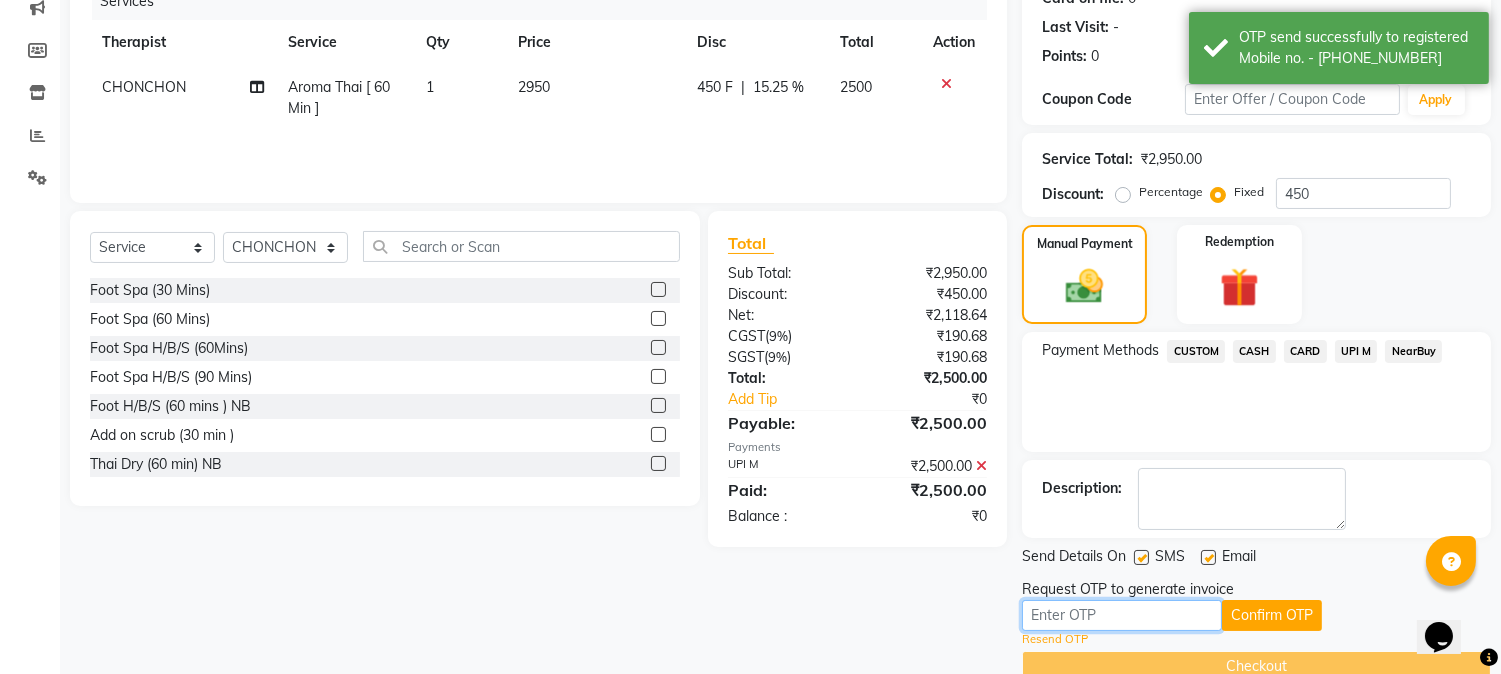 click at bounding box center [1122, 615] 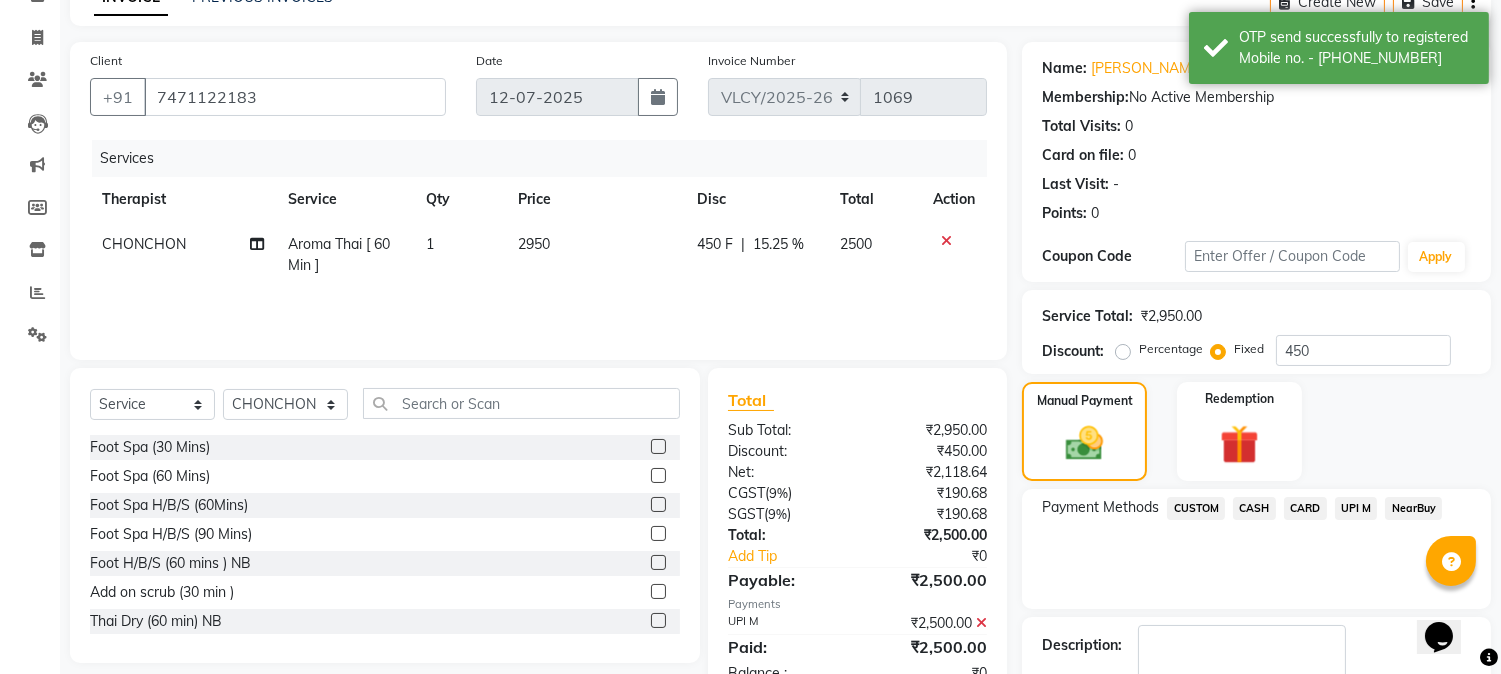 scroll, scrollTop: 303, scrollLeft: 0, axis: vertical 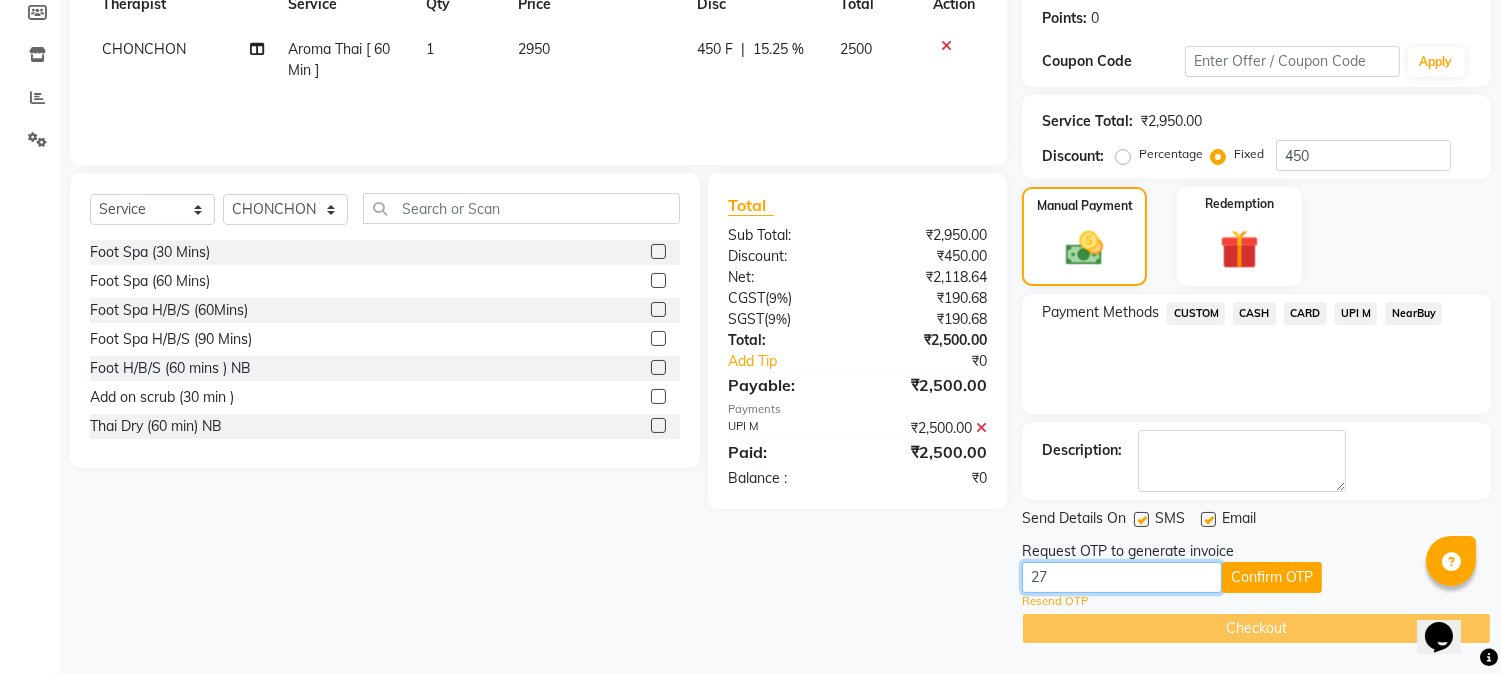 type on "2" 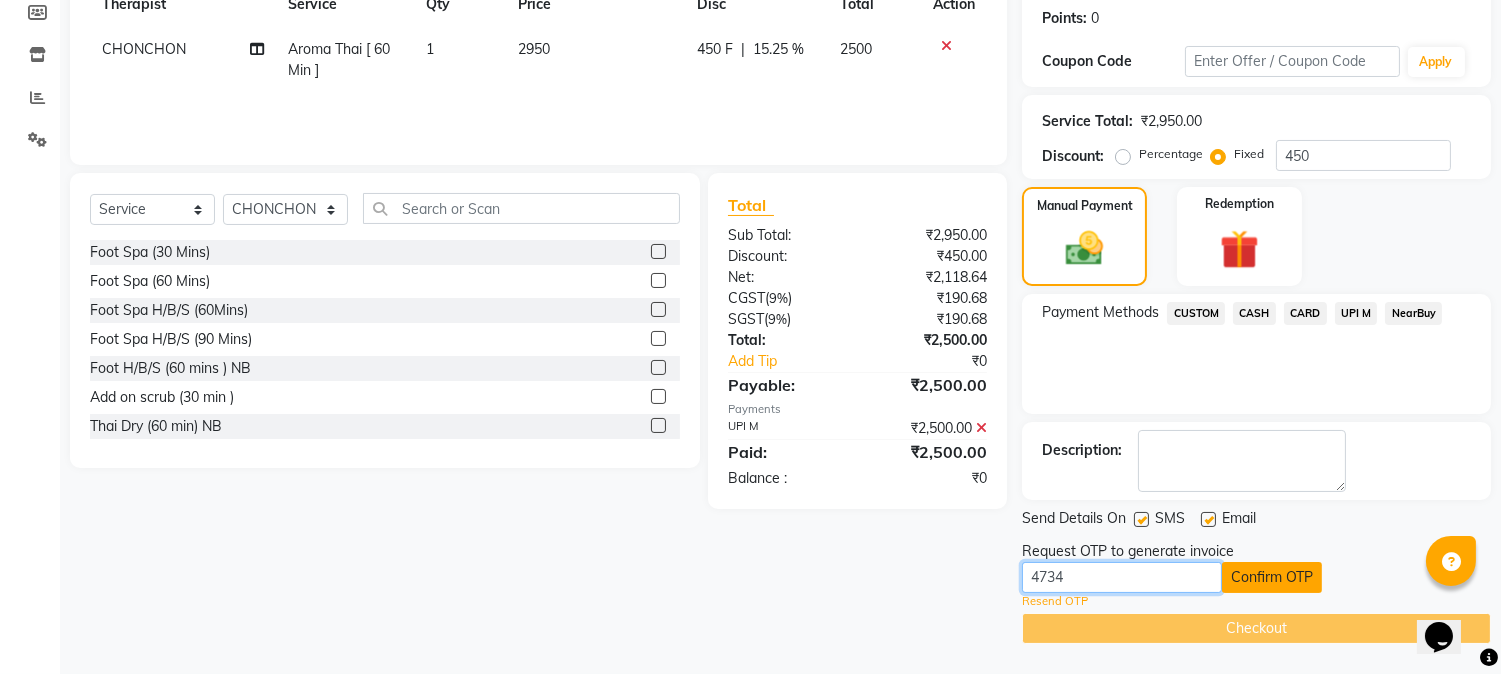 type on "4734" 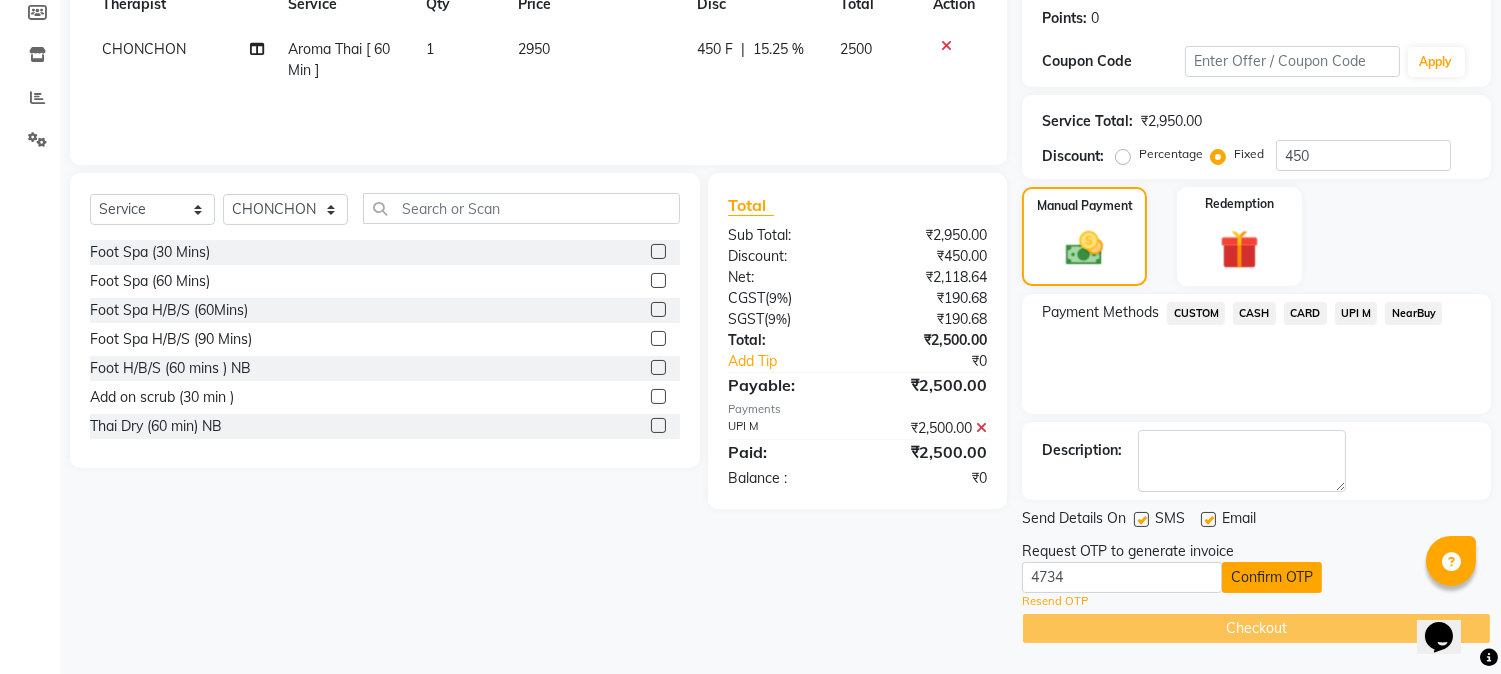 click on "Confirm OTP" 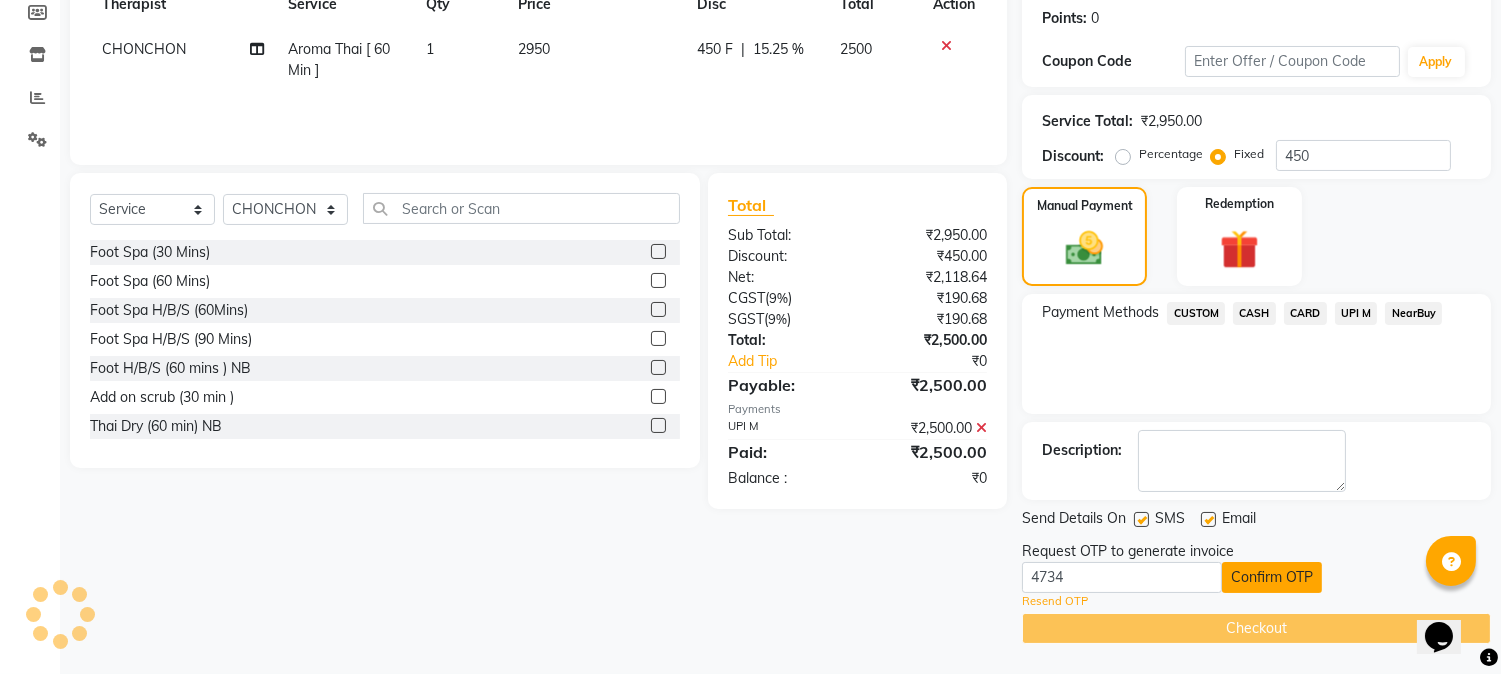 scroll, scrollTop: 225, scrollLeft: 0, axis: vertical 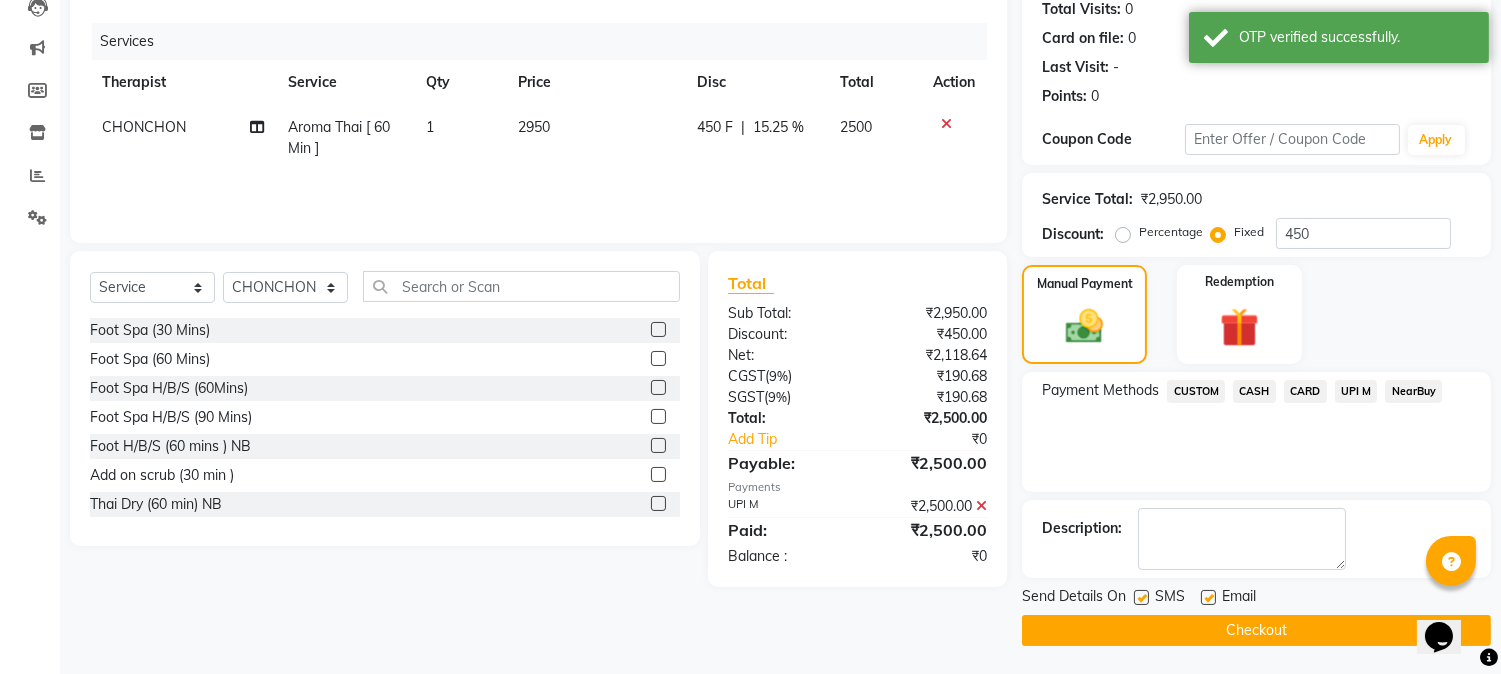 click on "Checkout" 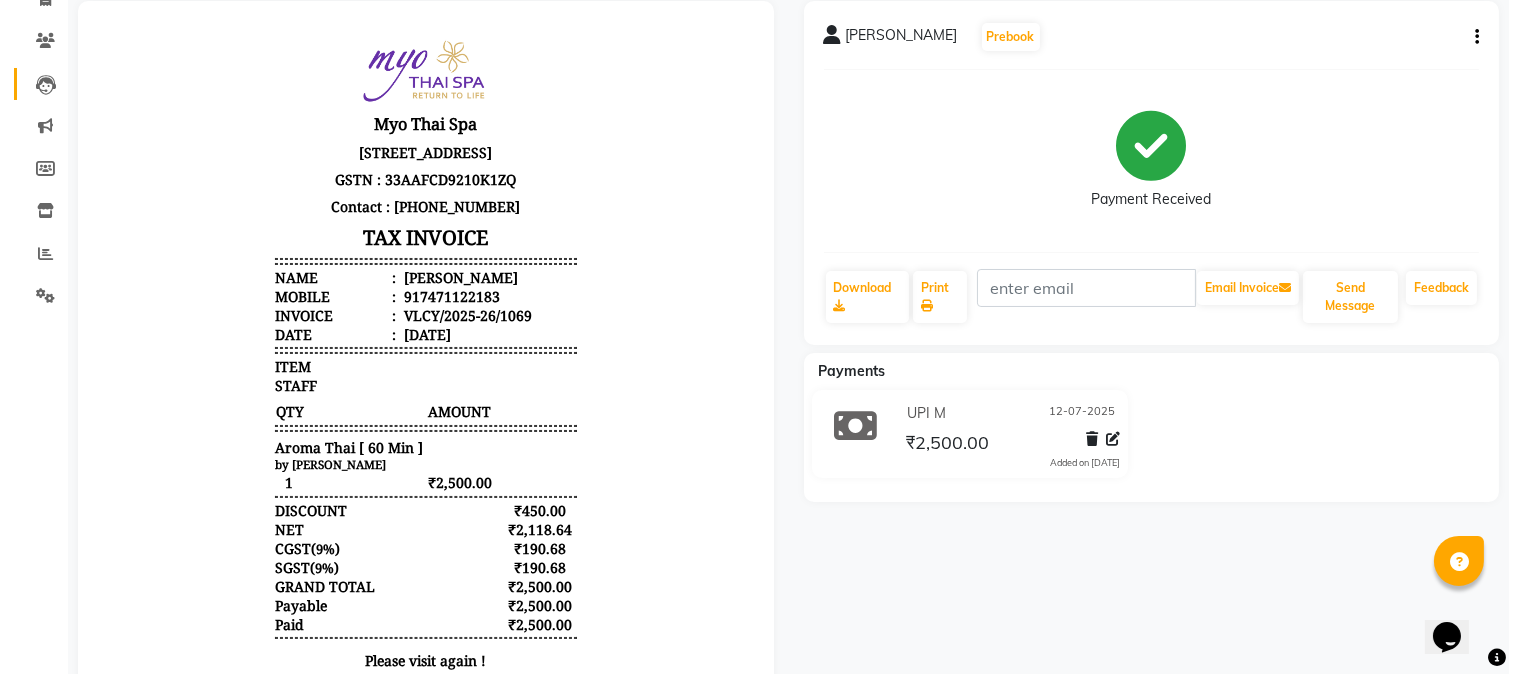 scroll, scrollTop: 0, scrollLeft: 0, axis: both 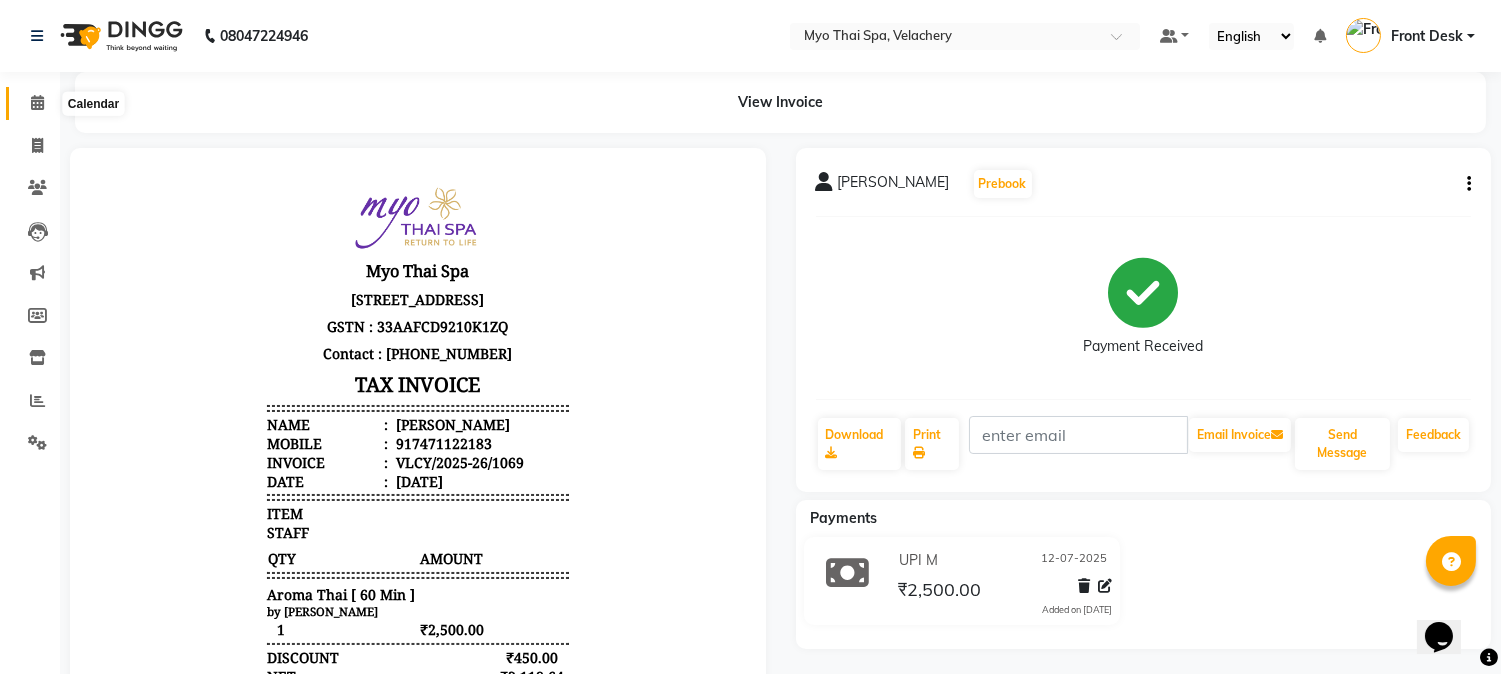 click 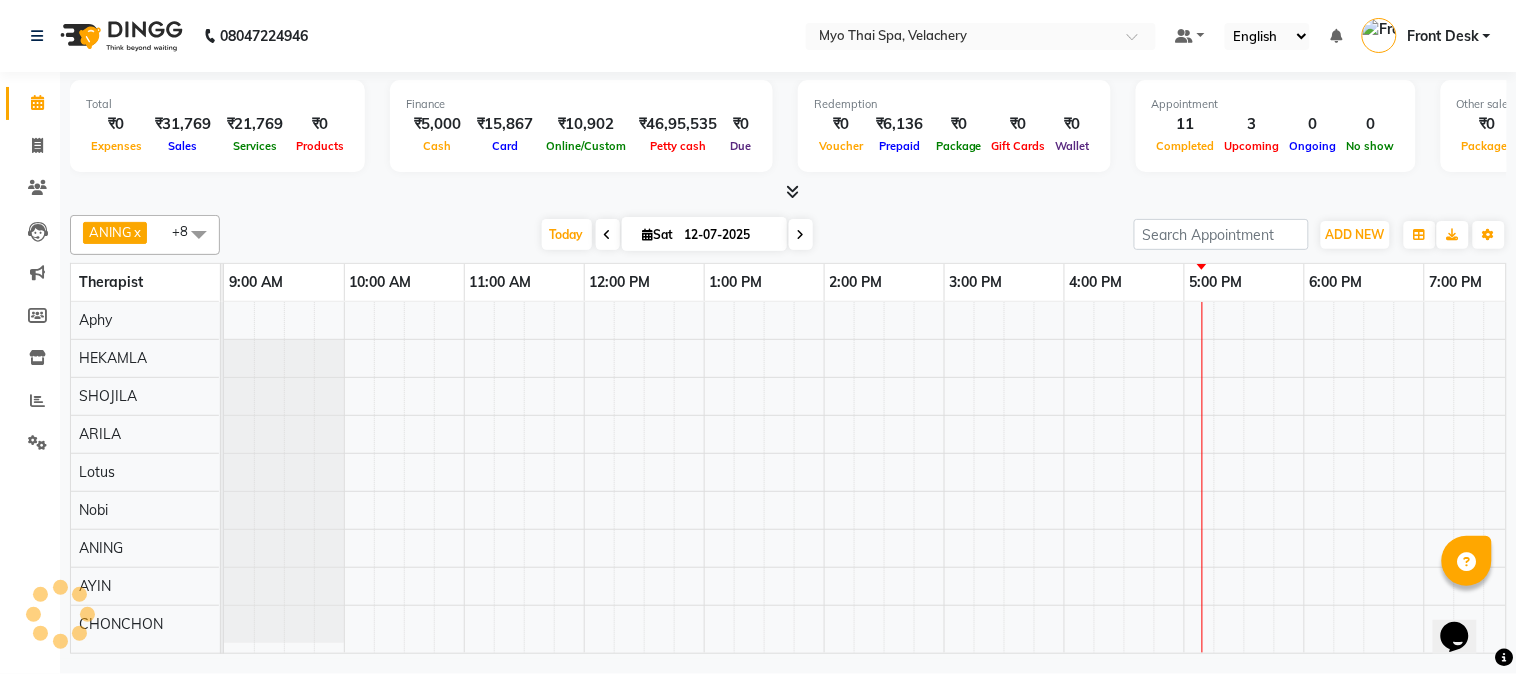 scroll, scrollTop: 0, scrollLeft: 517, axis: horizontal 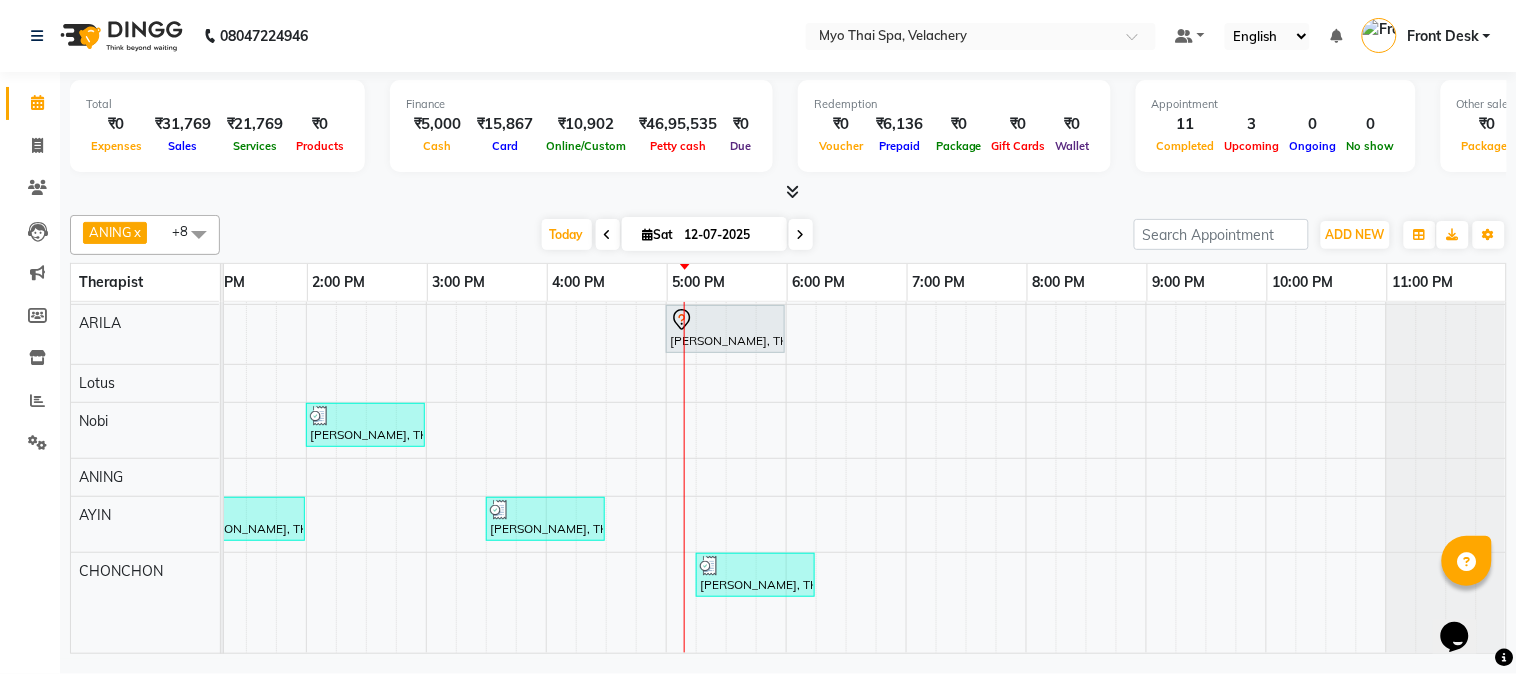 click on "[PERSON_NAME] -3130, TK07, 11:00 AM-11:30 AM, Foot Spa (30 Mins)     [PERSON_NAME] -3130, TK01, 11:30 AM-12:30 PM, Swedish [ 60 Min ]     [PERSON_NAME], TK05, 12:30 PM-01:30 PM, Swedish [ 60 Min ]     akhilkumar, TK10, 04:00 PM-05:00 PM, Balinese [ 60 Min ]             [PERSON_NAME], TK02, 04:30 PM-05:30 PM, Foot Spa (60 Mins)     [PERSON_NAME], TK06, 01:00 PM-02:00 PM, Foot Spa (60 Mins)     [PERSON_NAME]-3126 vel, TK09, 03:30 PM-04:30 PM, Traditional Thai Dry Spa-60Mins             [PERSON_NAME], TK11, 05:00 PM-06:00 PM, Traditional Thai Dry Spa-60Mins     [PERSON_NAME], TK06, 02:00 PM-03:00 PM, Aroma Thai [ 60 Min ]     [PERSON_NAME], TK06, 01:00 PM-02:00 PM, Swedish [ 60 Min ]     [PERSON_NAME], TK08, 03:30 PM-04:30 PM, Swedish [ 60 Min ]     [PERSON_NAME], TK03, 11:00 AM-12:00 PM, Traditional Thai Dry Spa-60Mins     [PERSON_NAME], TK12, 05:15 PM-06:15 PM, Aroma Thai [ 60 Min ]     [PERSON_NAME], TK04, 11:15 AM-12:15 PM, Balinese [ 60 Min ]" at bounding box center (606, 370) 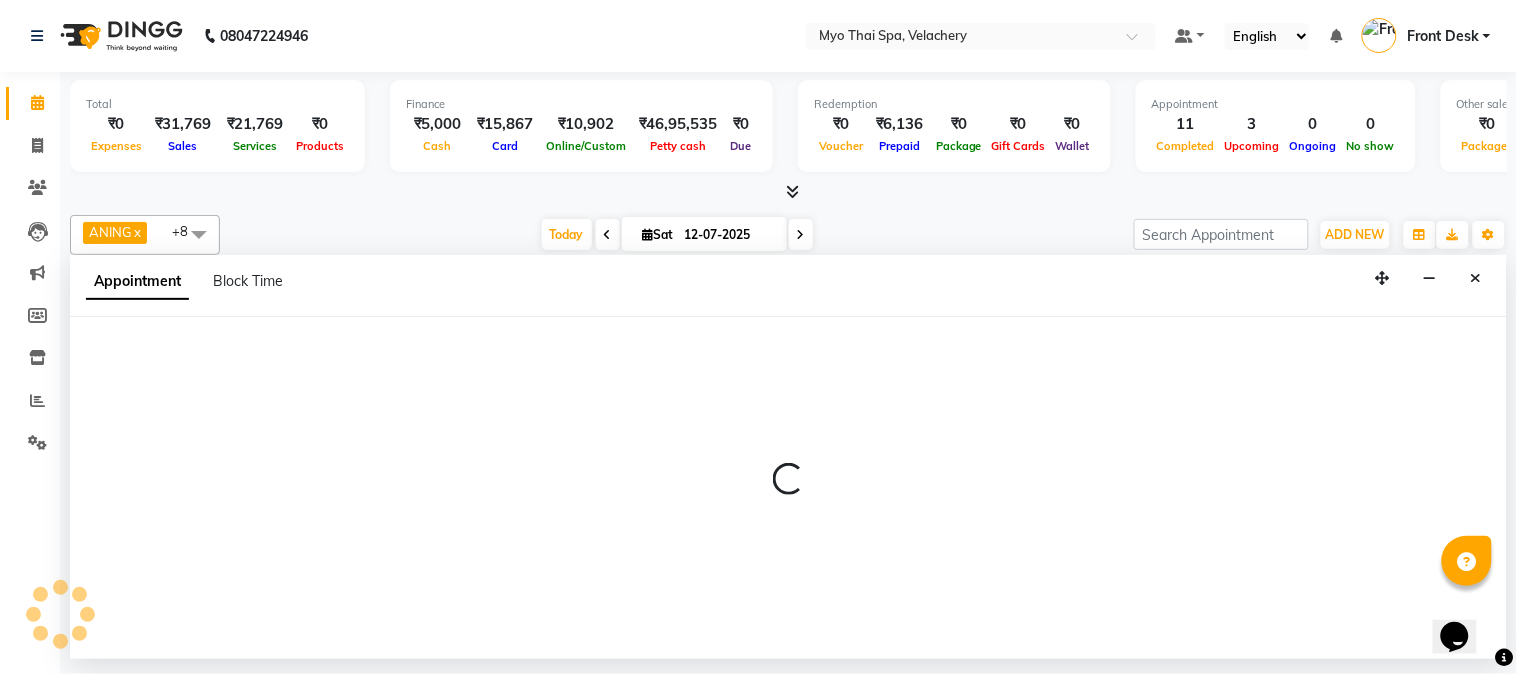 select on "84845" 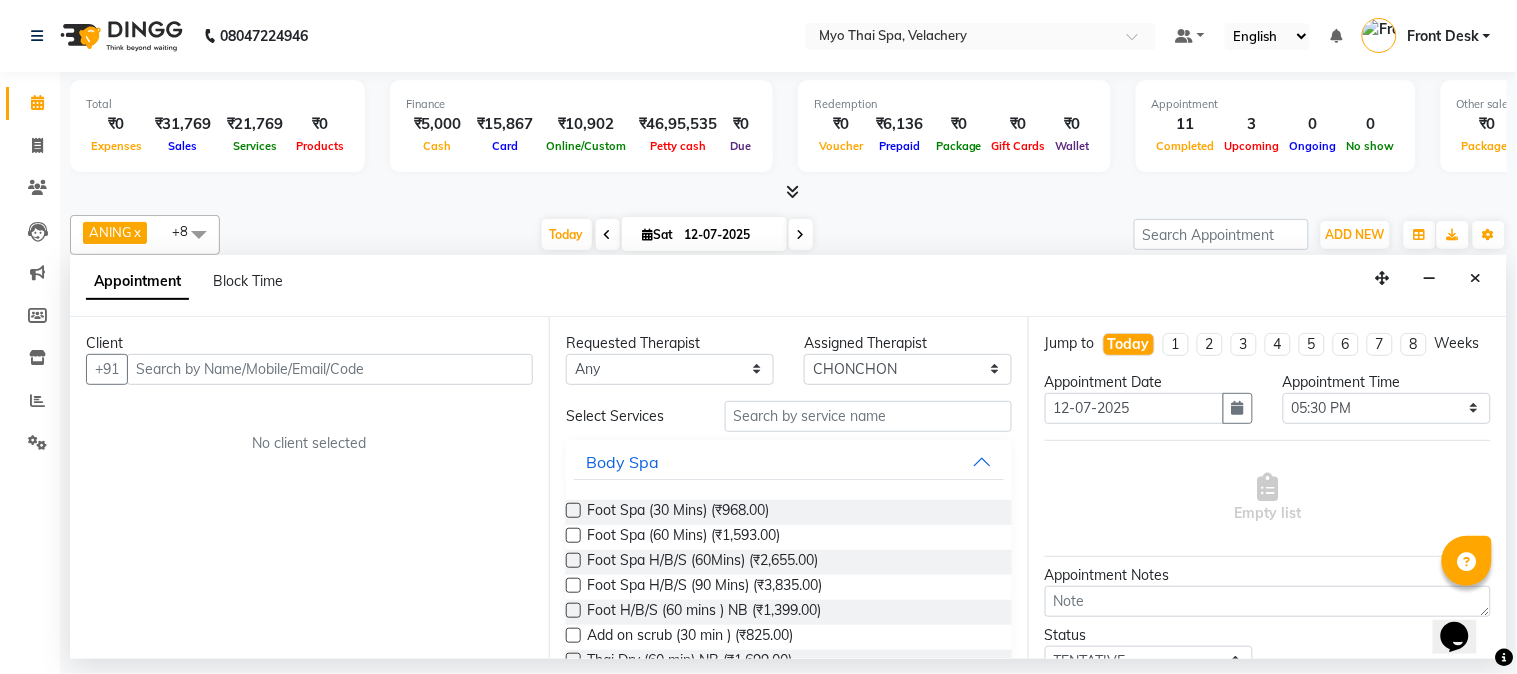 click at bounding box center [330, 369] 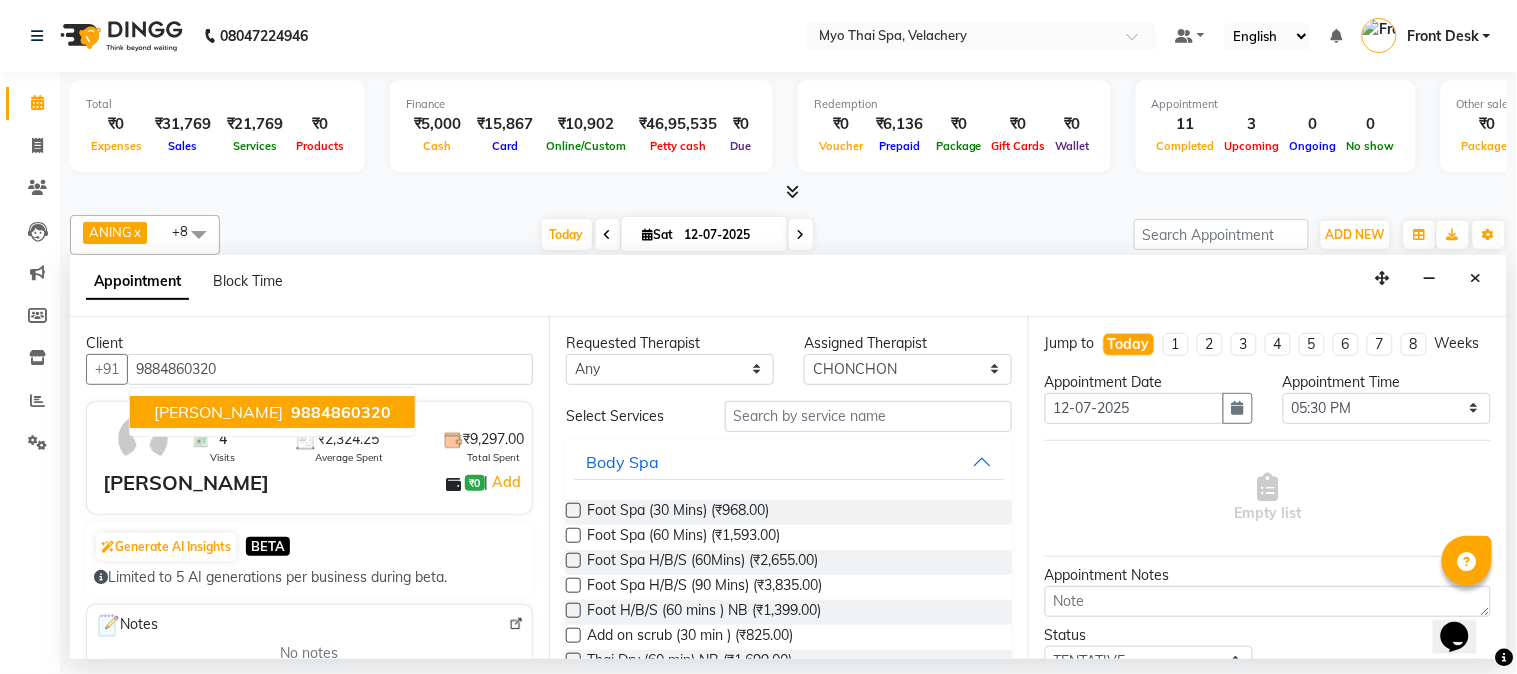 click on "9884860320" at bounding box center [341, 412] 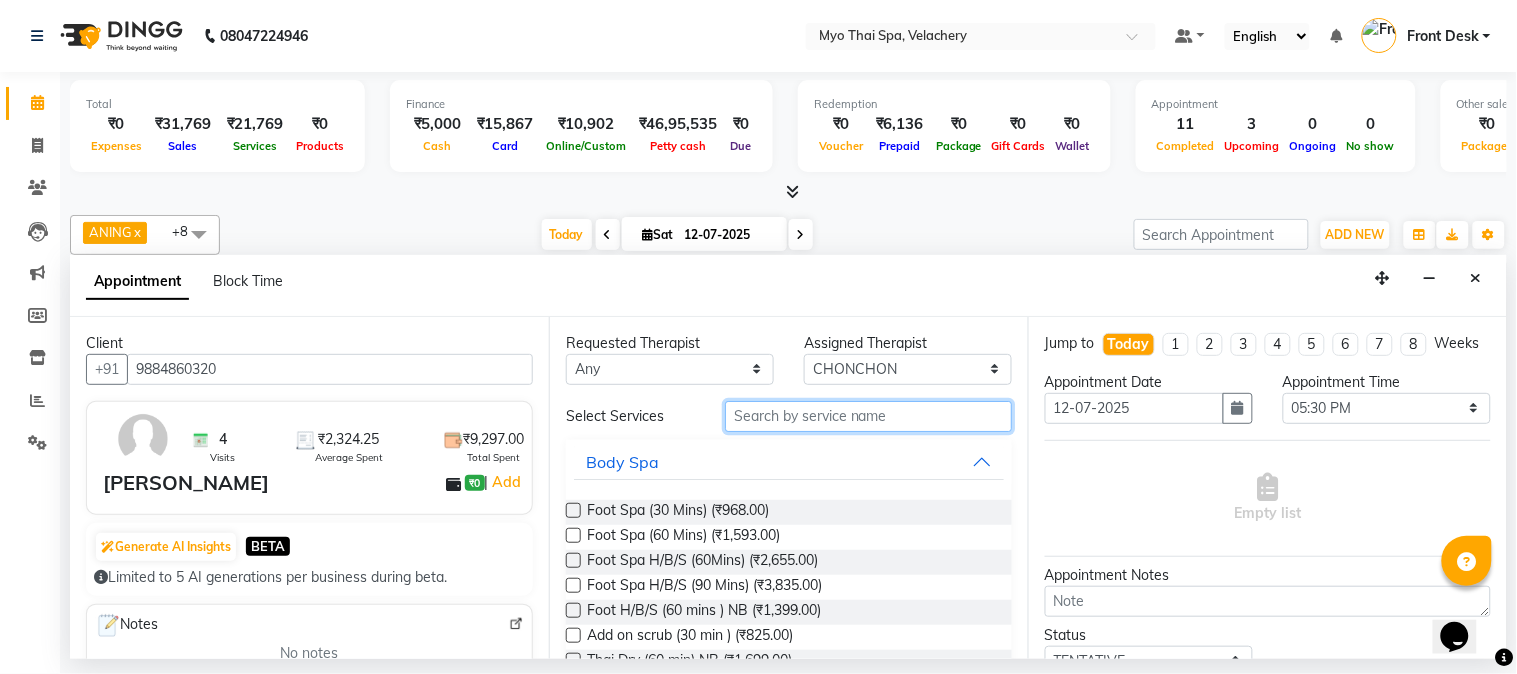click at bounding box center [868, 416] 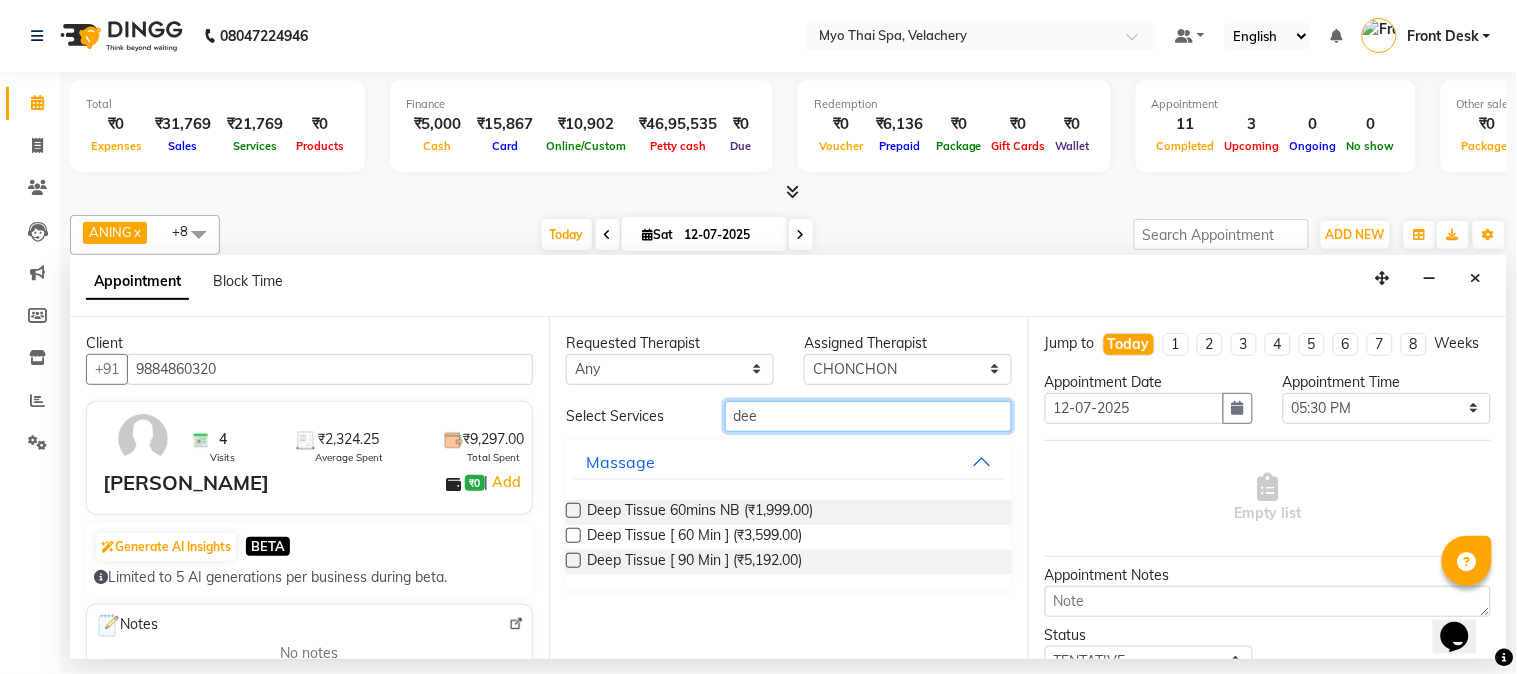 type on "dee" 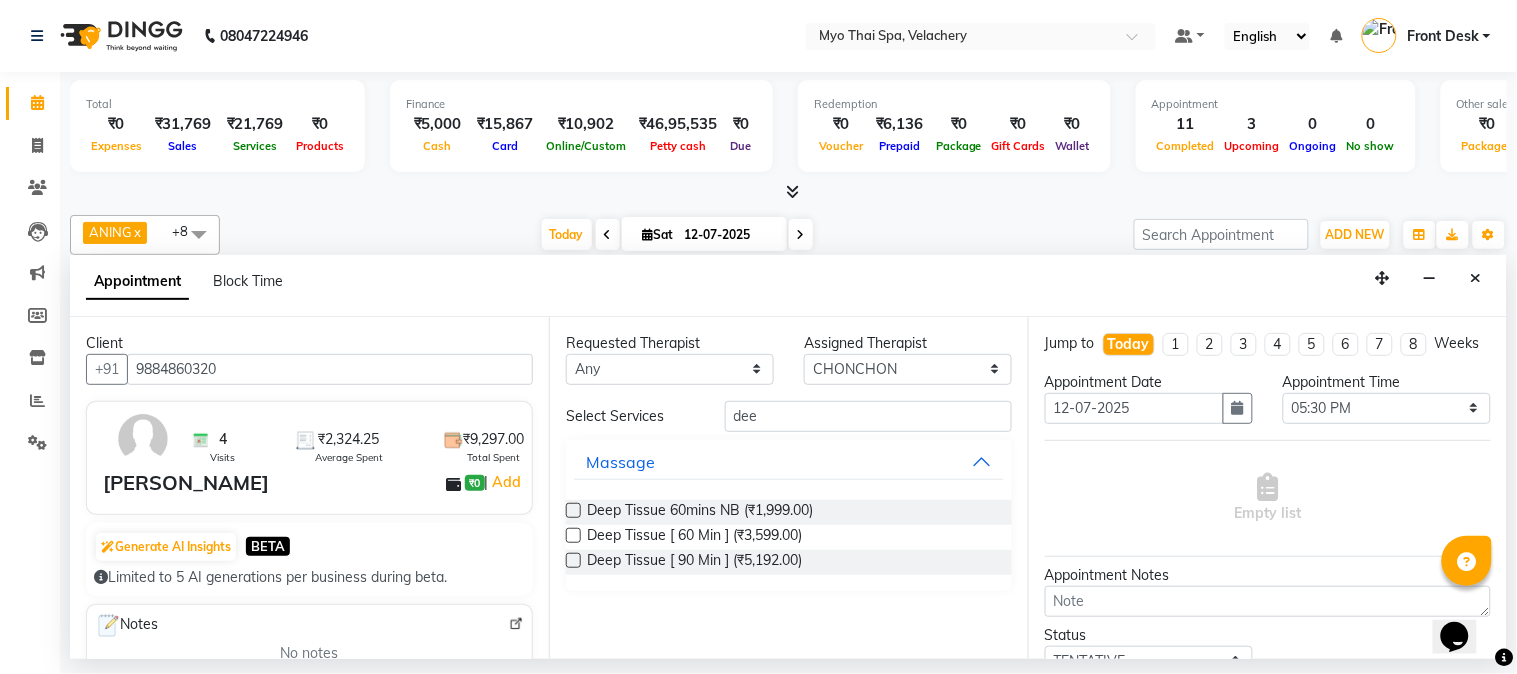 click at bounding box center [573, 510] 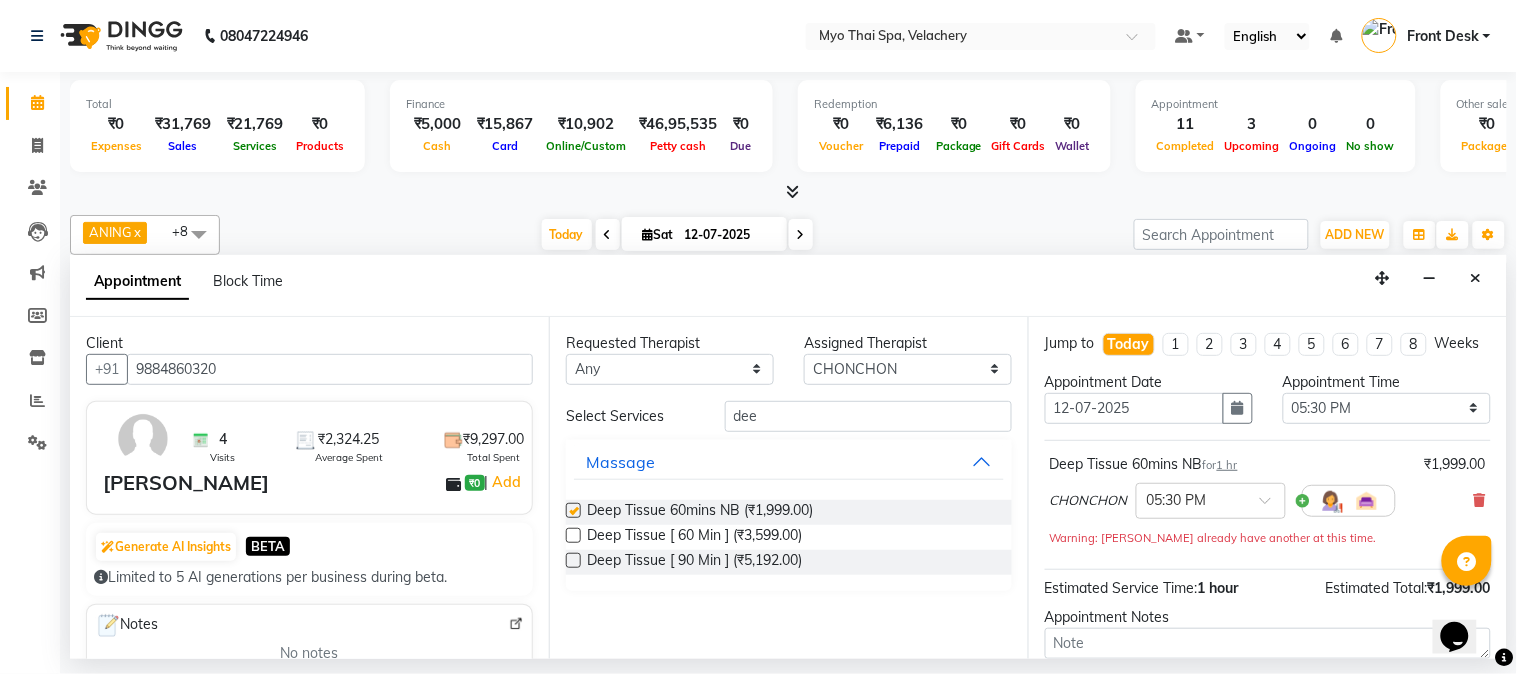 checkbox on "false" 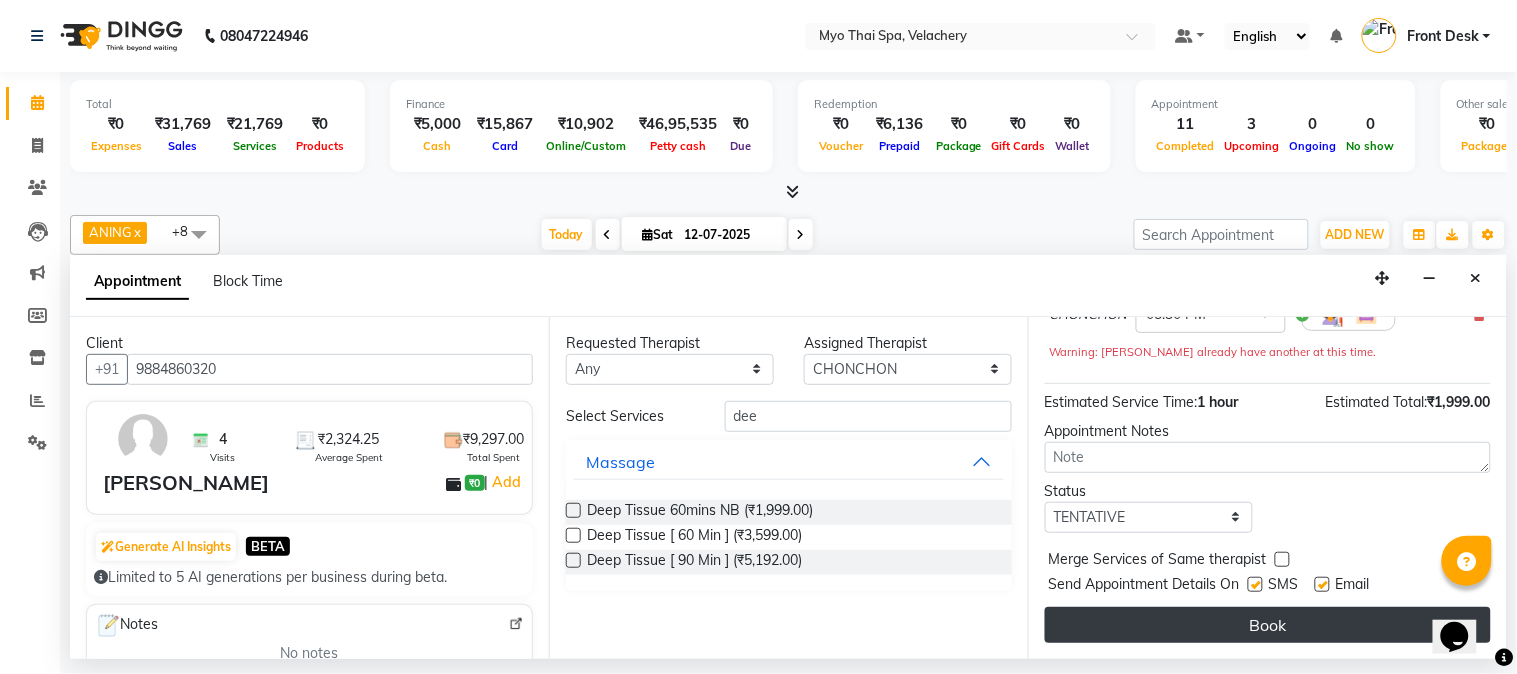 click on "Book" at bounding box center (1268, 625) 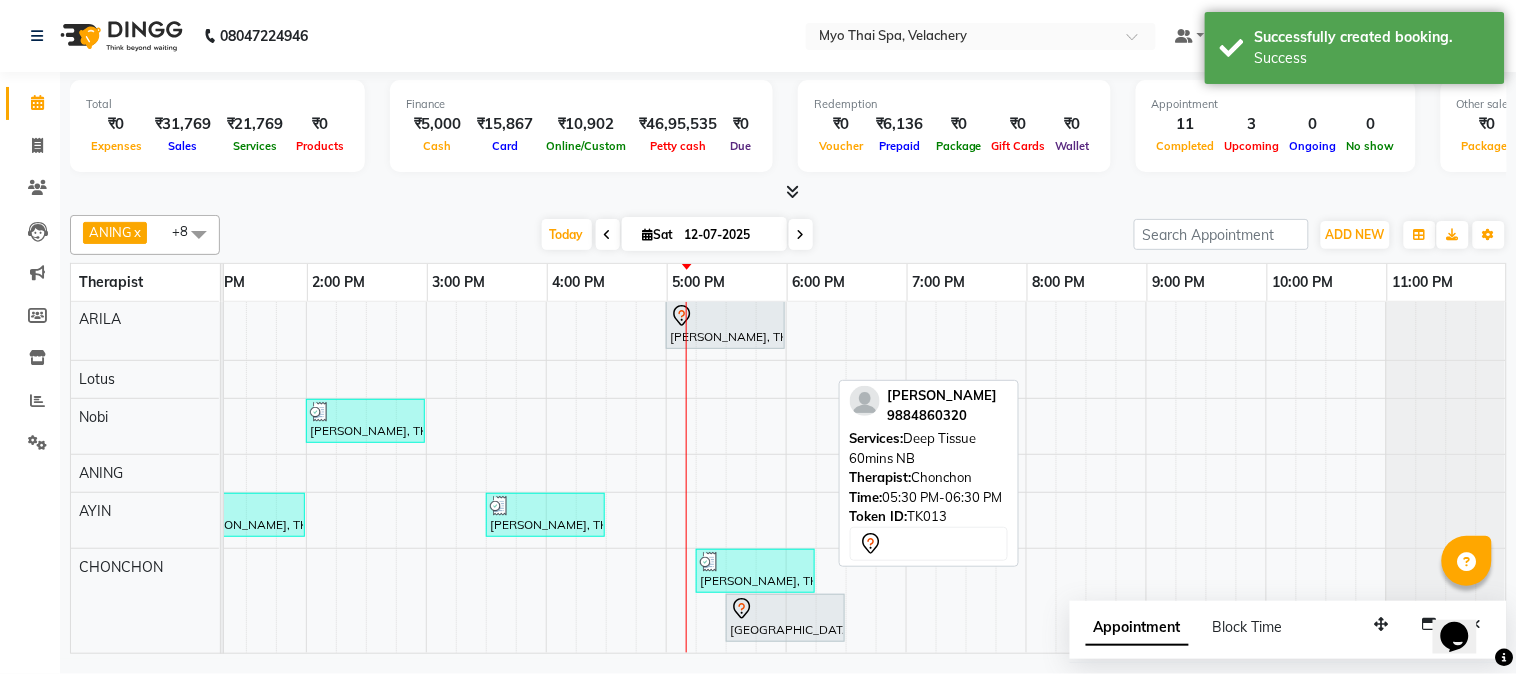 click 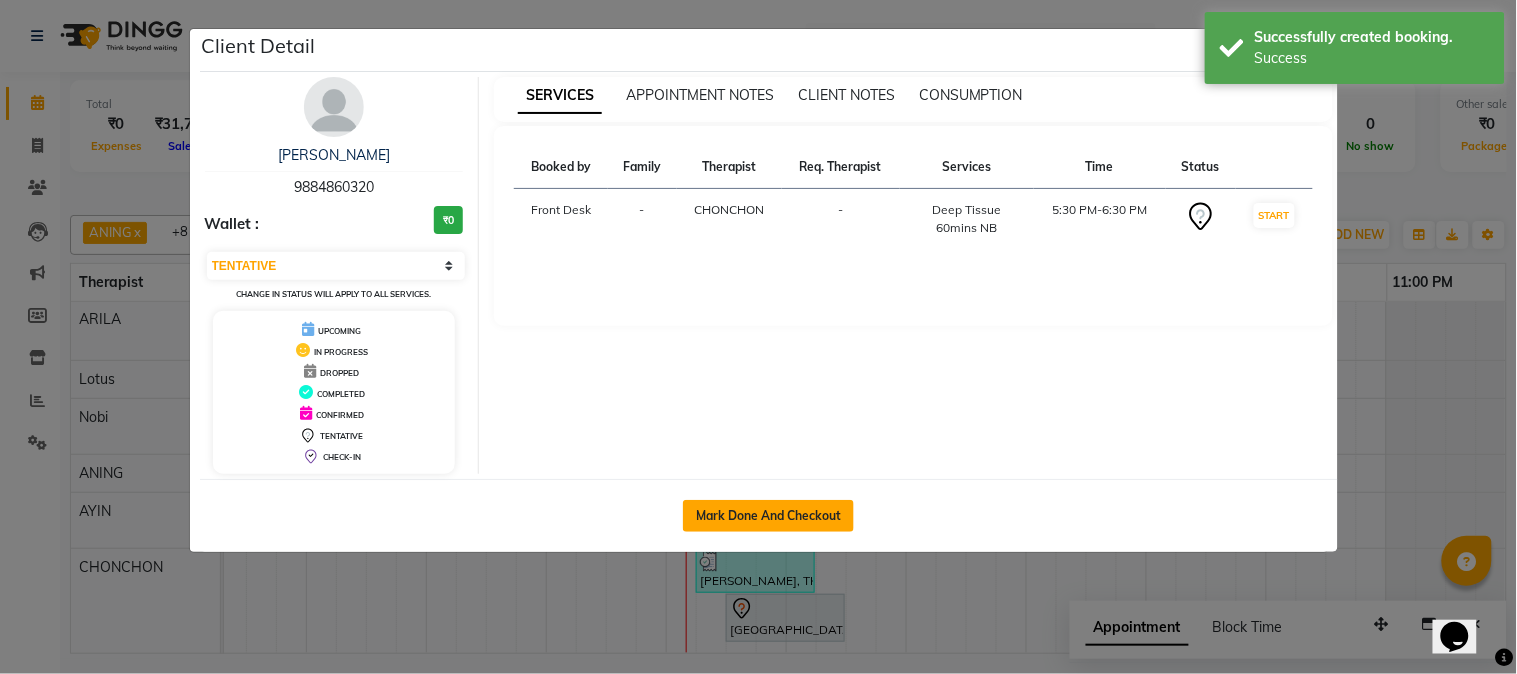 click on "Mark Done And Checkout" 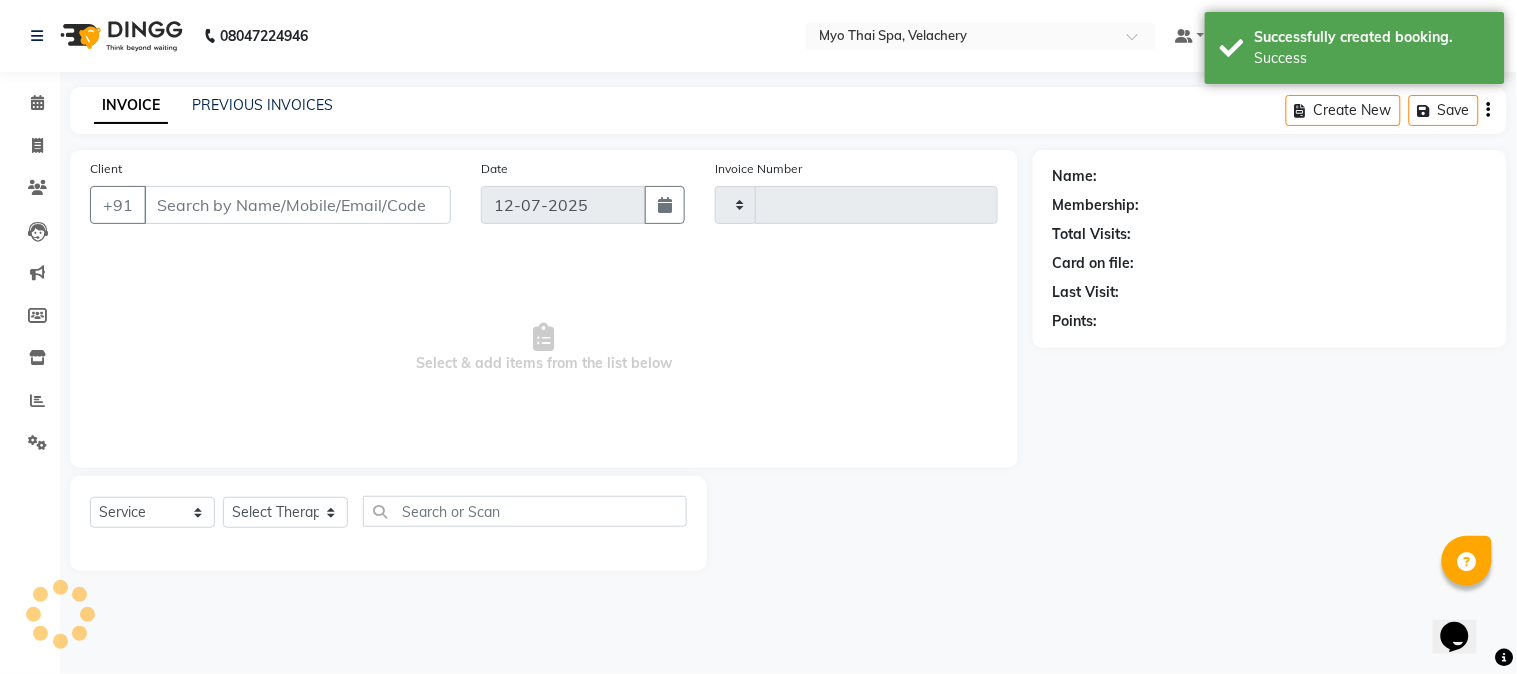 type on "1070" 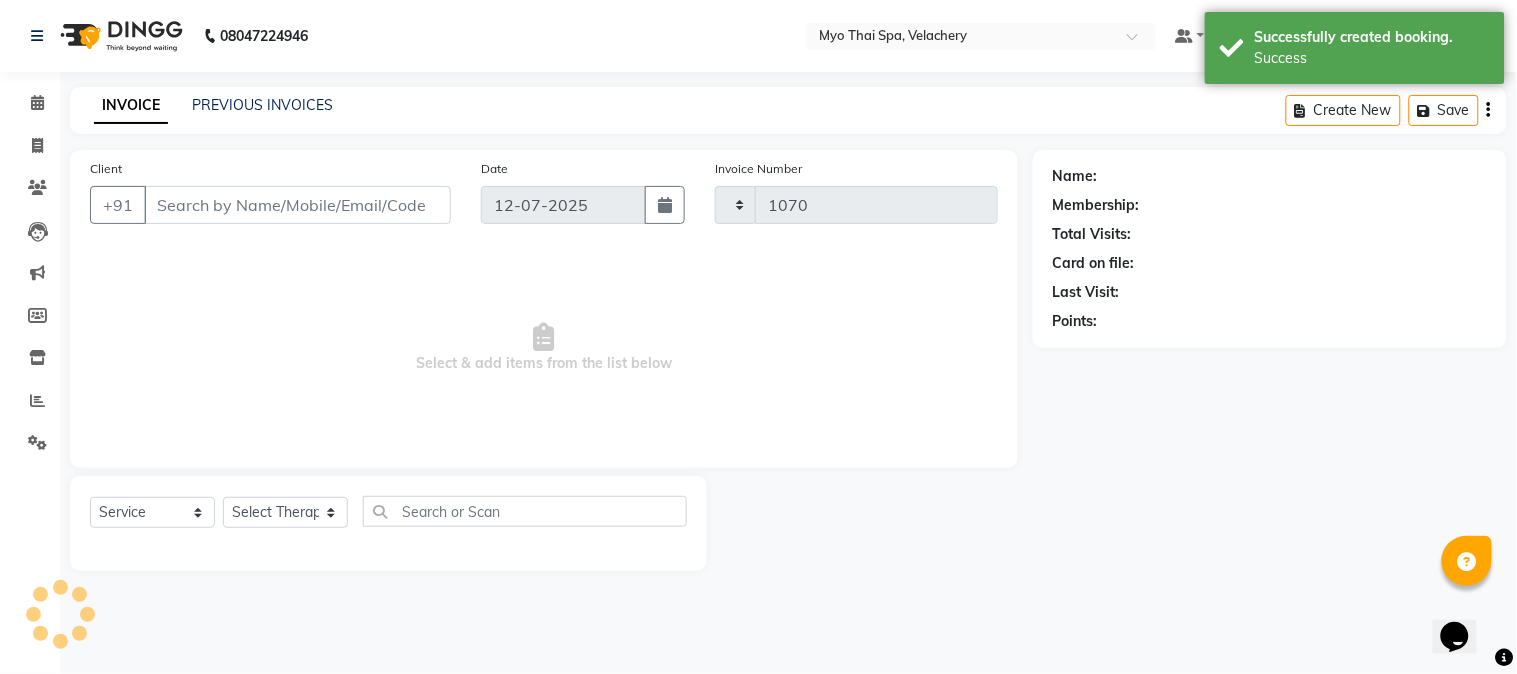 select on "5554" 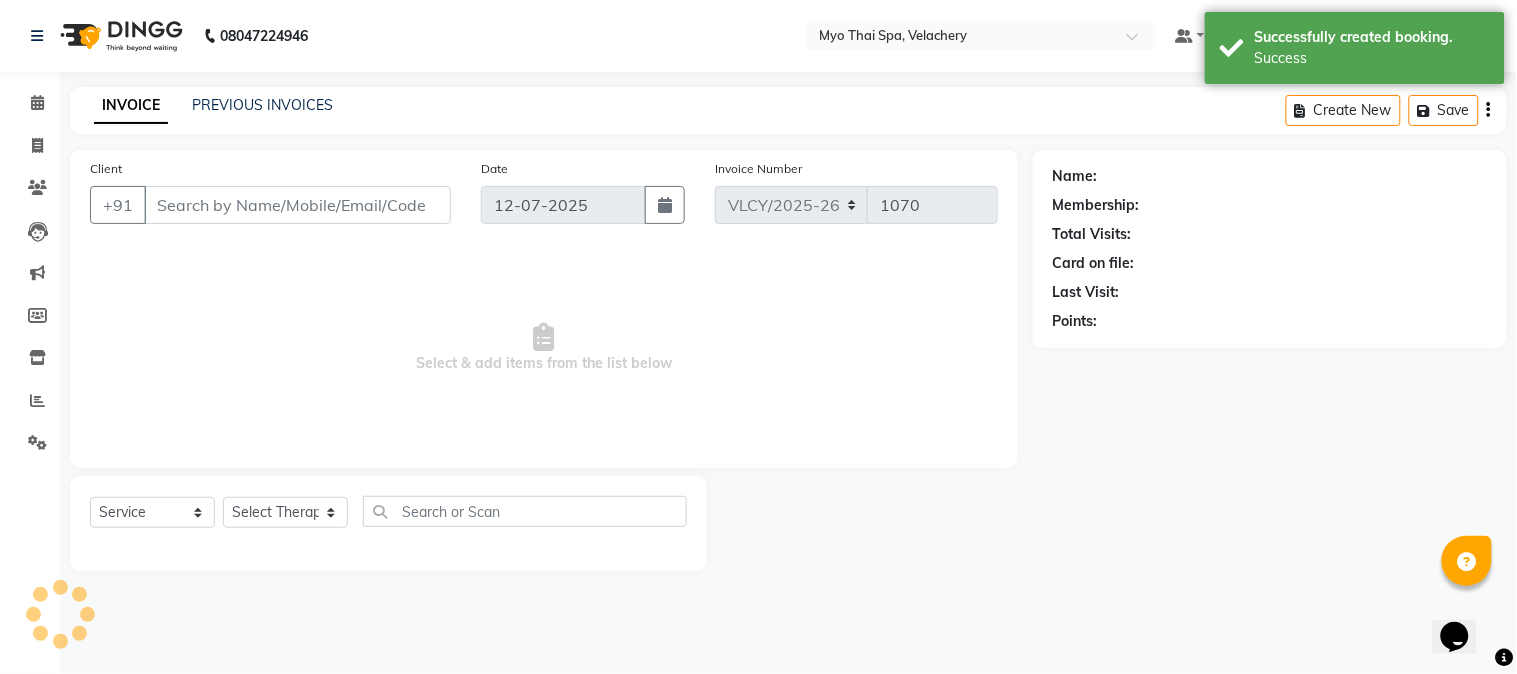type on "9884860320" 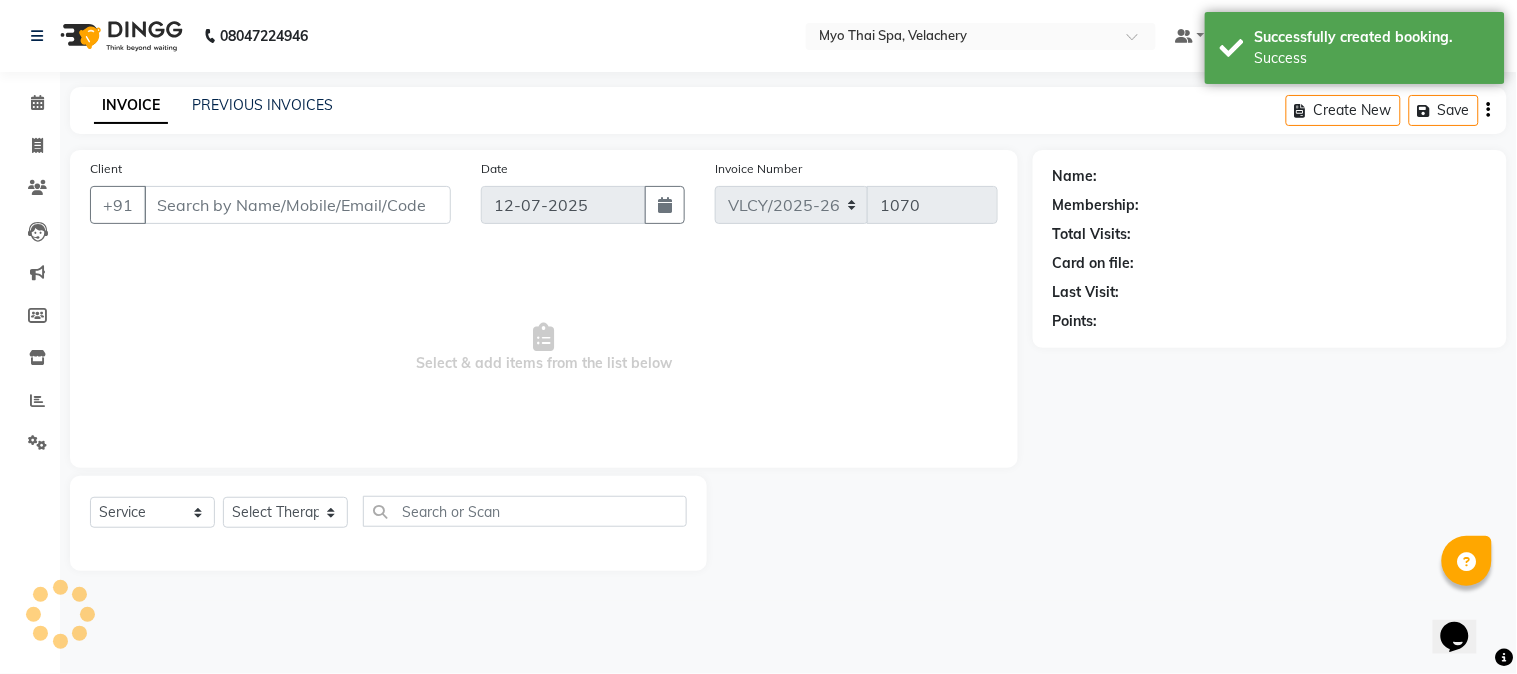 select on "84845" 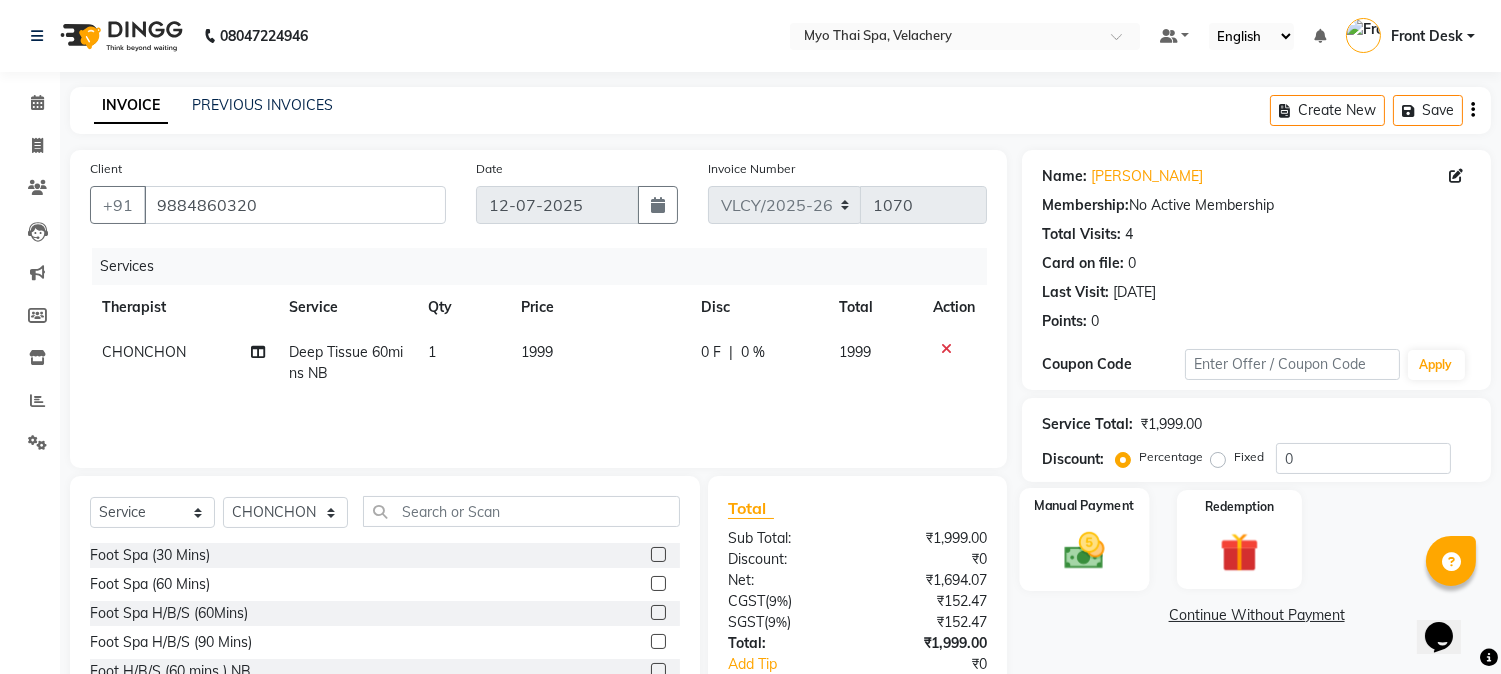 click on "Manual Payment" 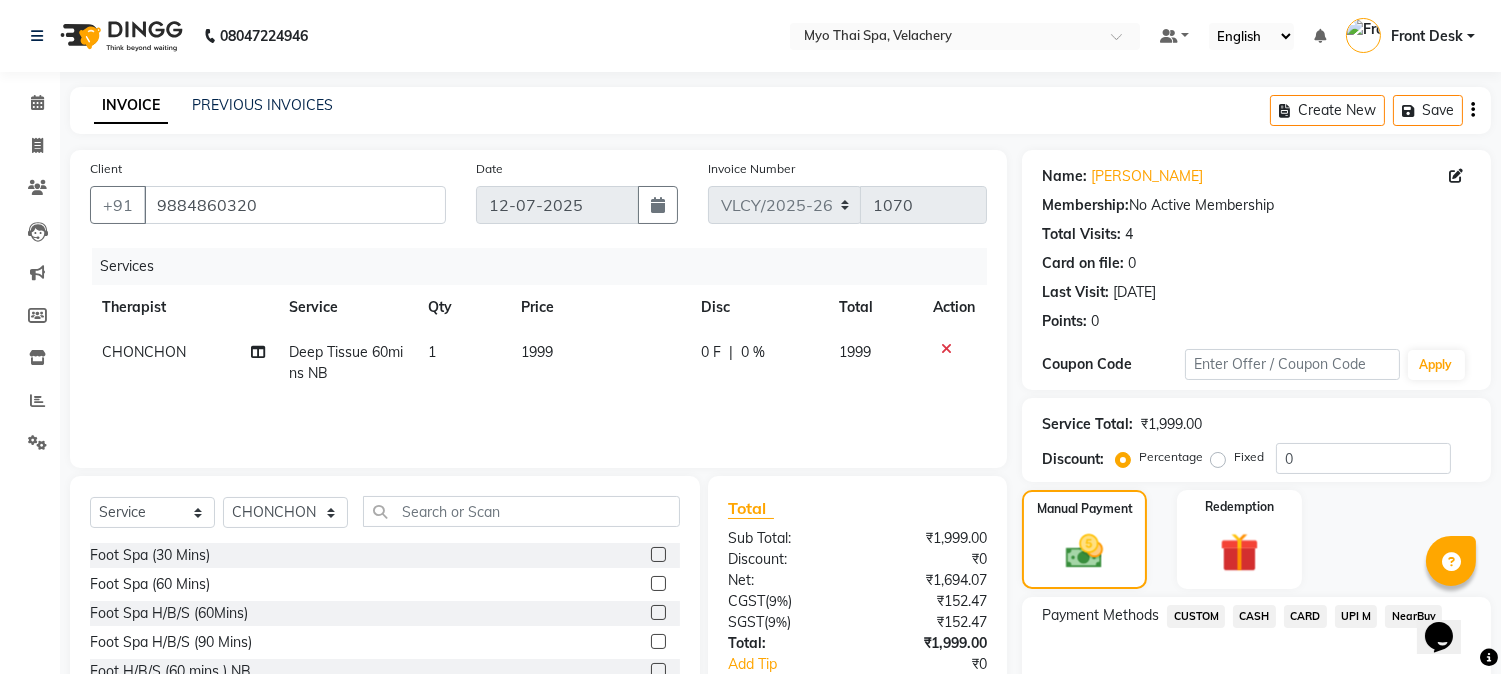 click on "UPI M" 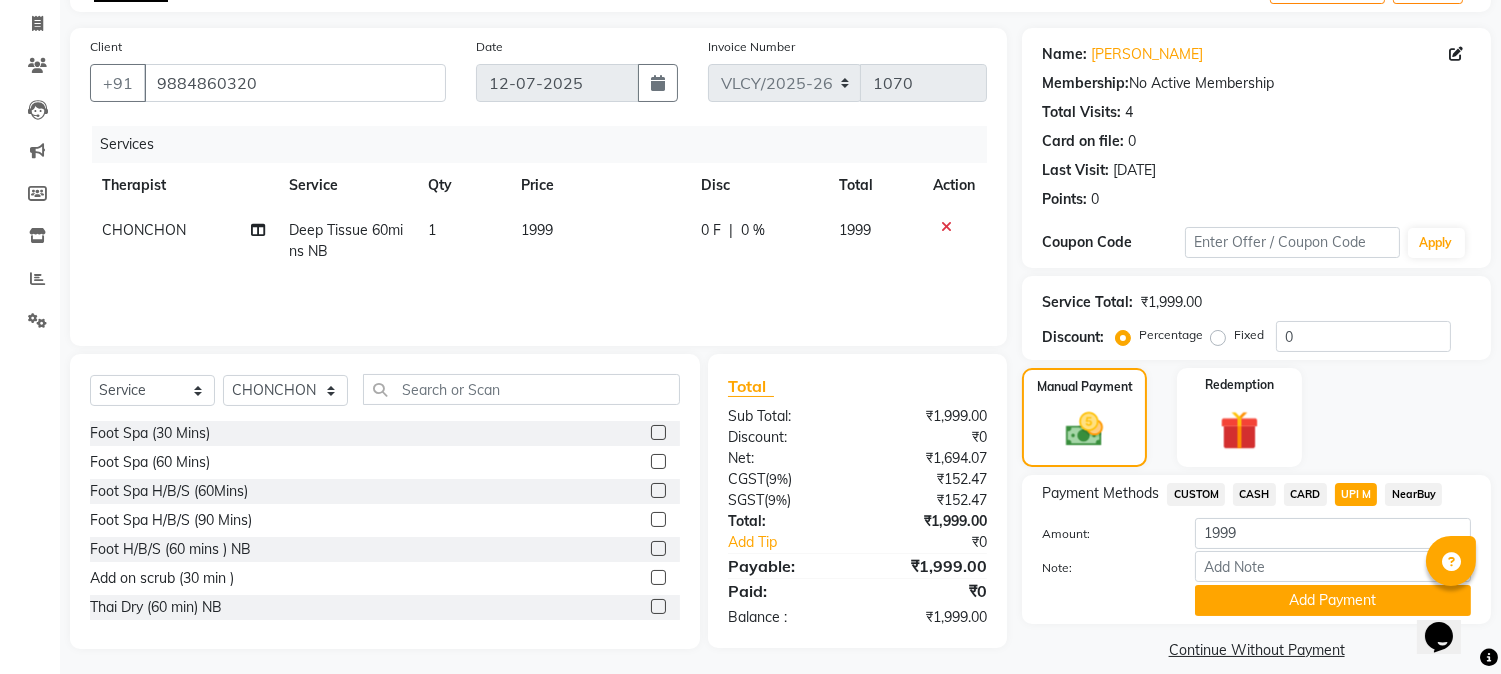 scroll, scrollTop: 142, scrollLeft: 0, axis: vertical 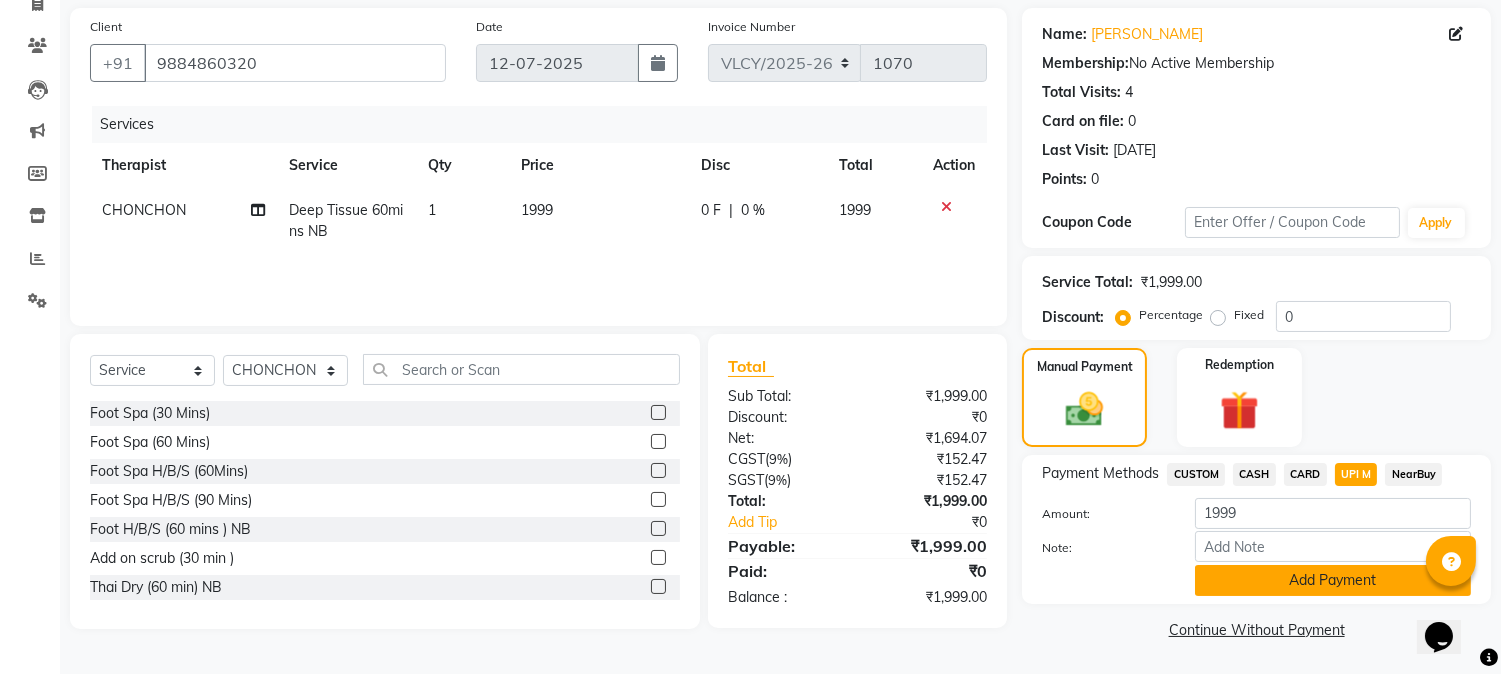 click on "Add Payment" 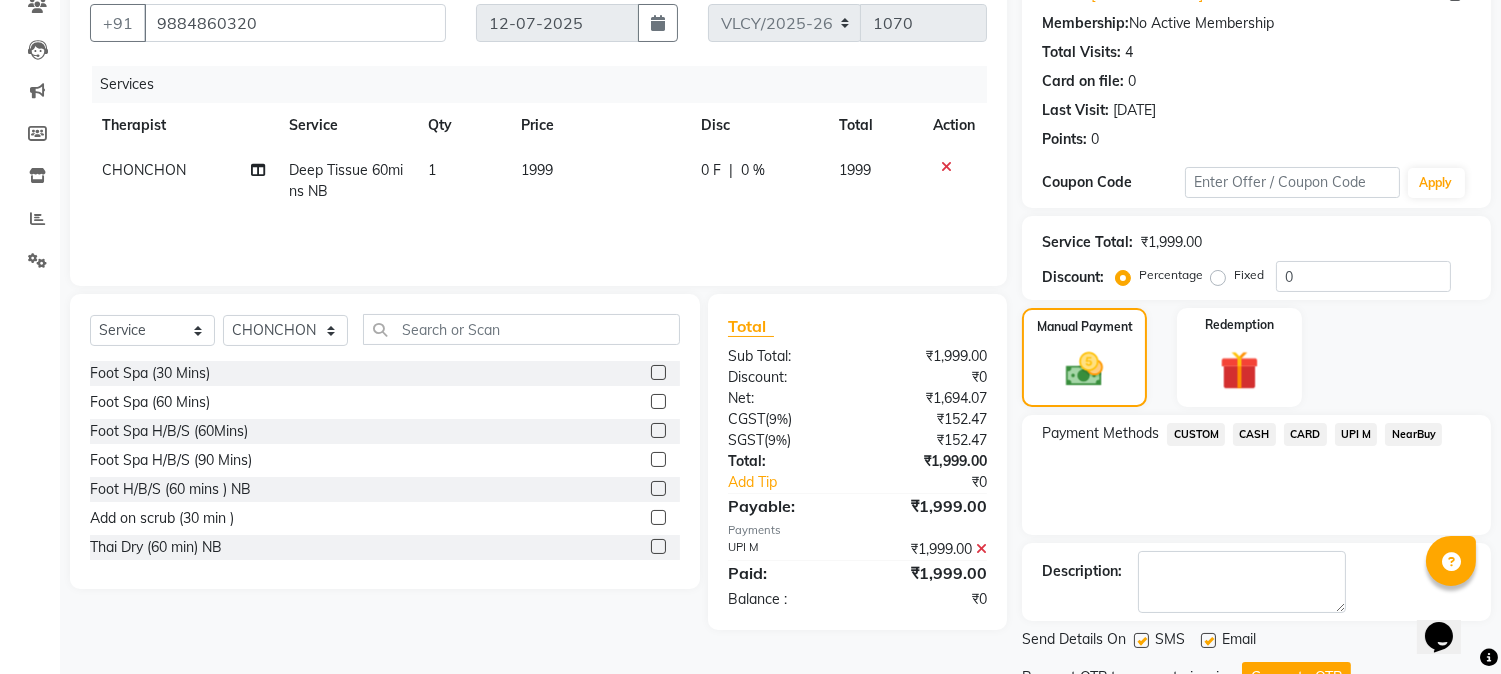 scroll, scrollTop: 265, scrollLeft: 0, axis: vertical 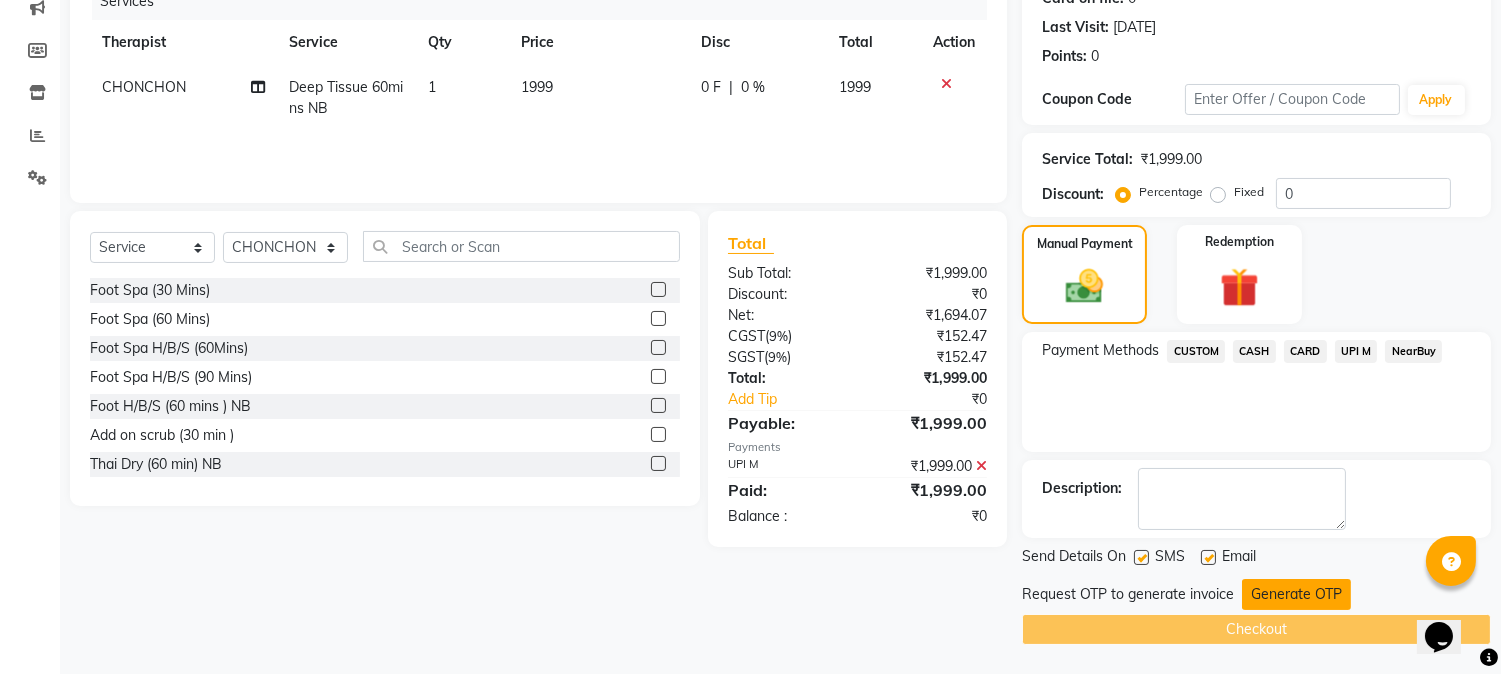 click on "Generate OTP" 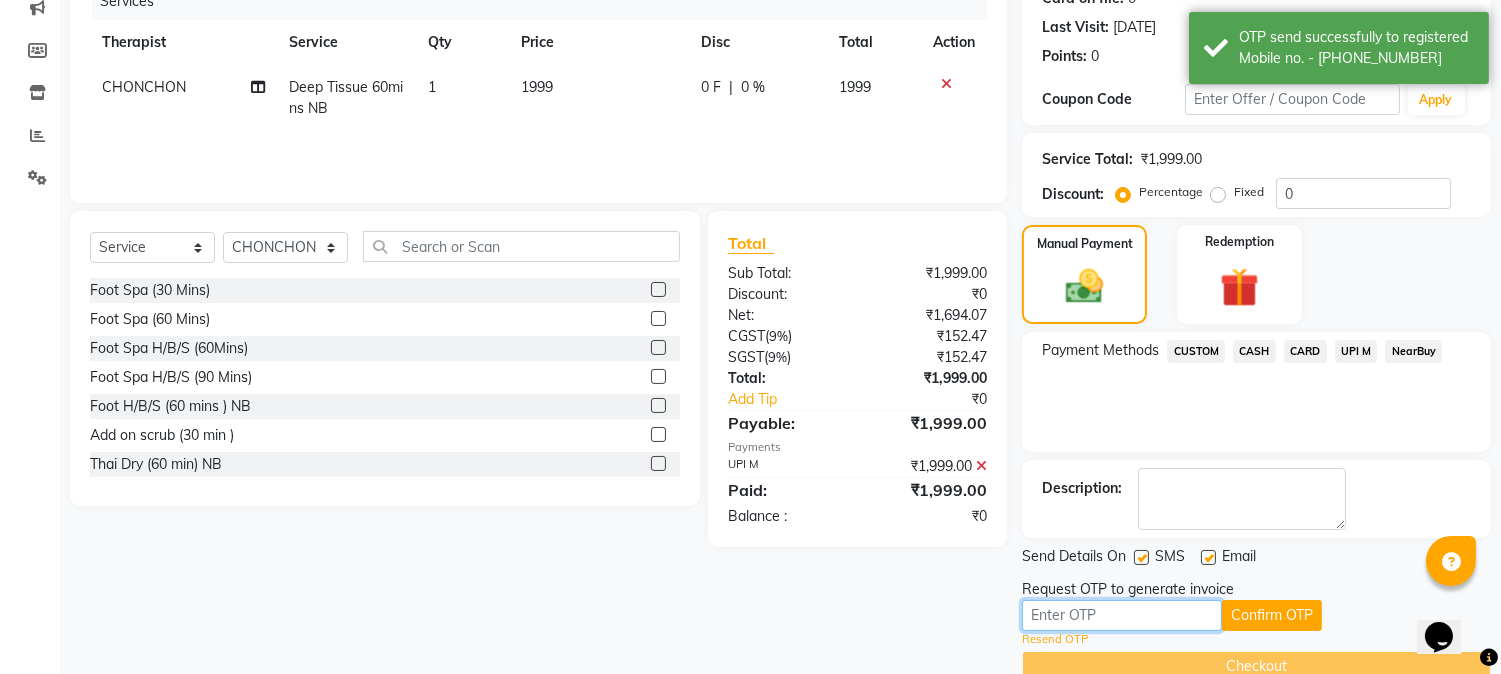 click at bounding box center [1122, 615] 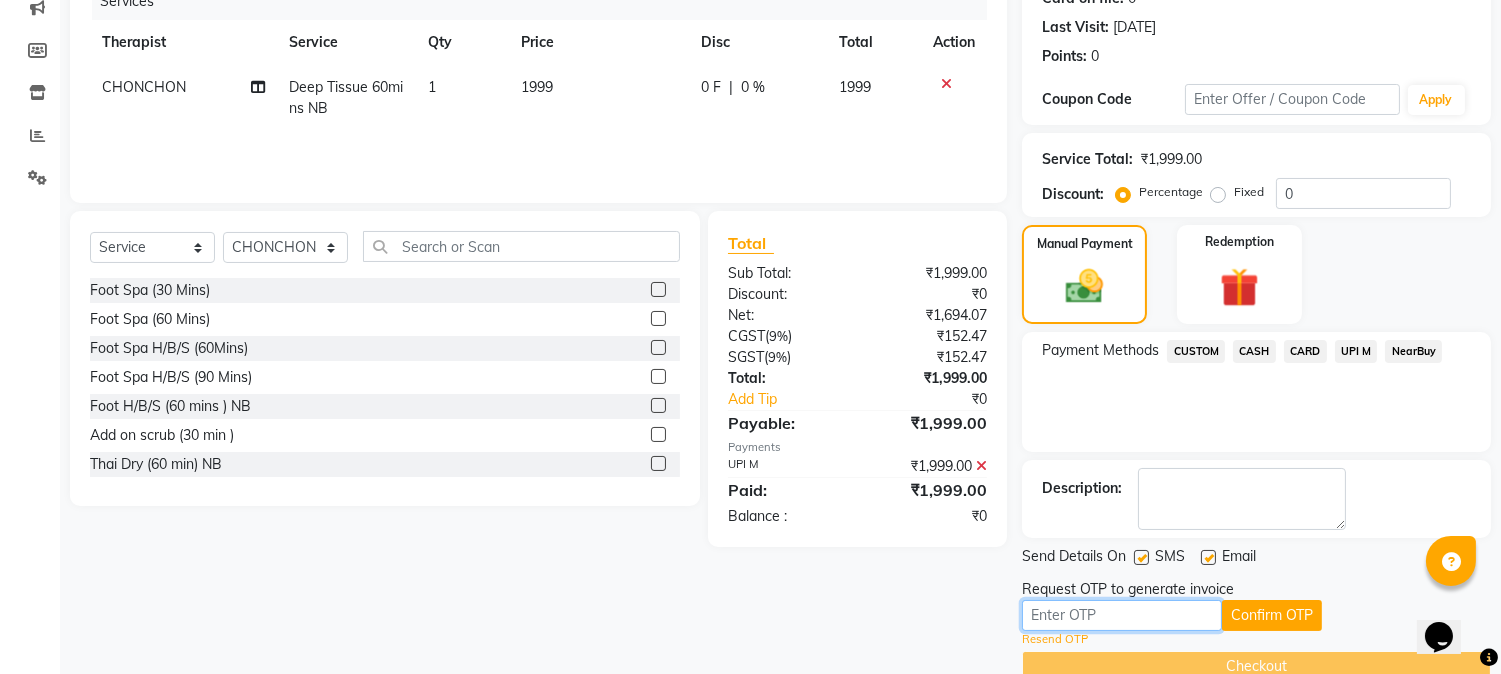 click at bounding box center (1122, 615) 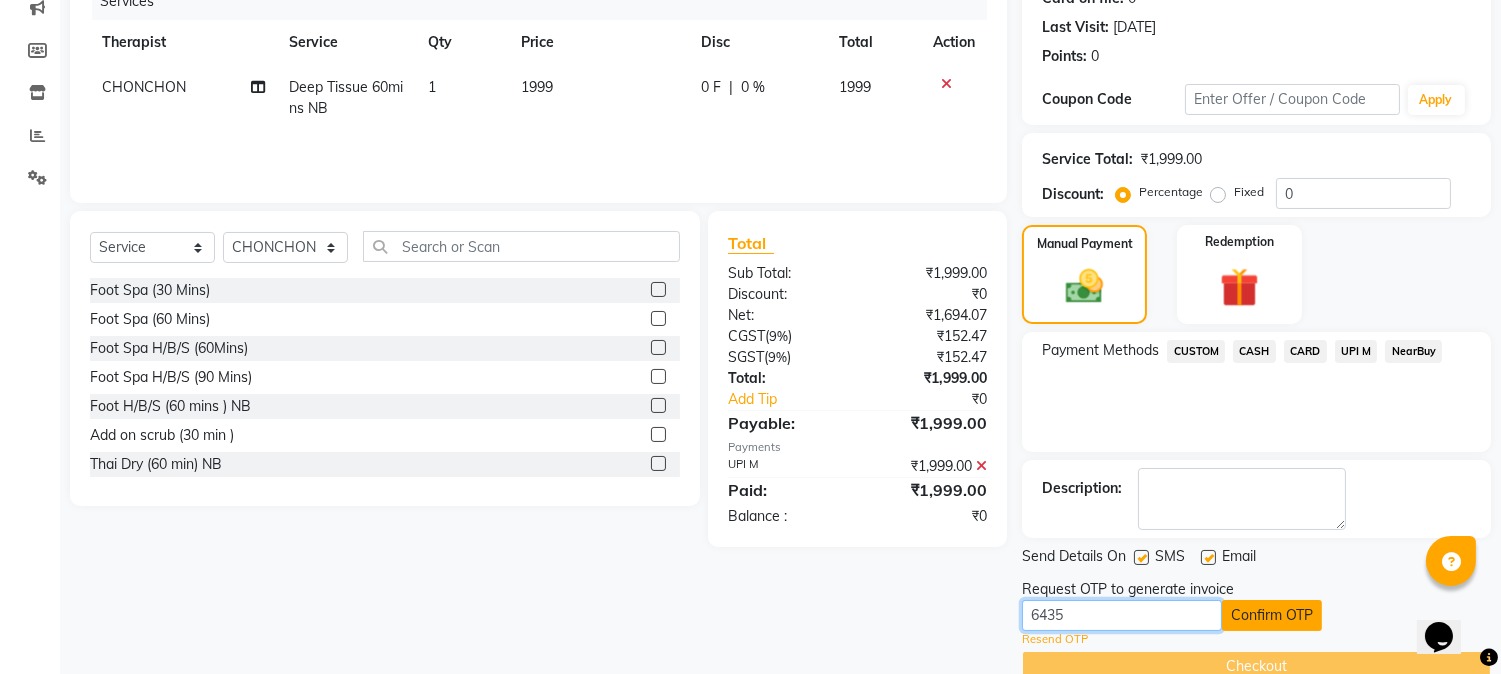 type on "6435" 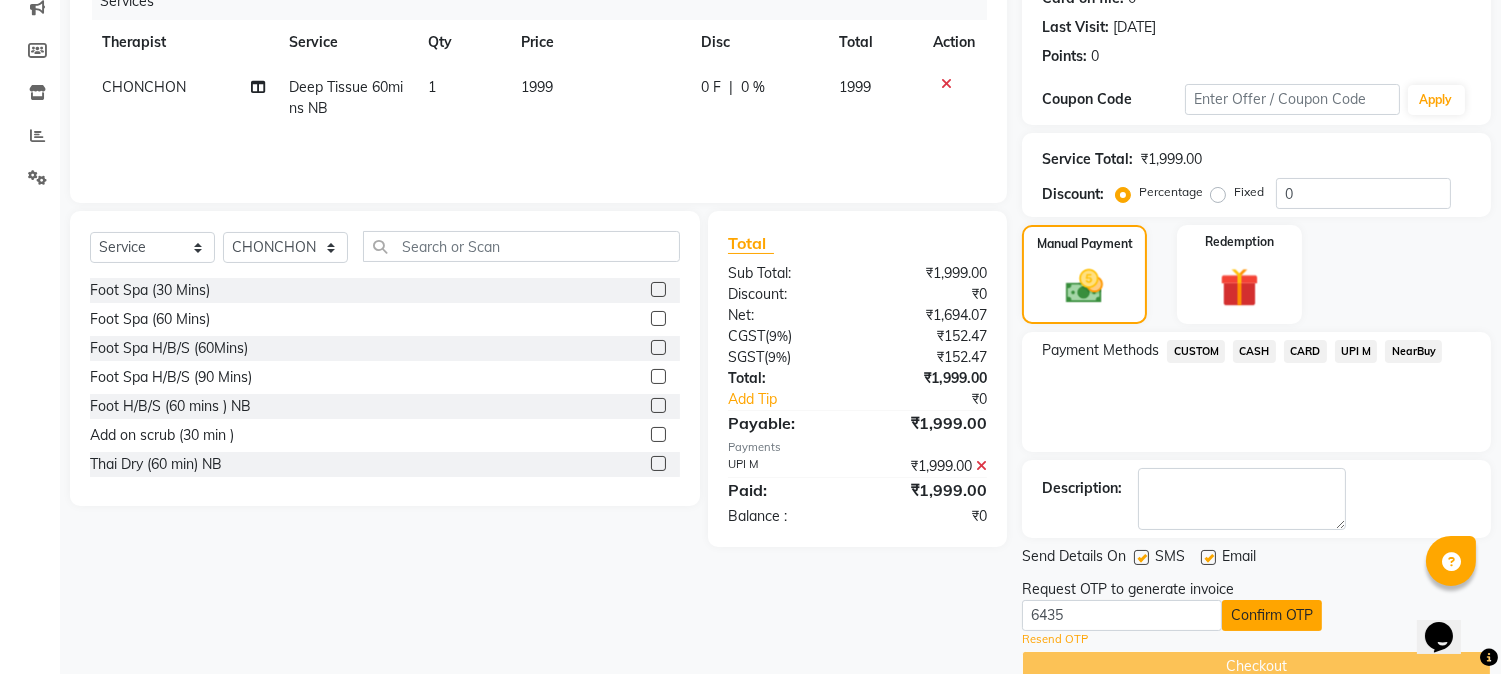 click on "Confirm OTP" 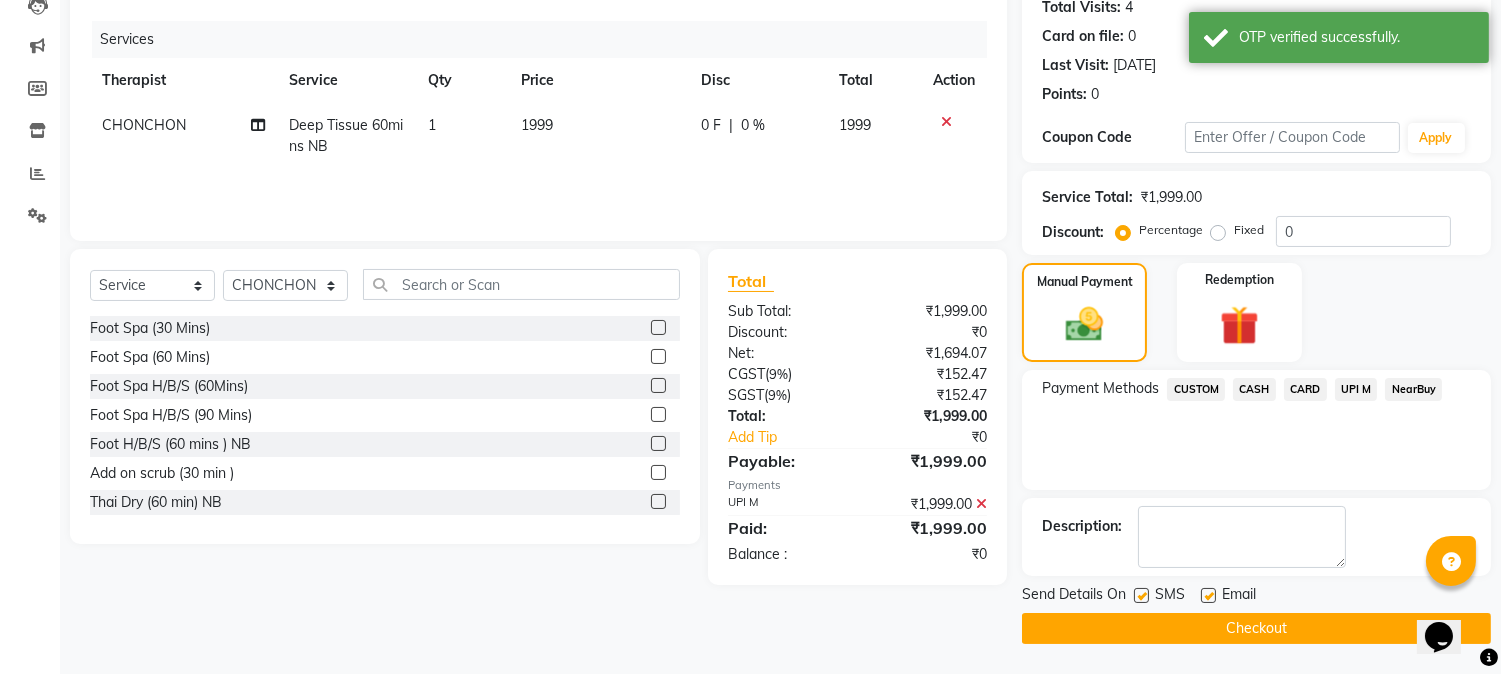 scroll, scrollTop: 225, scrollLeft: 0, axis: vertical 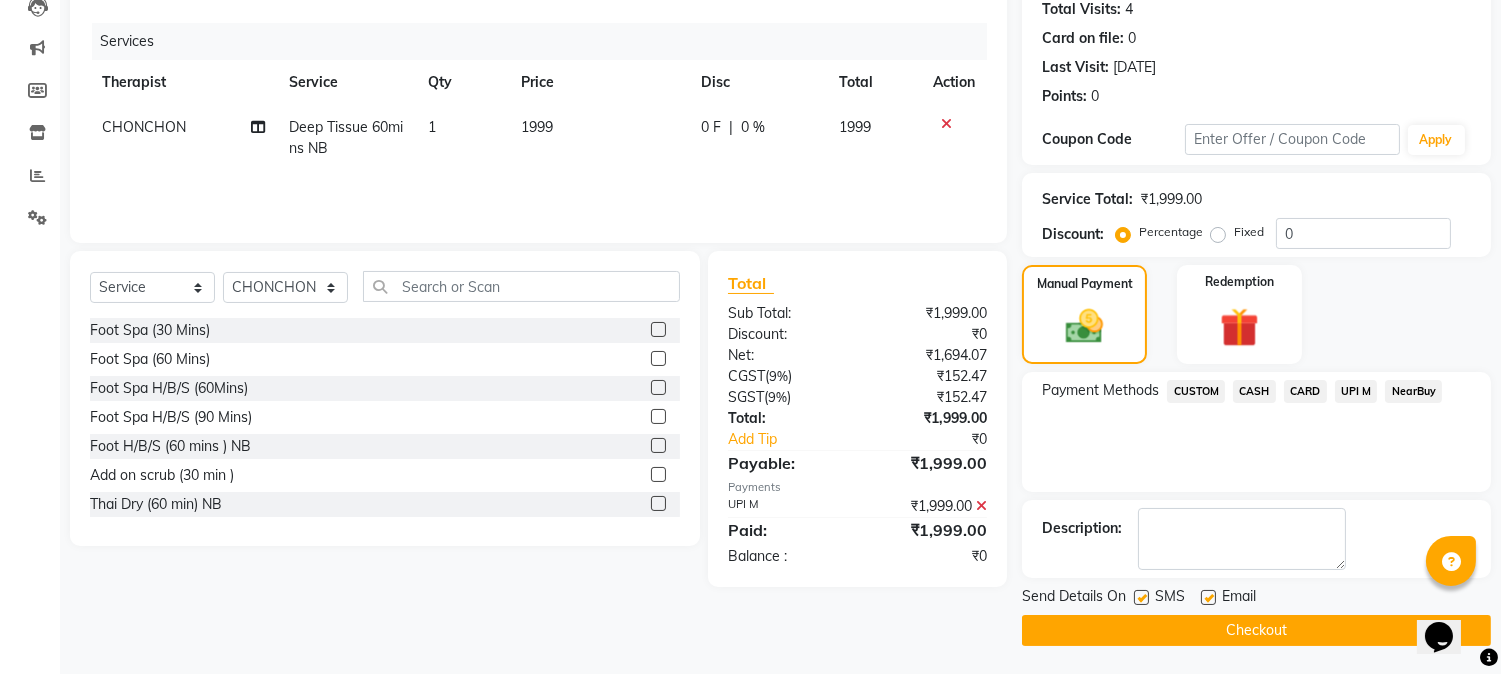 click on "Checkout" 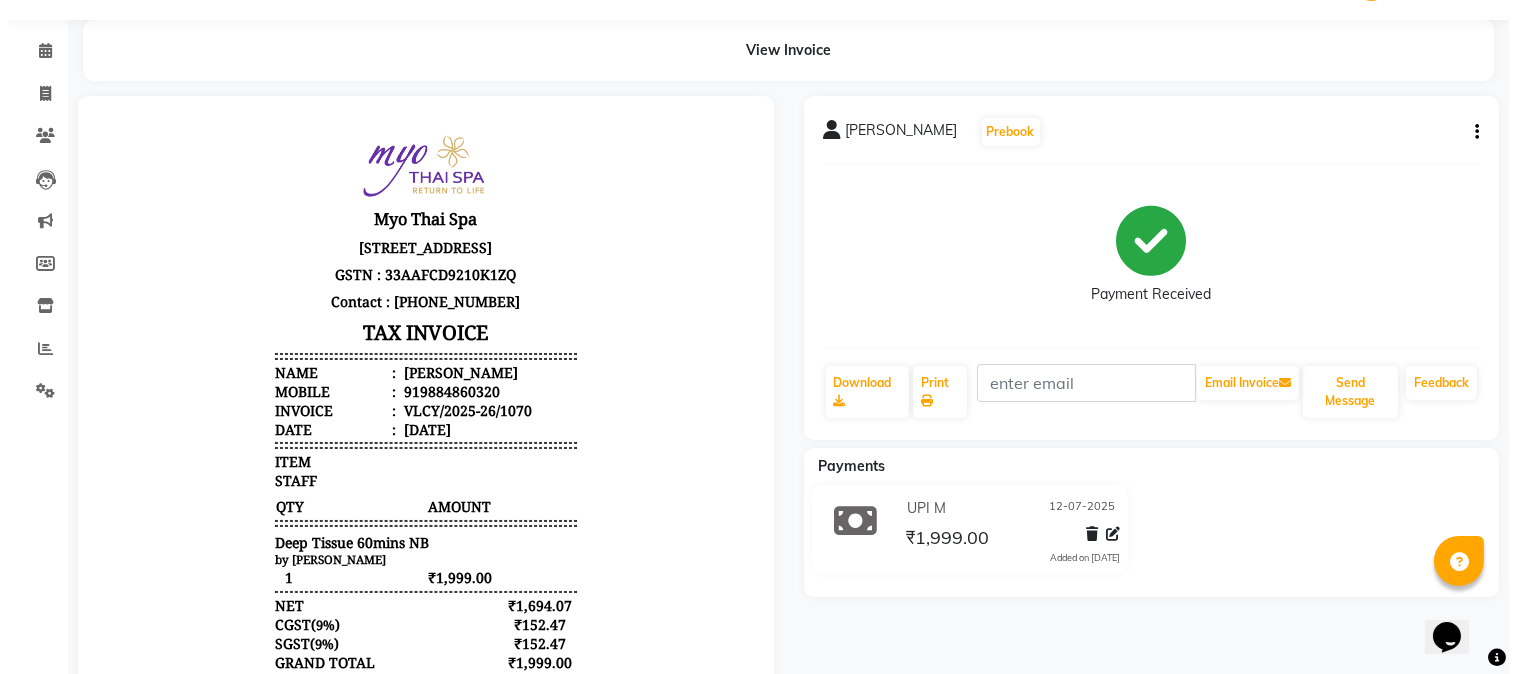 scroll, scrollTop: 0, scrollLeft: 0, axis: both 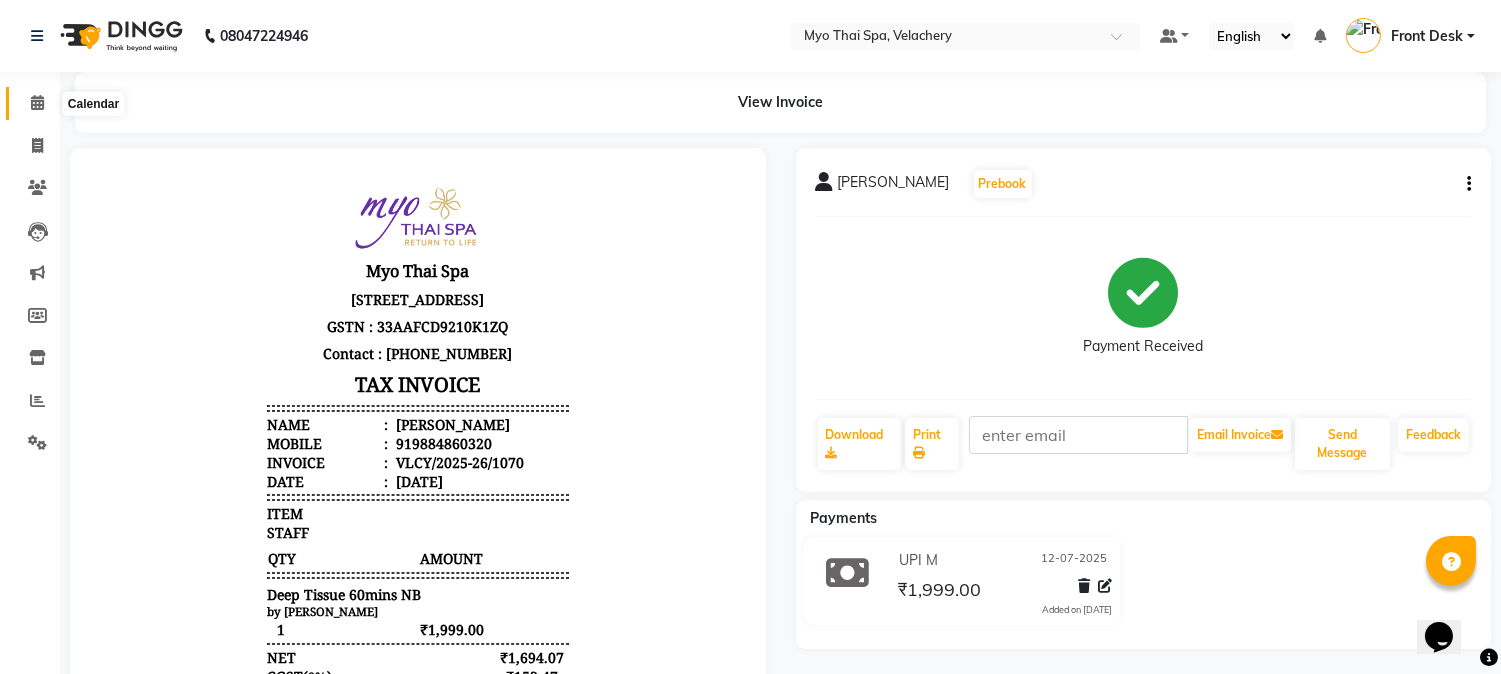 click 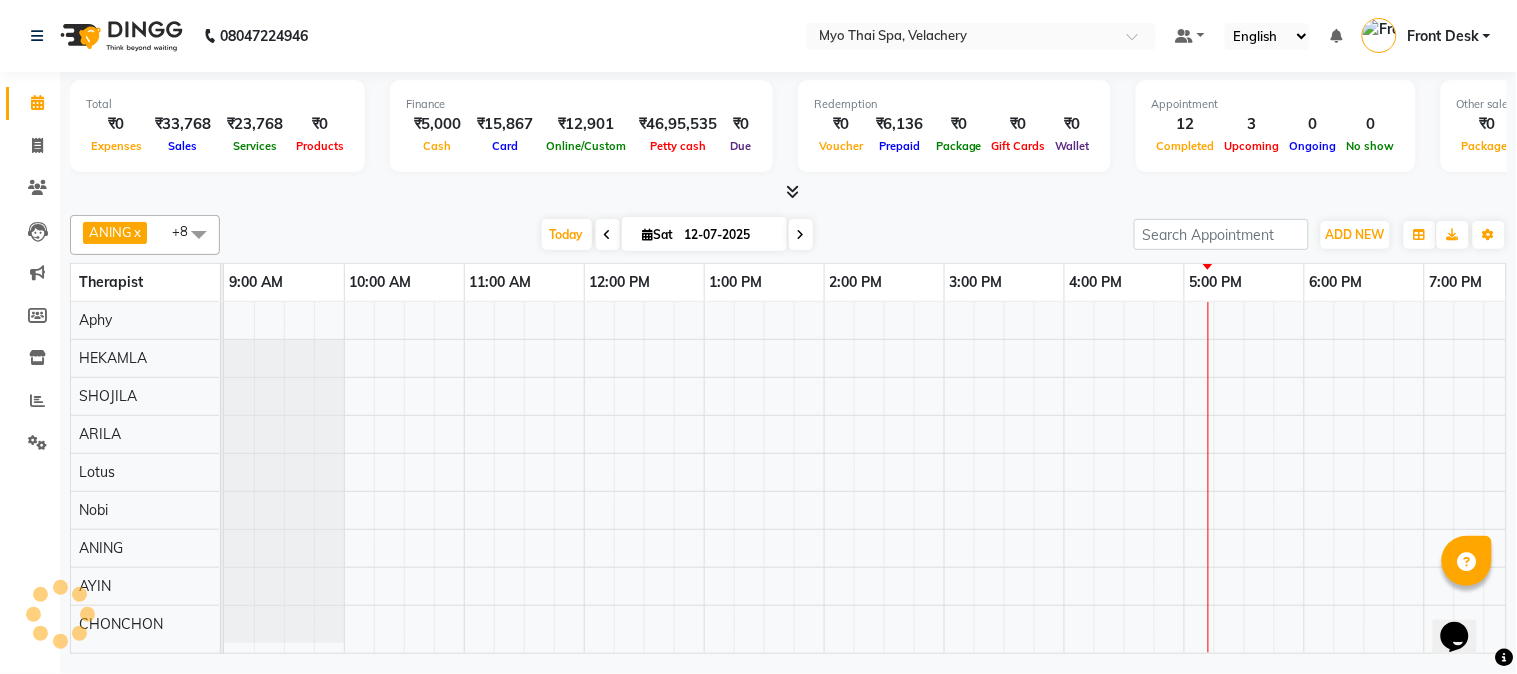 scroll, scrollTop: 0, scrollLeft: 0, axis: both 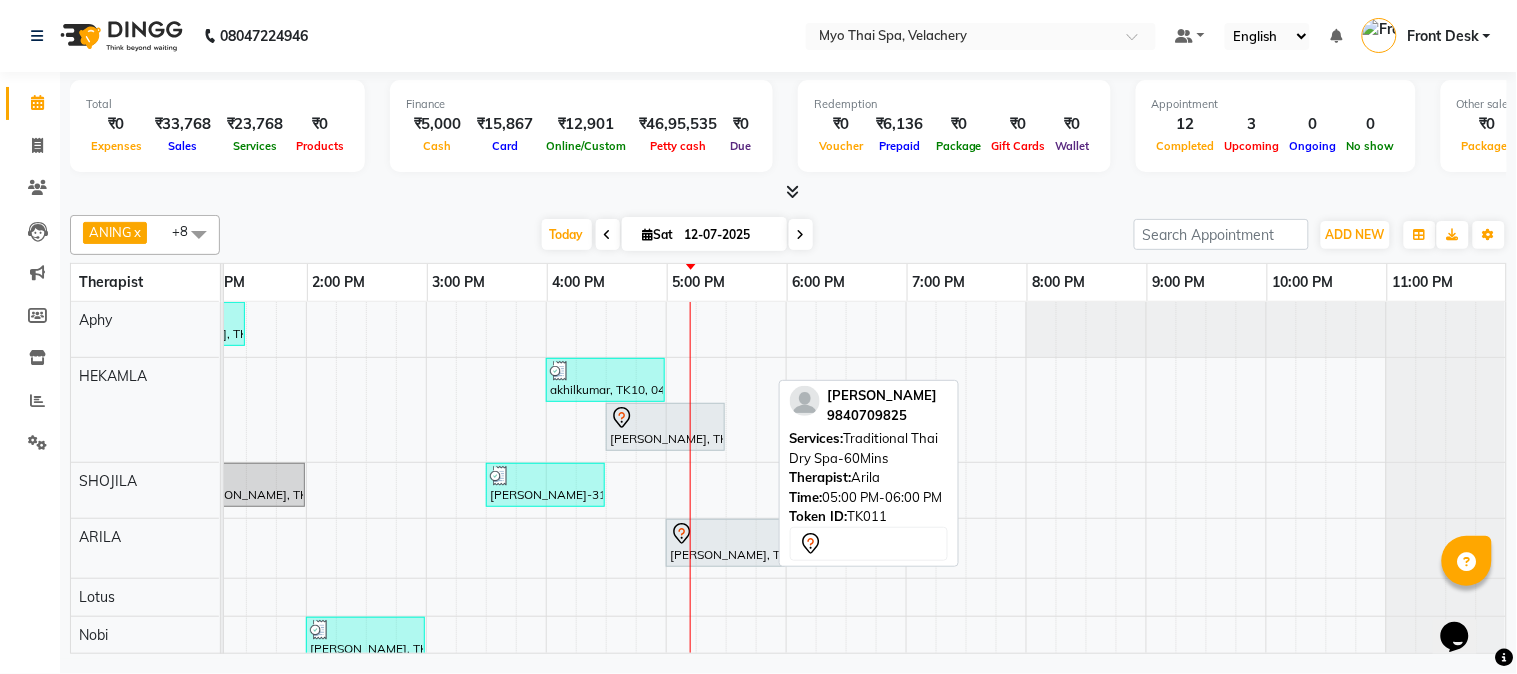 click at bounding box center (725, 534) 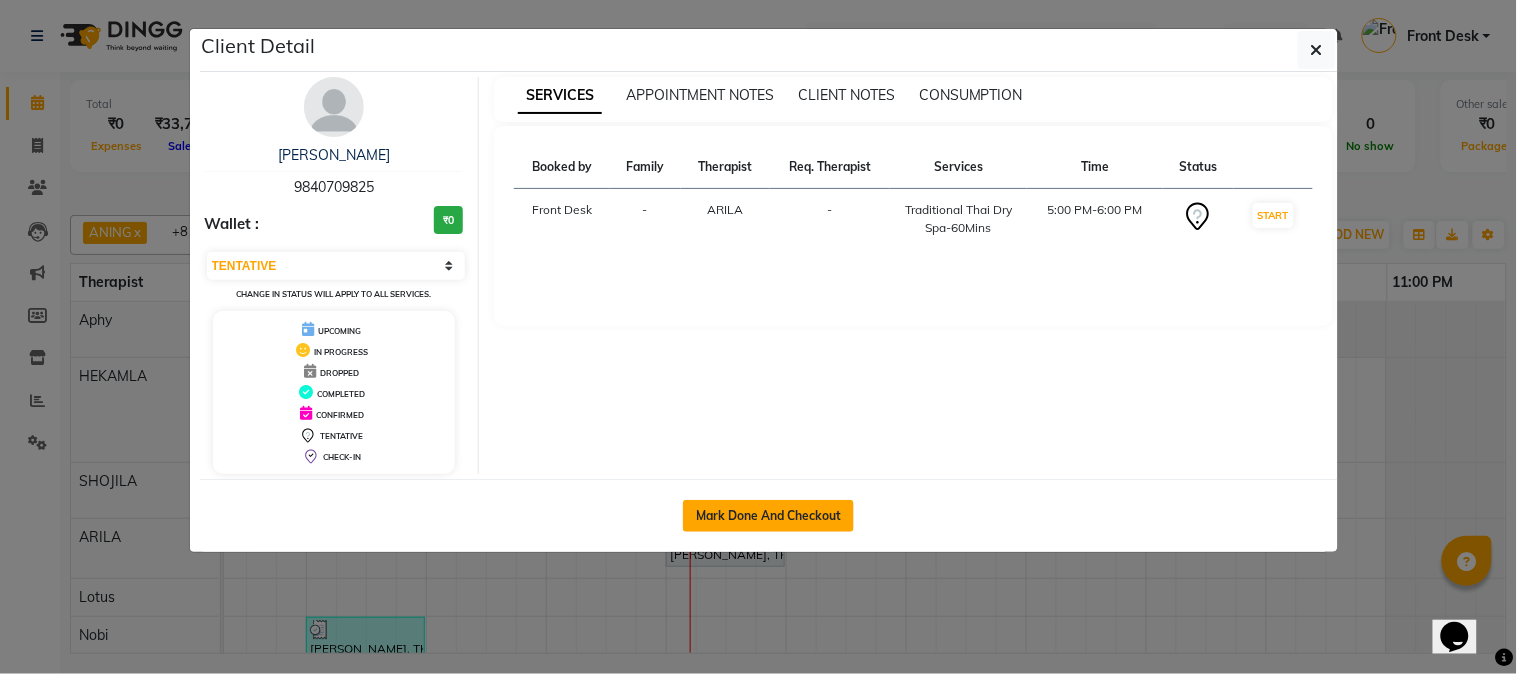 click on "Mark Done And Checkout" 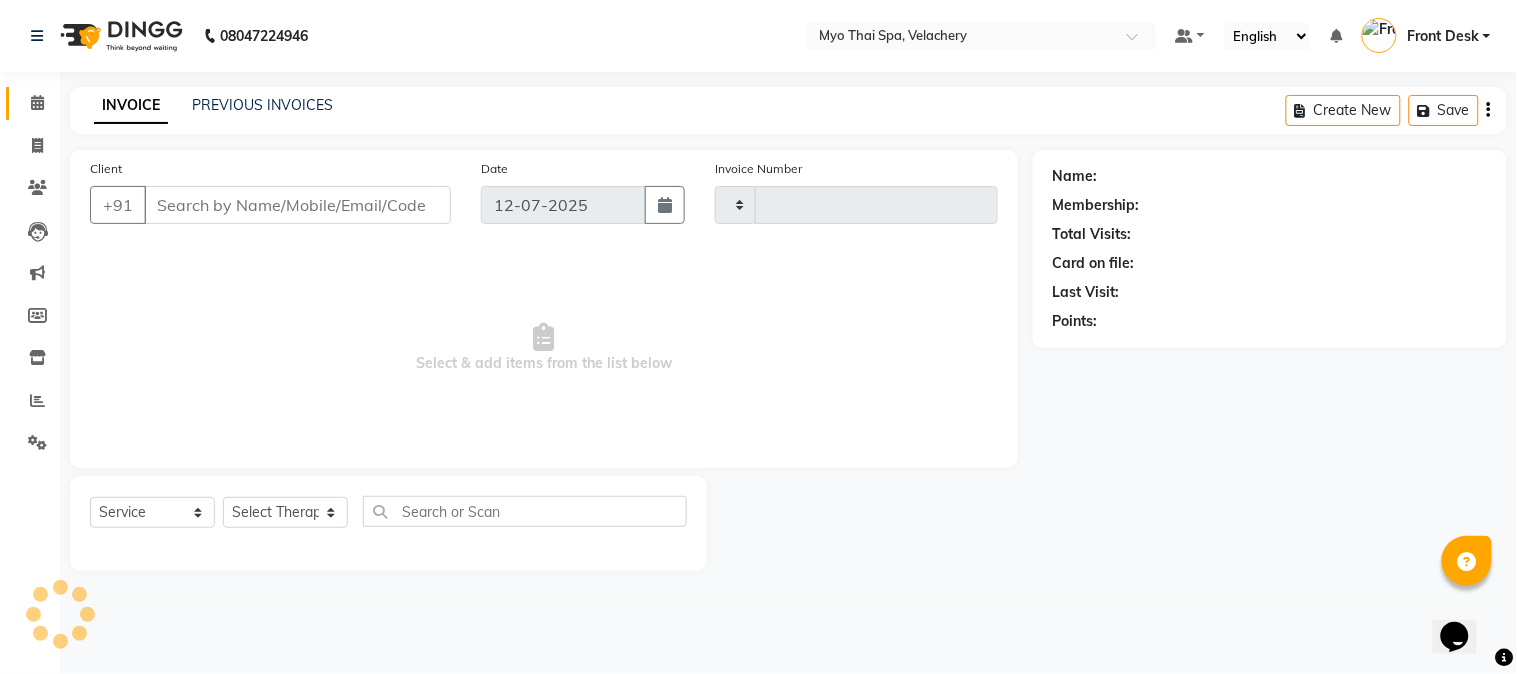 type on "1071" 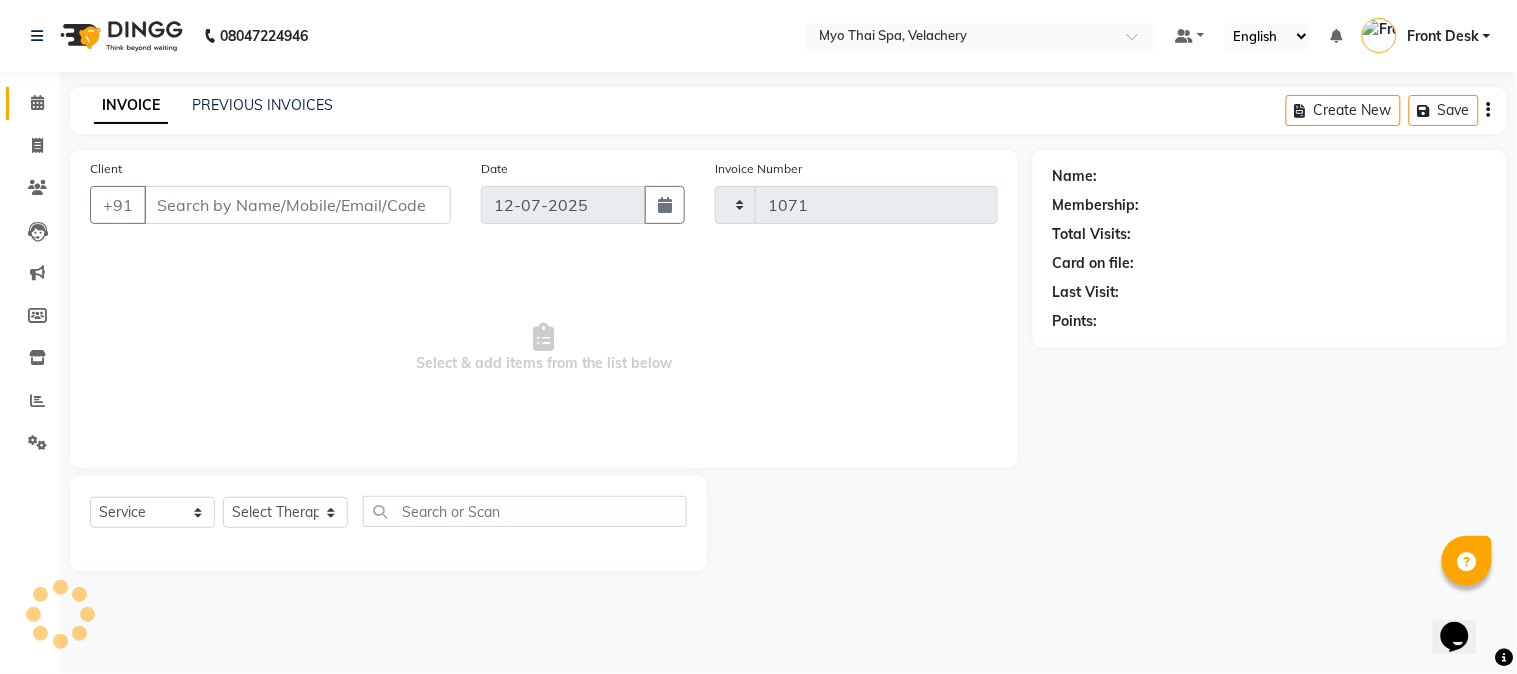select on "5554" 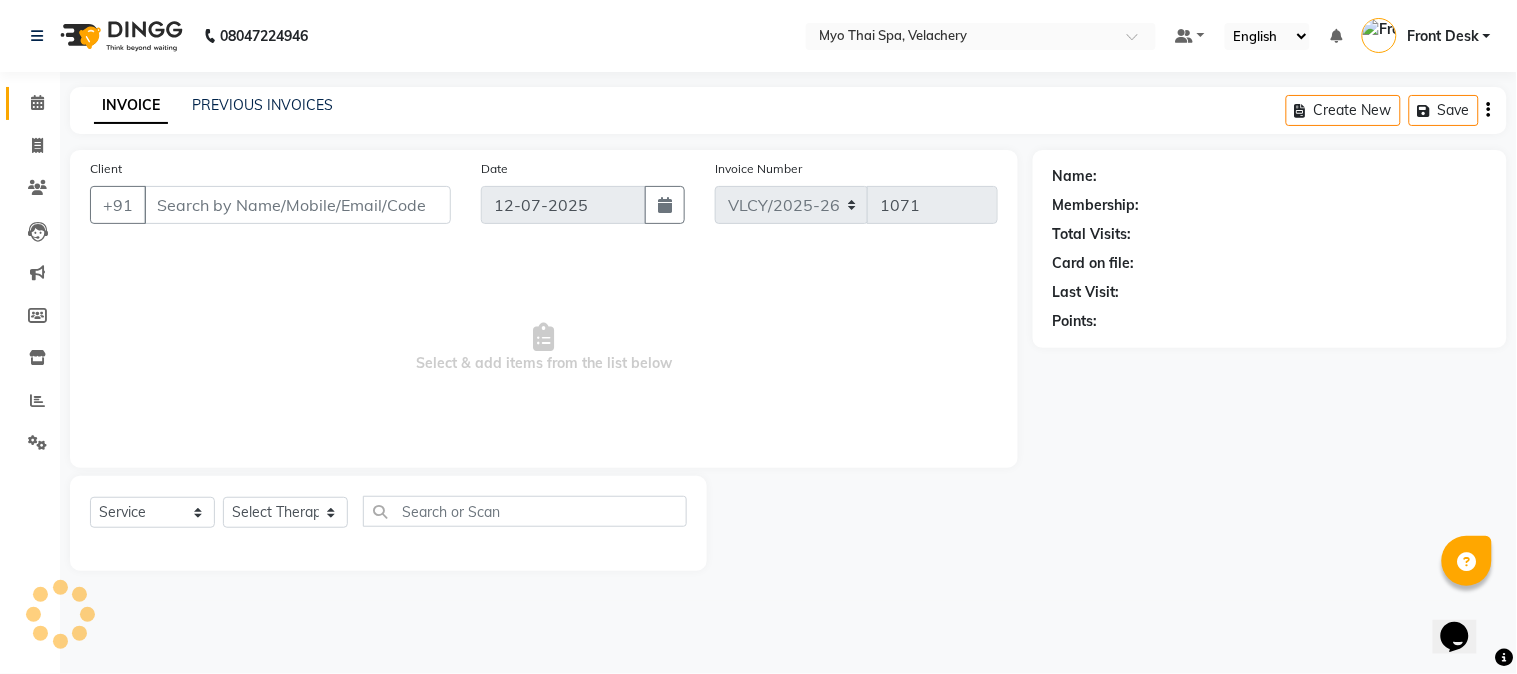 type on "9840709825" 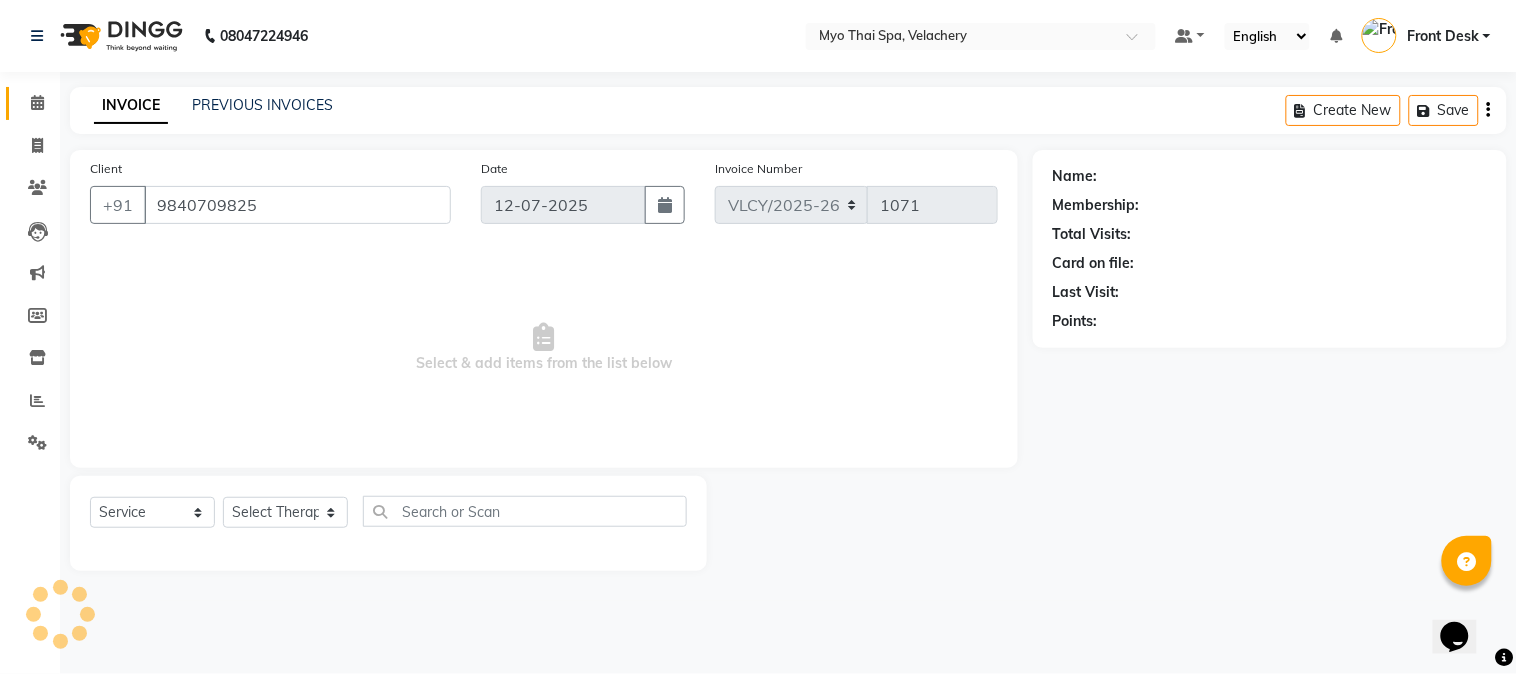 select on "37462" 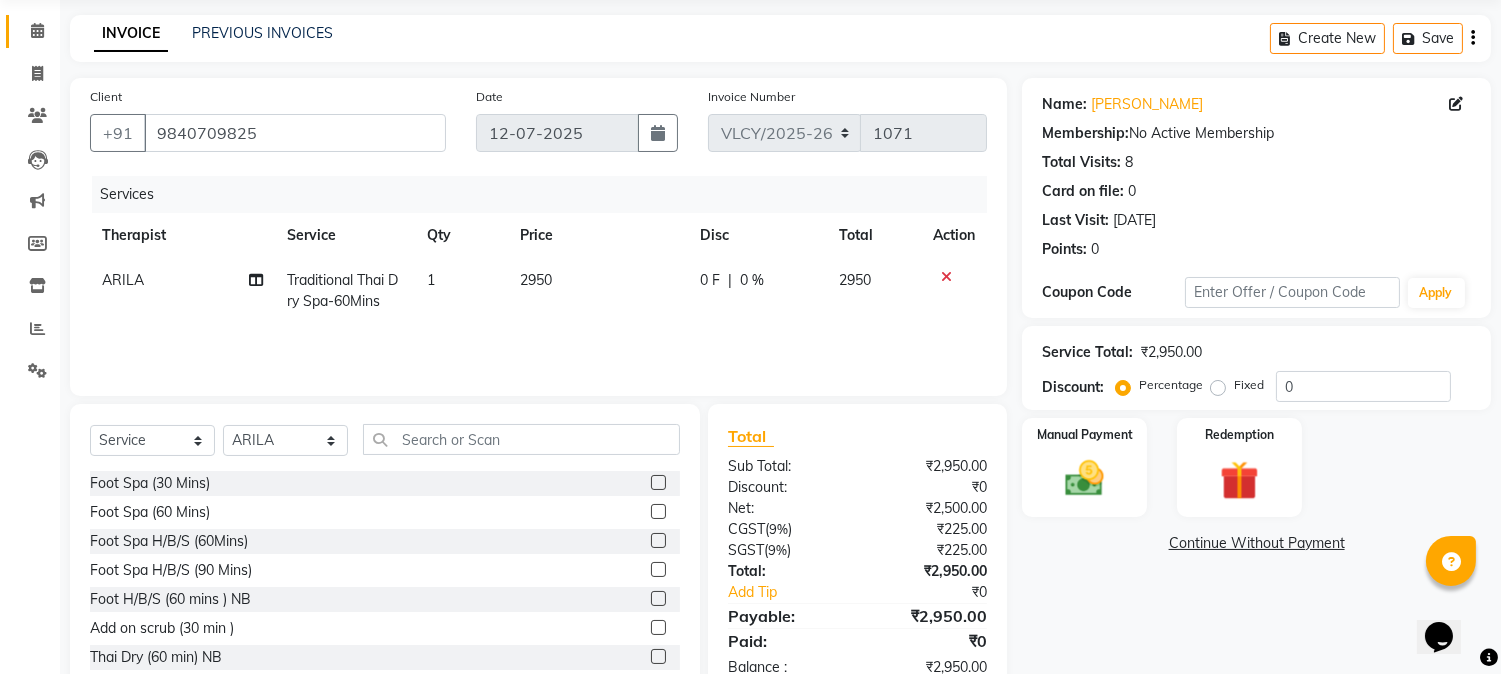 scroll, scrollTop: 111, scrollLeft: 0, axis: vertical 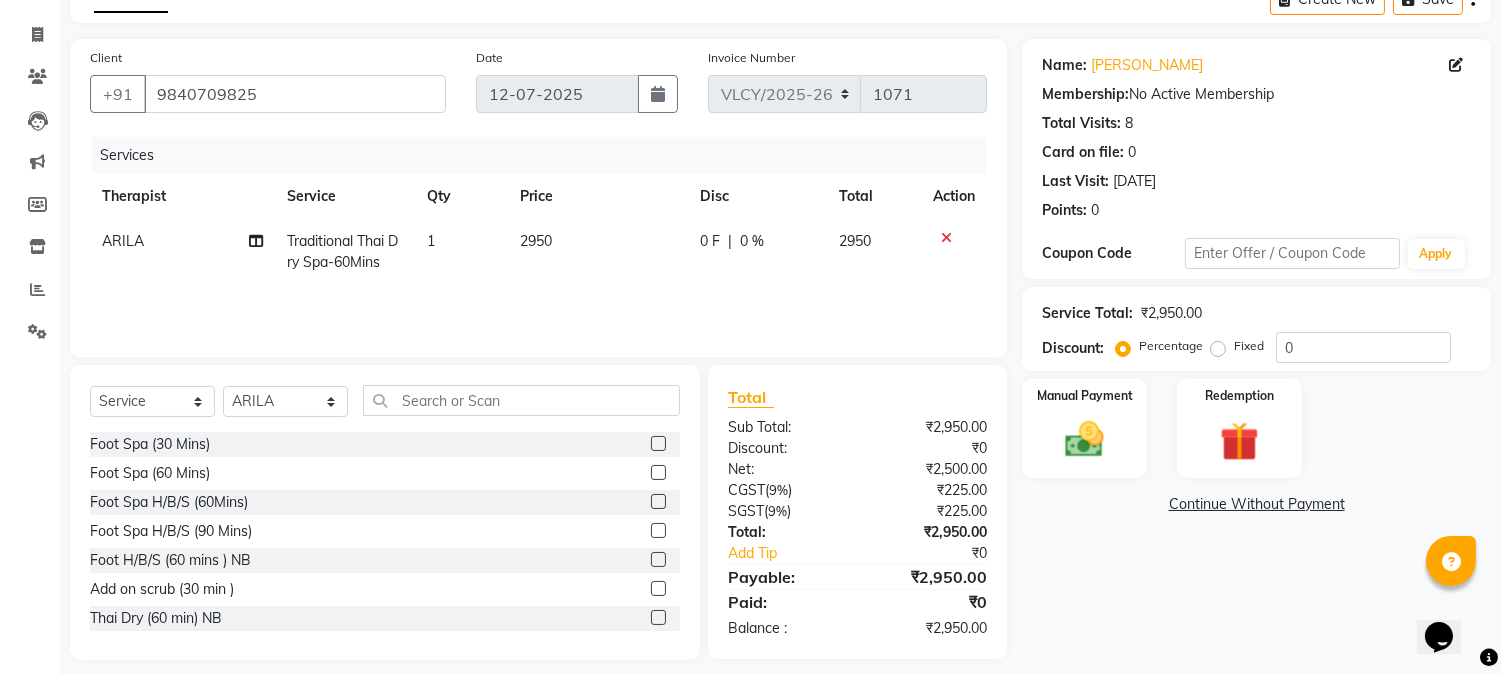 click on "Traditional Thai Dry Spa-60Mins" 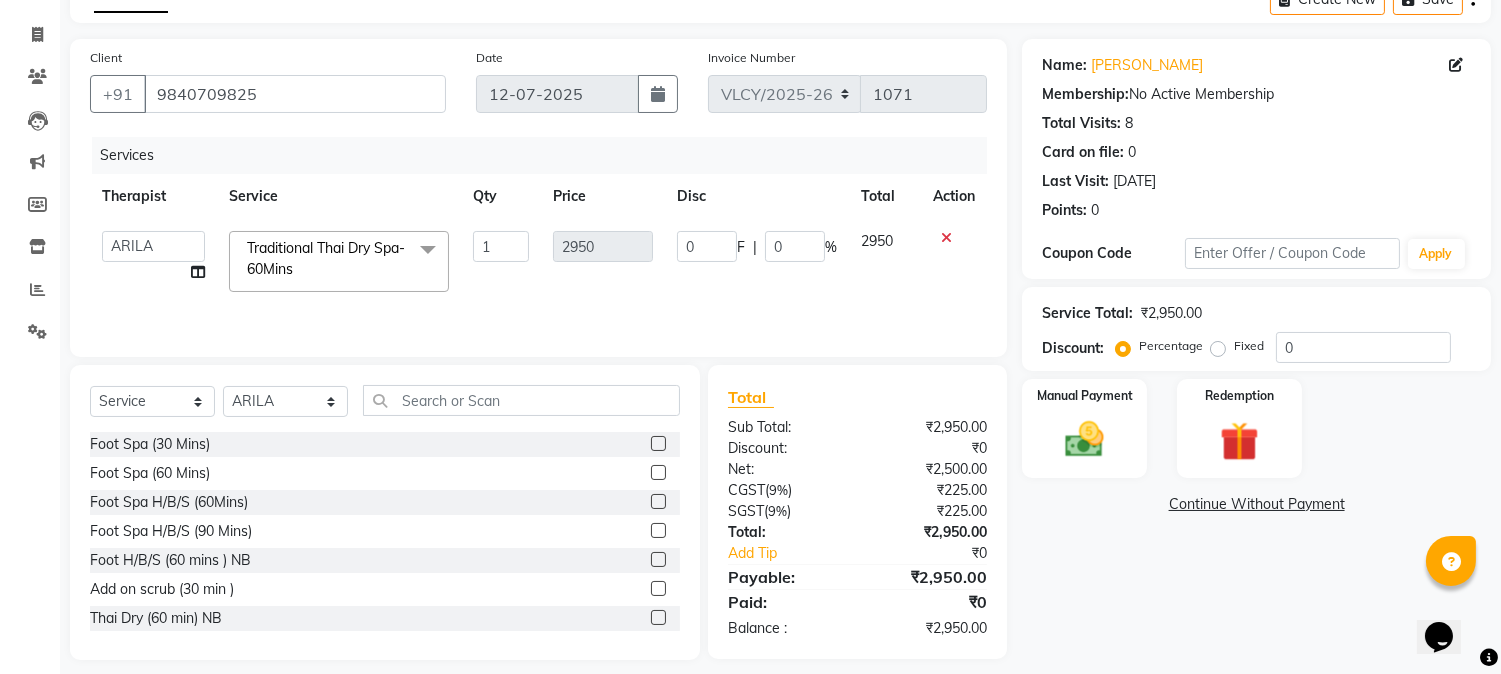 click 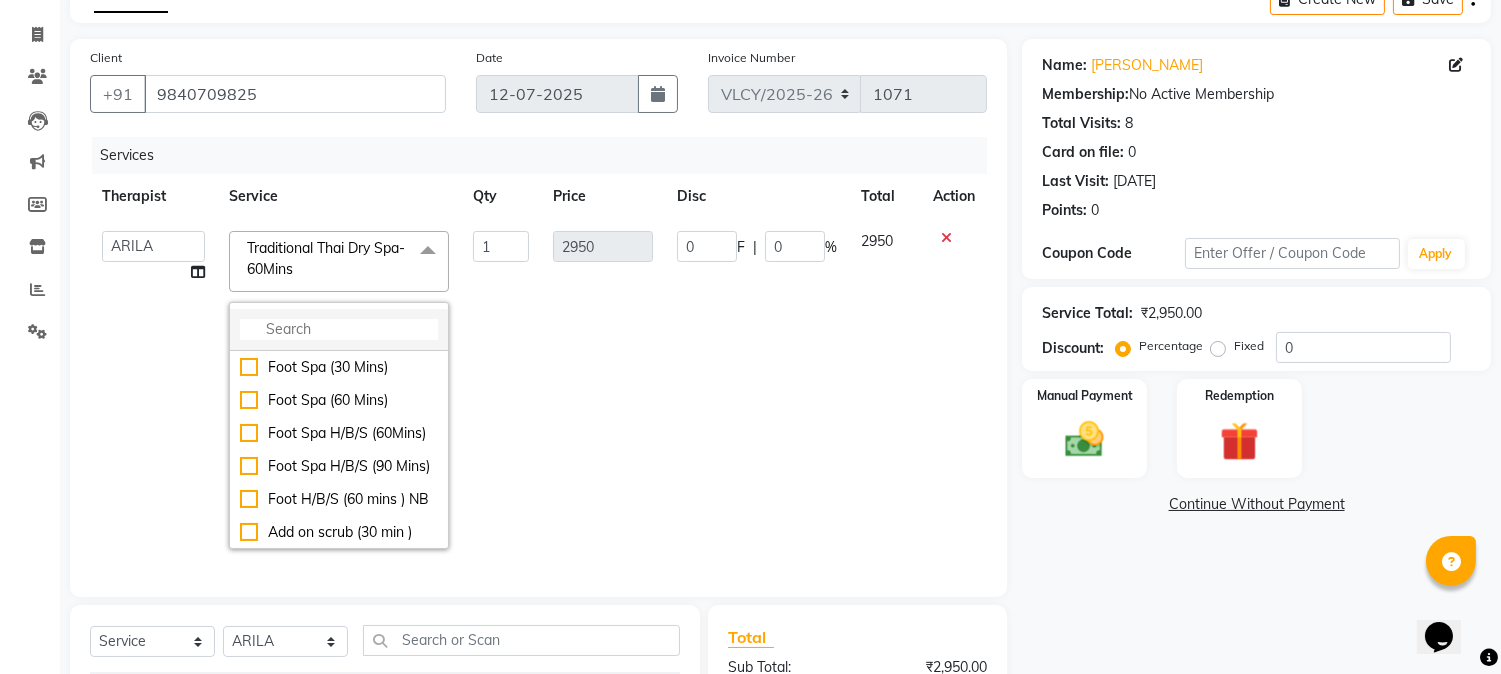 click 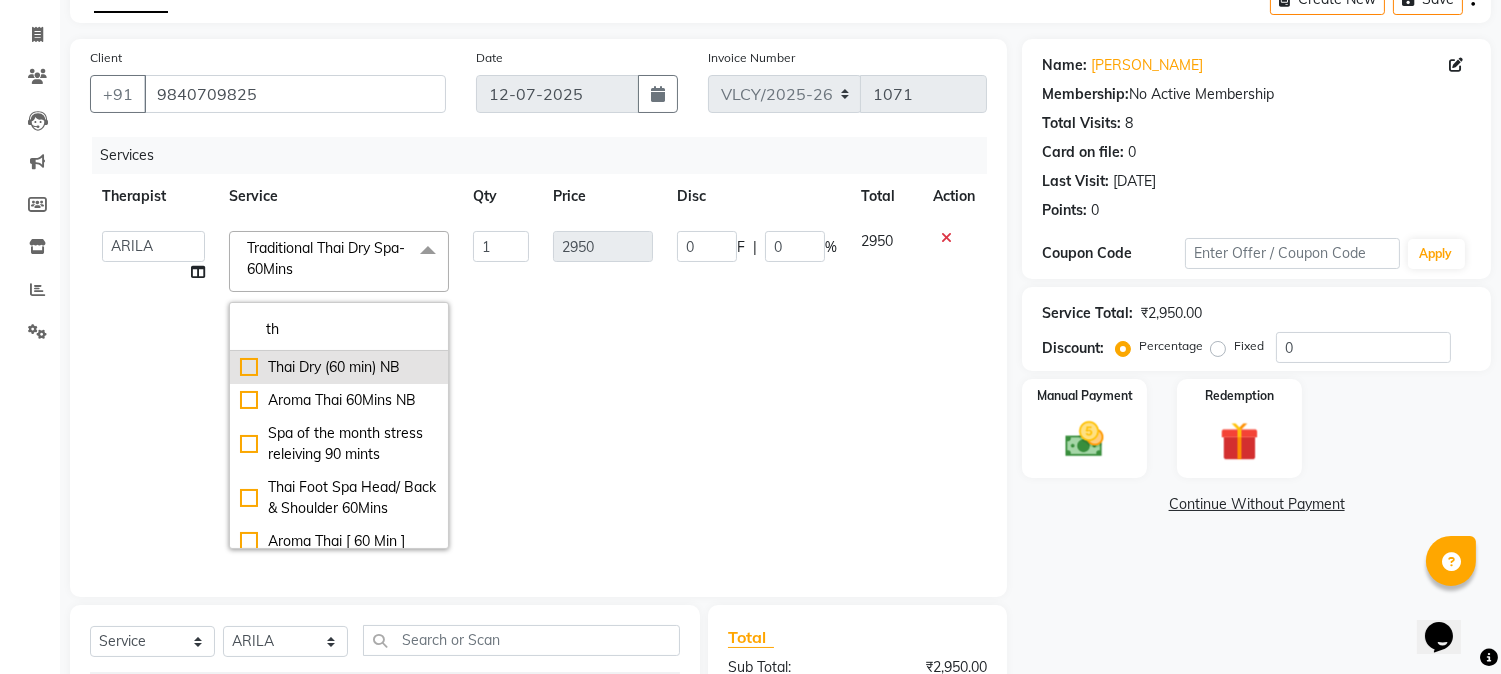 type on "th" 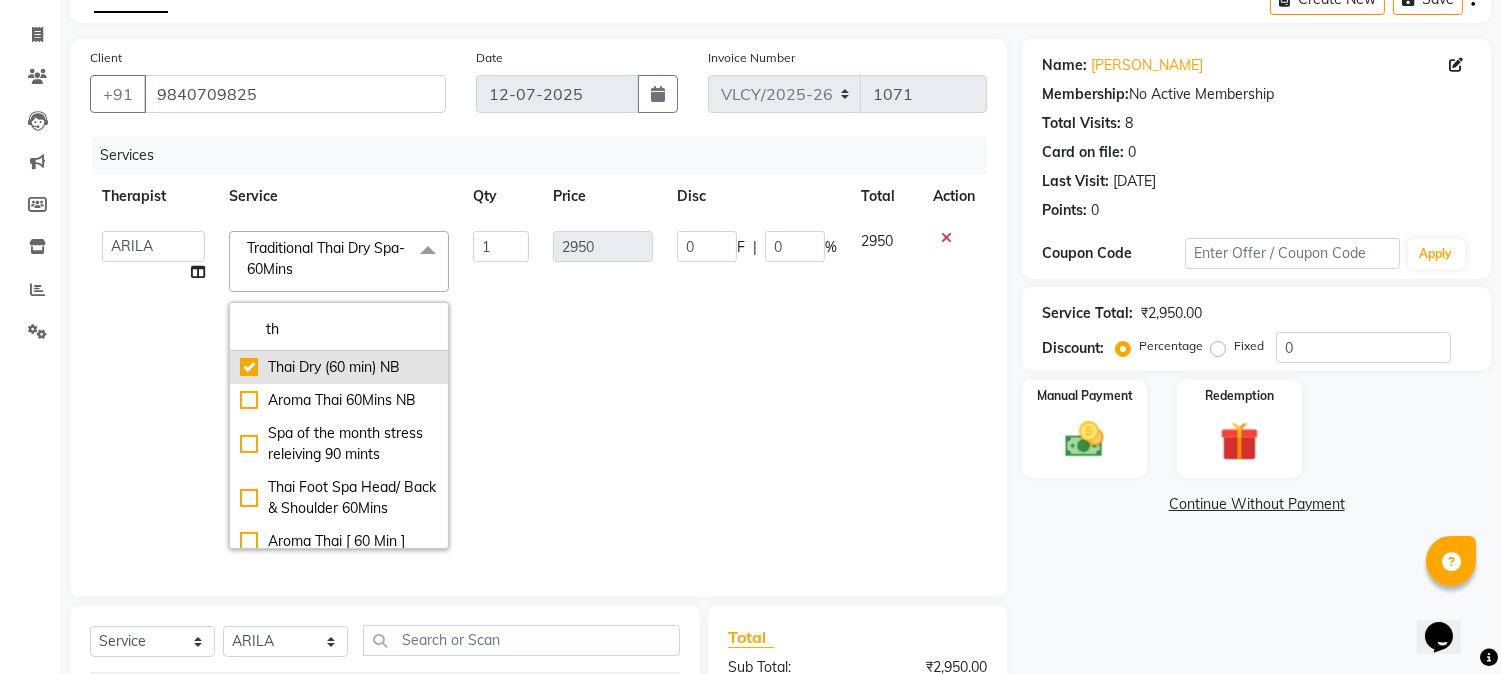 checkbox on "true" 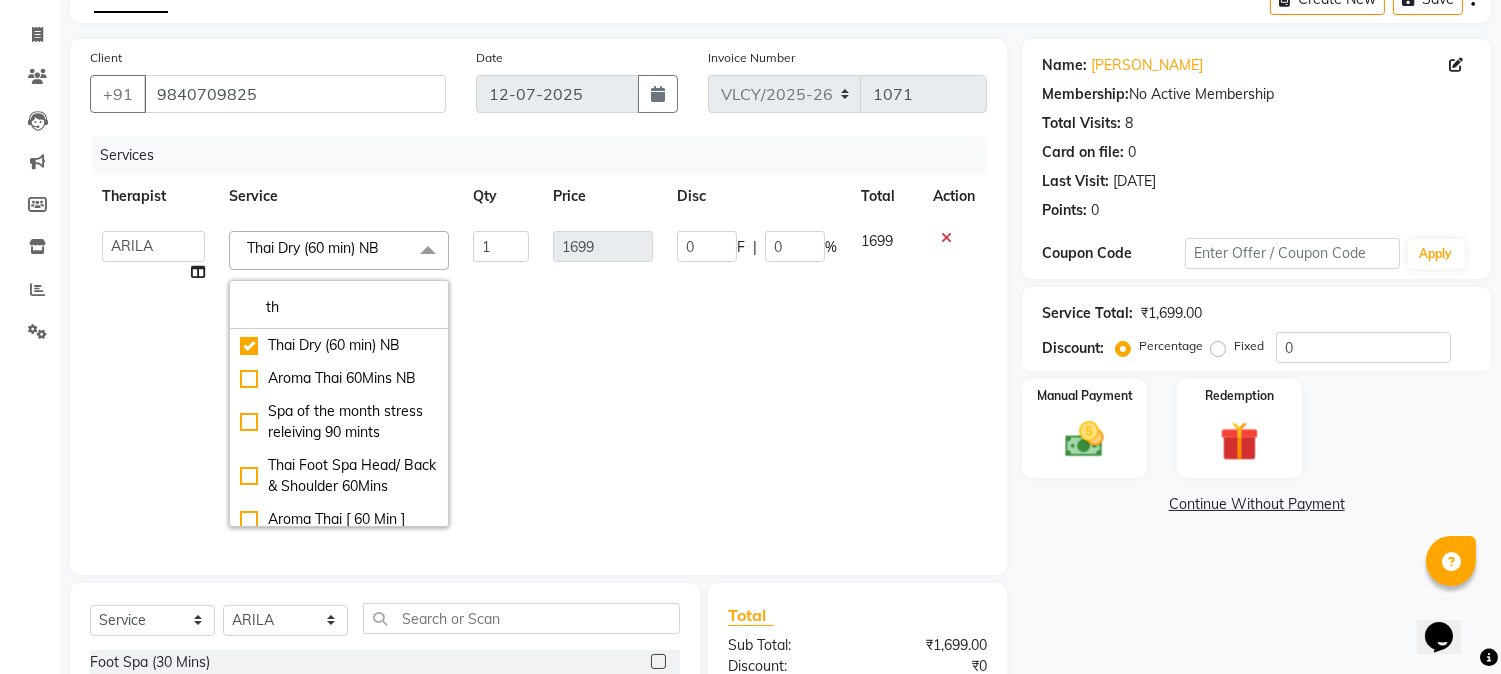 click on "Manual Payment Redemption" 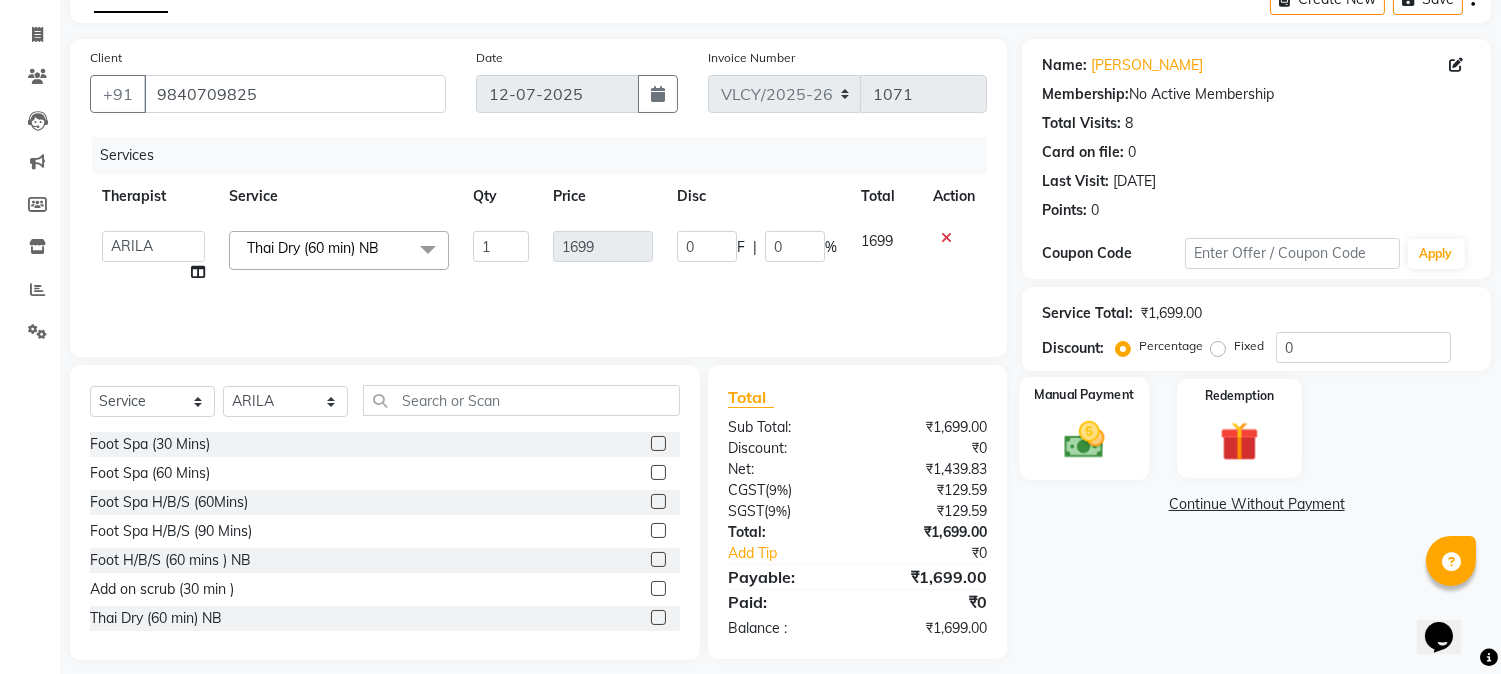 click on "Manual Payment" 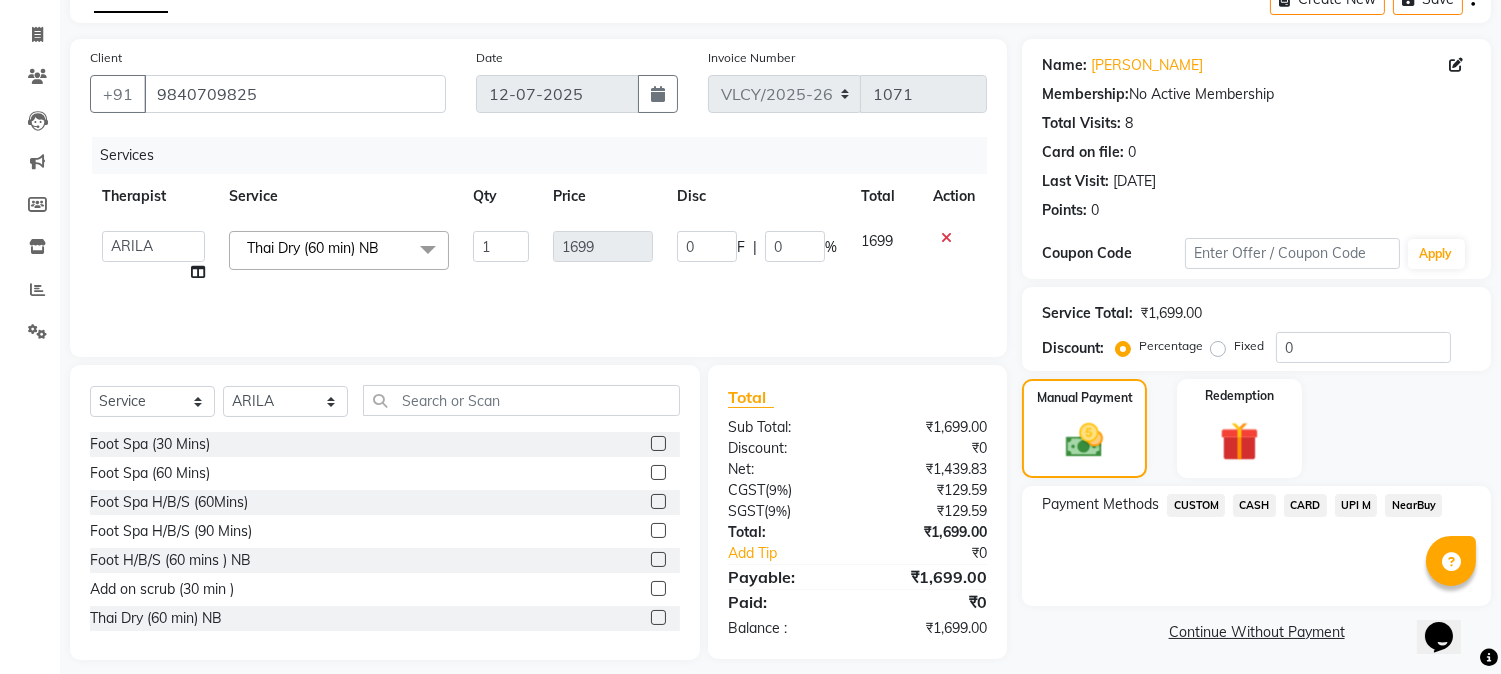 click on "NearBuy" 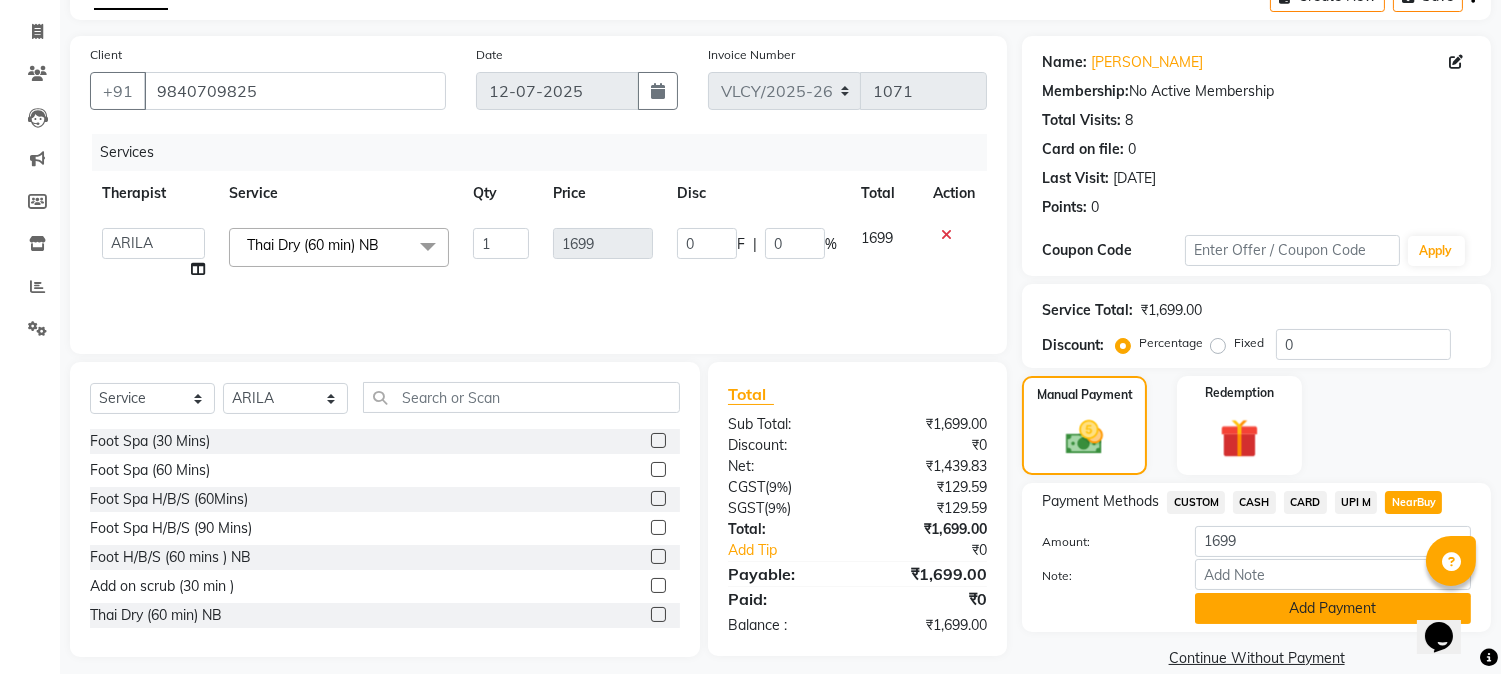 scroll, scrollTop: 142, scrollLeft: 0, axis: vertical 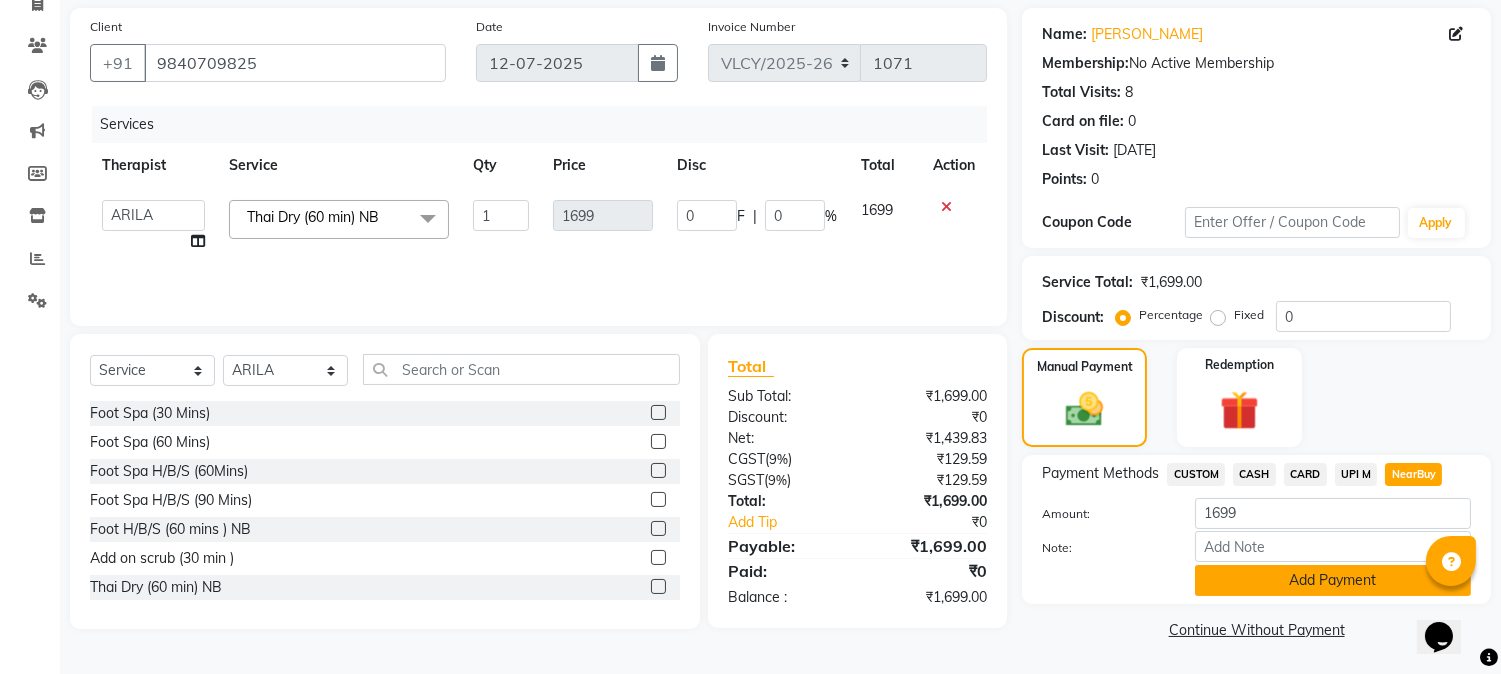click on "Add Payment" 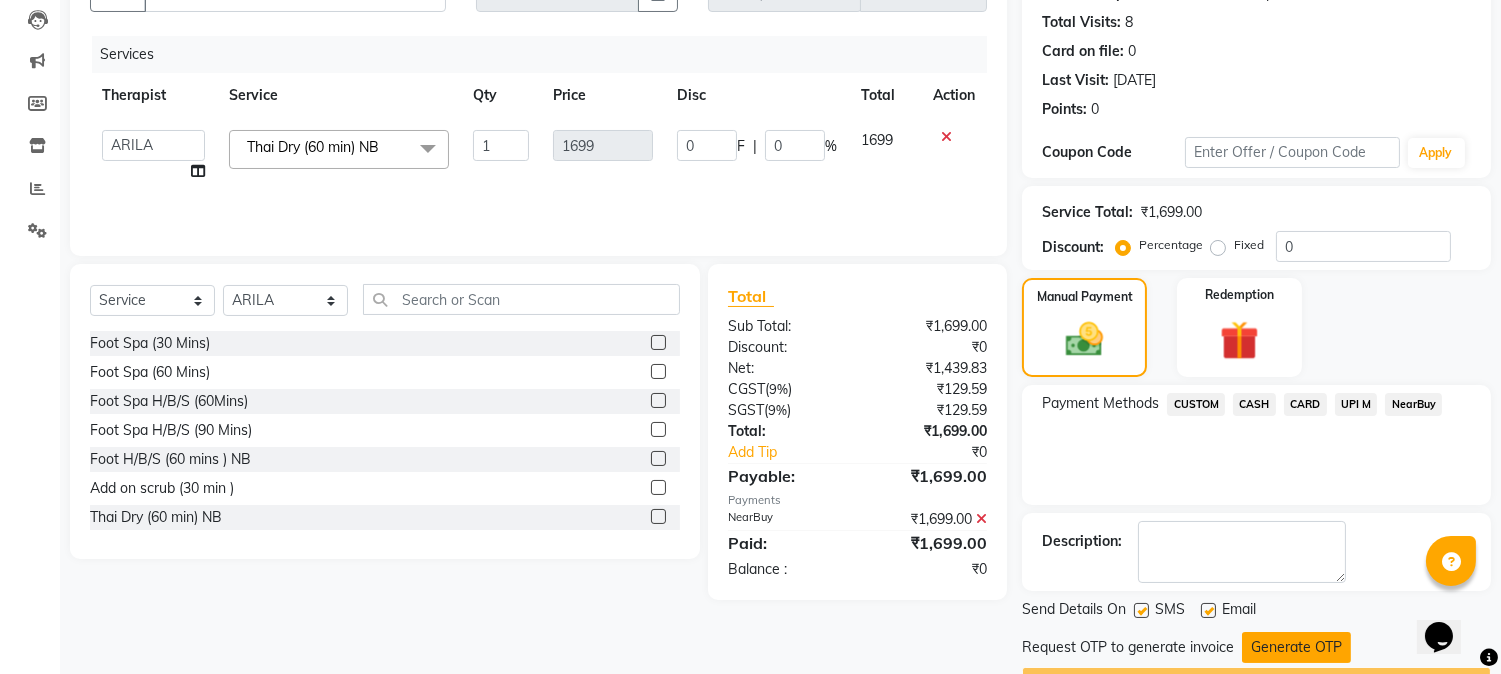 scroll, scrollTop: 253, scrollLeft: 0, axis: vertical 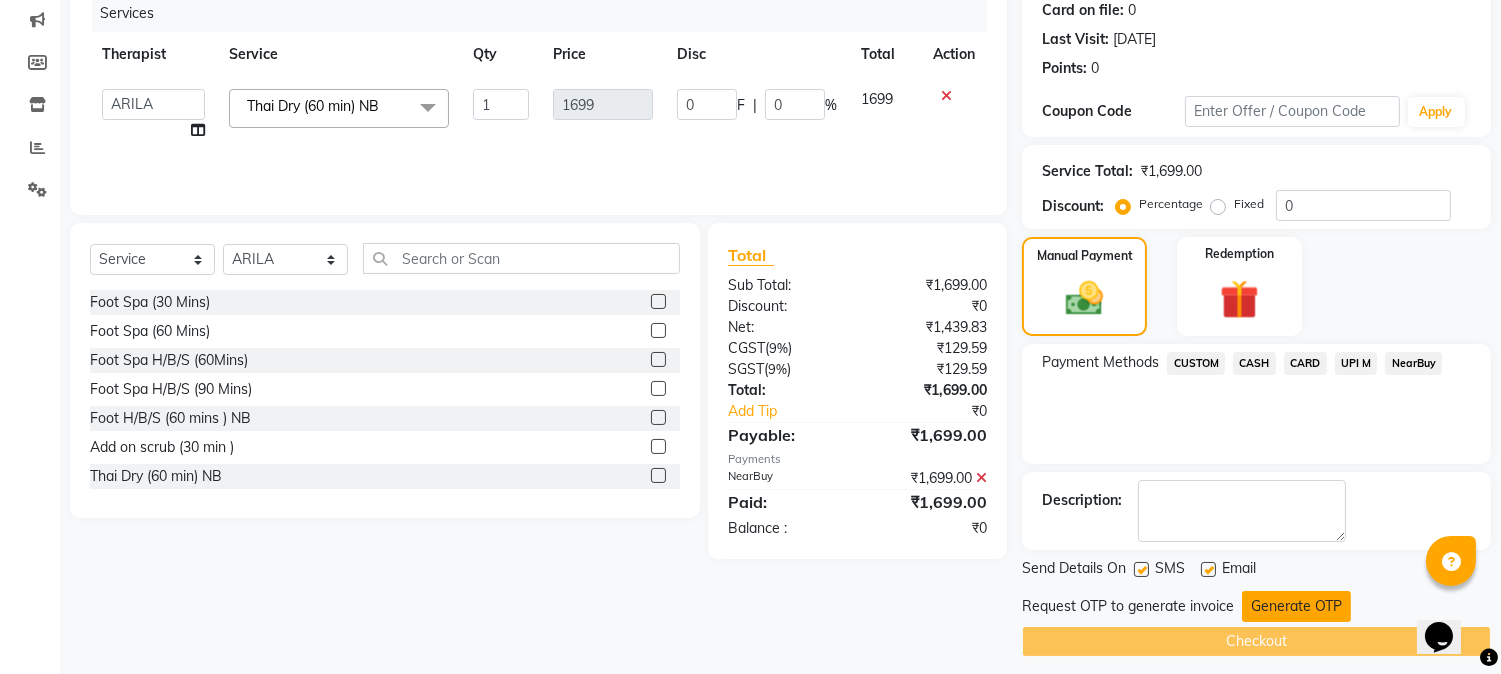 click on "Generate OTP" 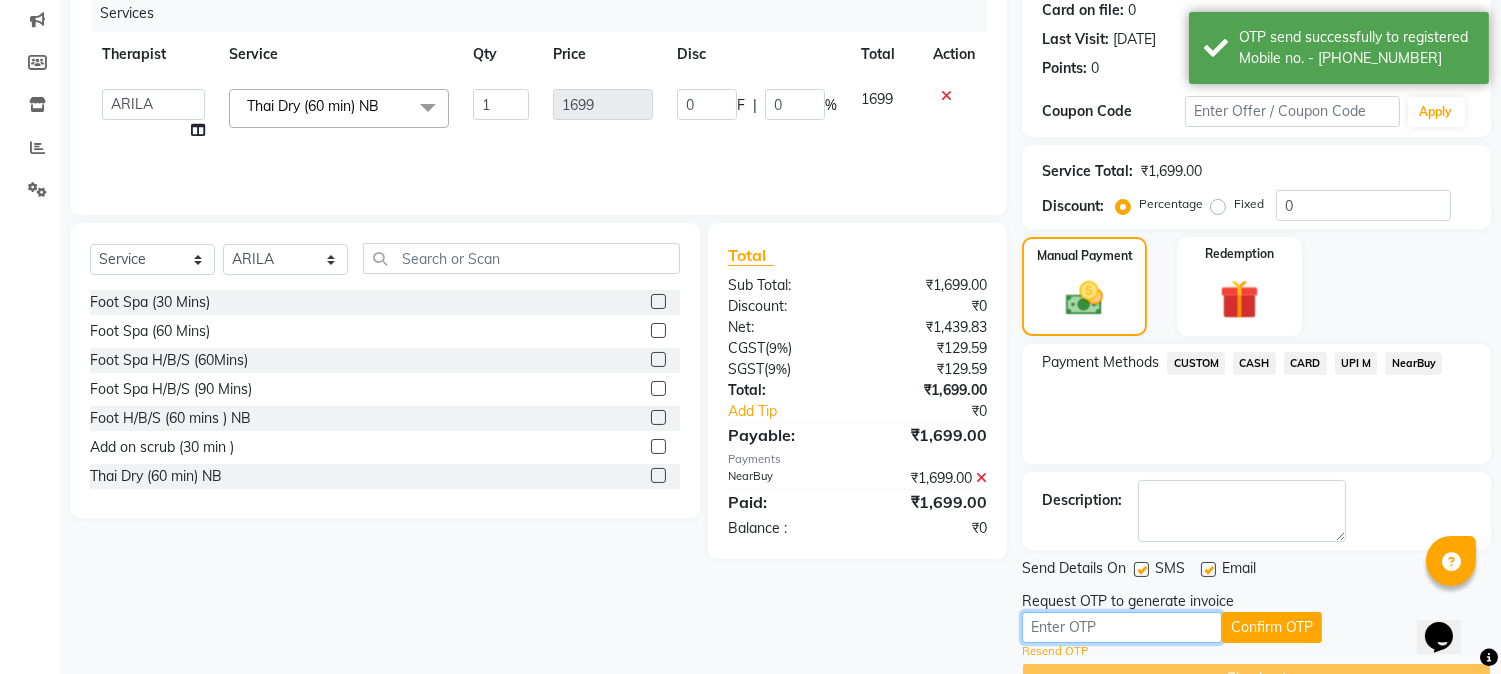 click at bounding box center [1122, 627] 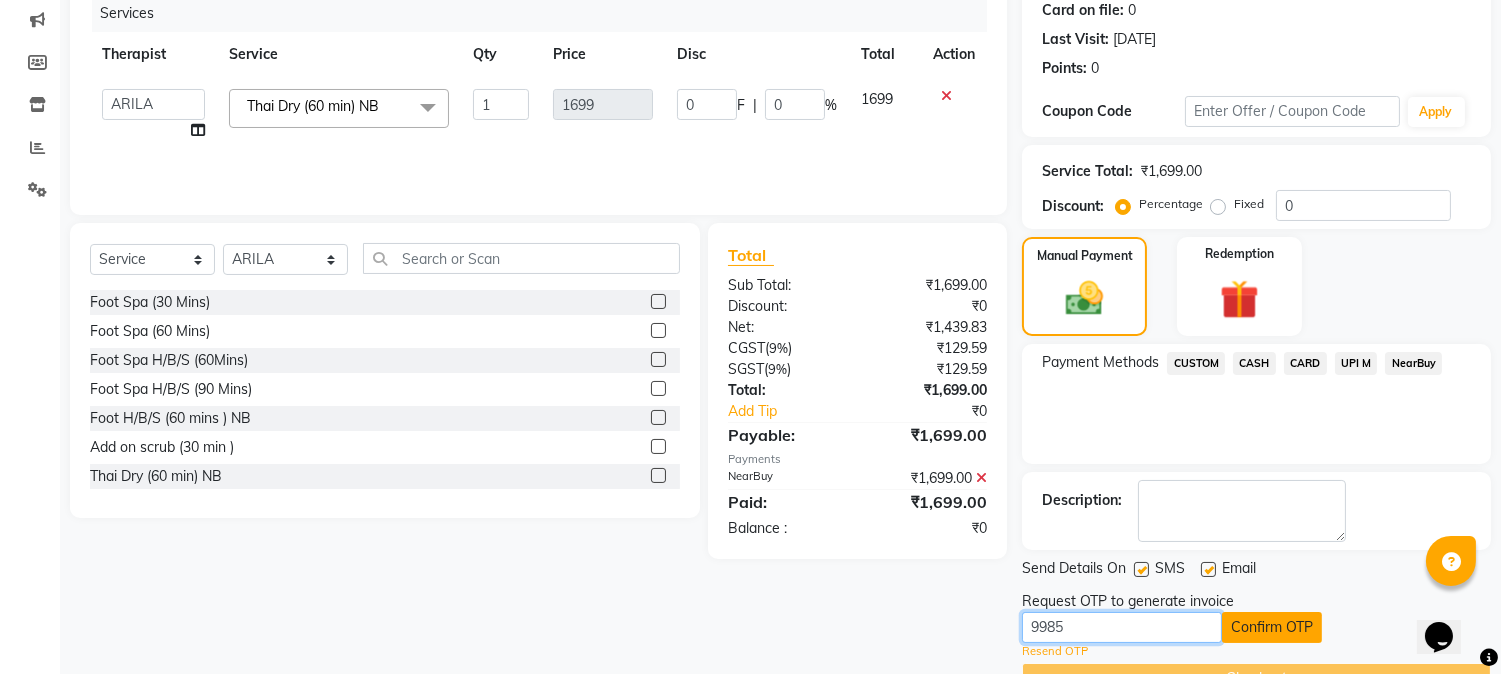 type on "9985" 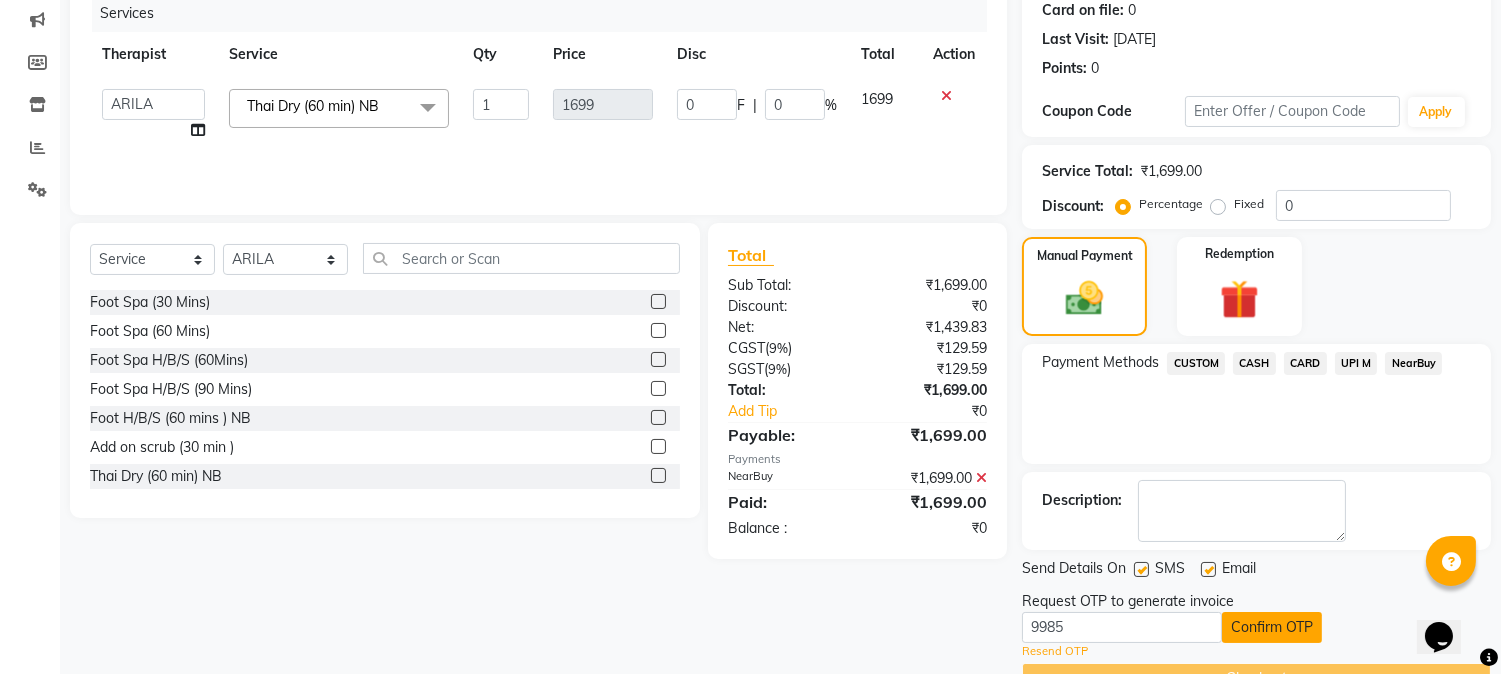 click on "Confirm OTP" 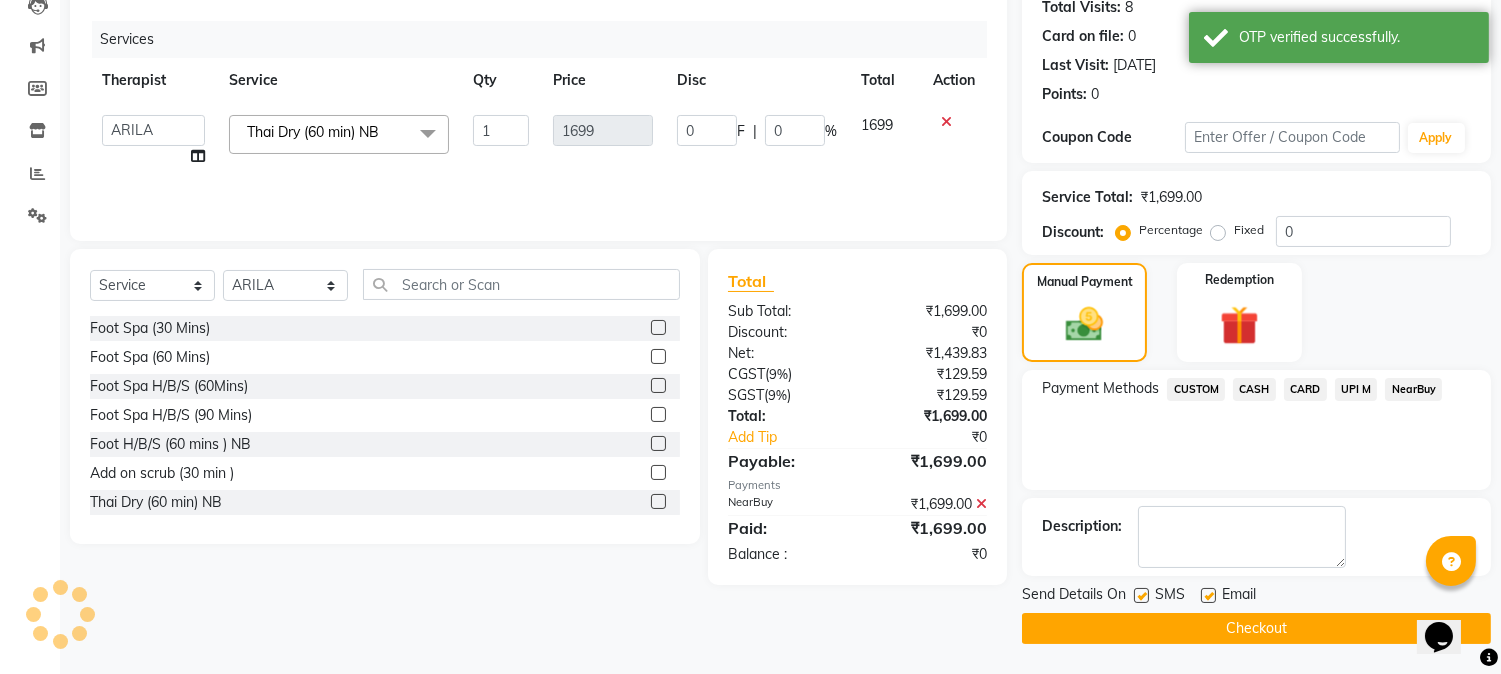 scroll, scrollTop: 225, scrollLeft: 0, axis: vertical 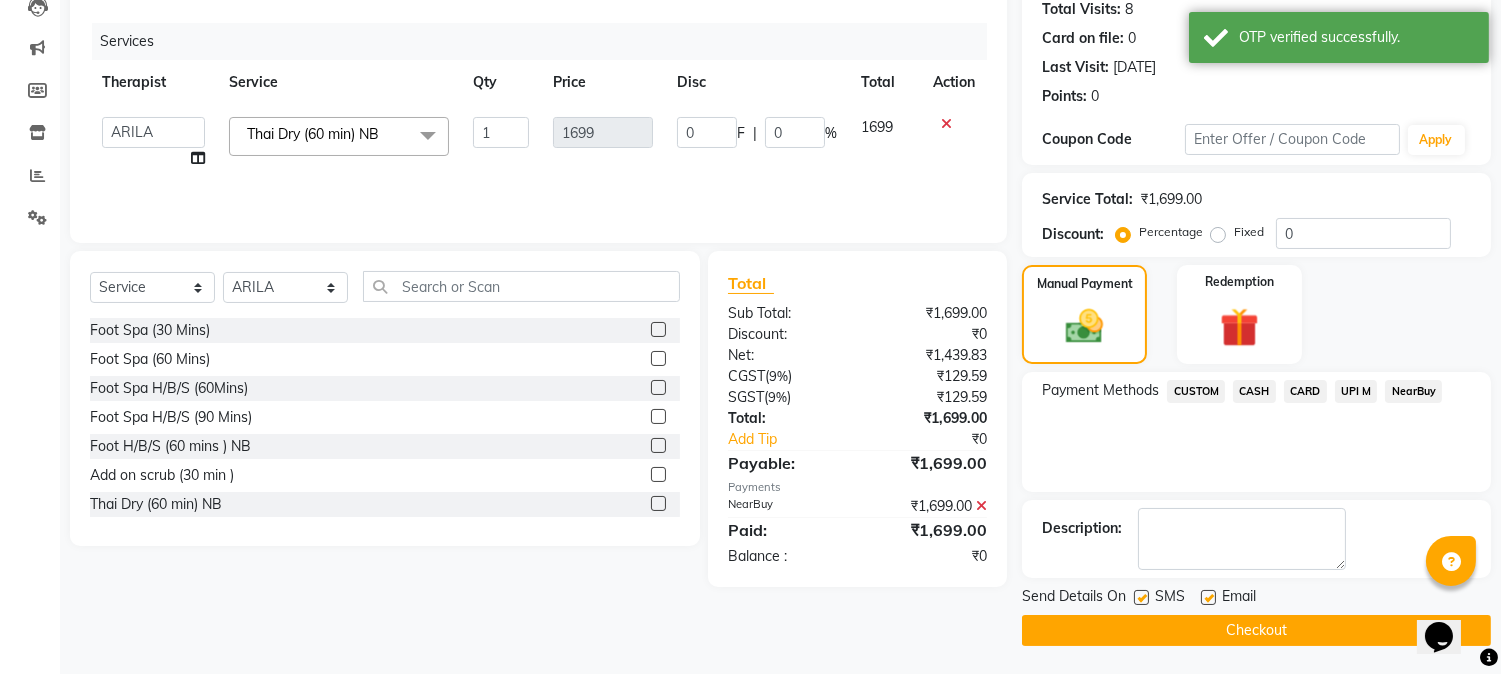 click on "Checkout" 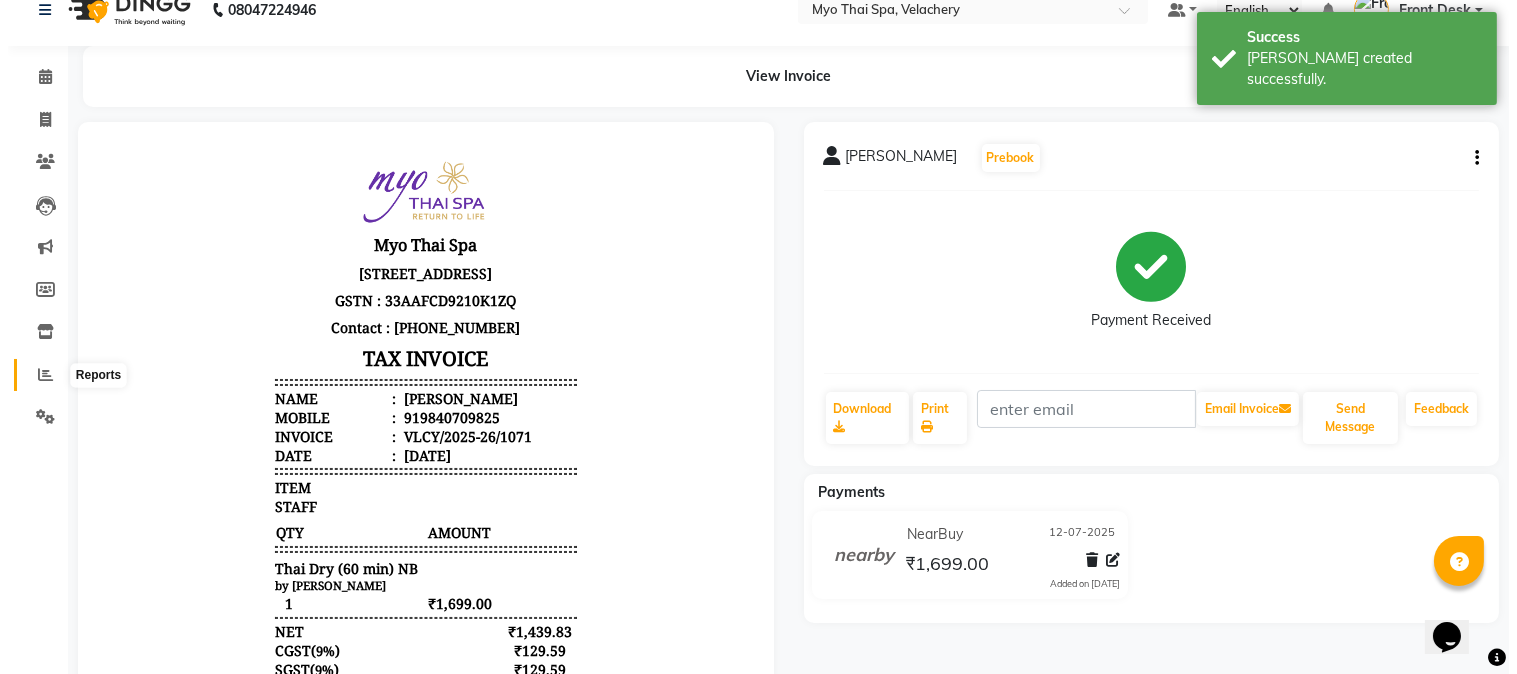 scroll, scrollTop: 0, scrollLeft: 0, axis: both 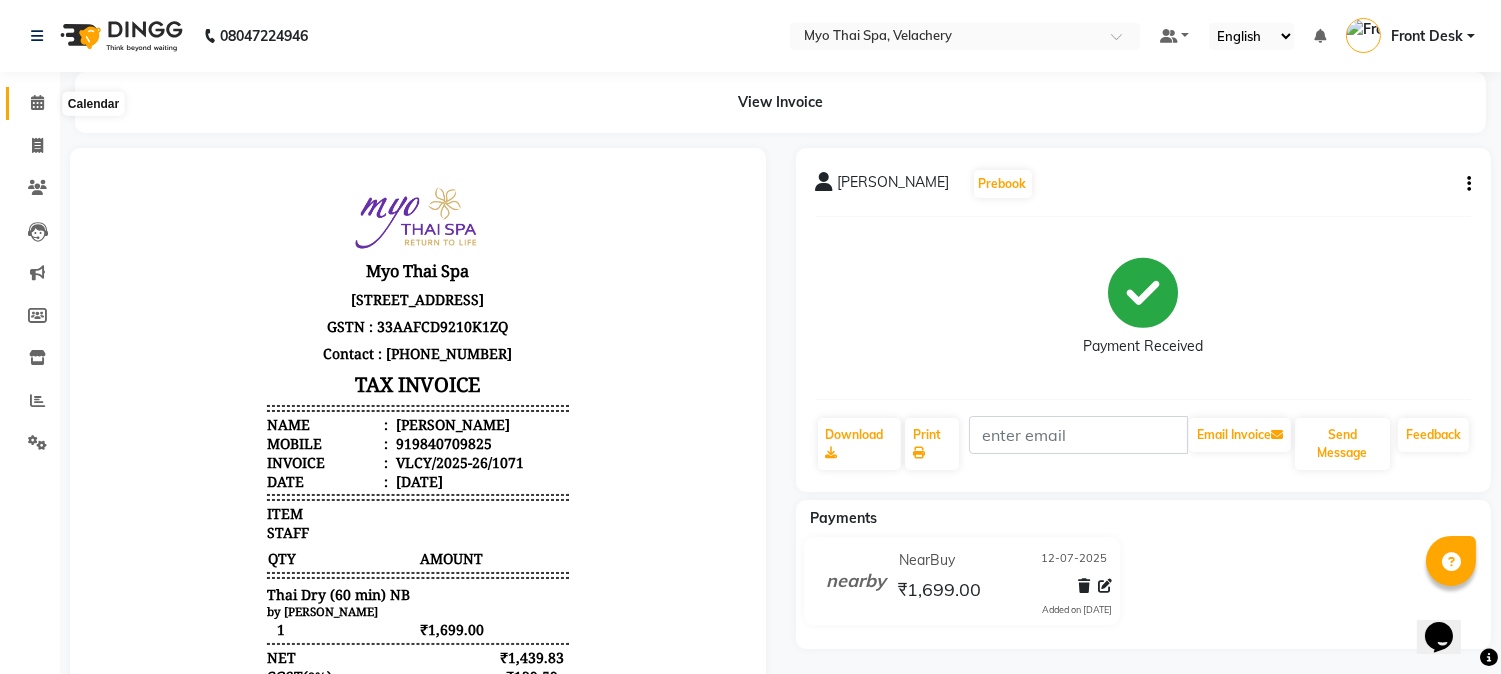 click 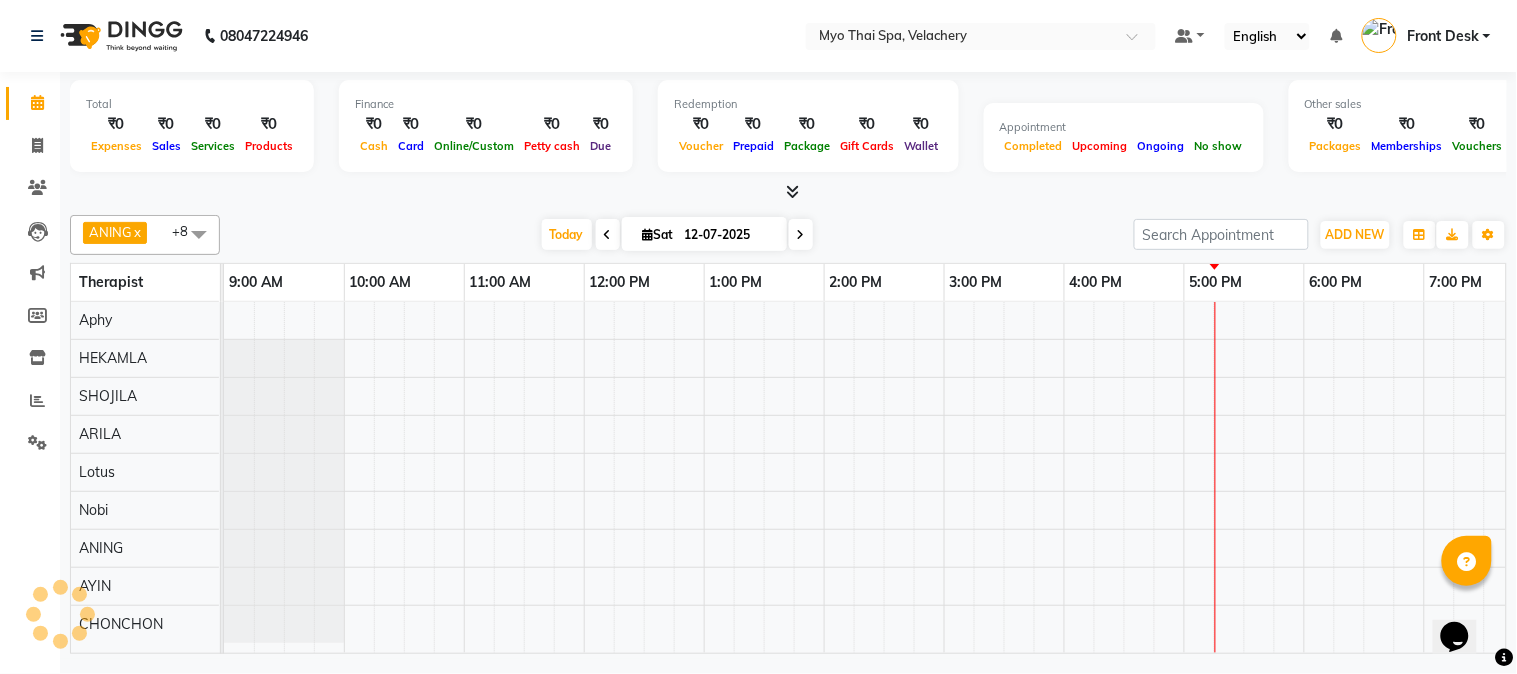 scroll, scrollTop: 0, scrollLeft: 0, axis: both 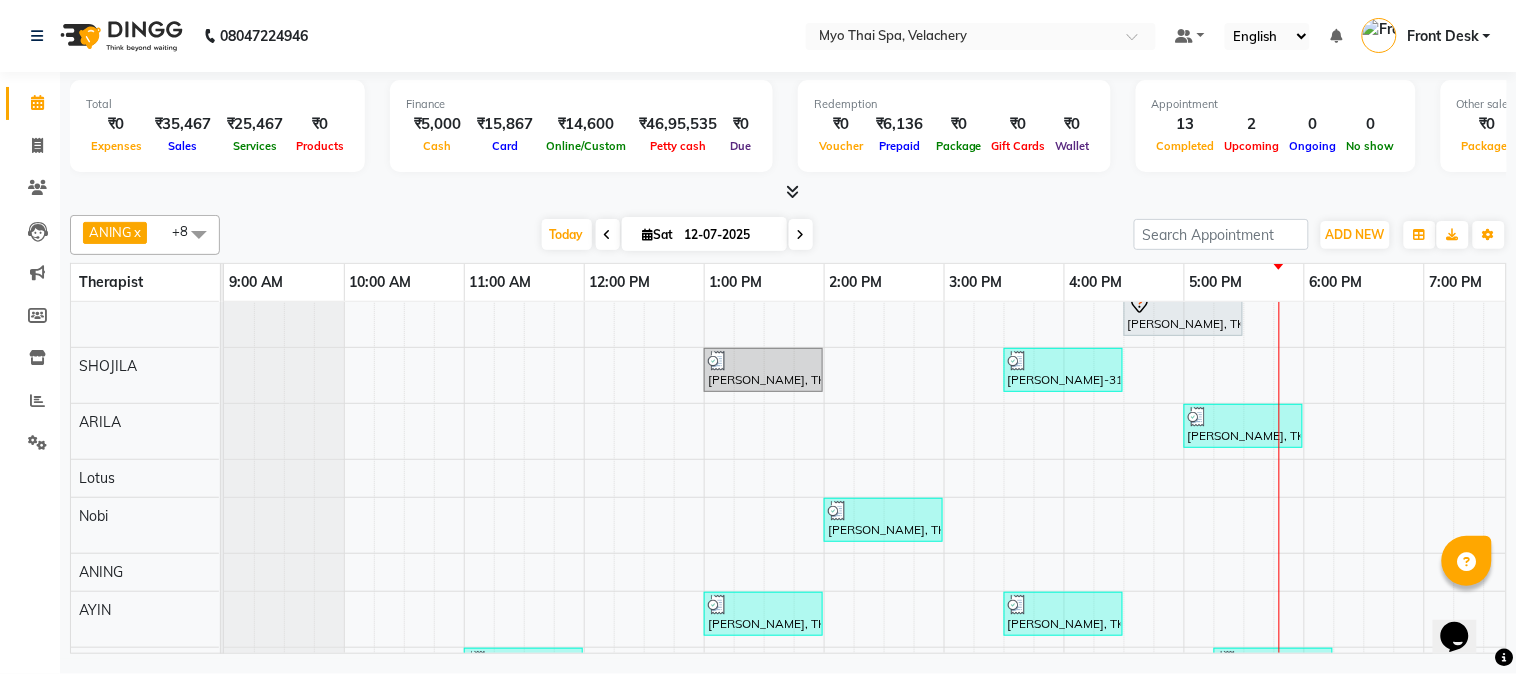 click on "Package" at bounding box center (959, 146) 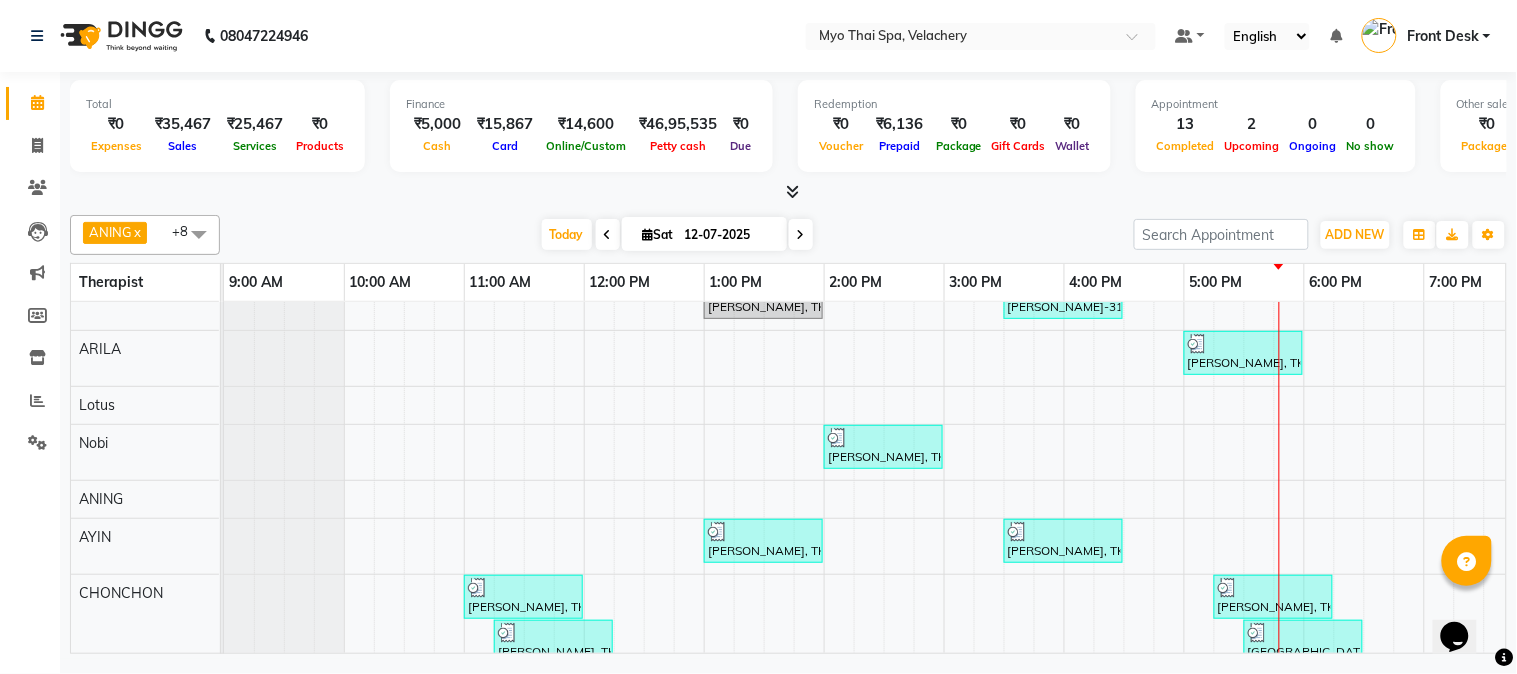 scroll, scrollTop: 226, scrollLeft: 0, axis: vertical 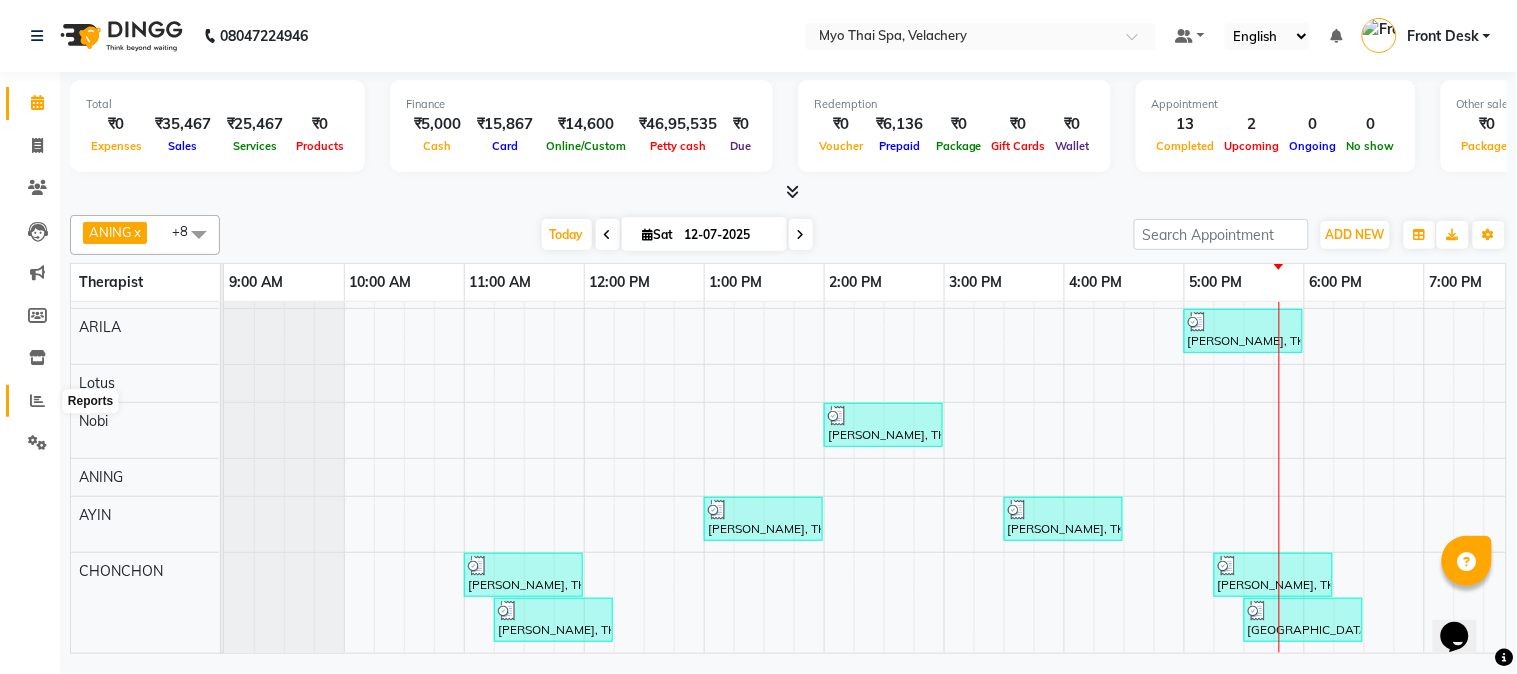 click 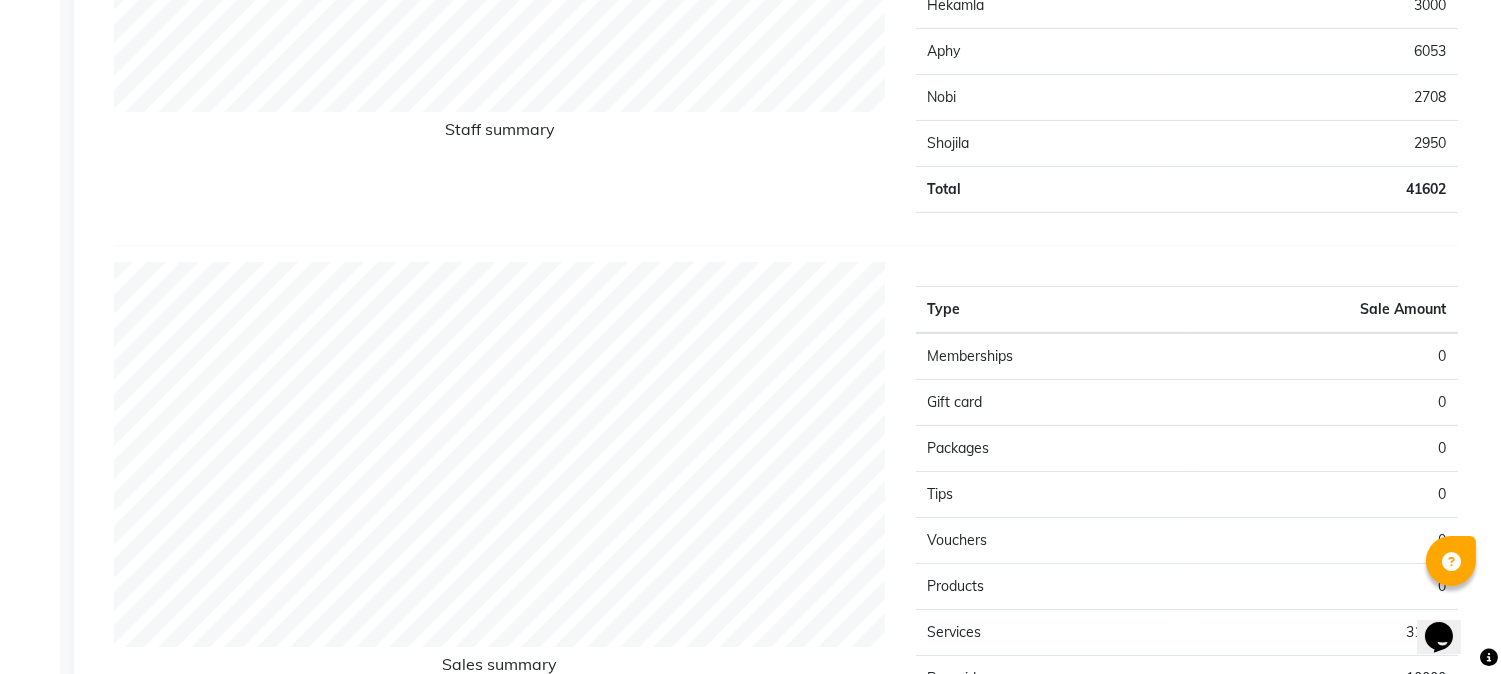 scroll, scrollTop: 623, scrollLeft: 0, axis: vertical 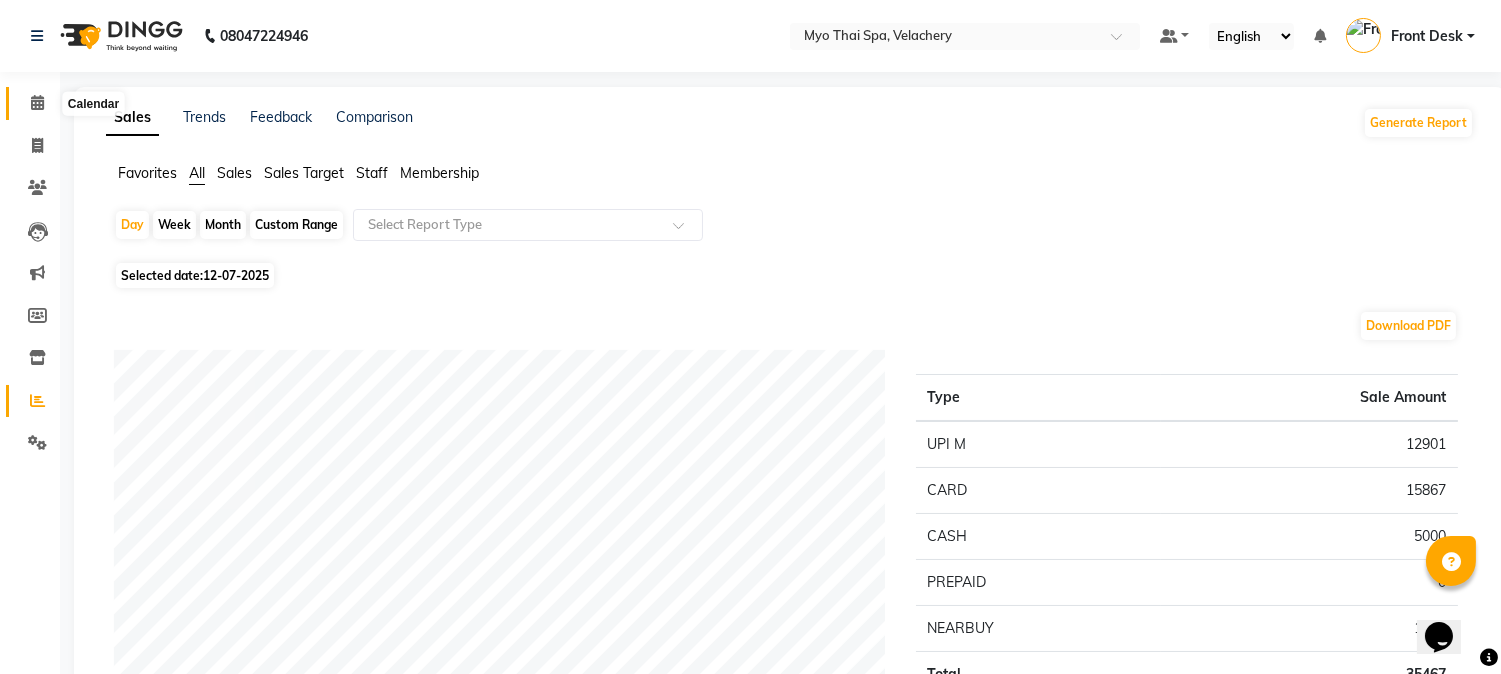 click 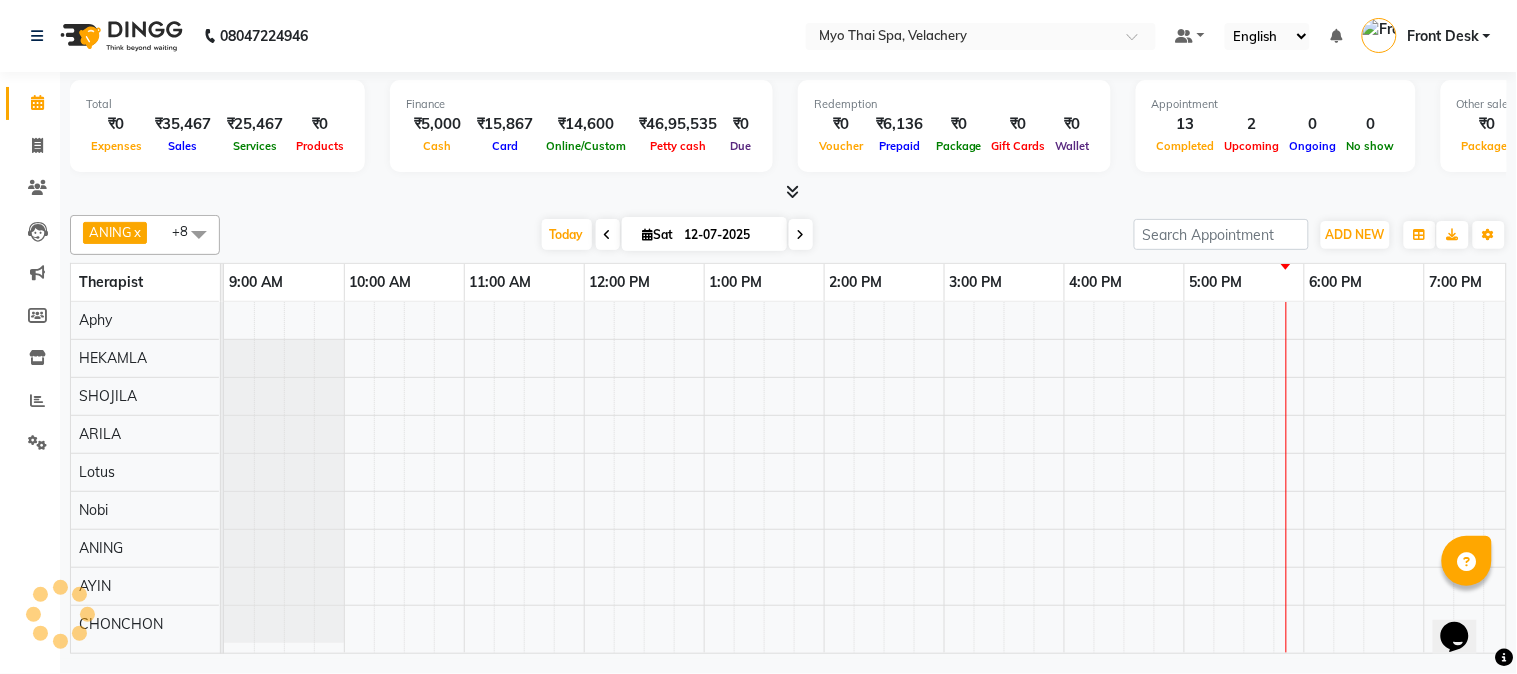 scroll, scrollTop: 0, scrollLeft: 0, axis: both 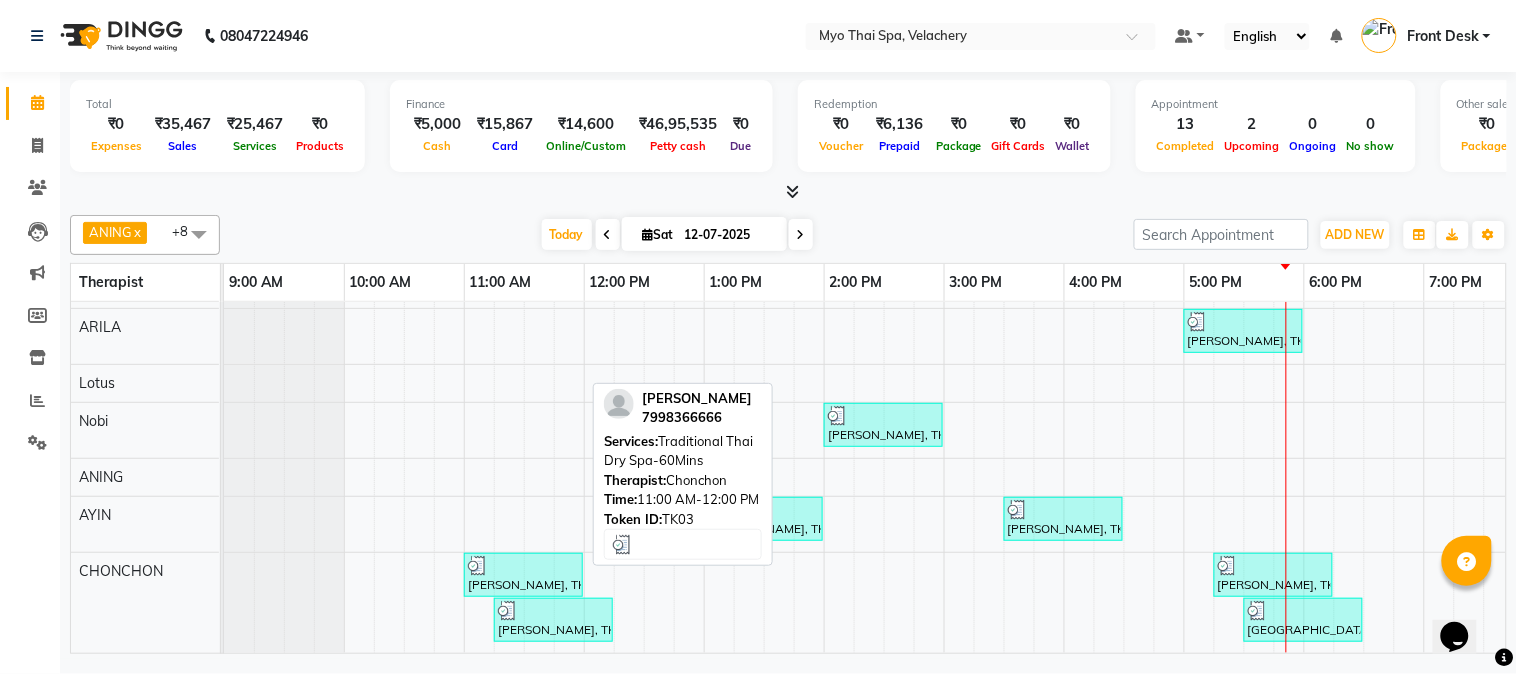 click at bounding box center [523, 566] 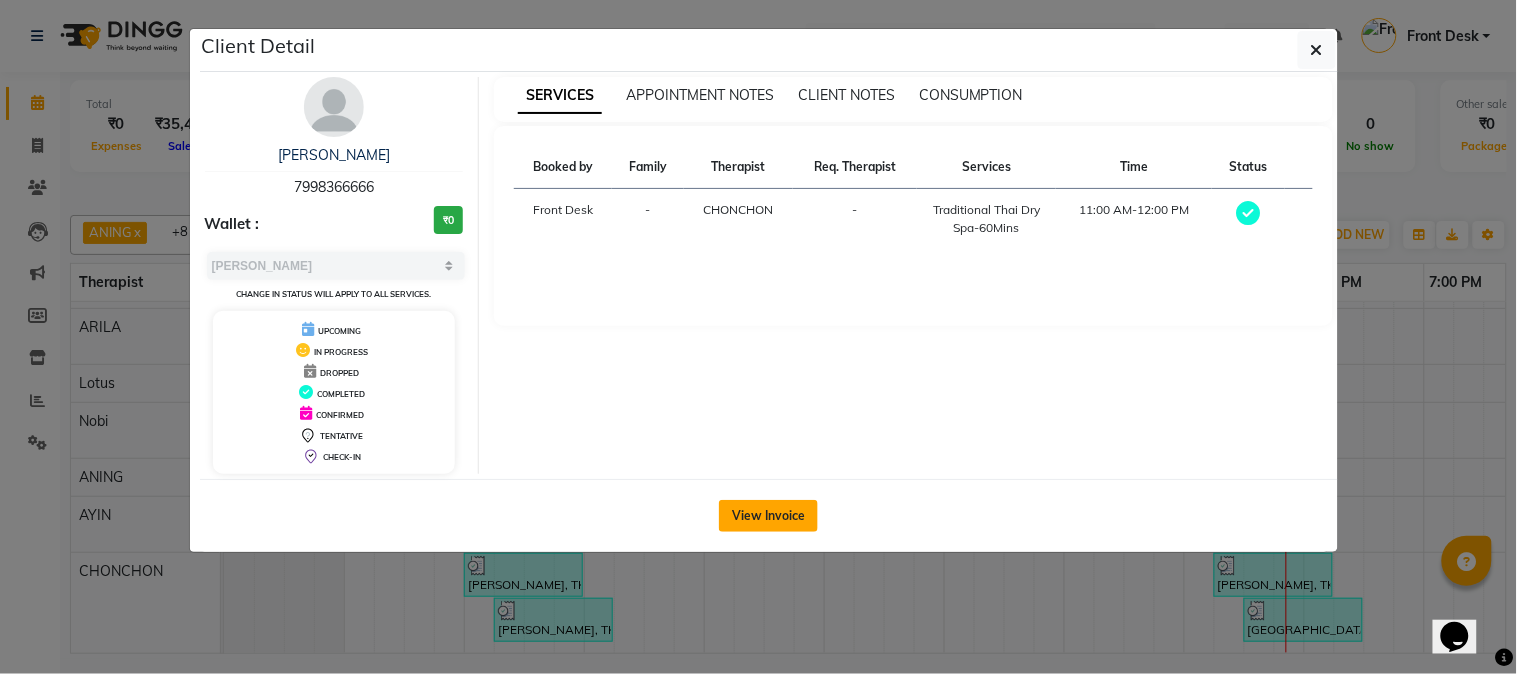 click on "View Invoice" 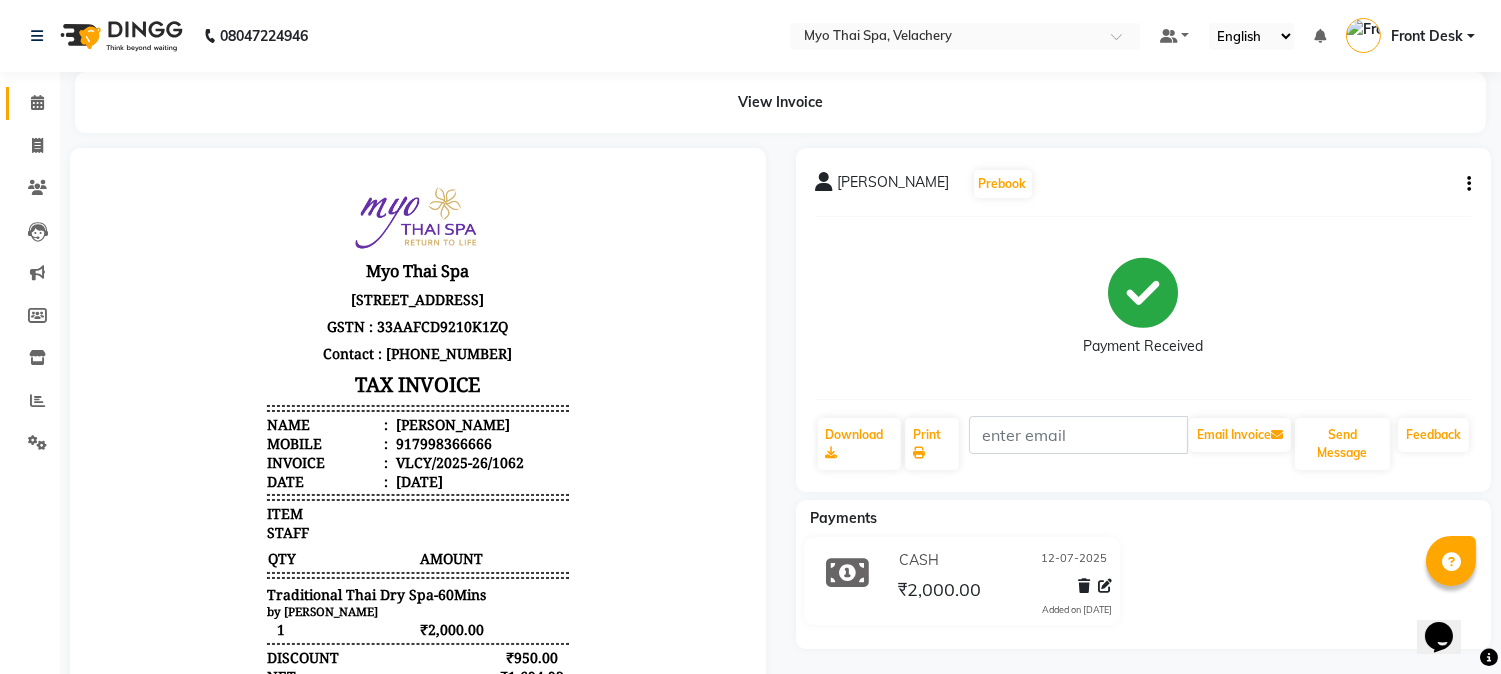 scroll, scrollTop: 16, scrollLeft: 0, axis: vertical 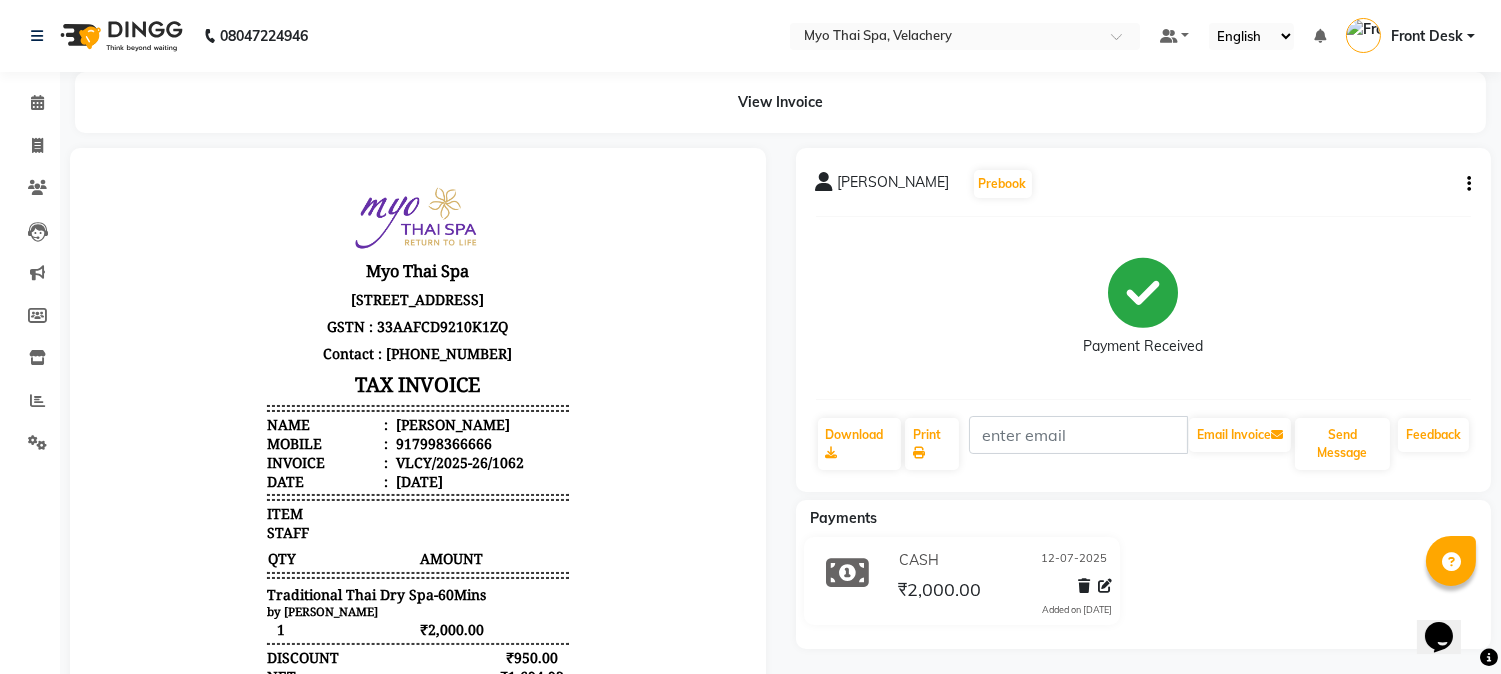 click 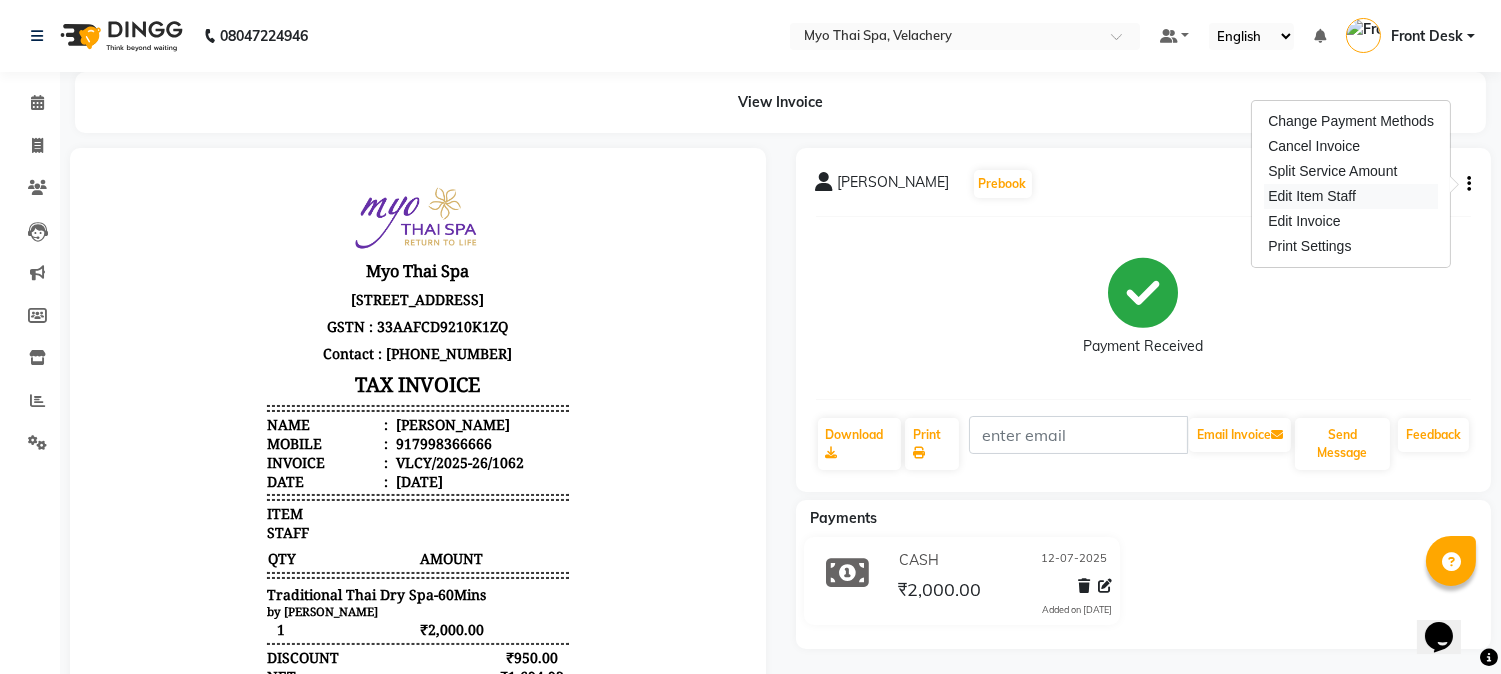 click on "Edit Item Staff" at bounding box center [1351, 196] 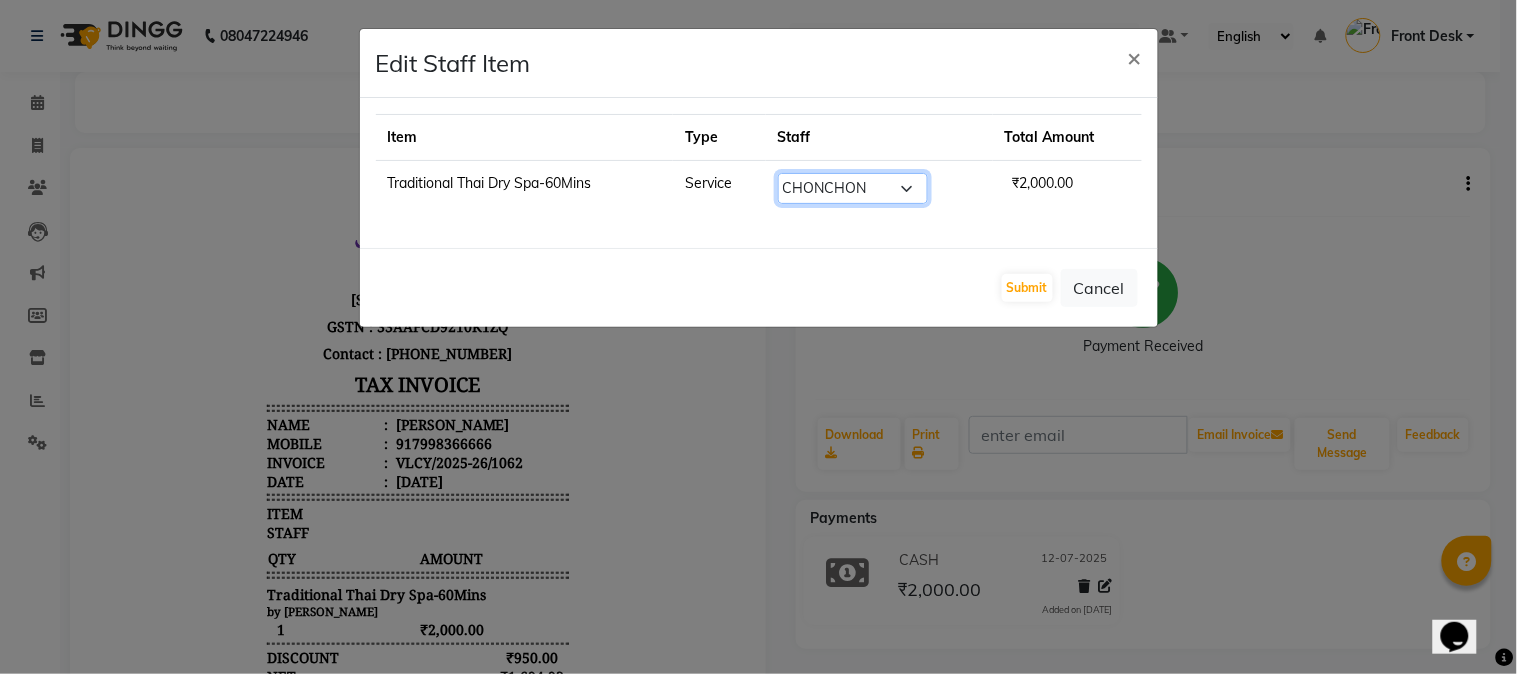 click on "Select  ANING   Aphy   ARILA   AYIN   CHONCHON   Front Desk   HEKAMLA   Lotus   Nobi   SHOJILA" 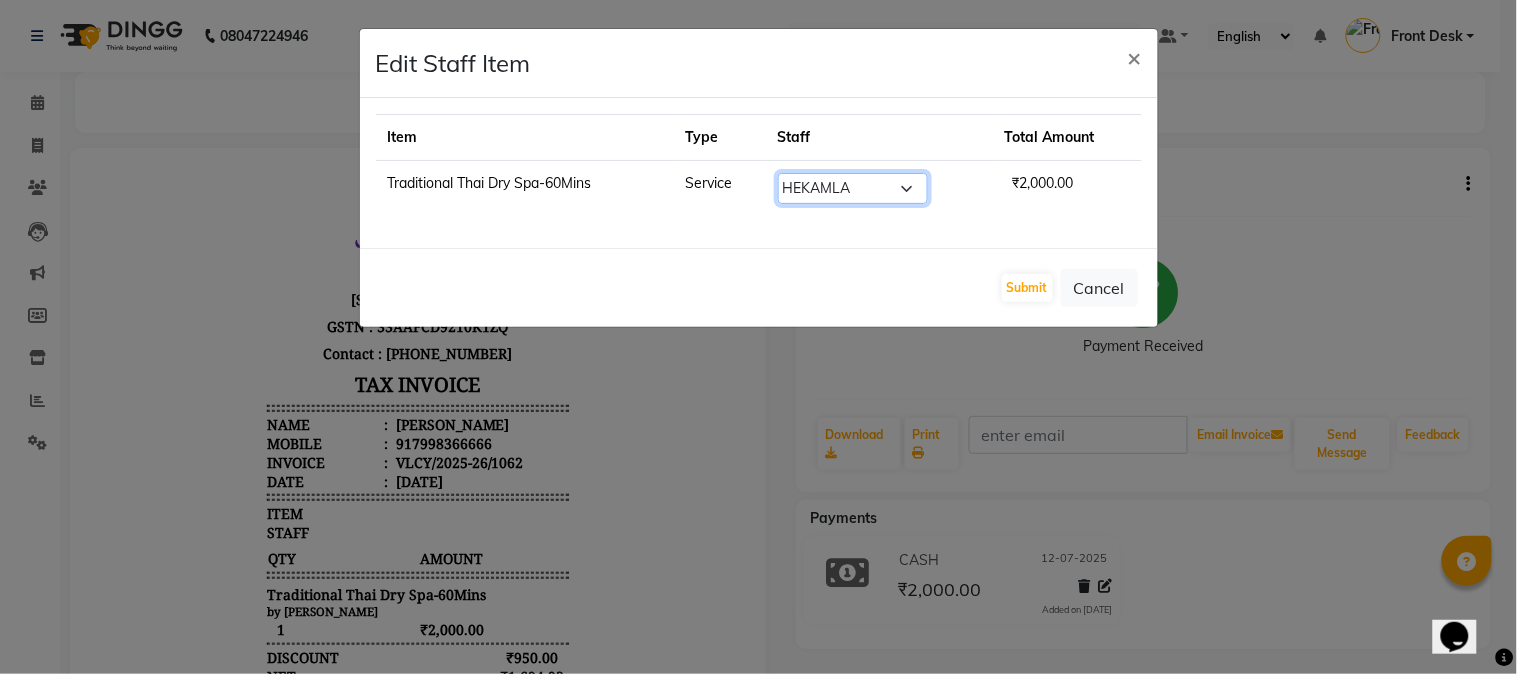 click on "Select  ANING   Aphy   ARILA   AYIN   CHONCHON   Front Desk   HEKAMLA   Lotus   Nobi   SHOJILA" 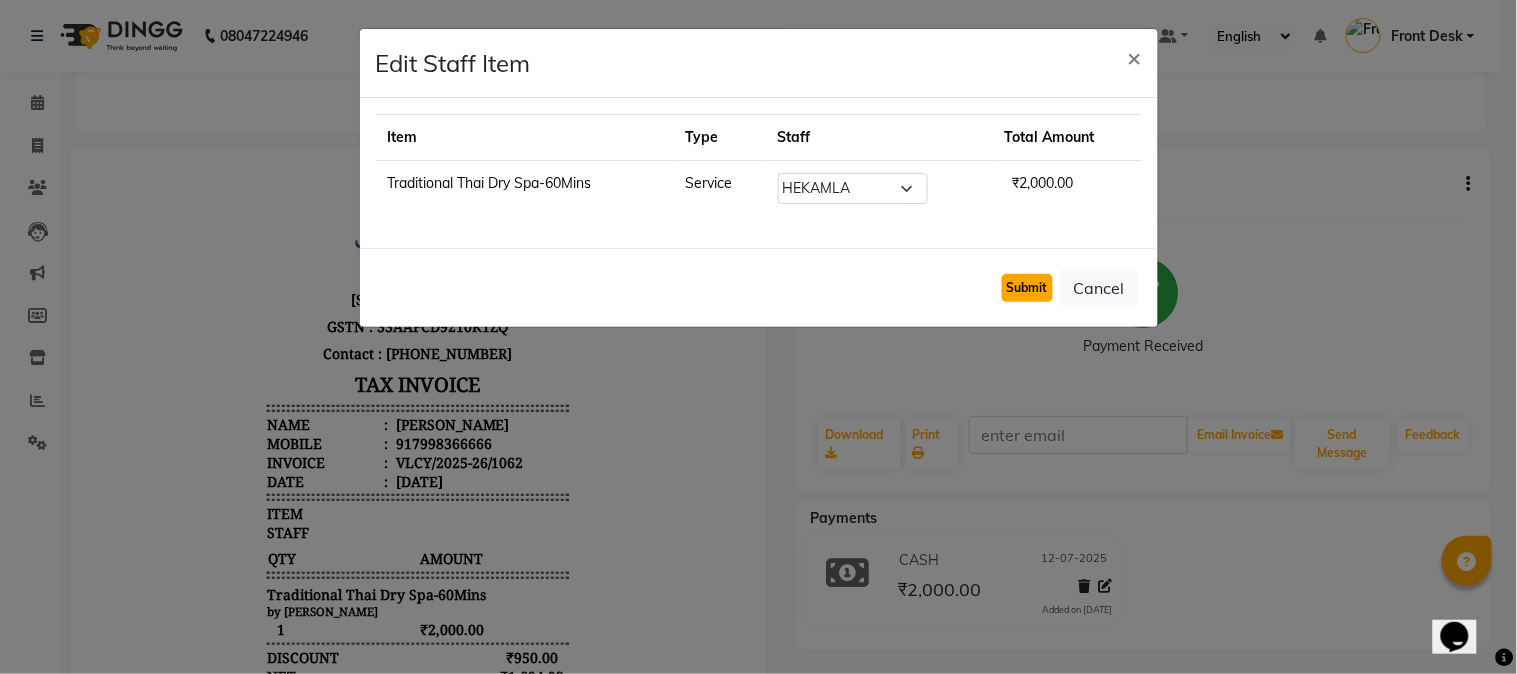 click on "Submit" 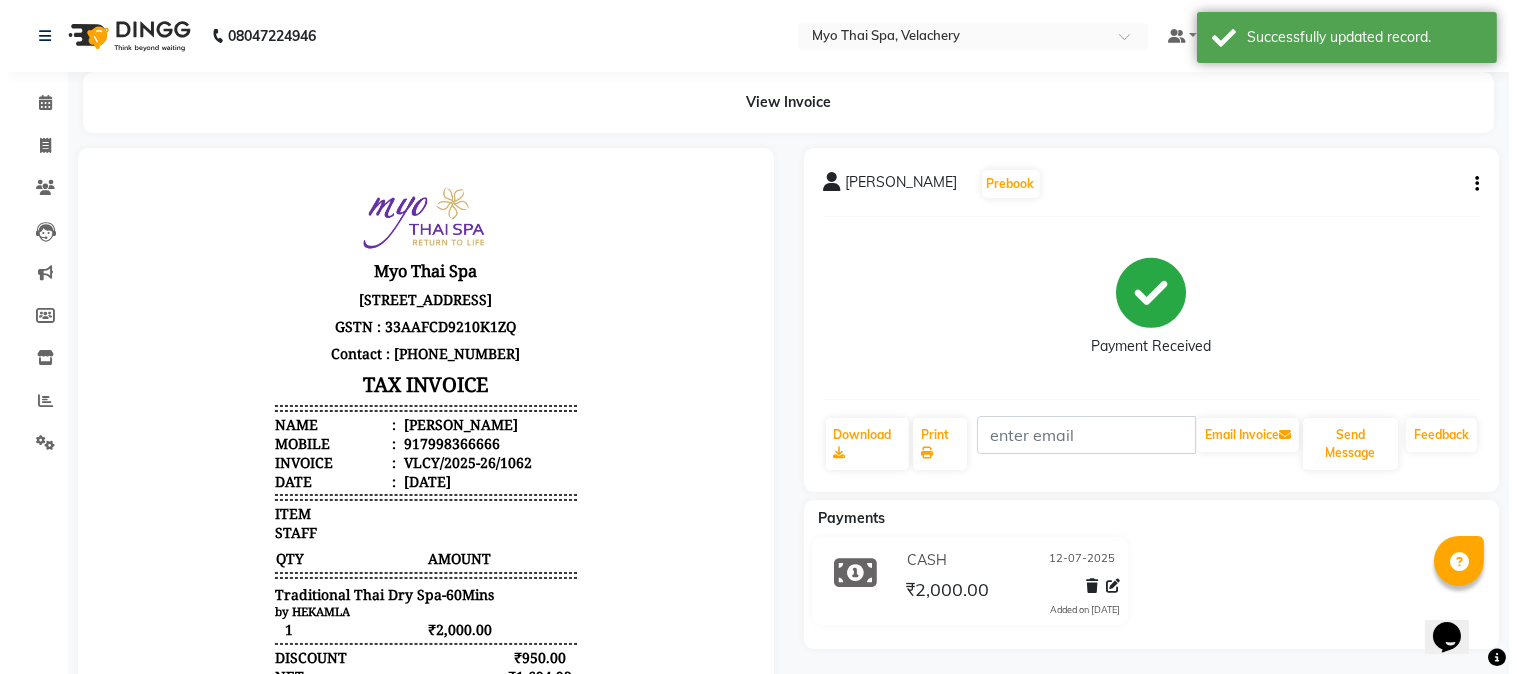 scroll, scrollTop: 16, scrollLeft: 0, axis: vertical 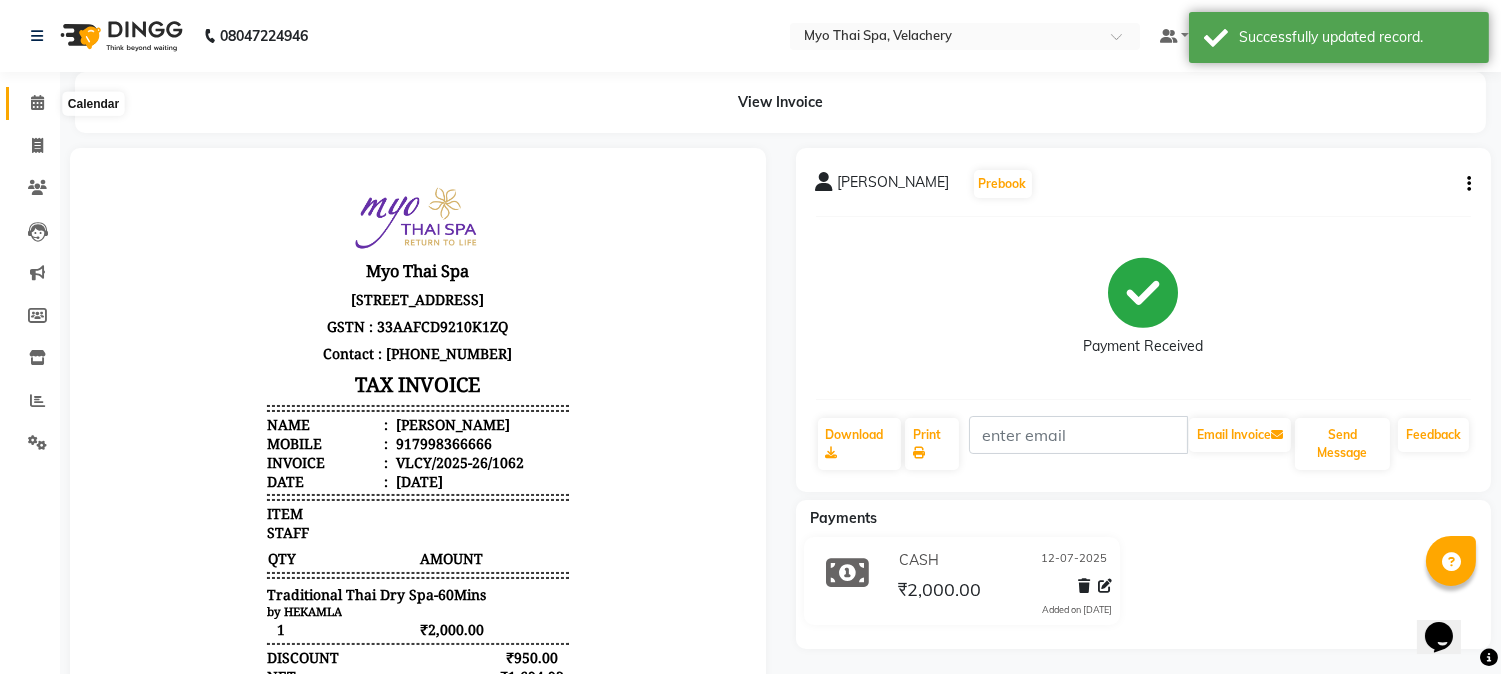 click 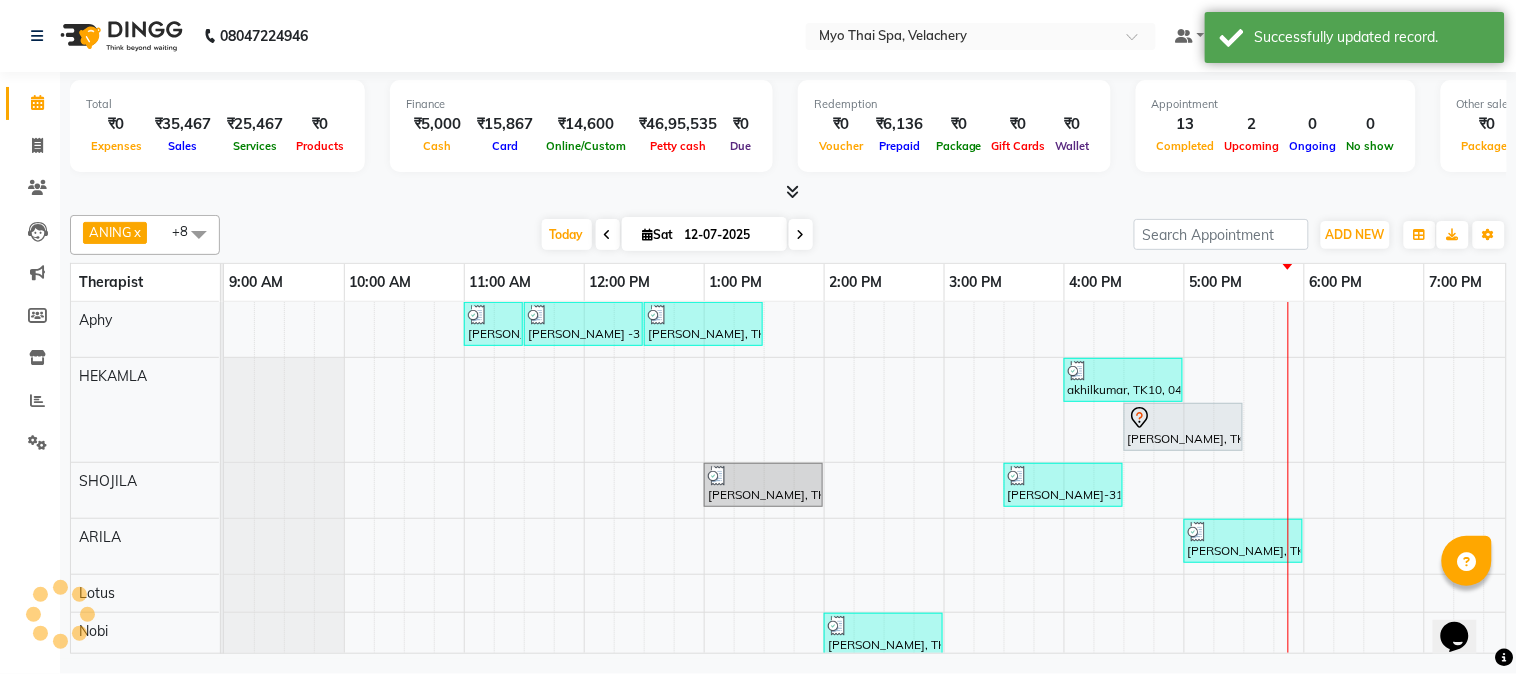 scroll, scrollTop: 7, scrollLeft: 0, axis: vertical 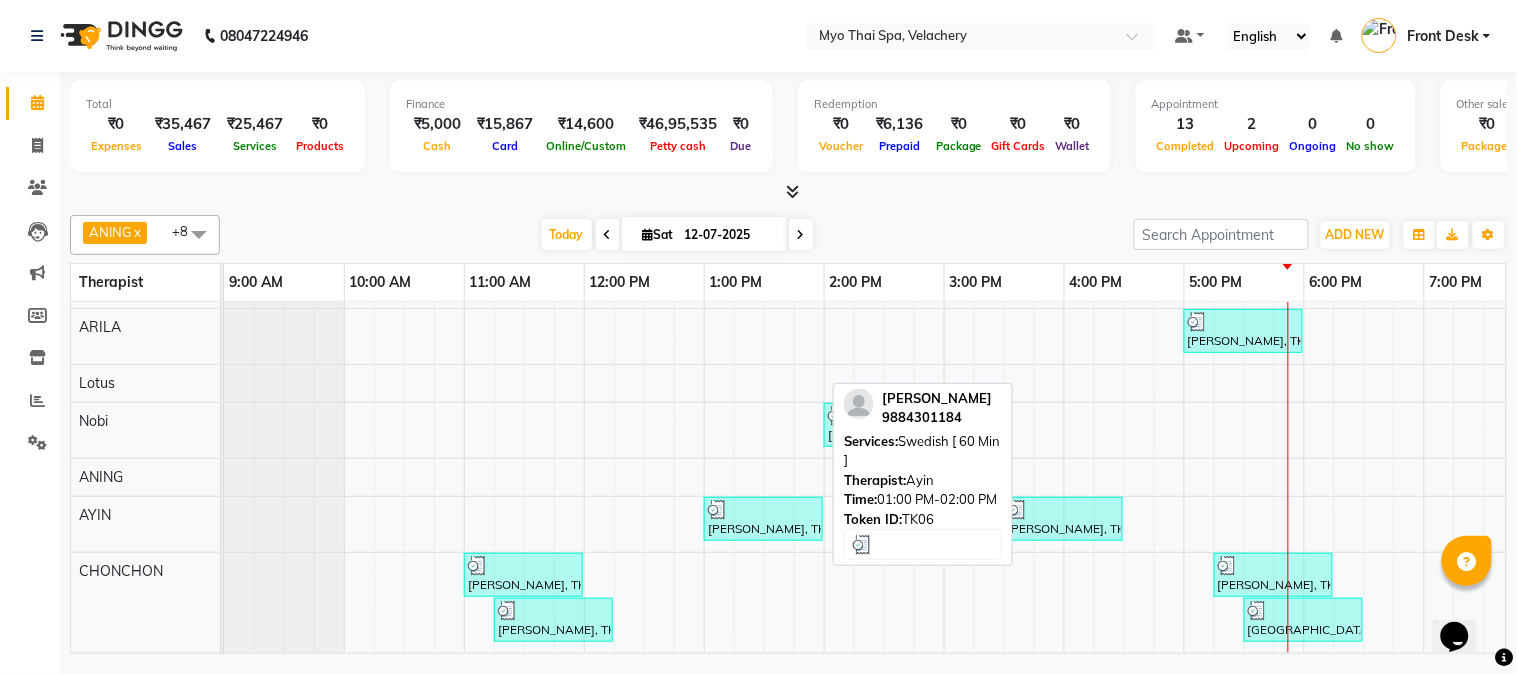click on "[PERSON_NAME], TK06, 01:00 PM-02:00 PM, Swedish [ 60 Min ]" at bounding box center [763, 519] 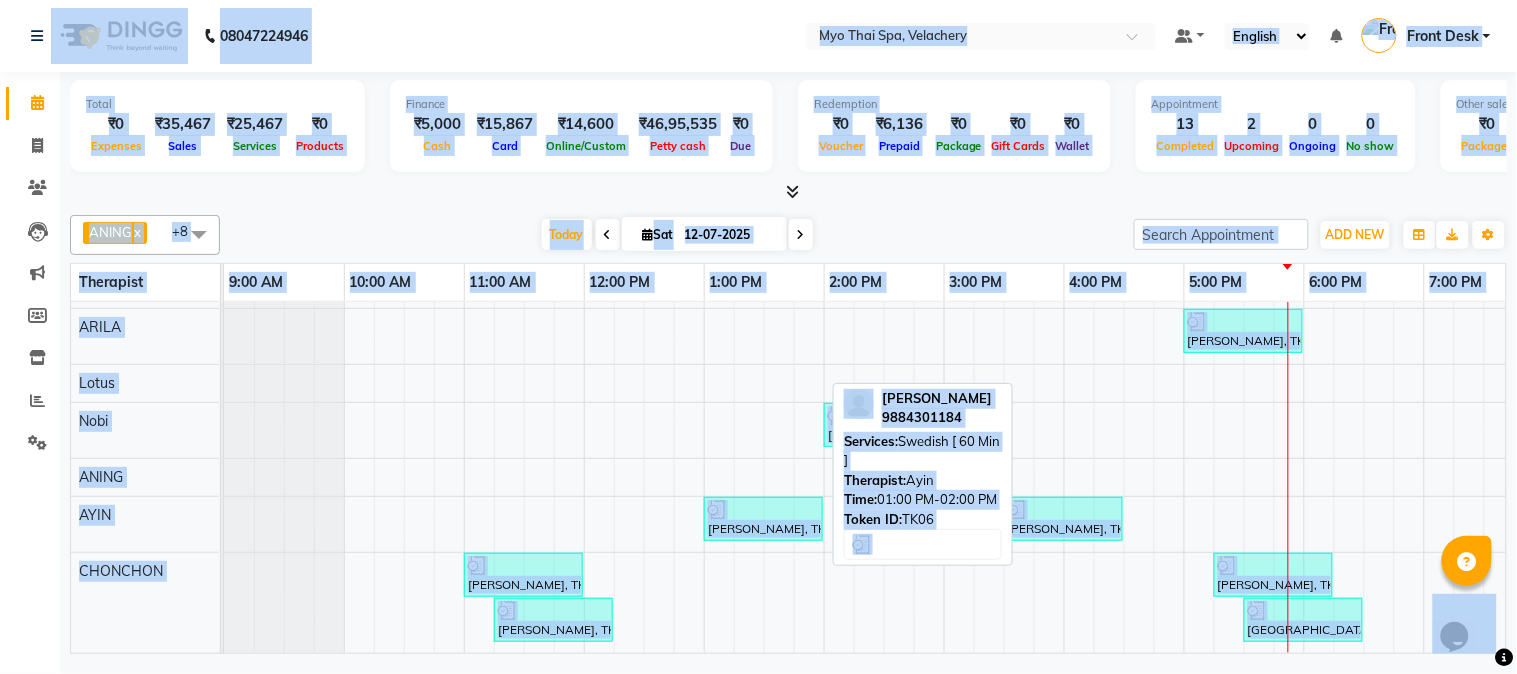 click at bounding box center (763, 510) 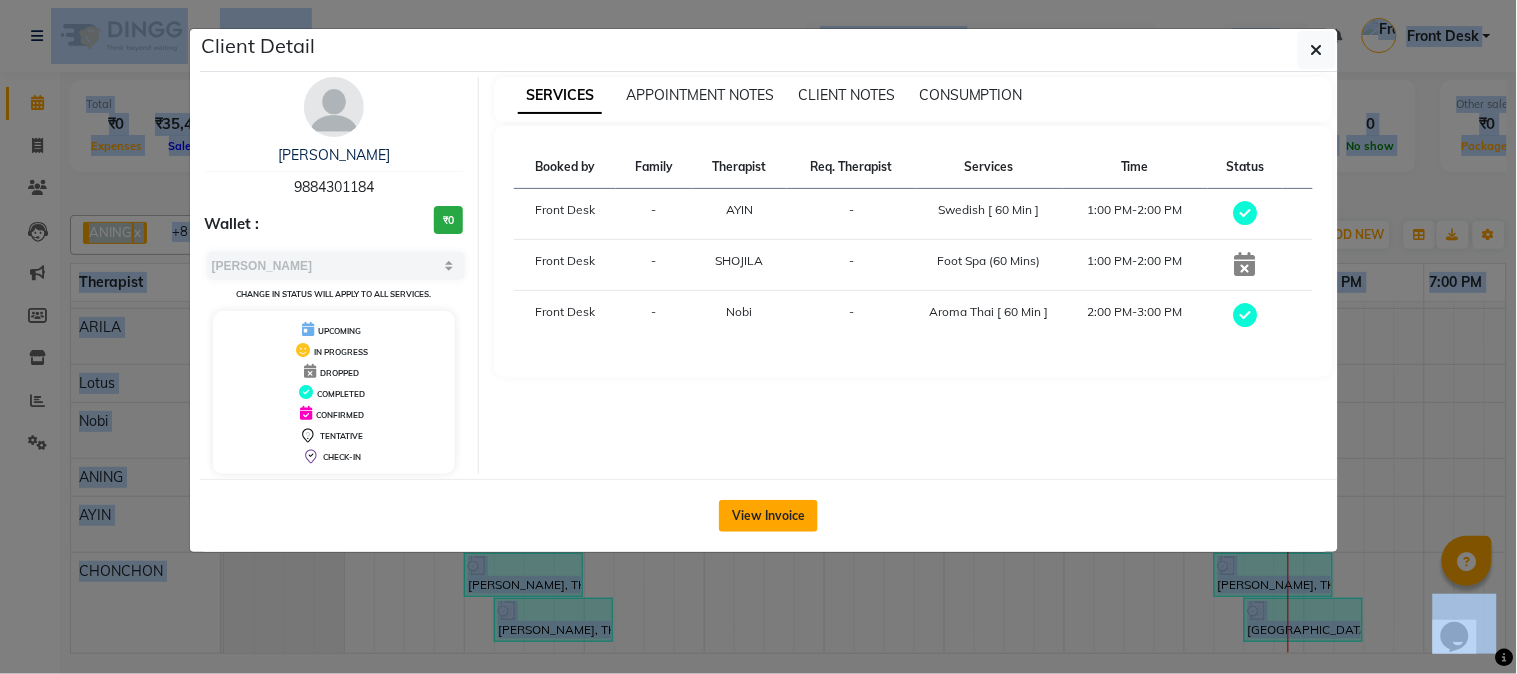 click on "View Invoice" 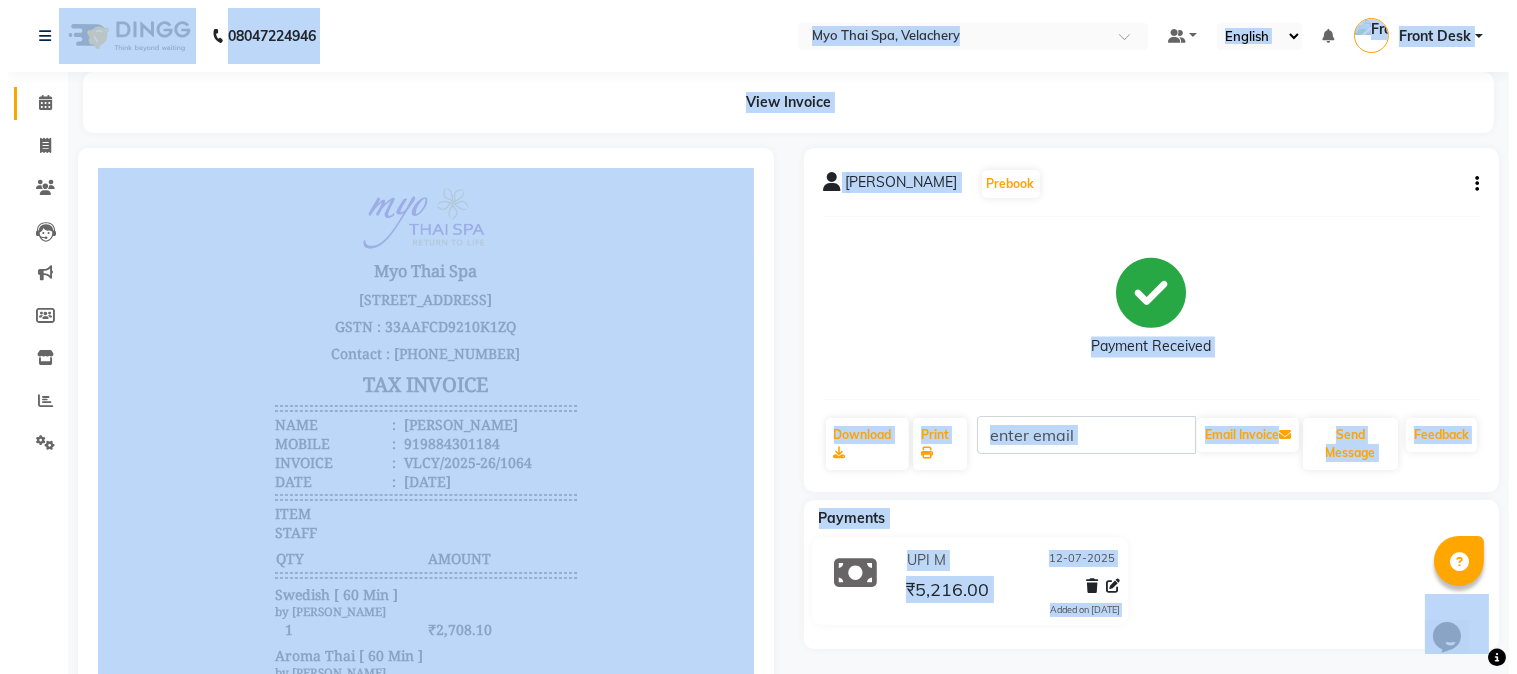scroll, scrollTop: 0, scrollLeft: 0, axis: both 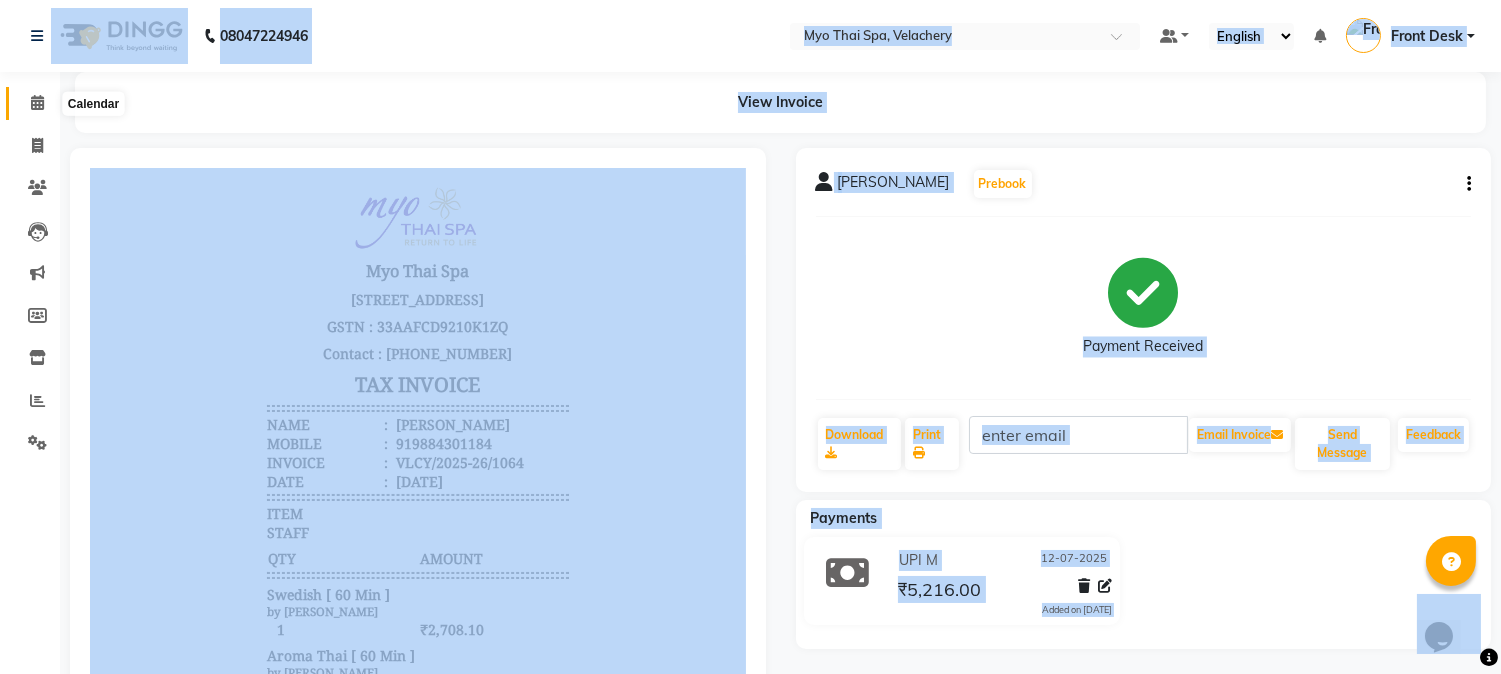 click 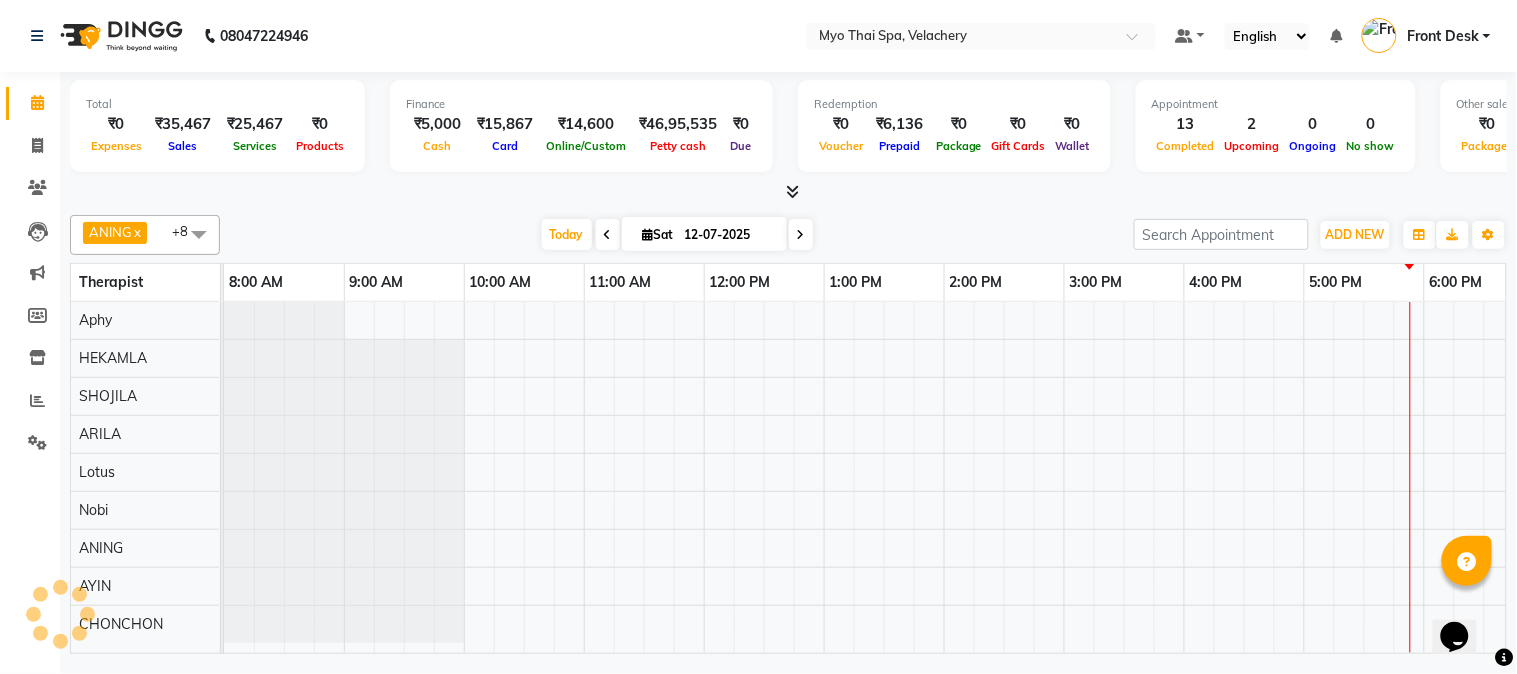 scroll, scrollTop: 0, scrollLeft: 0, axis: both 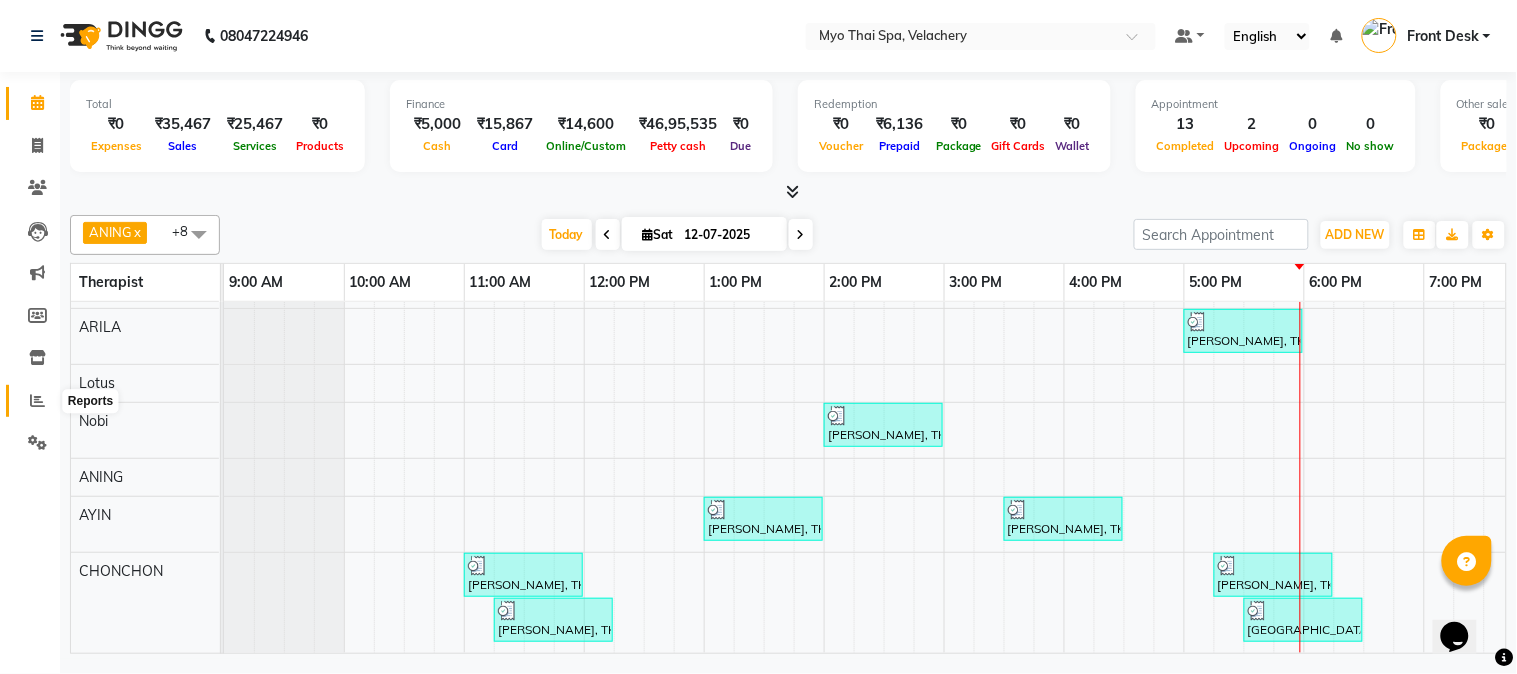 click 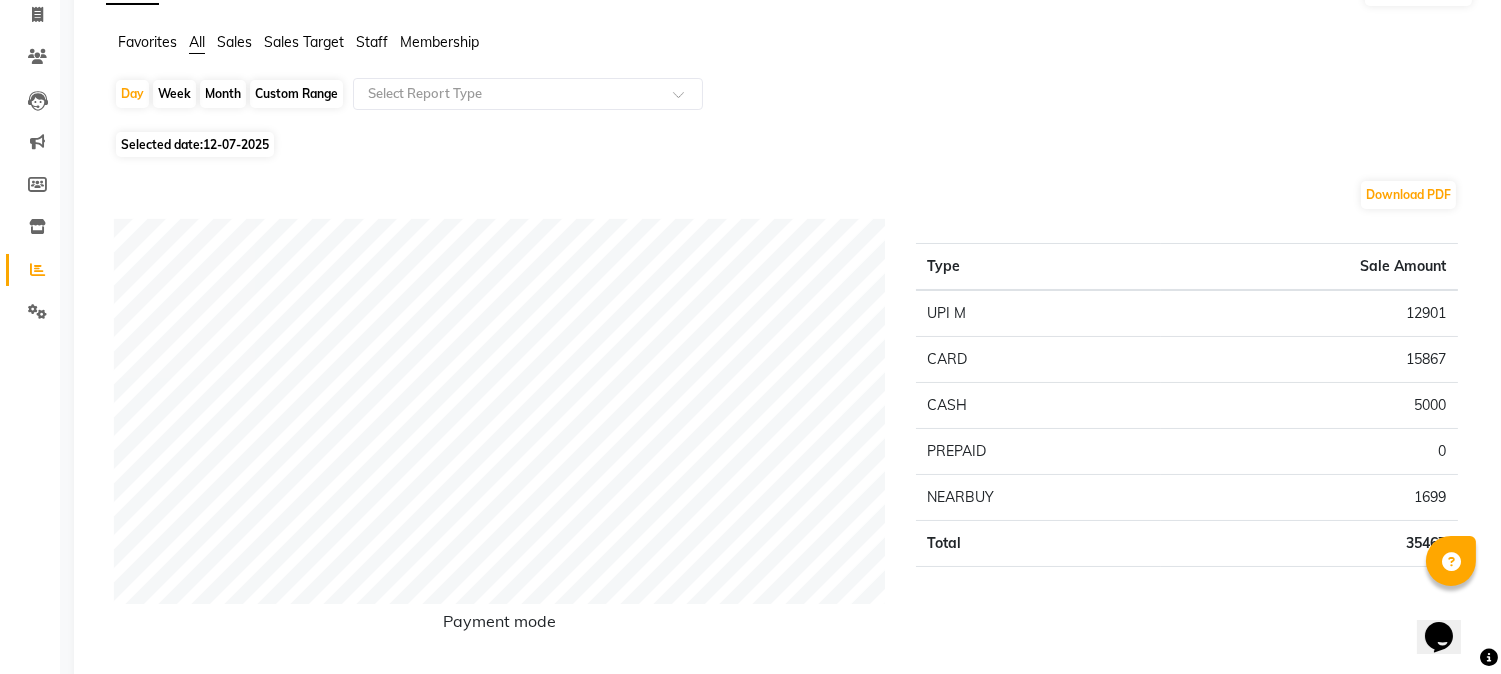 scroll, scrollTop: 333, scrollLeft: 0, axis: vertical 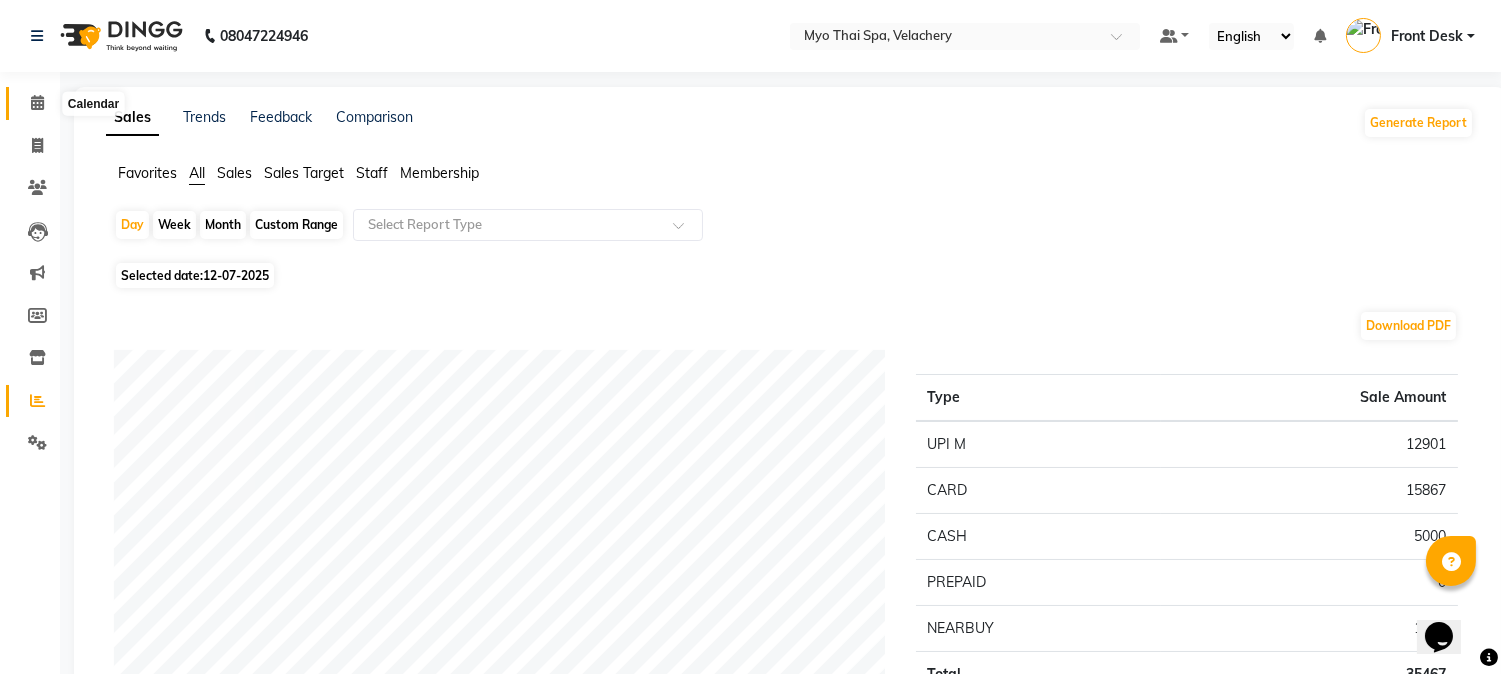 click 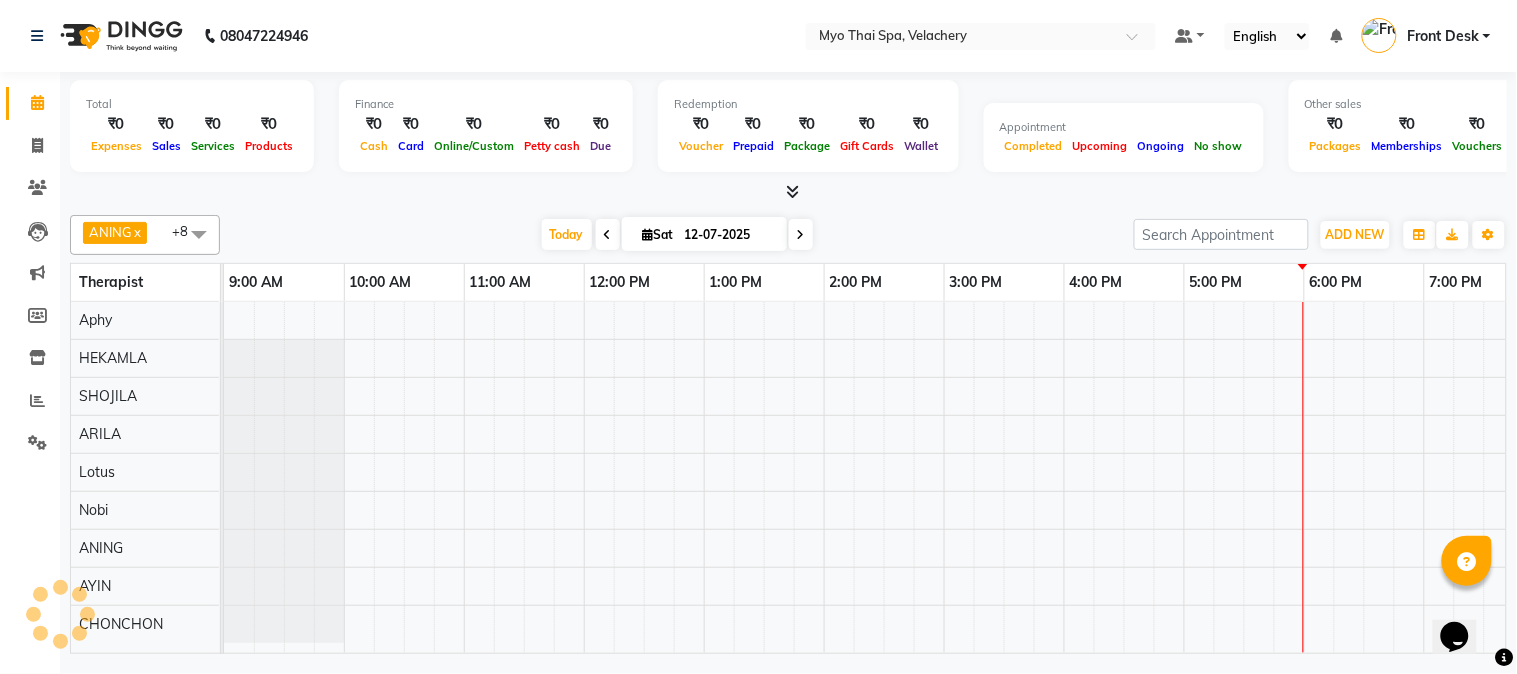 scroll, scrollTop: 0, scrollLeft: 0, axis: both 